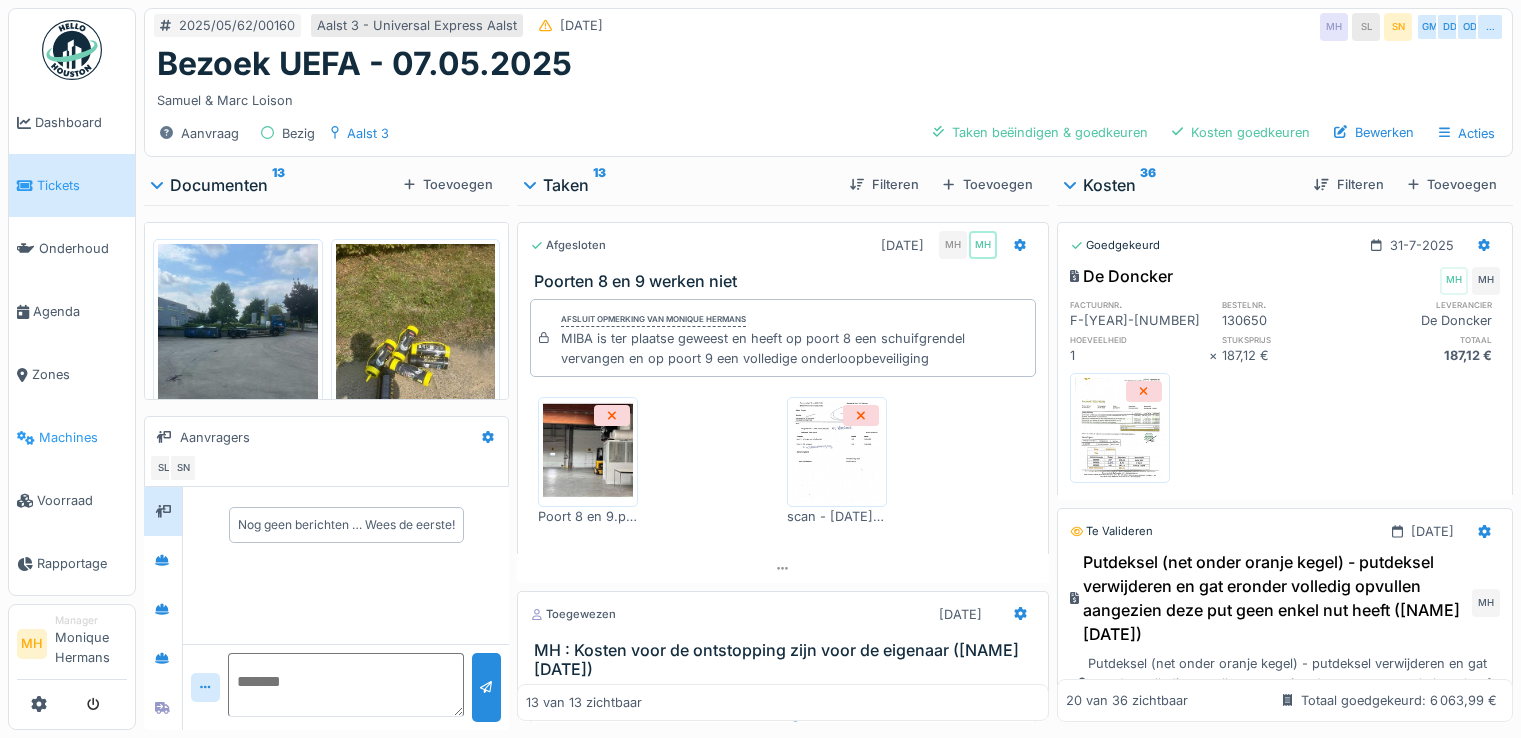scroll, scrollTop: 0, scrollLeft: 0, axis: both 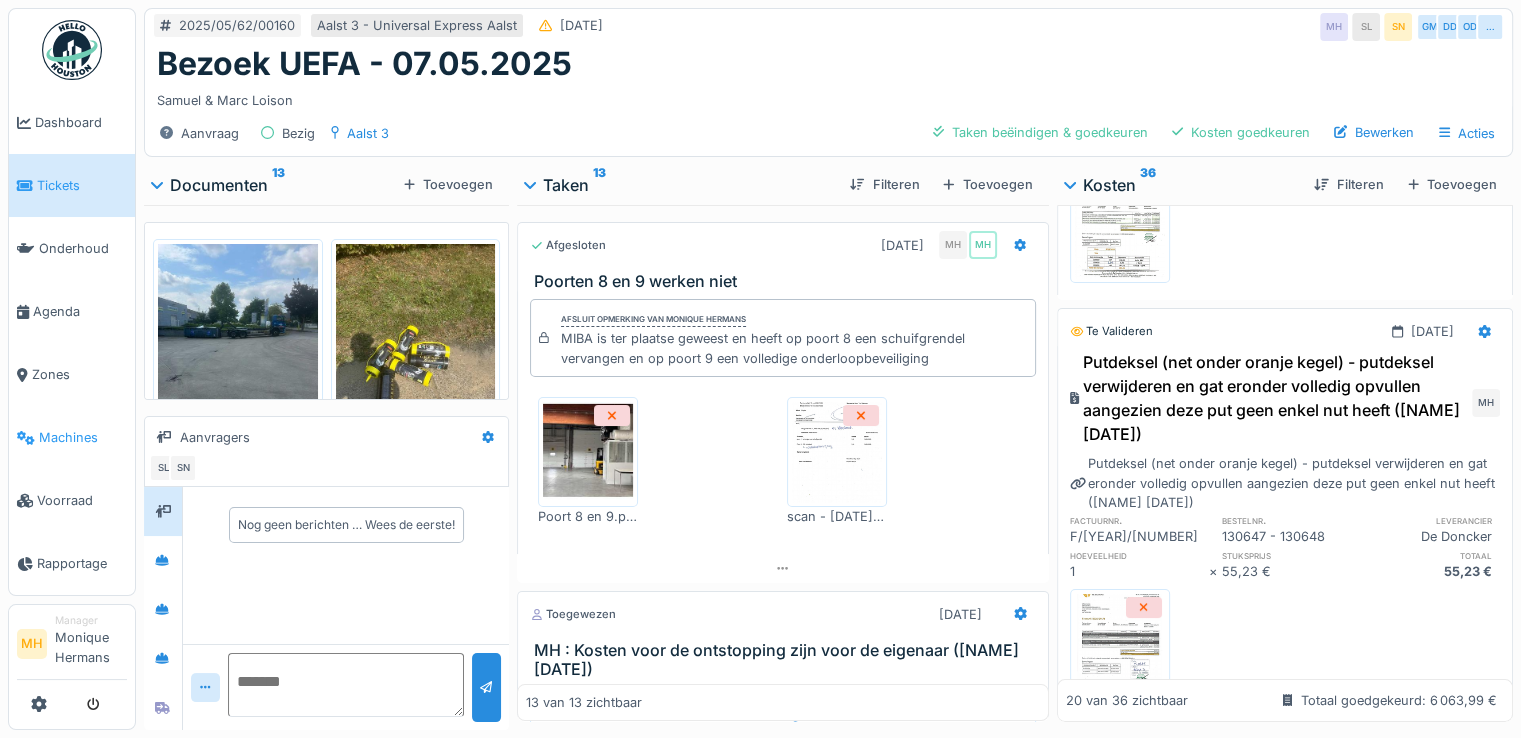 click on "Machines" at bounding box center [83, 437] 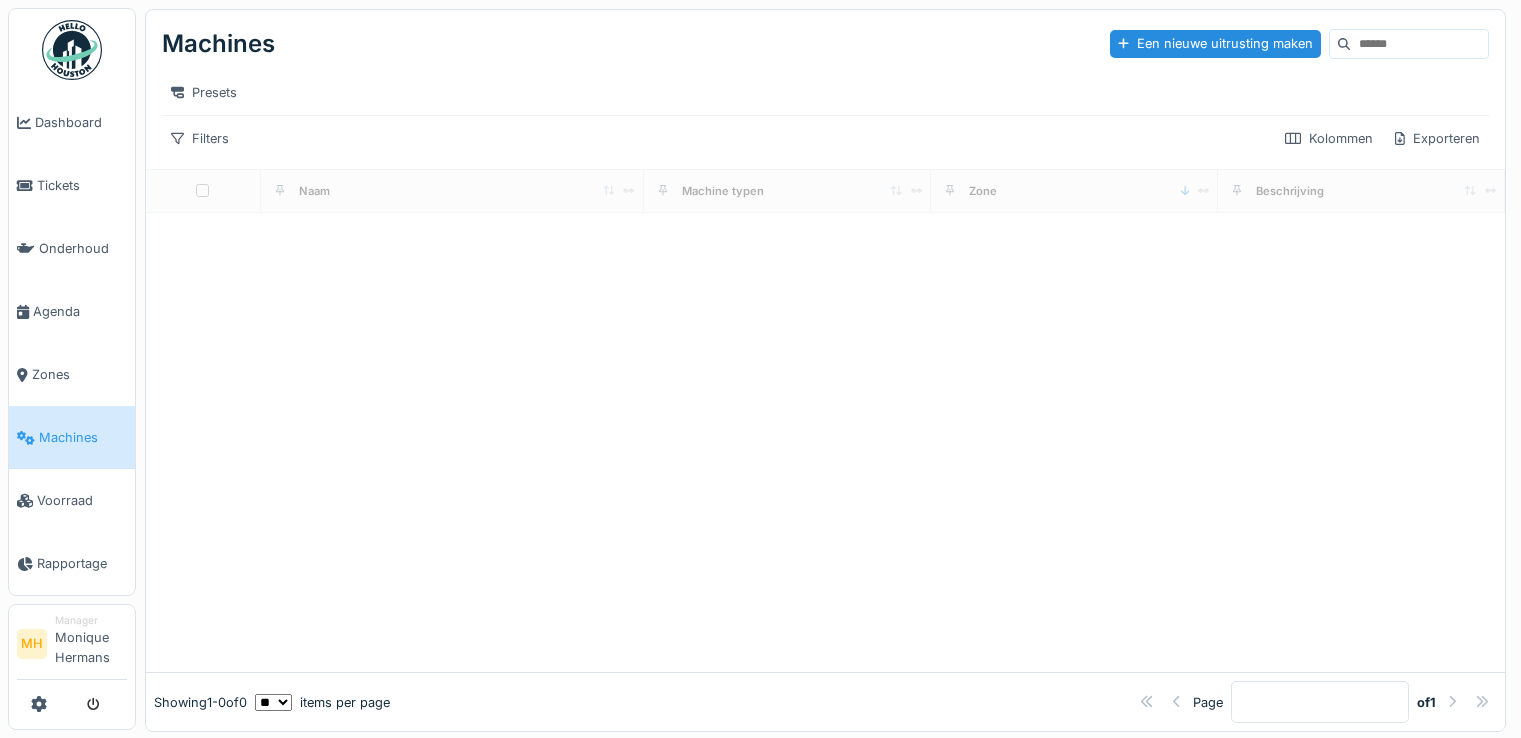 scroll, scrollTop: 0, scrollLeft: 0, axis: both 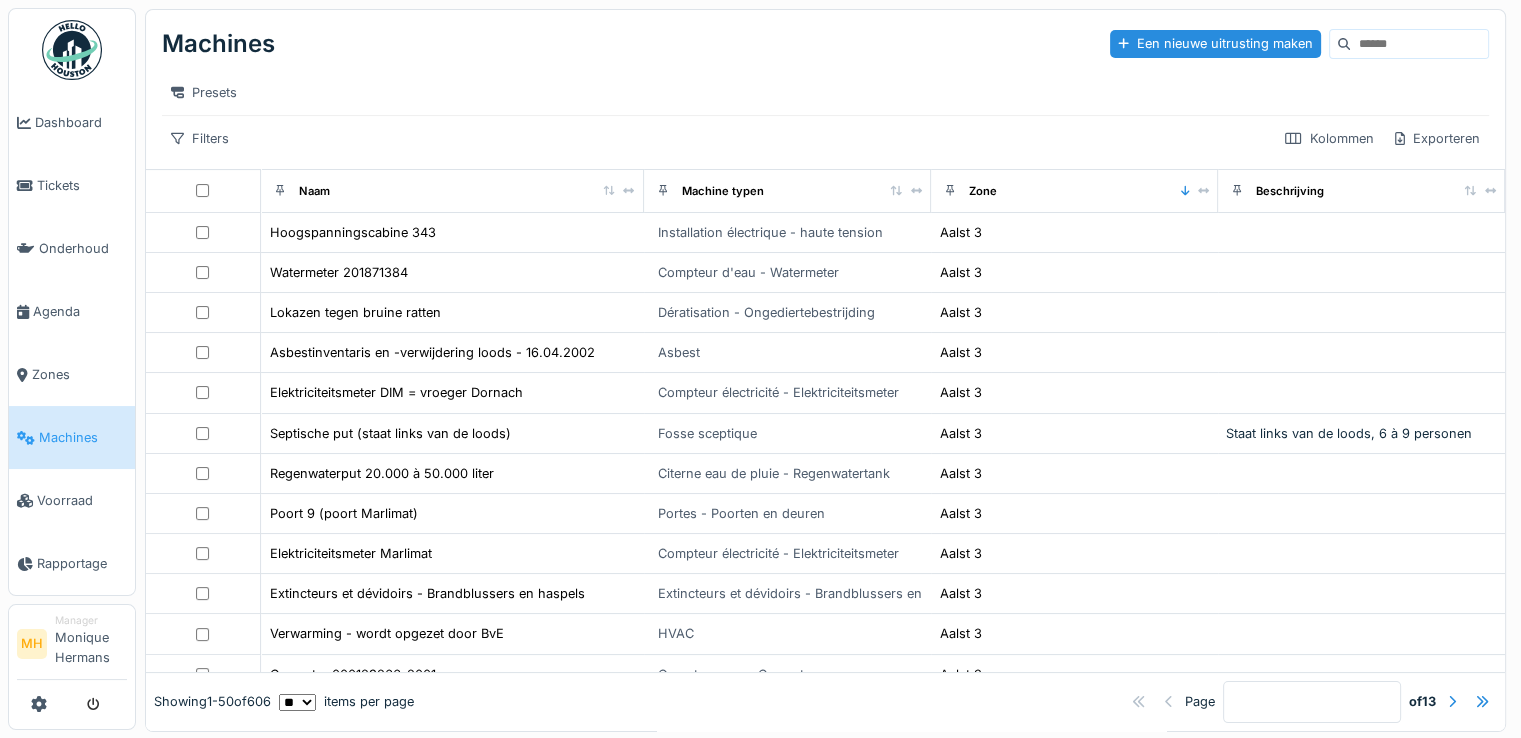 click at bounding box center (1419, 44) 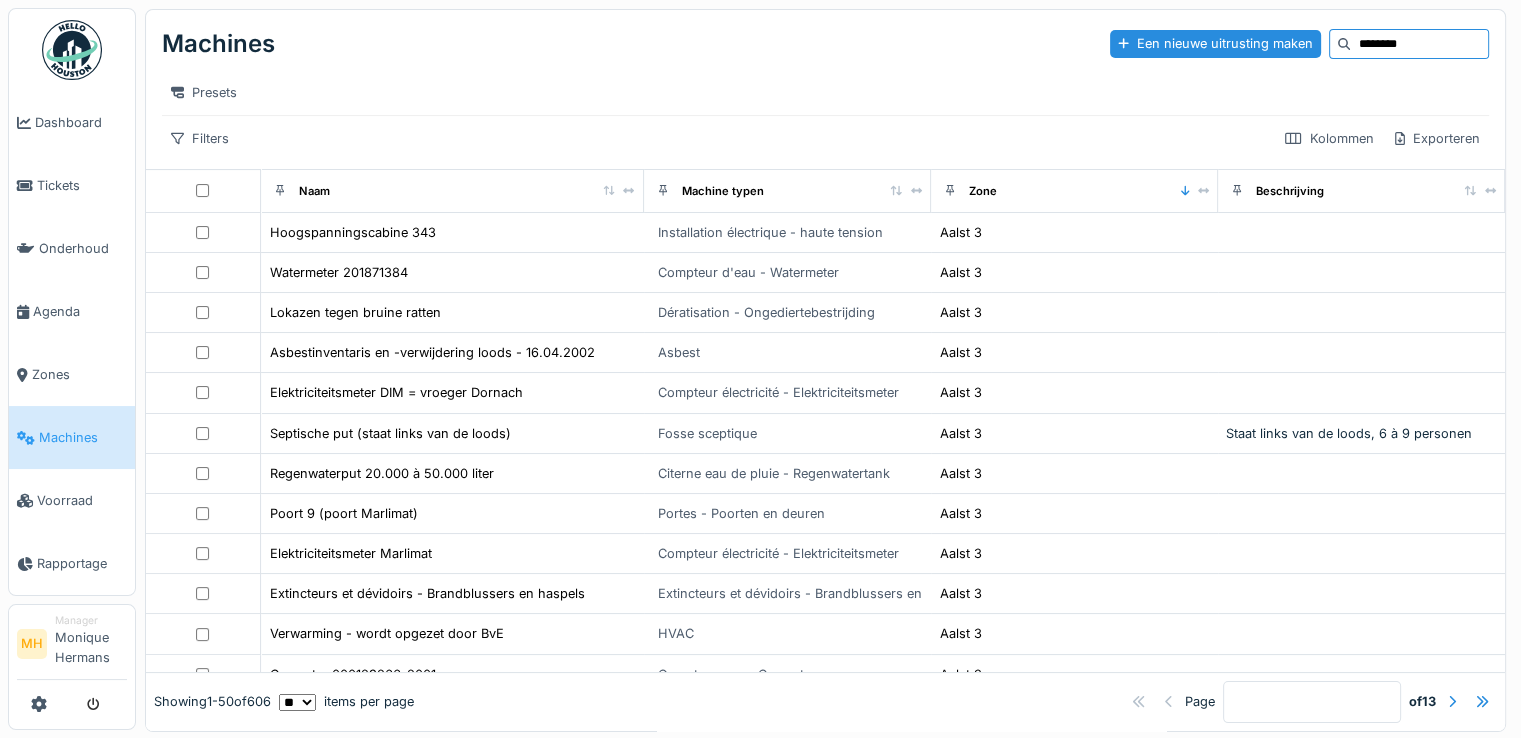 type on "********" 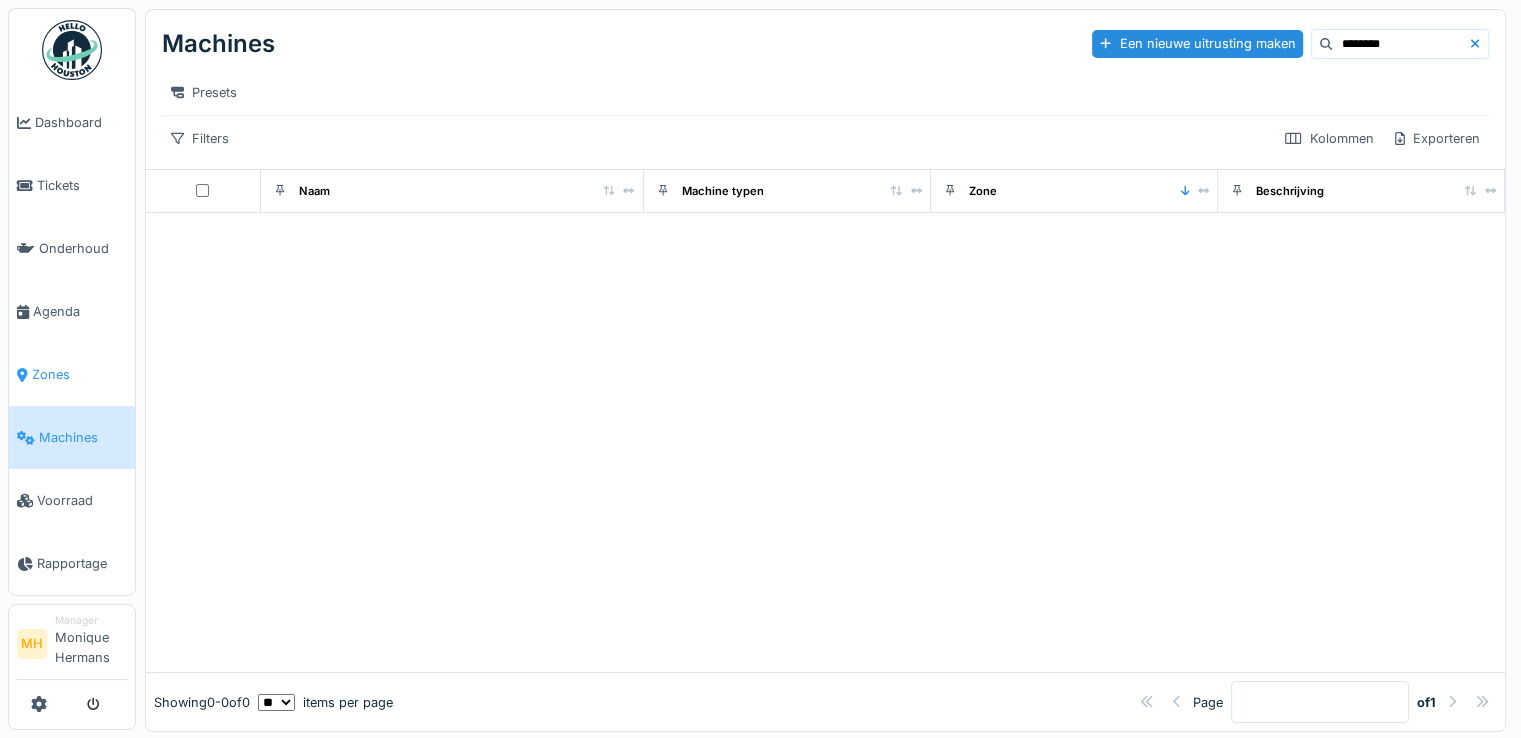 click on "Zones" at bounding box center (79, 374) 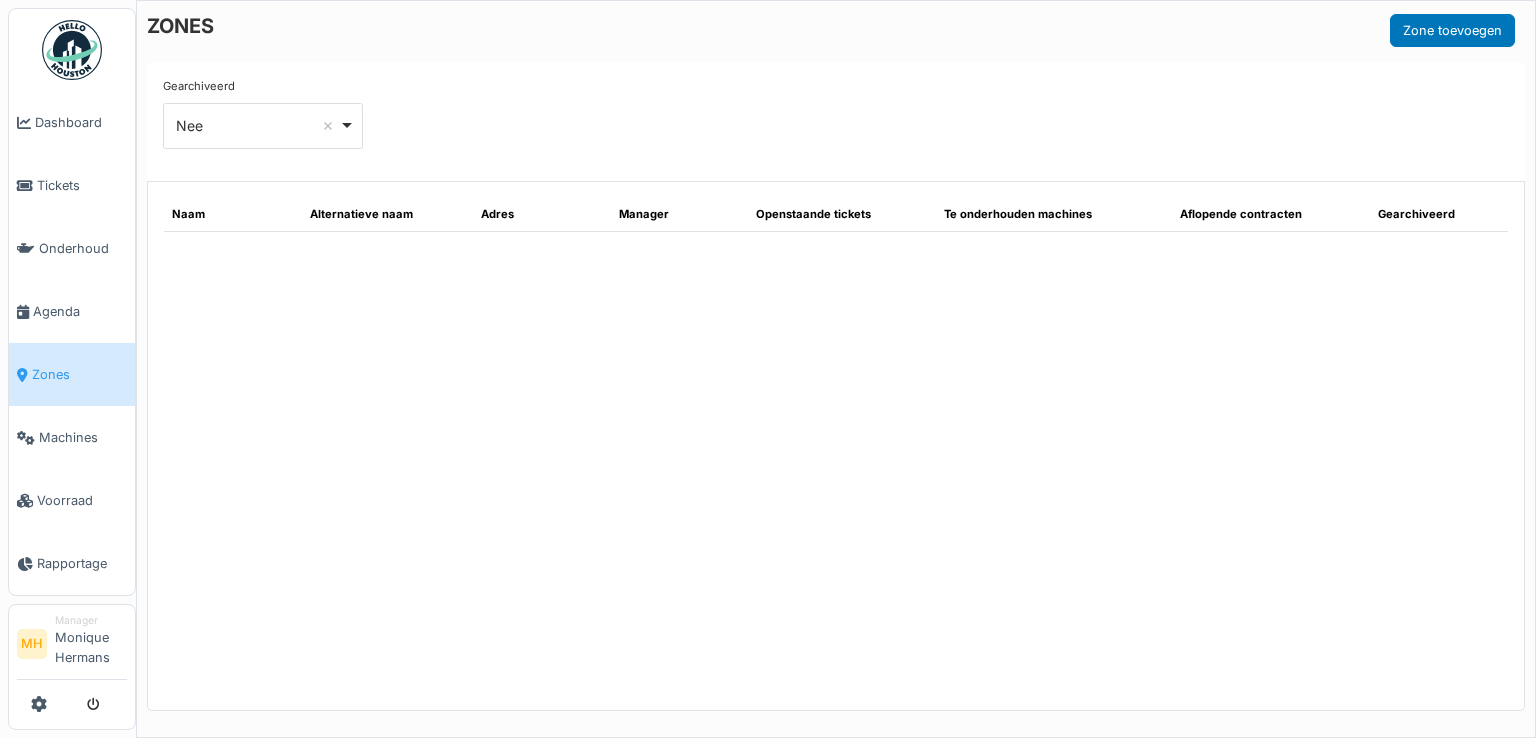 scroll, scrollTop: 0, scrollLeft: 0, axis: both 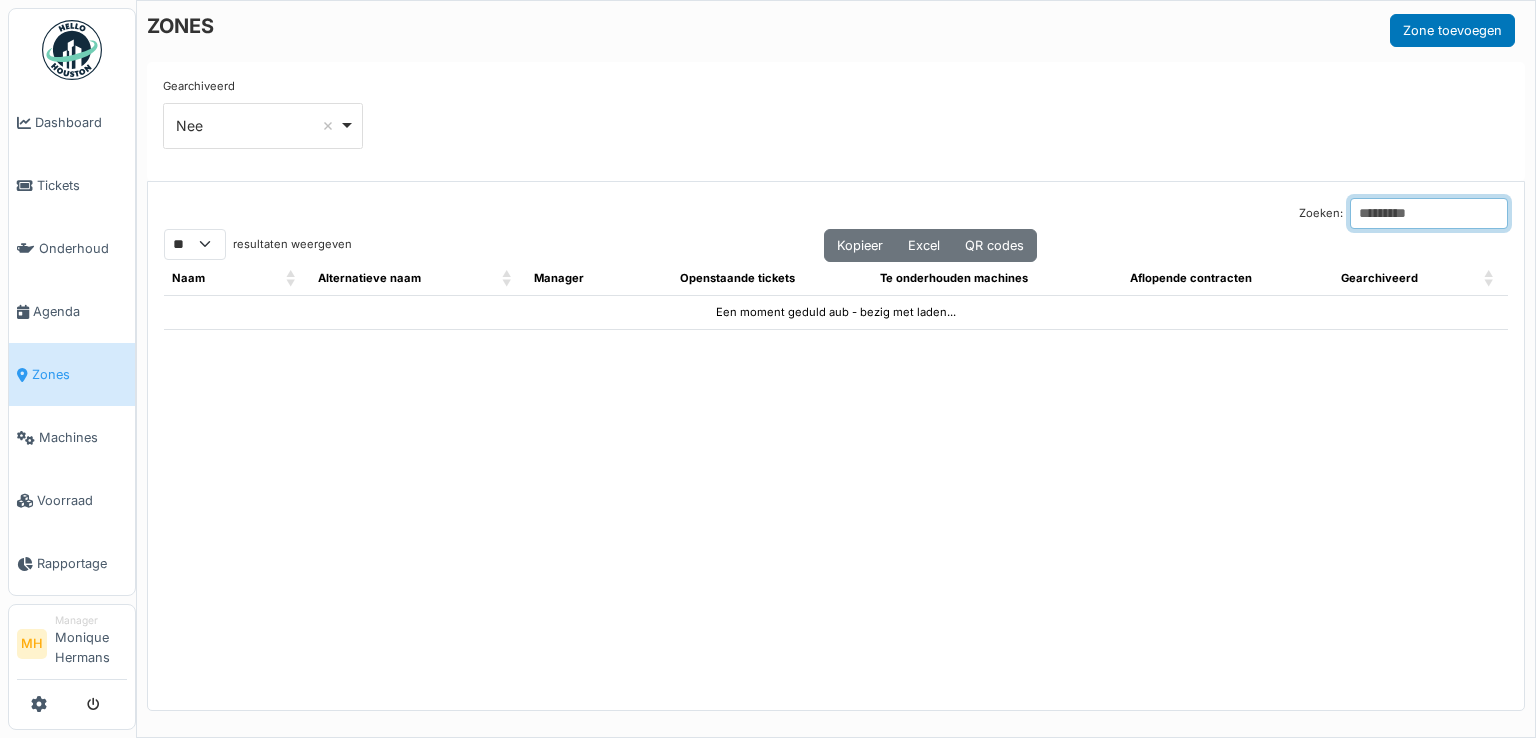 click on "Zoeken:" at bounding box center [1429, 213] 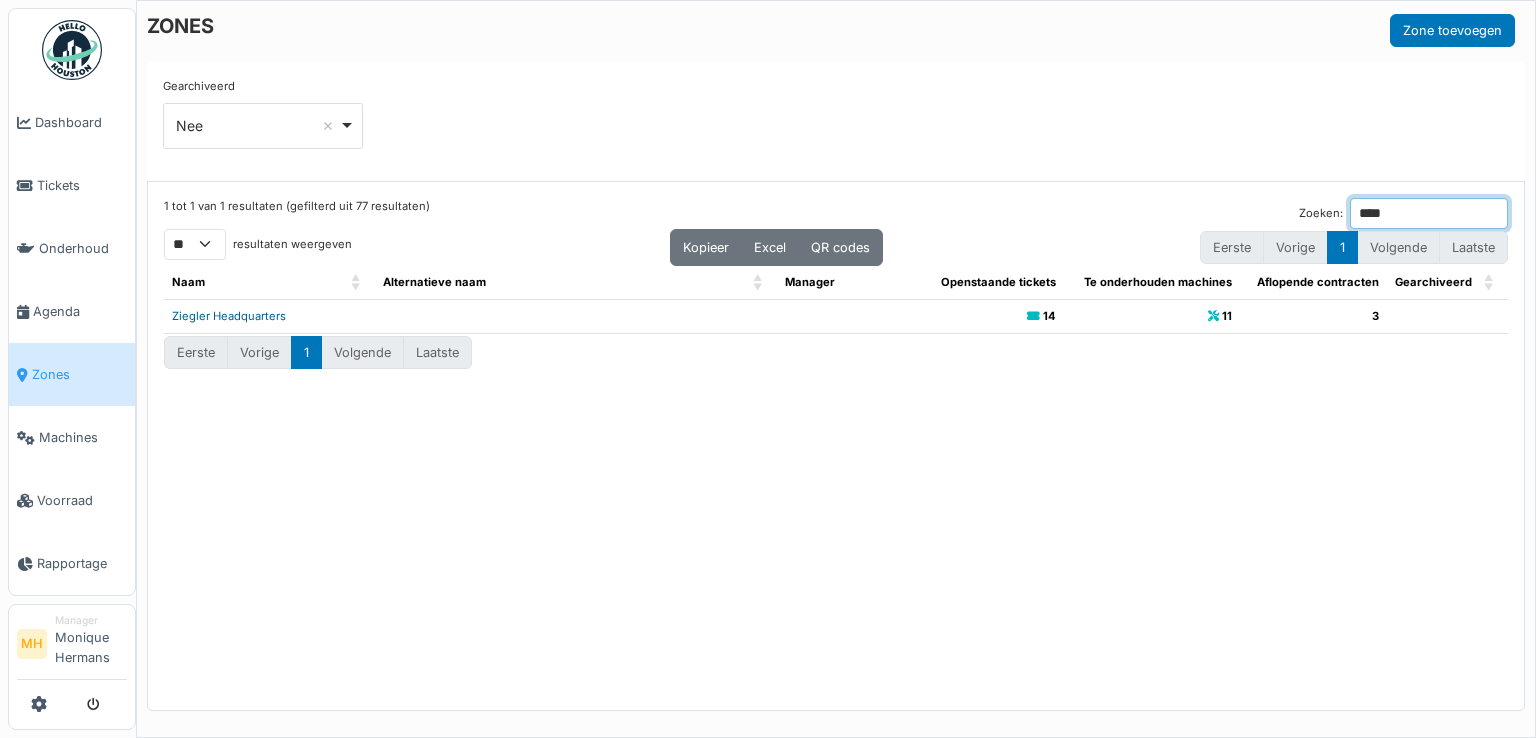type on "****" 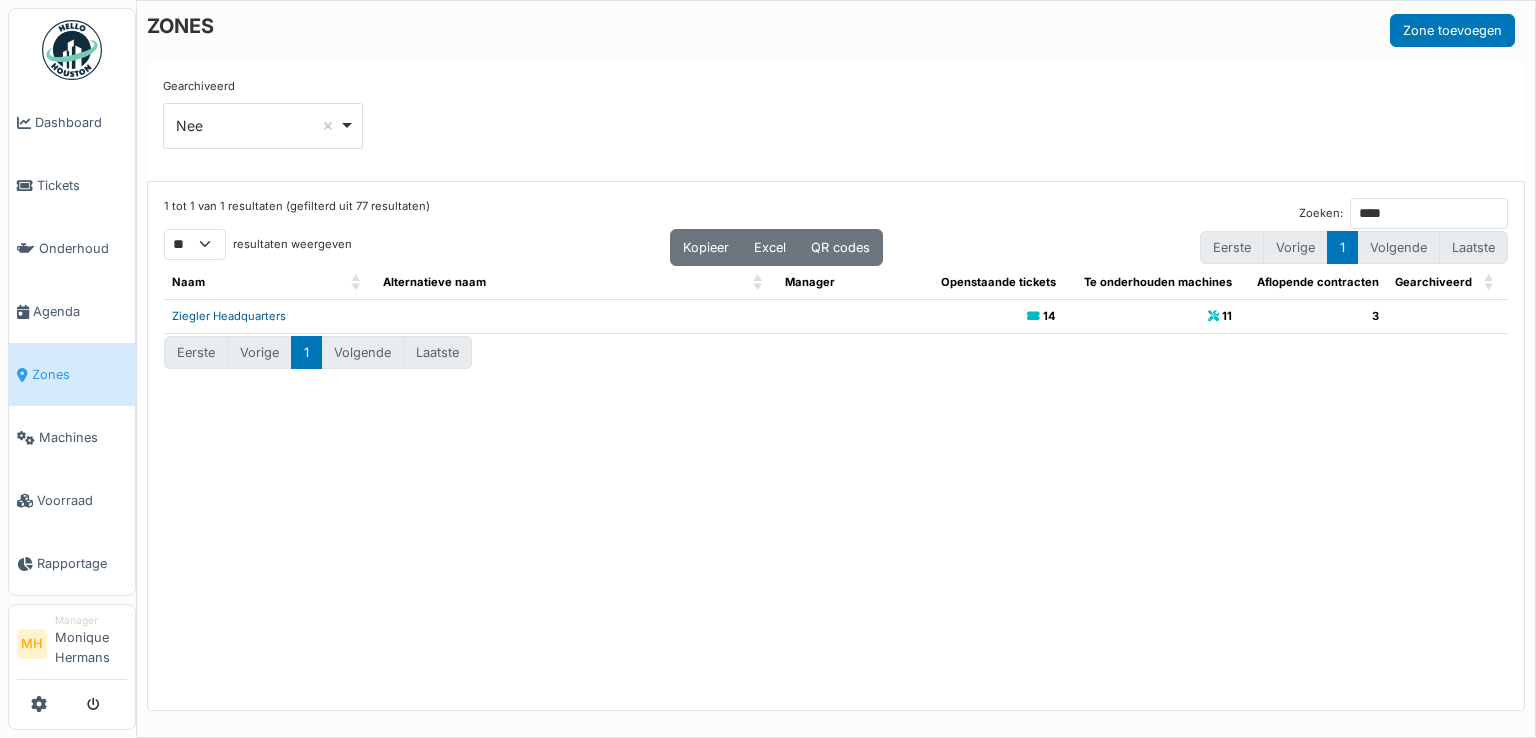 click on "Ziegler Headquarters" at bounding box center (229, 316) 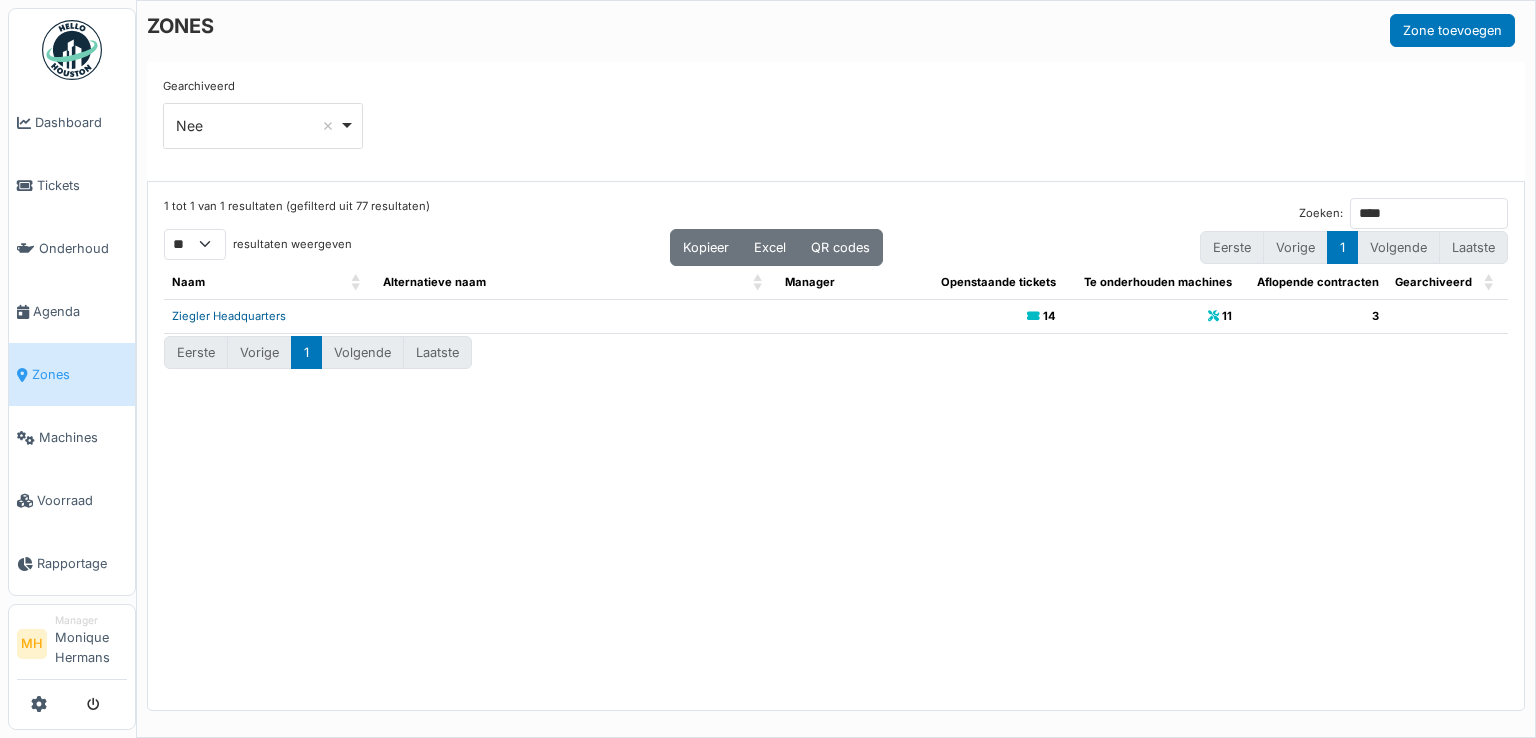 click on "Ziegler Headquarters" at bounding box center [229, 316] 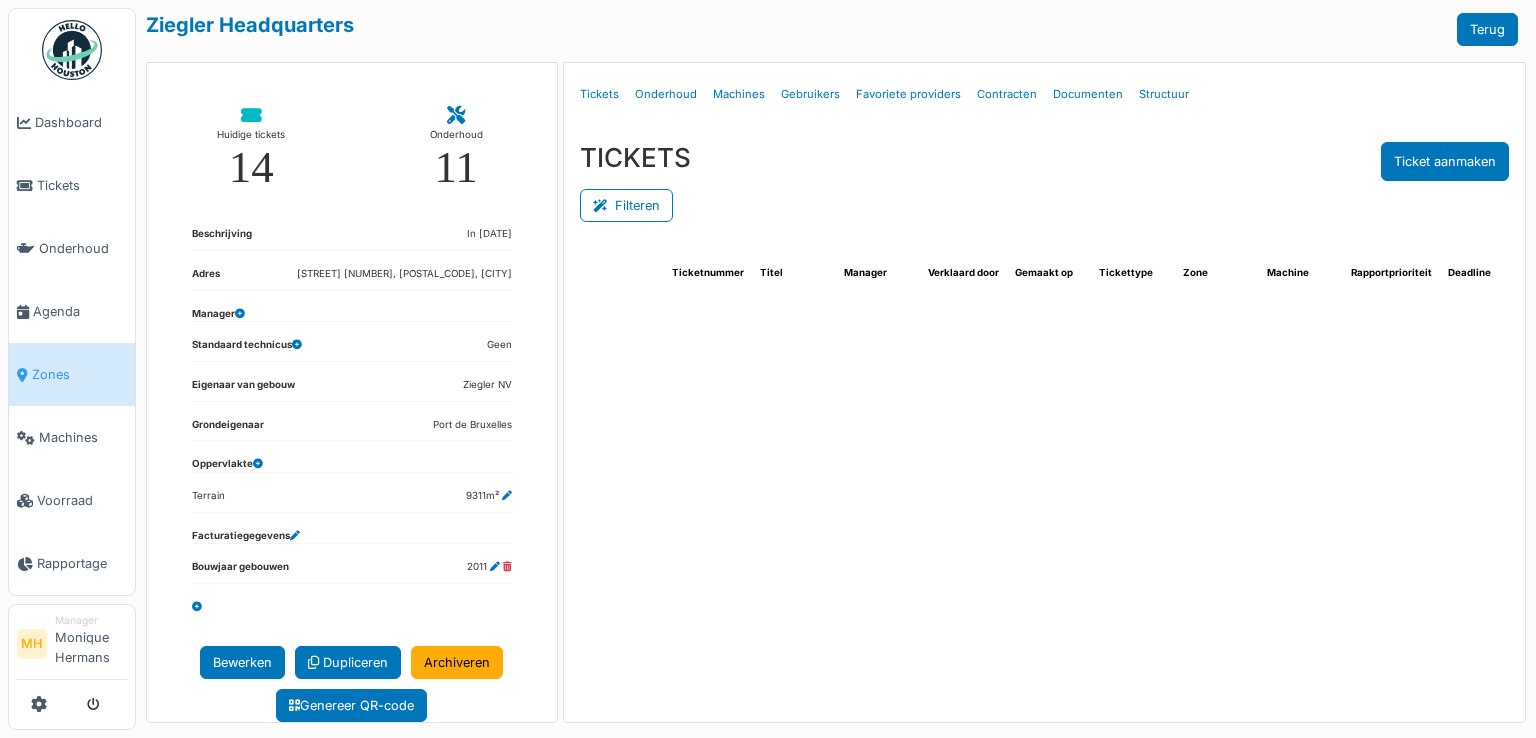 scroll, scrollTop: 0, scrollLeft: 0, axis: both 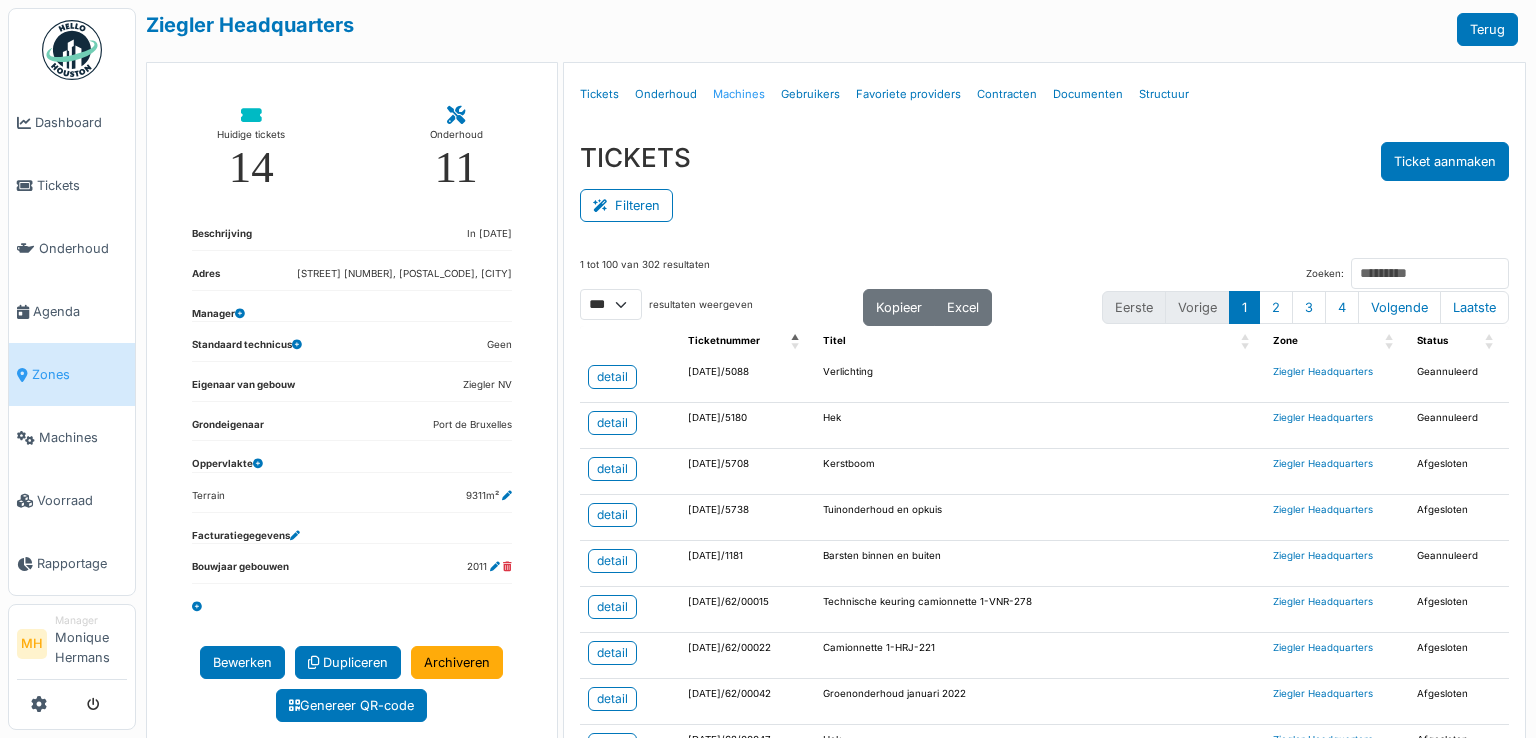click on "Machines" at bounding box center [739, 94] 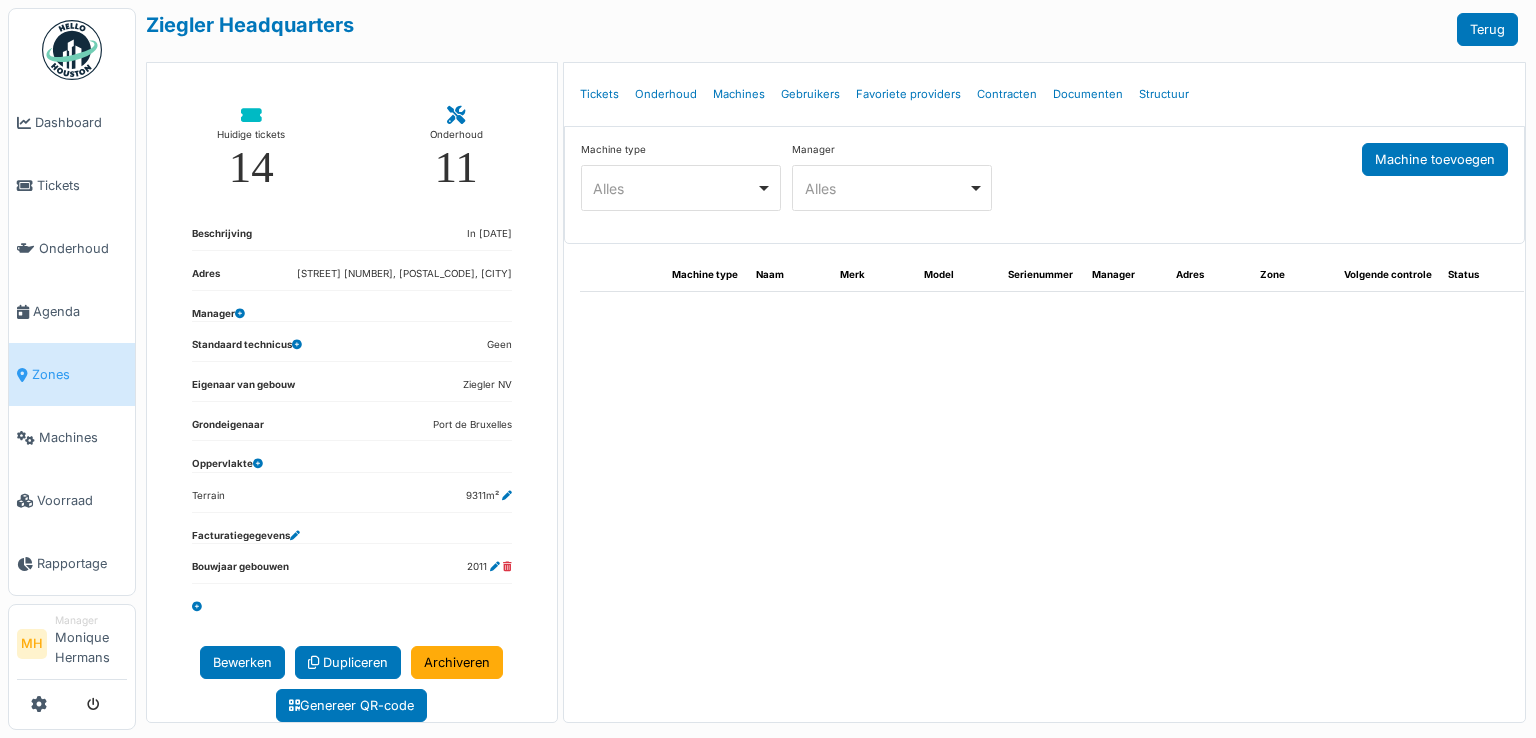 select on "***" 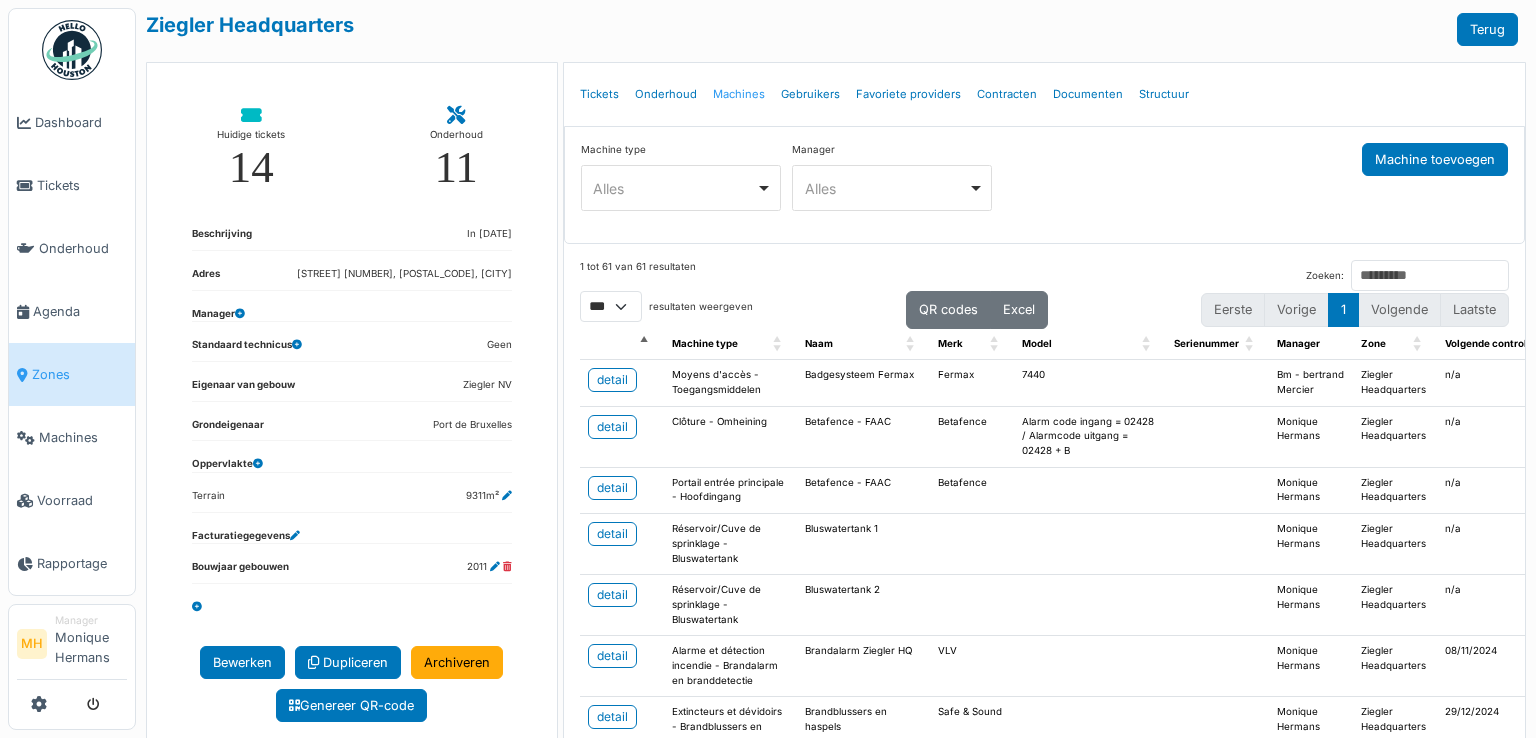 click on "Machines" at bounding box center (739, 94) 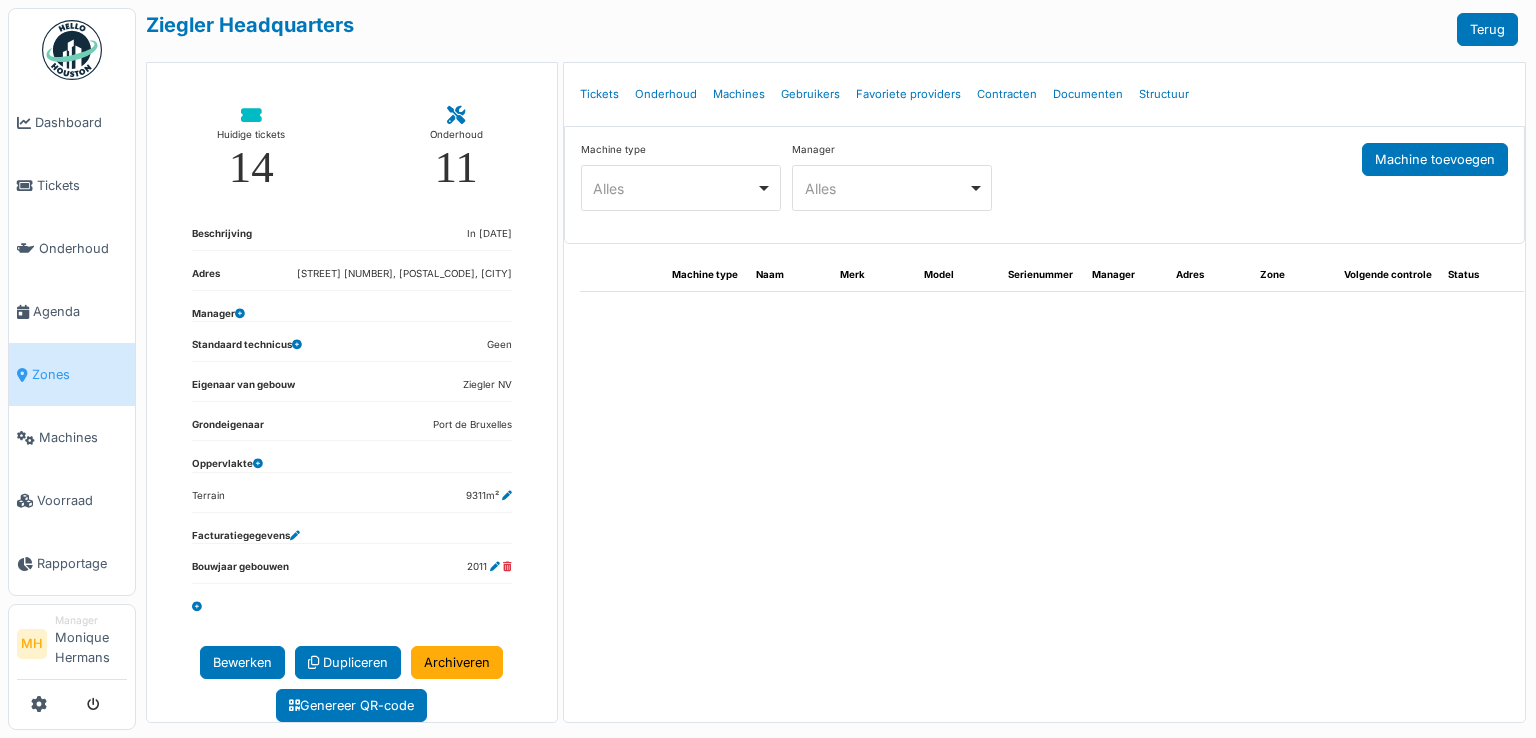 select on "***" 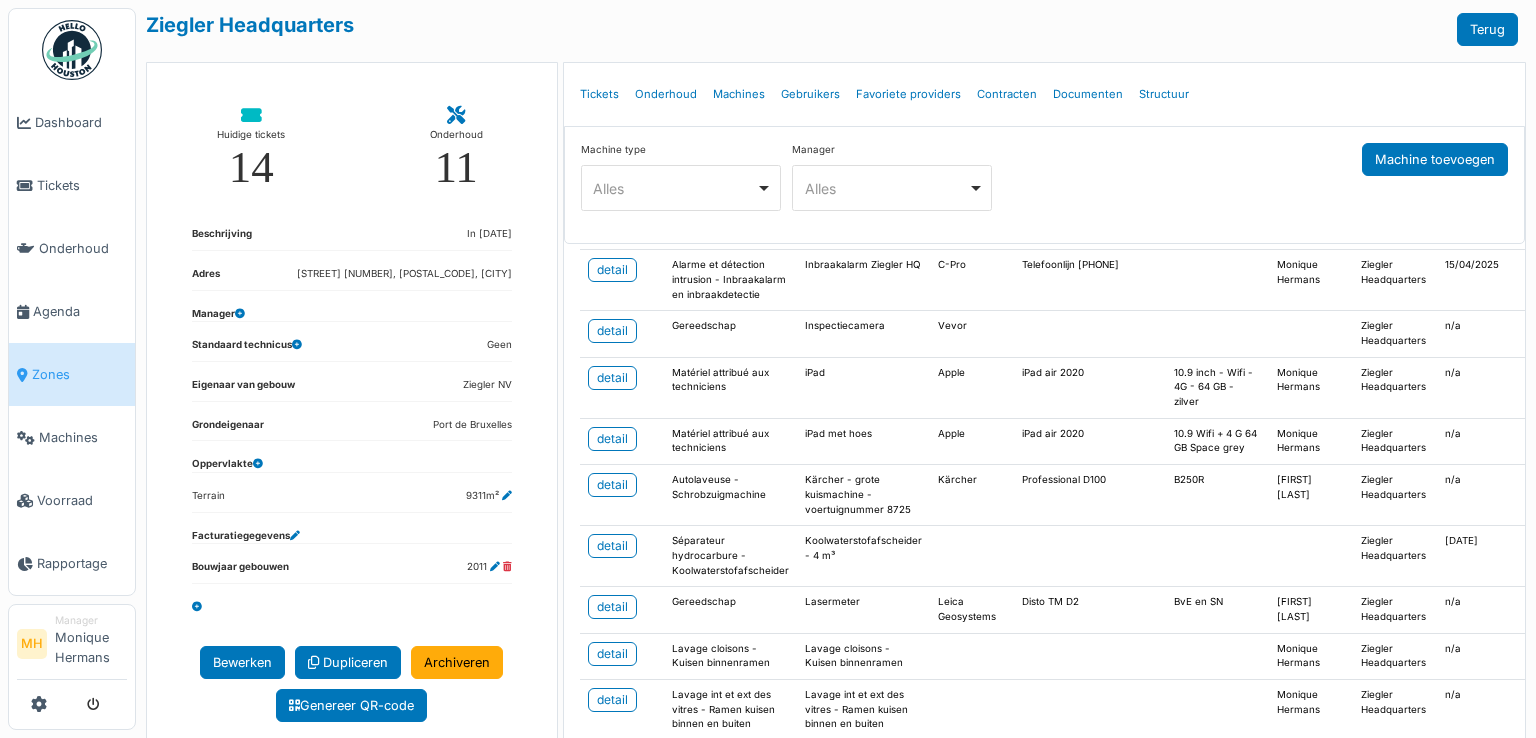 scroll, scrollTop: 1900, scrollLeft: 0, axis: vertical 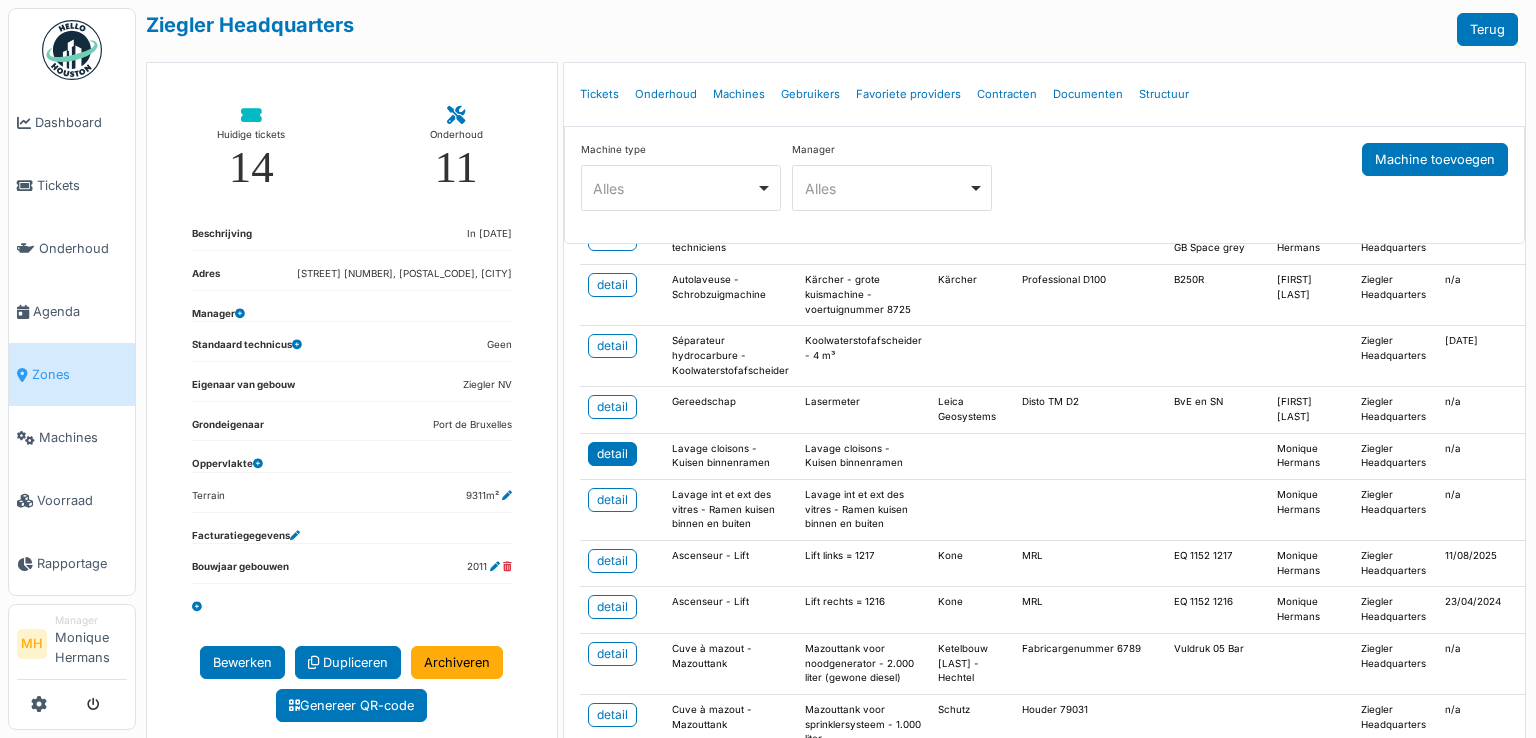 click on "detail" at bounding box center [612, 454] 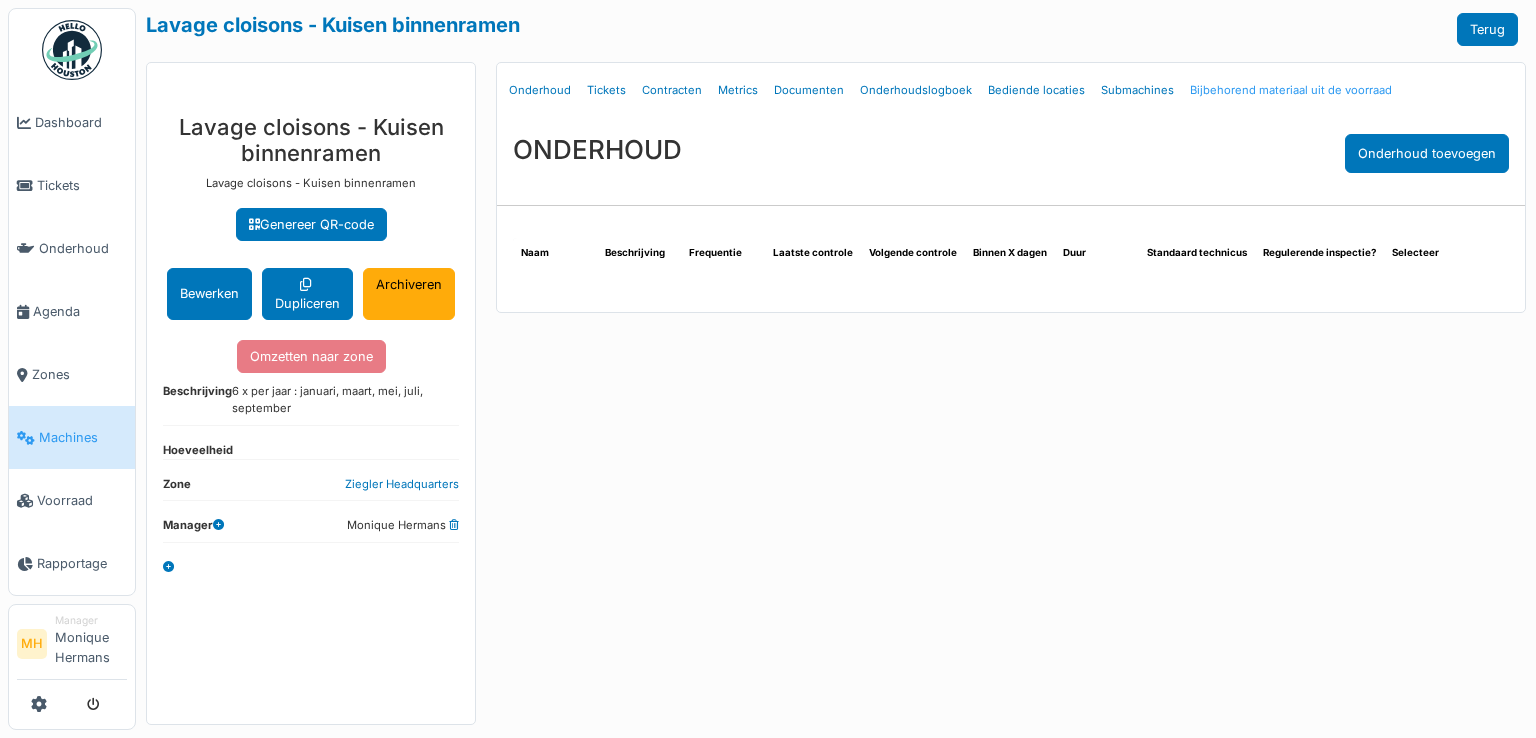 drag, startPoint x: 1496, startPoint y: 24, endPoint x: 1325, endPoint y: 102, distance: 187.94946 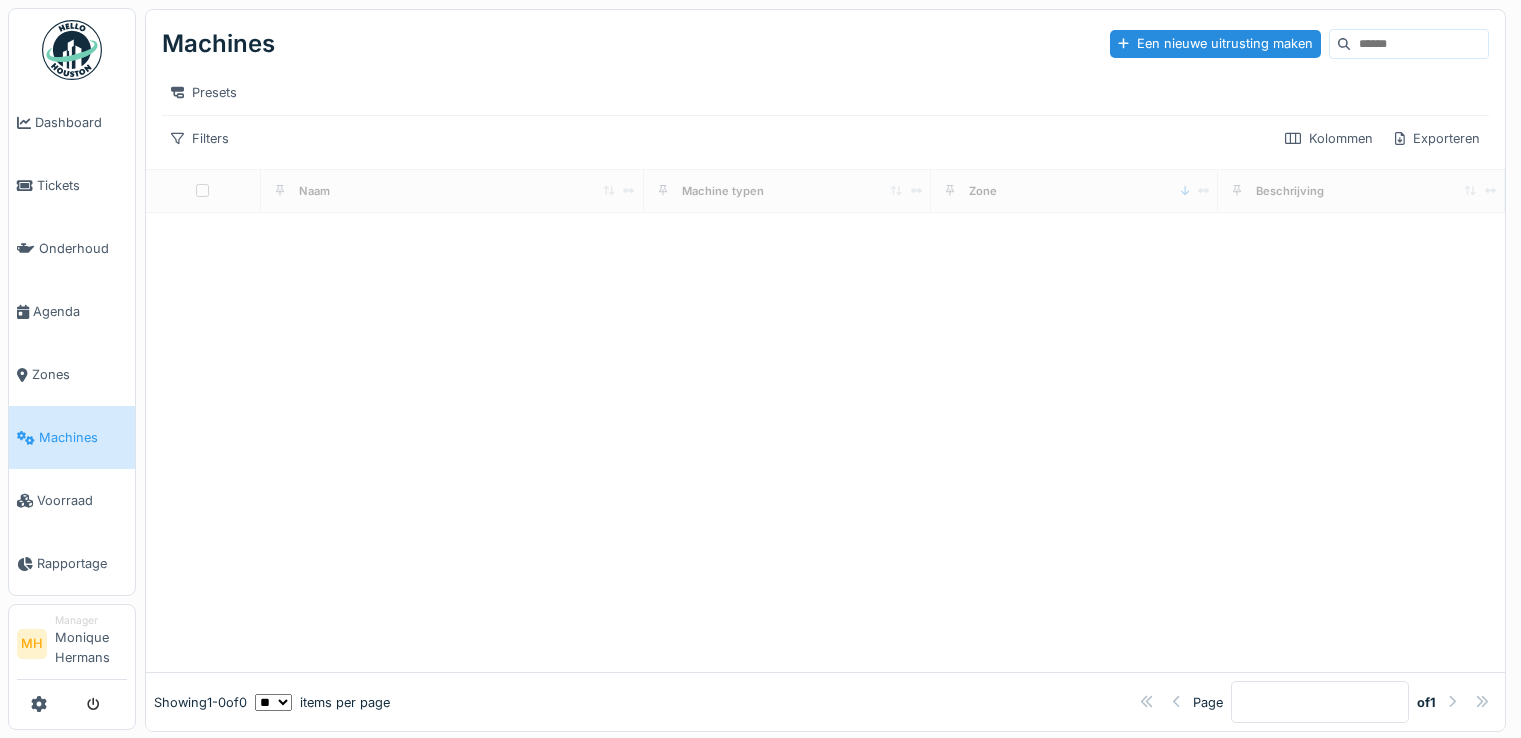 scroll, scrollTop: 0, scrollLeft: 0, axis: both 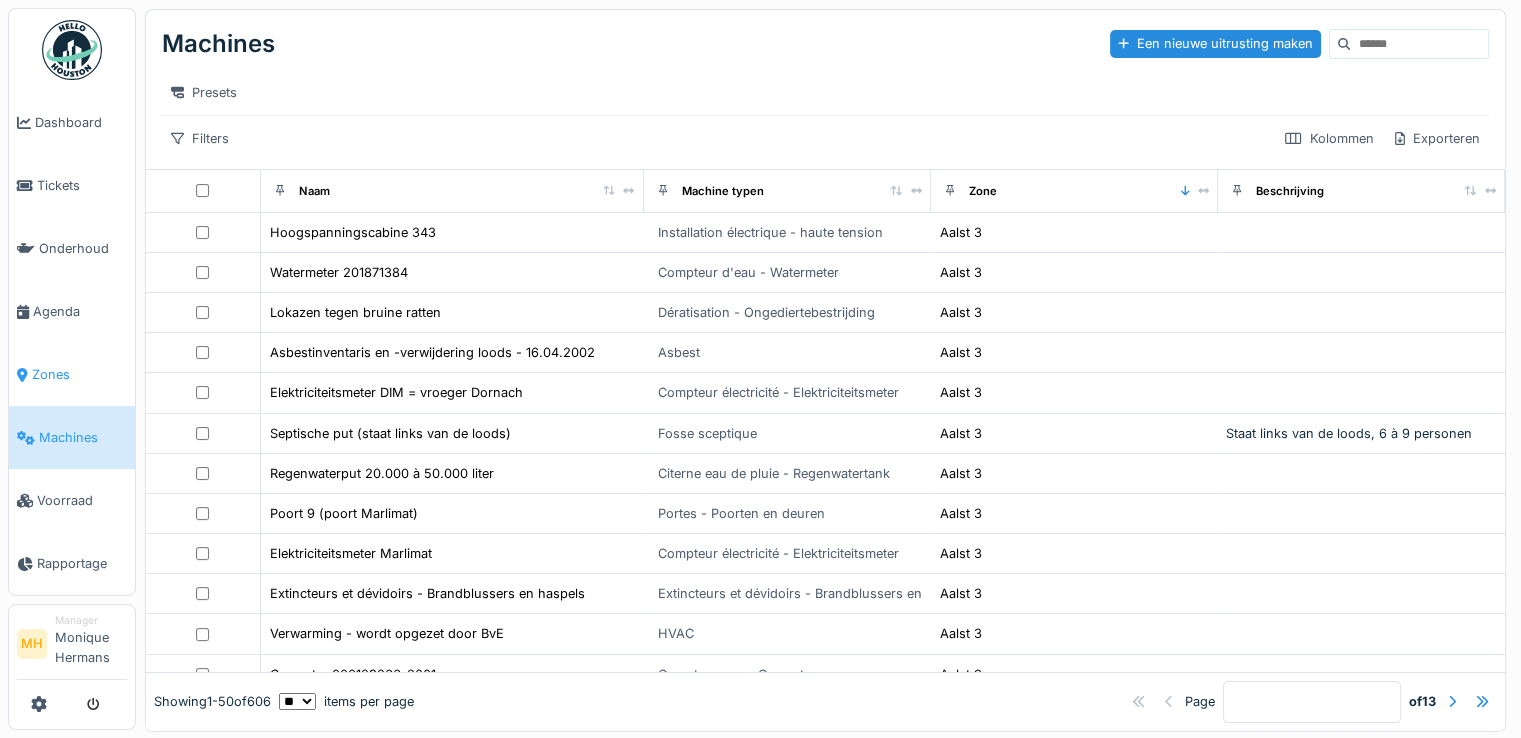 click on "Zones" at bounding box center [79, 374] 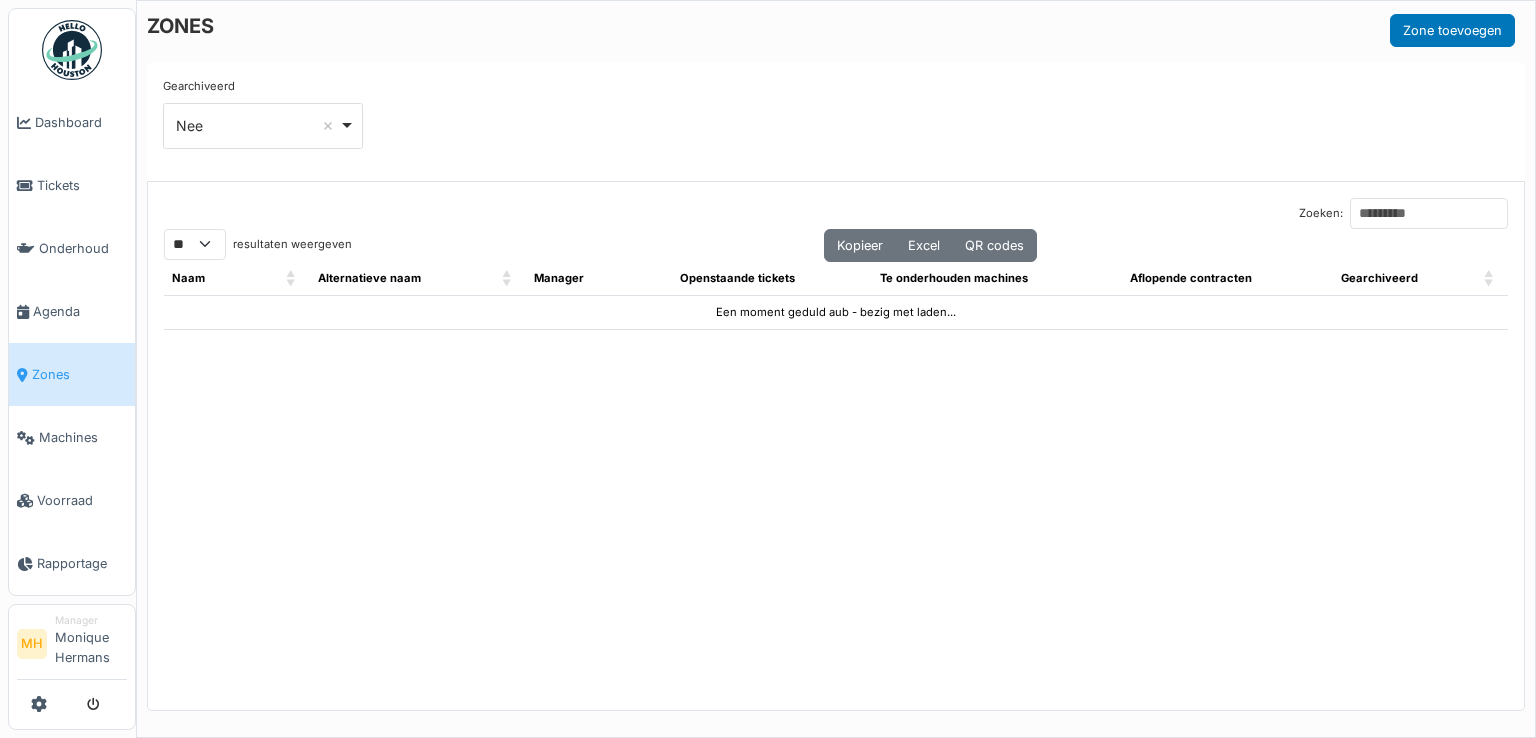select on "**" 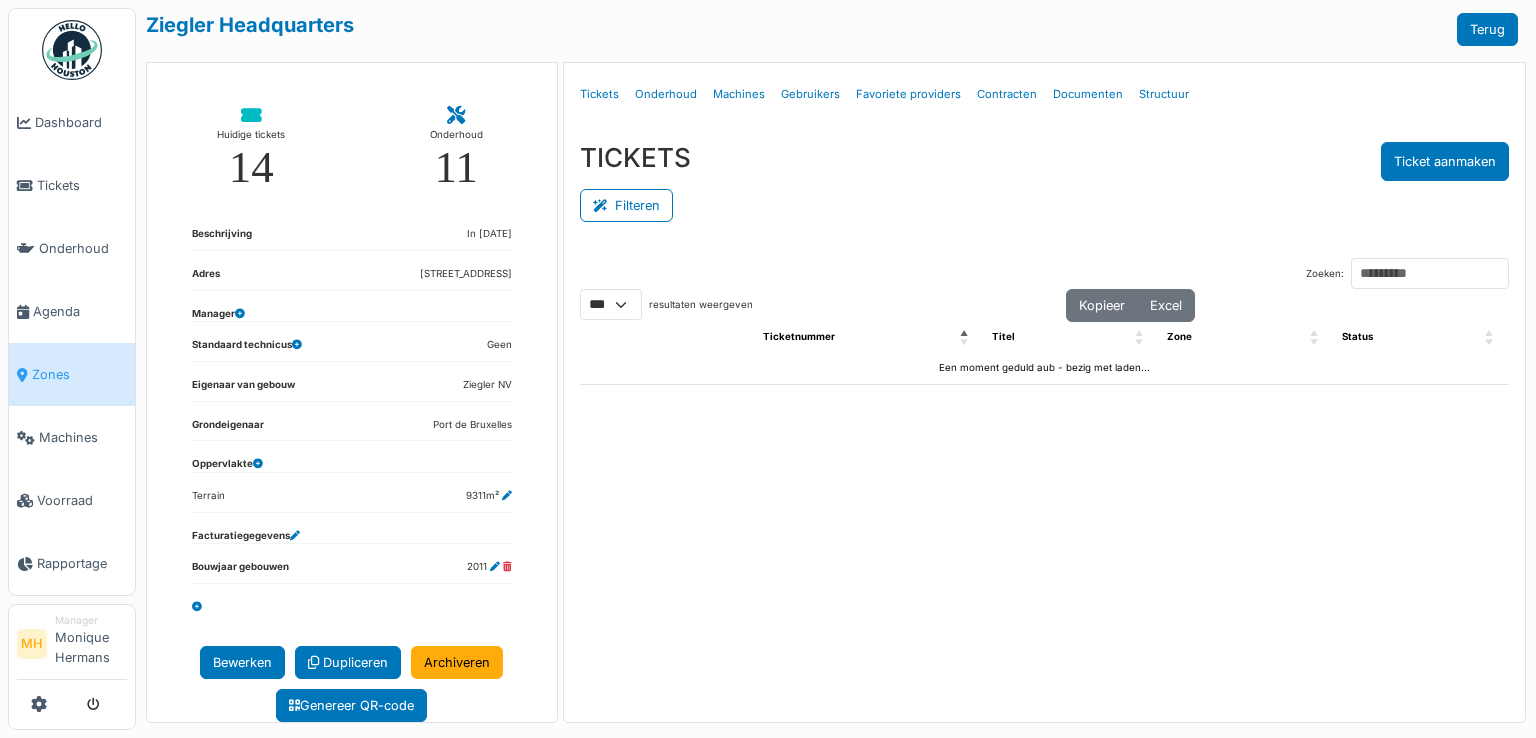 select on "***" 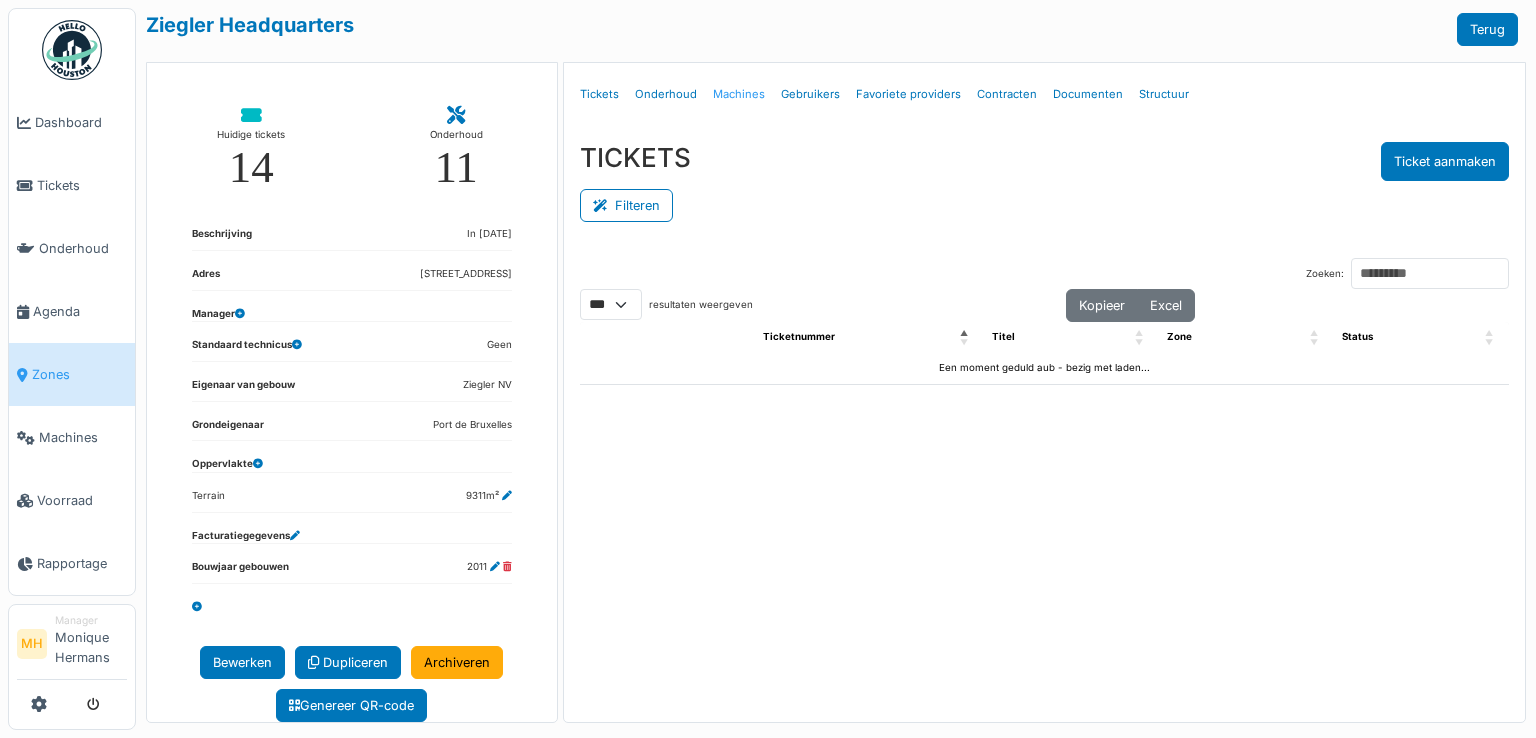 scroll, scrollTop: 0, scrollLeft: 0, axis: both 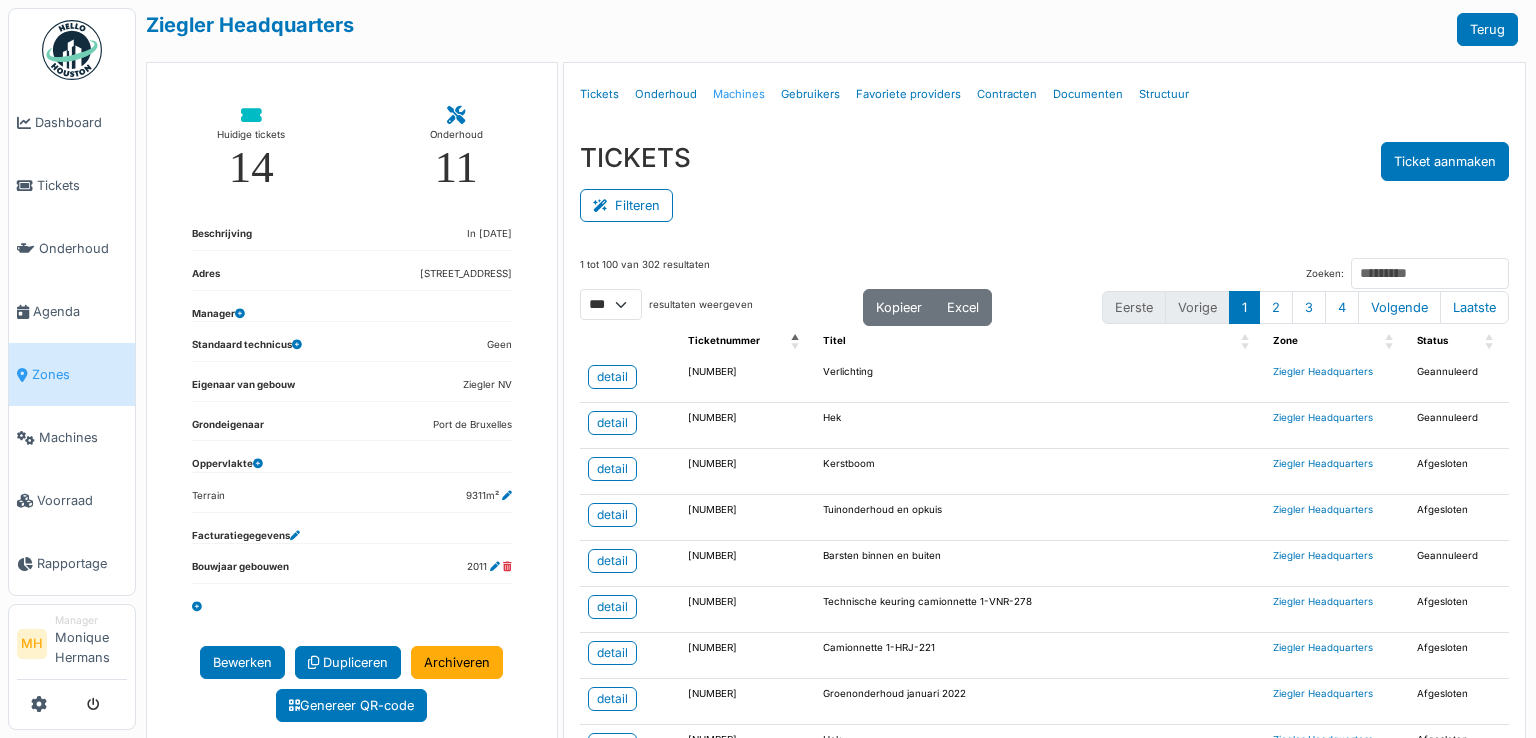 select on "***" 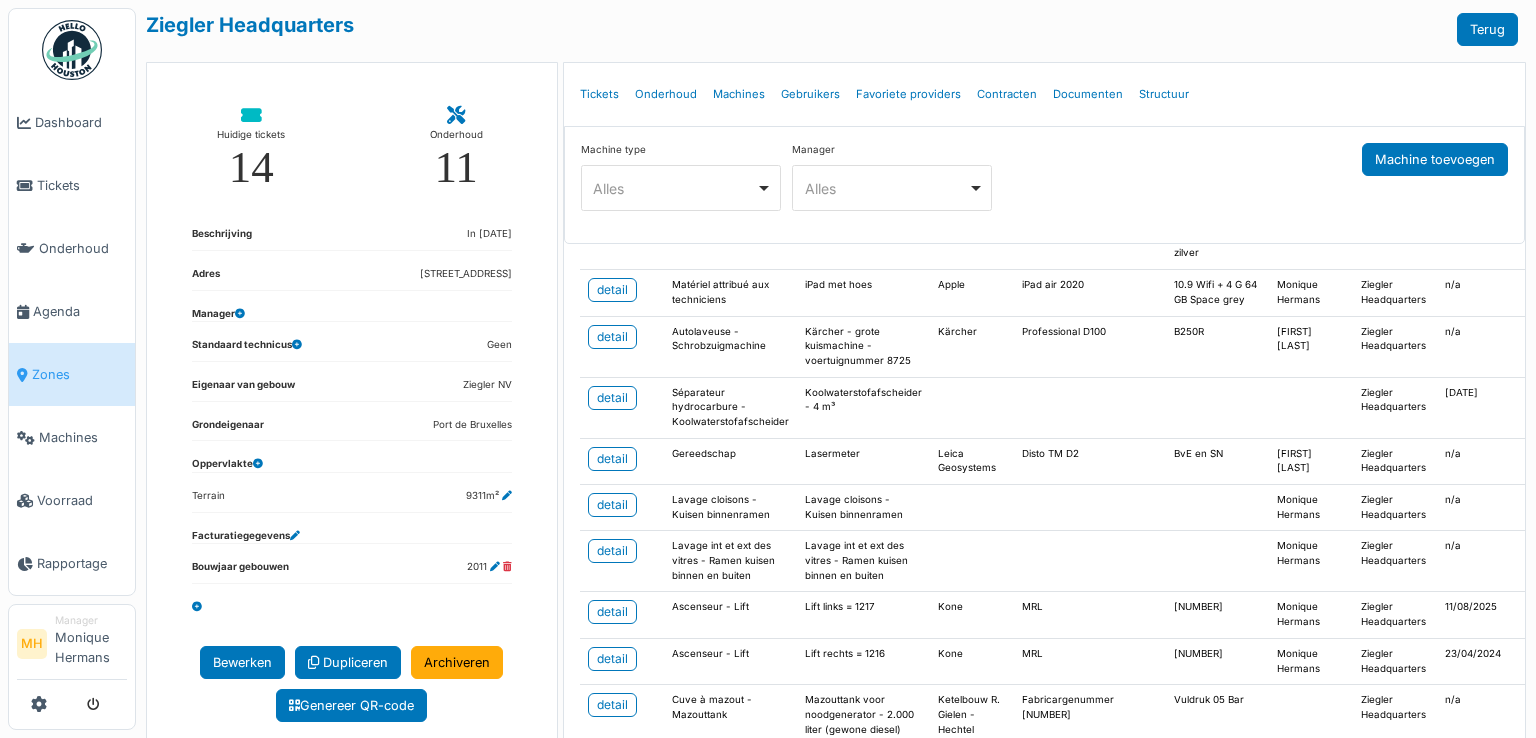 scroll, scrollTop: 1900, scrollLeft: 0, axis: vertical 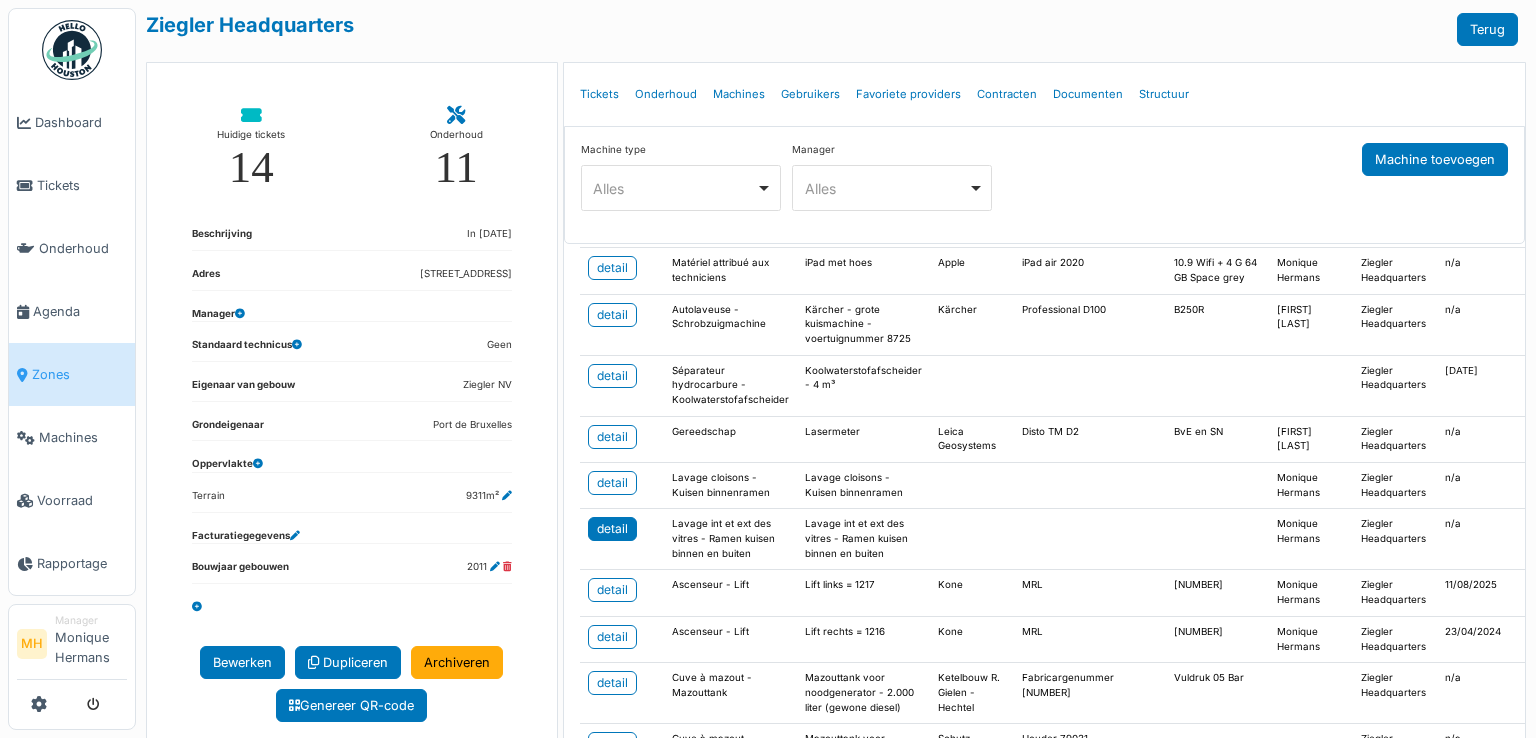 click on "detail" at bounding box center (612, 529) 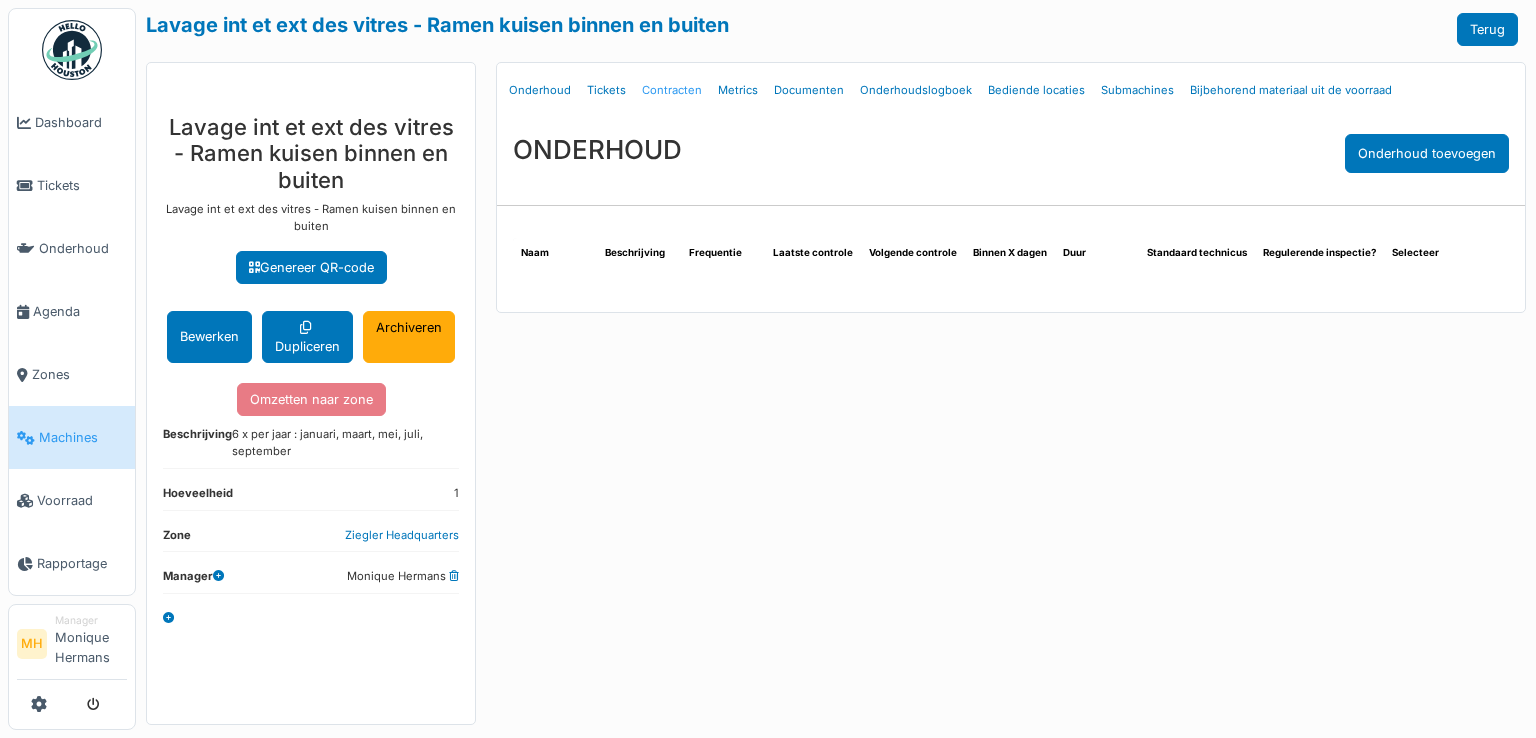click on "Contracten" at bounding box center (672, 90) 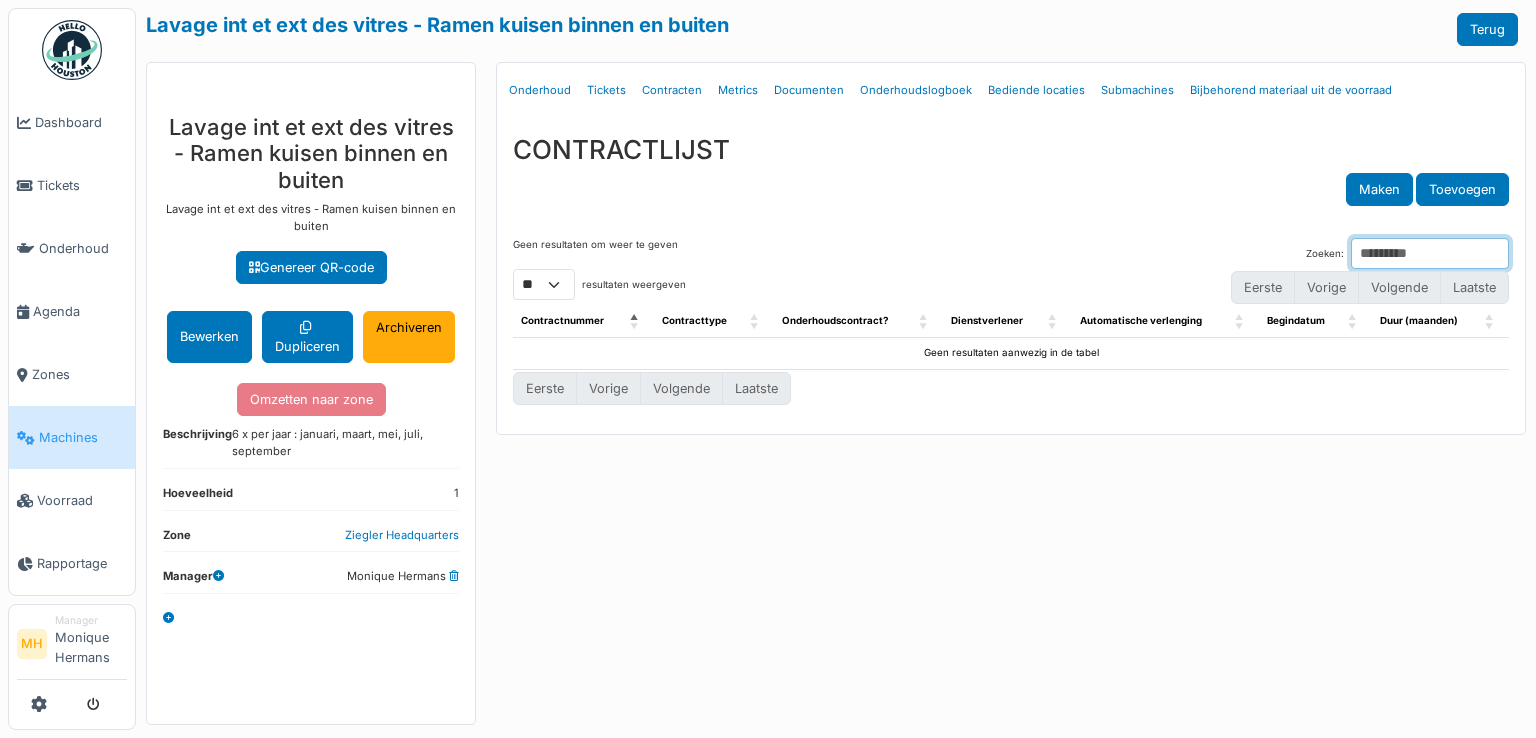 click on "Zoeken:" at bounding box center [1430, 253] 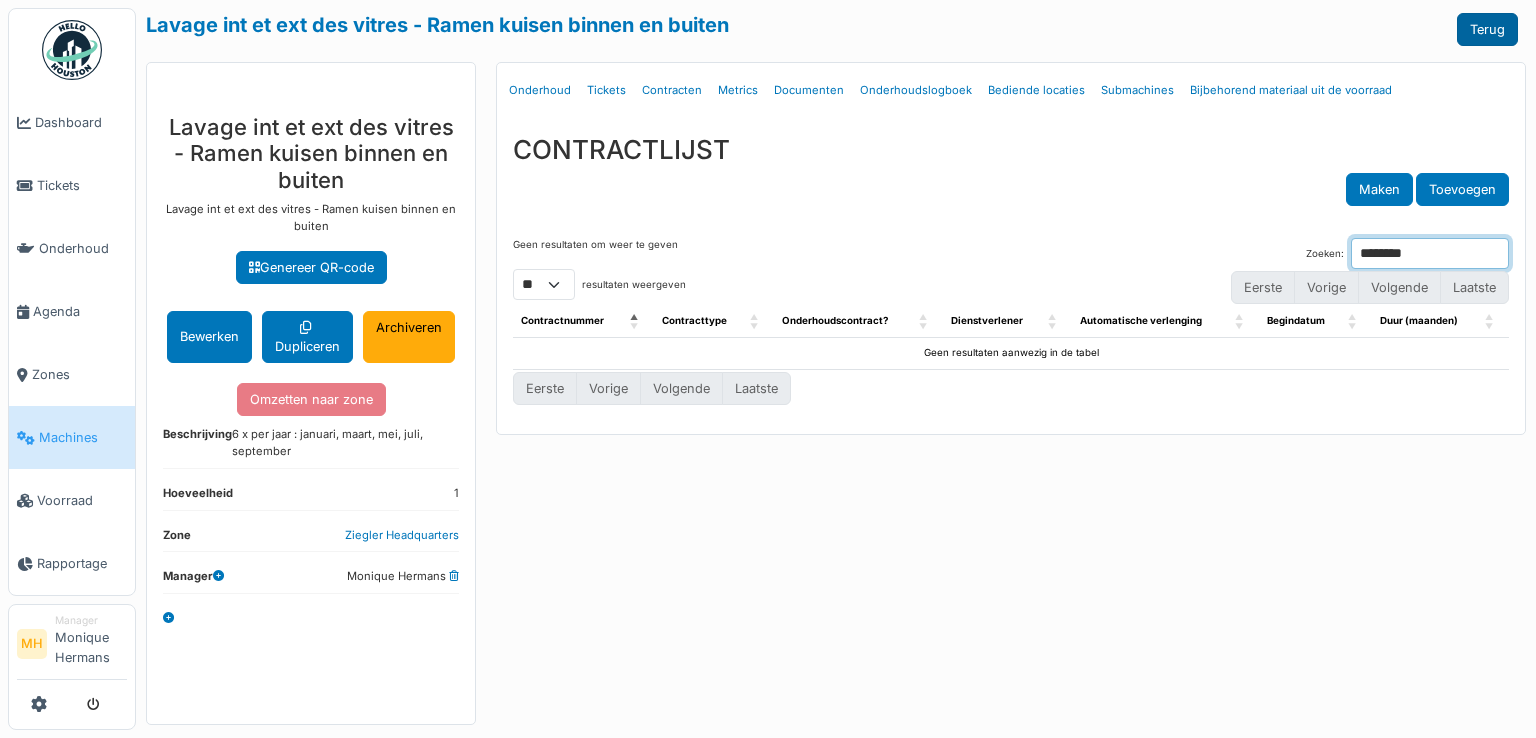 type on "********" 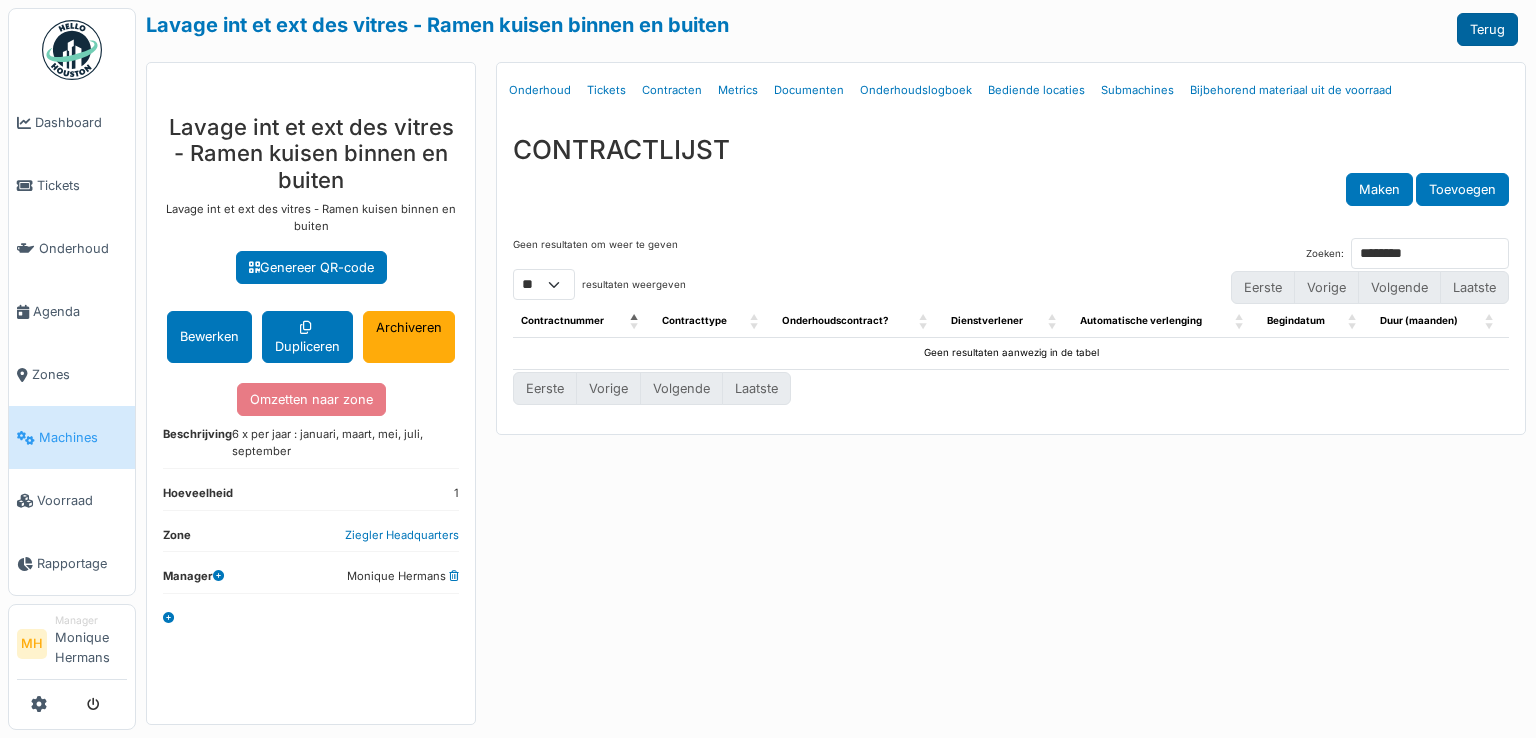 click on "Terug" at bounding box center (1487, 29) 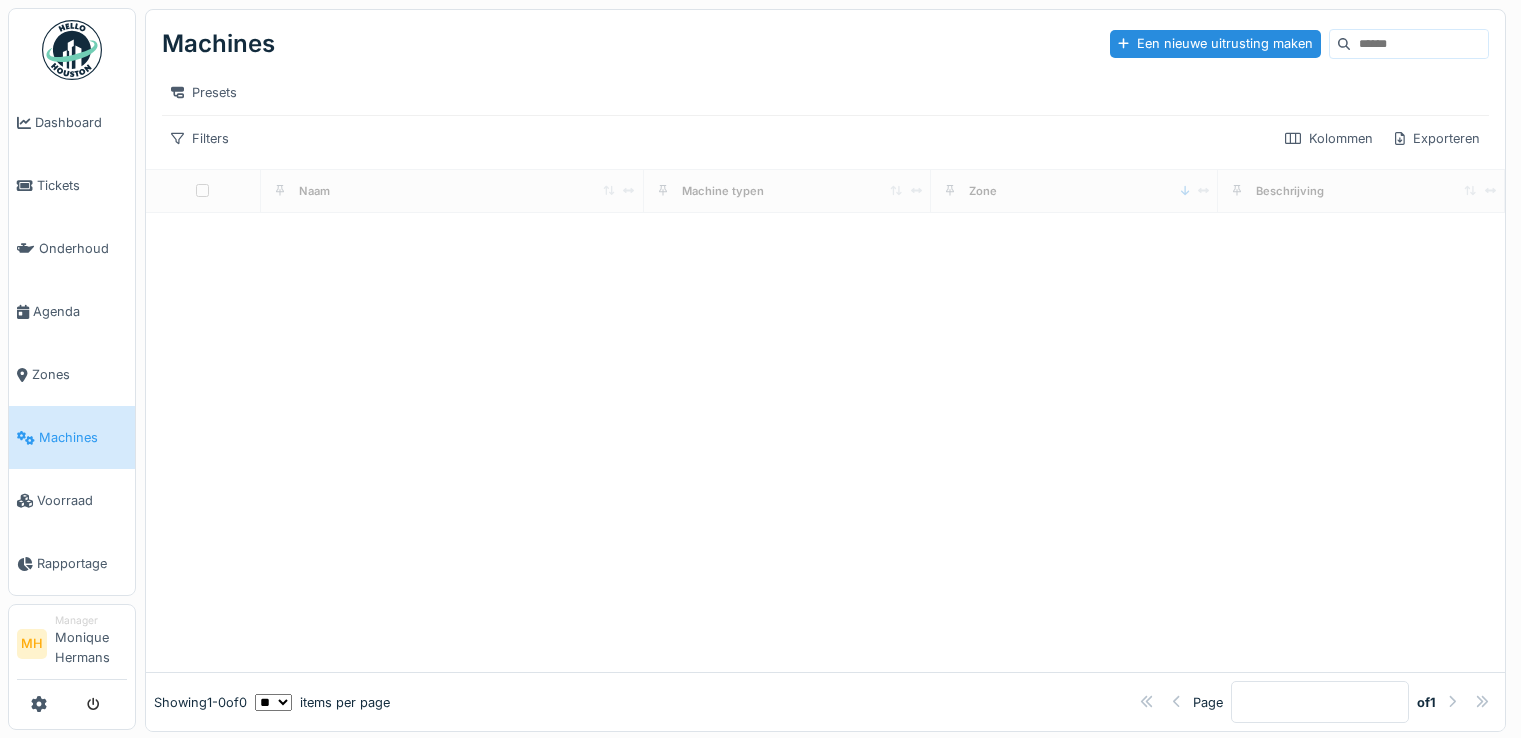 scroll, scrollTop: 0, scrollLeft: 0, axis: both 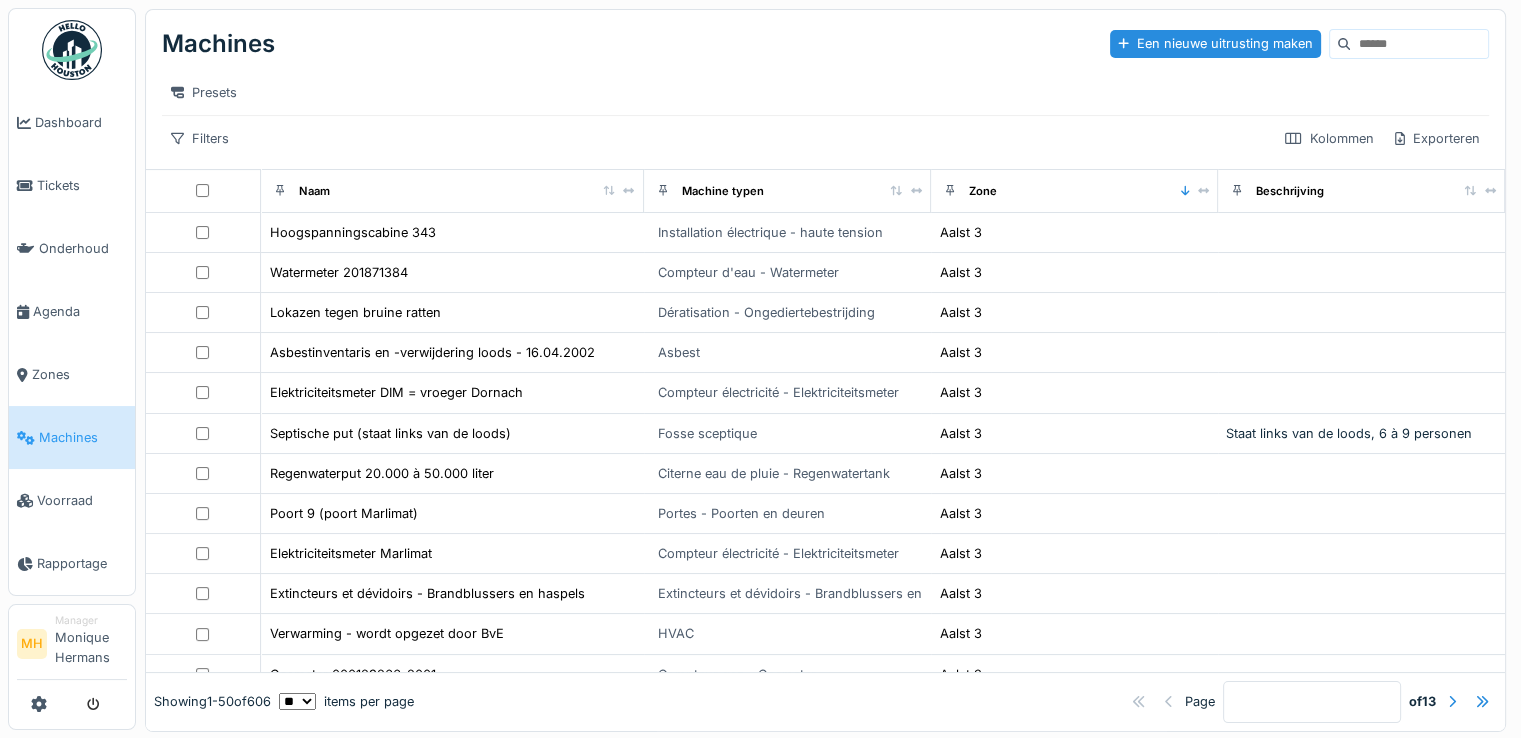 click at bounding box center (1419, 44) 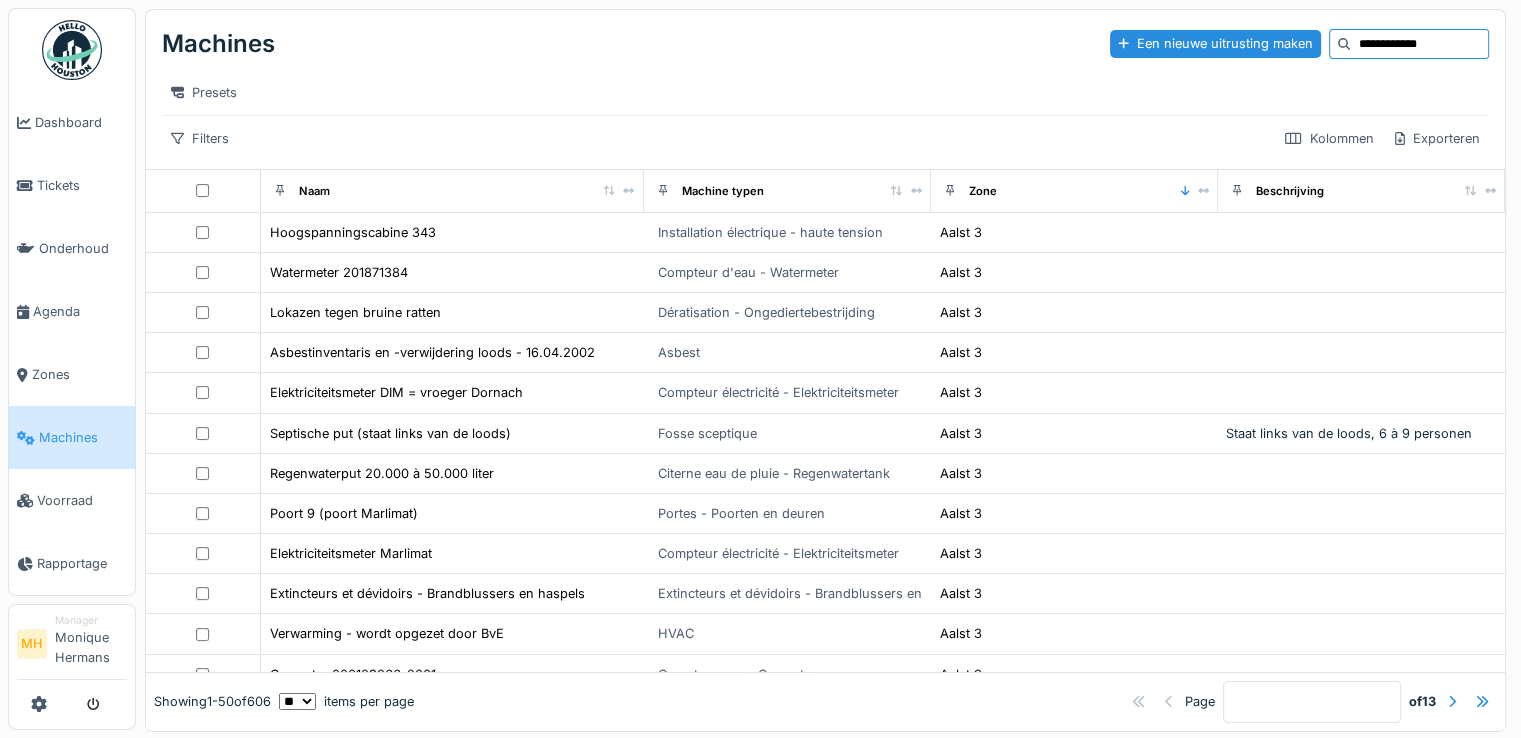 type on "**********" 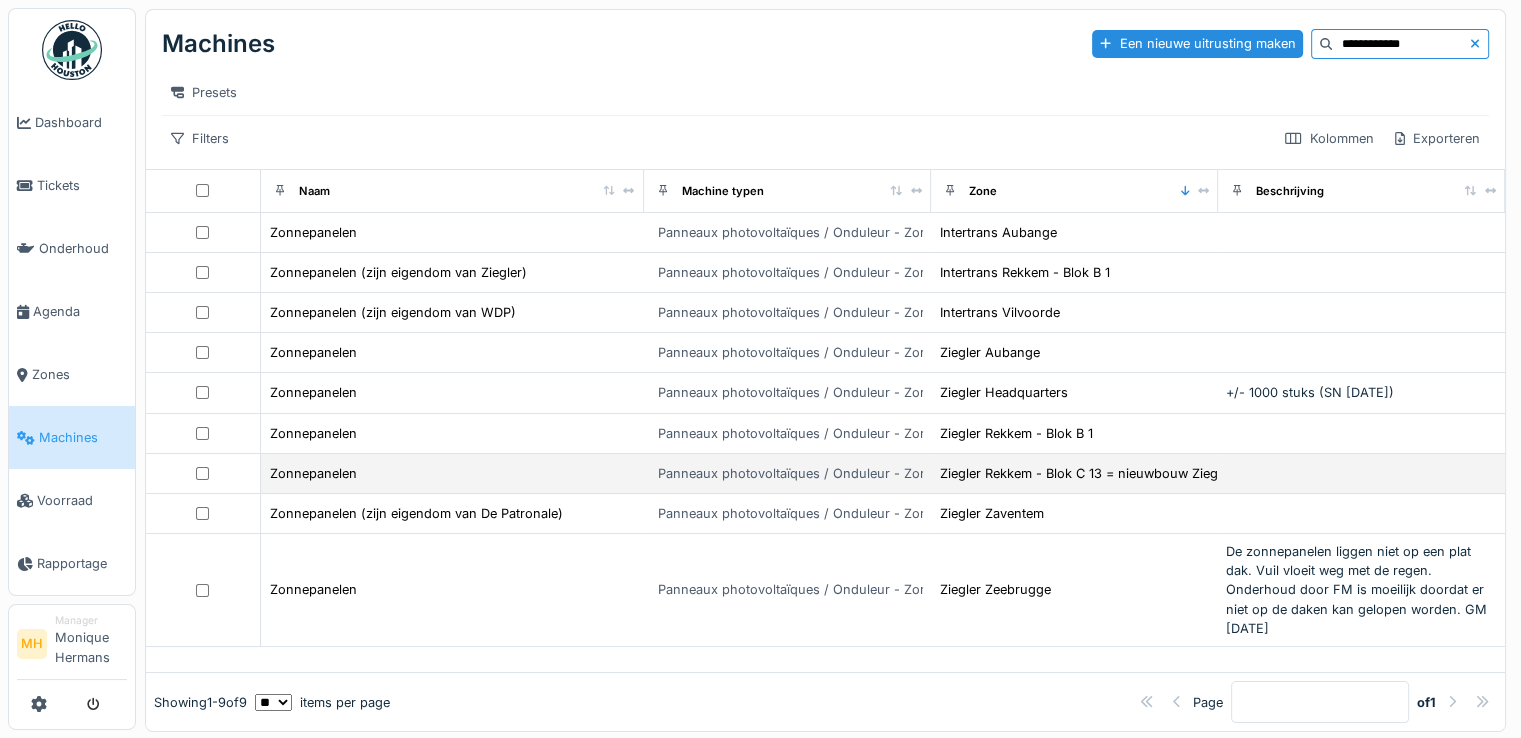 click on "Panneaux photovoltaïques / Onduleur - Zonnepanelen / Omvormer" at bounding box center [863, 473] 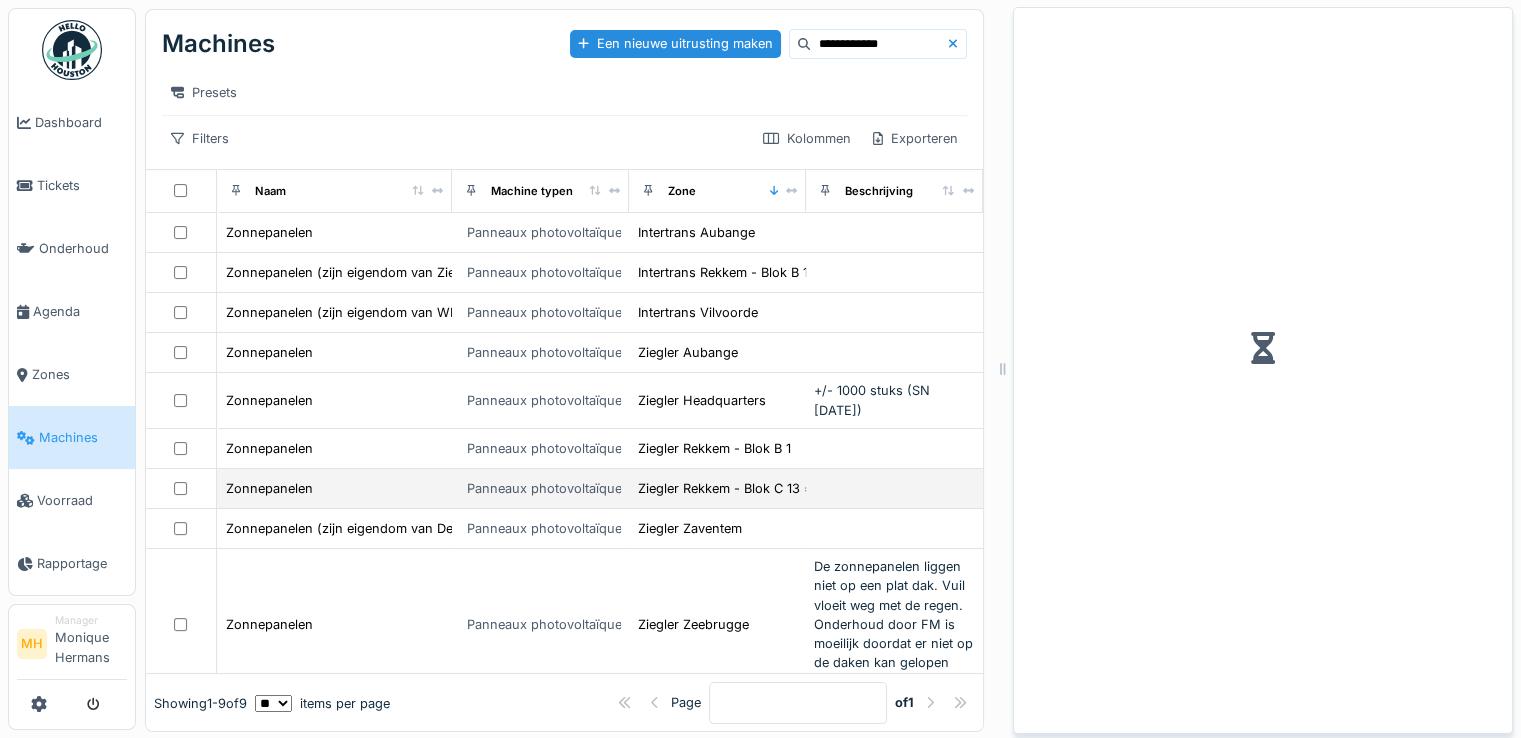 click at bounding box center (894, 489) 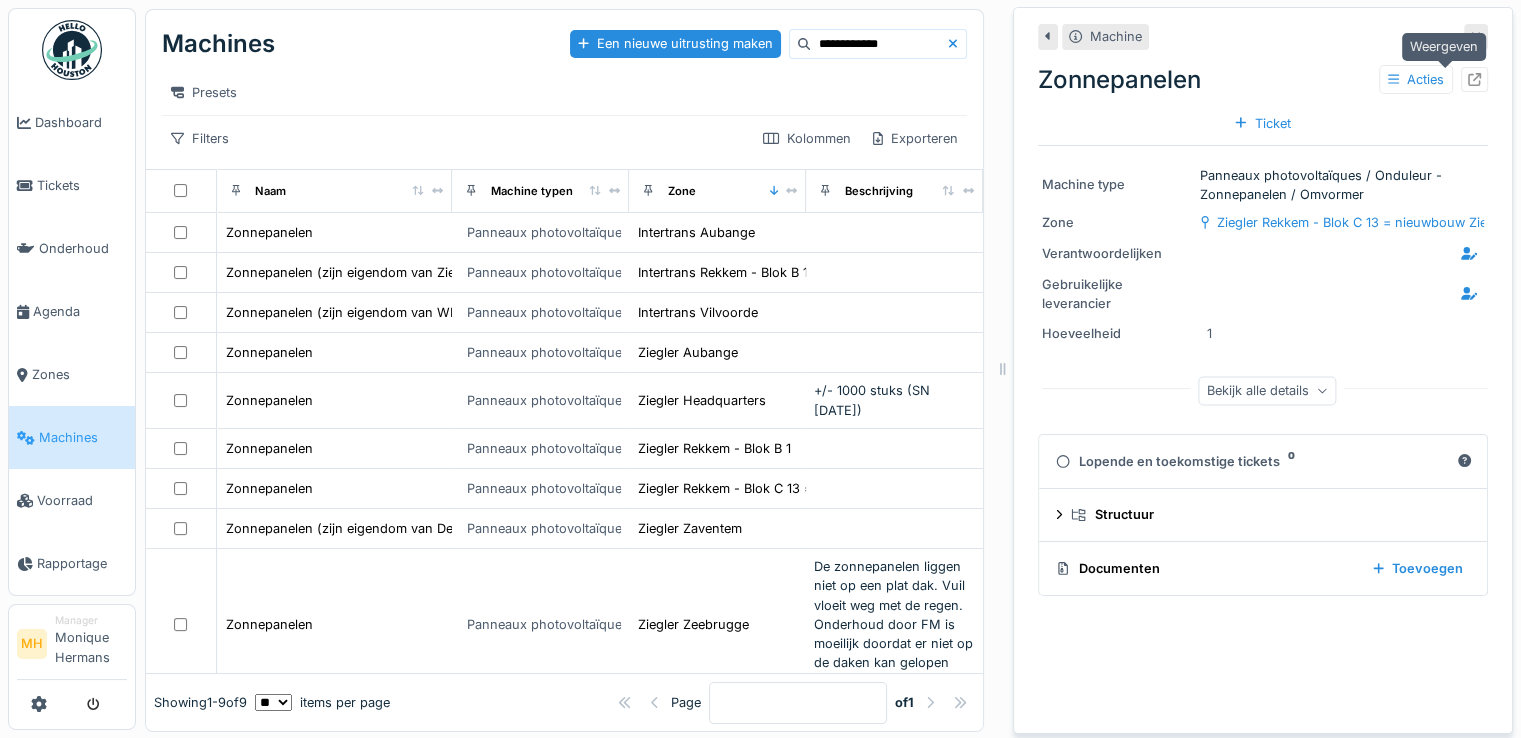 click at bounding box center [1474, 79] 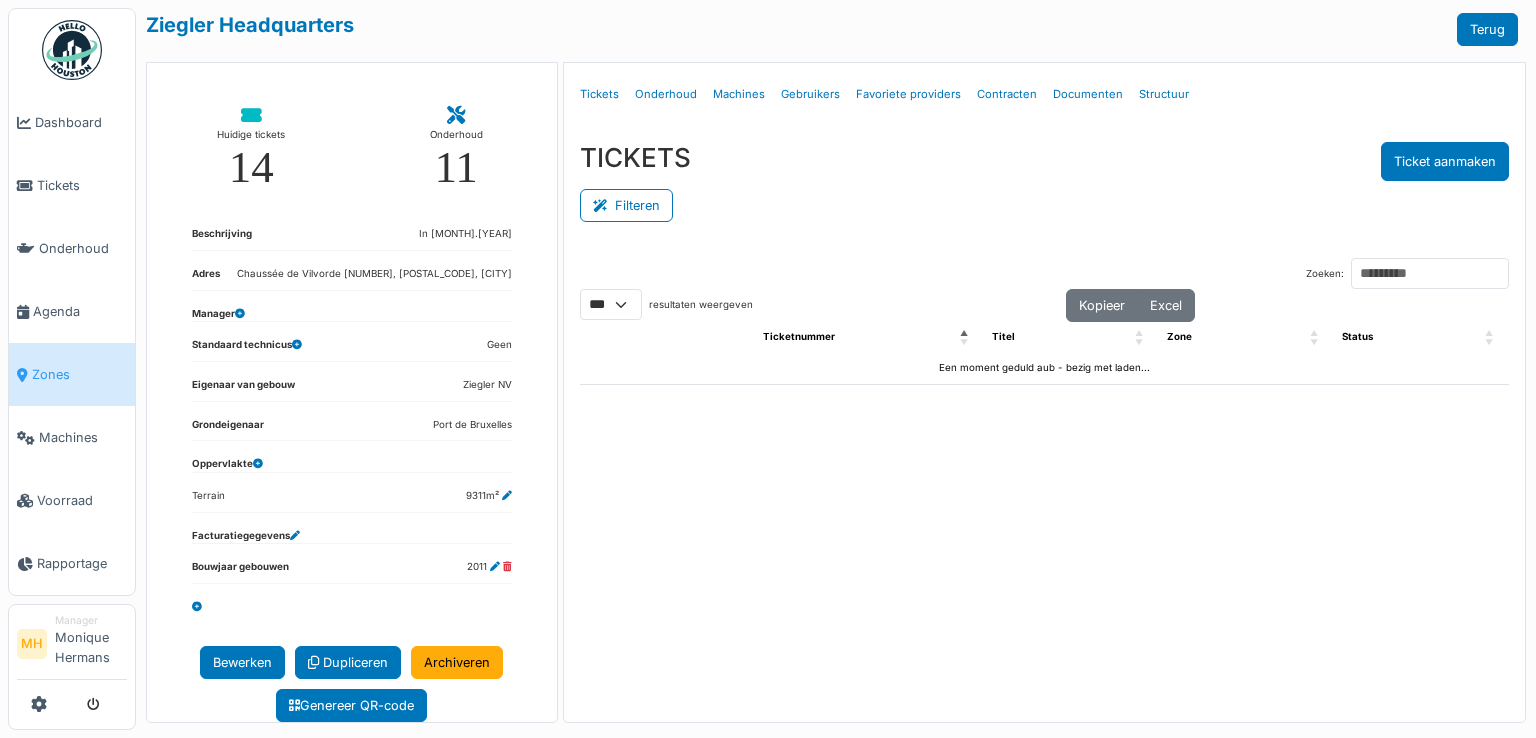 select on "***" 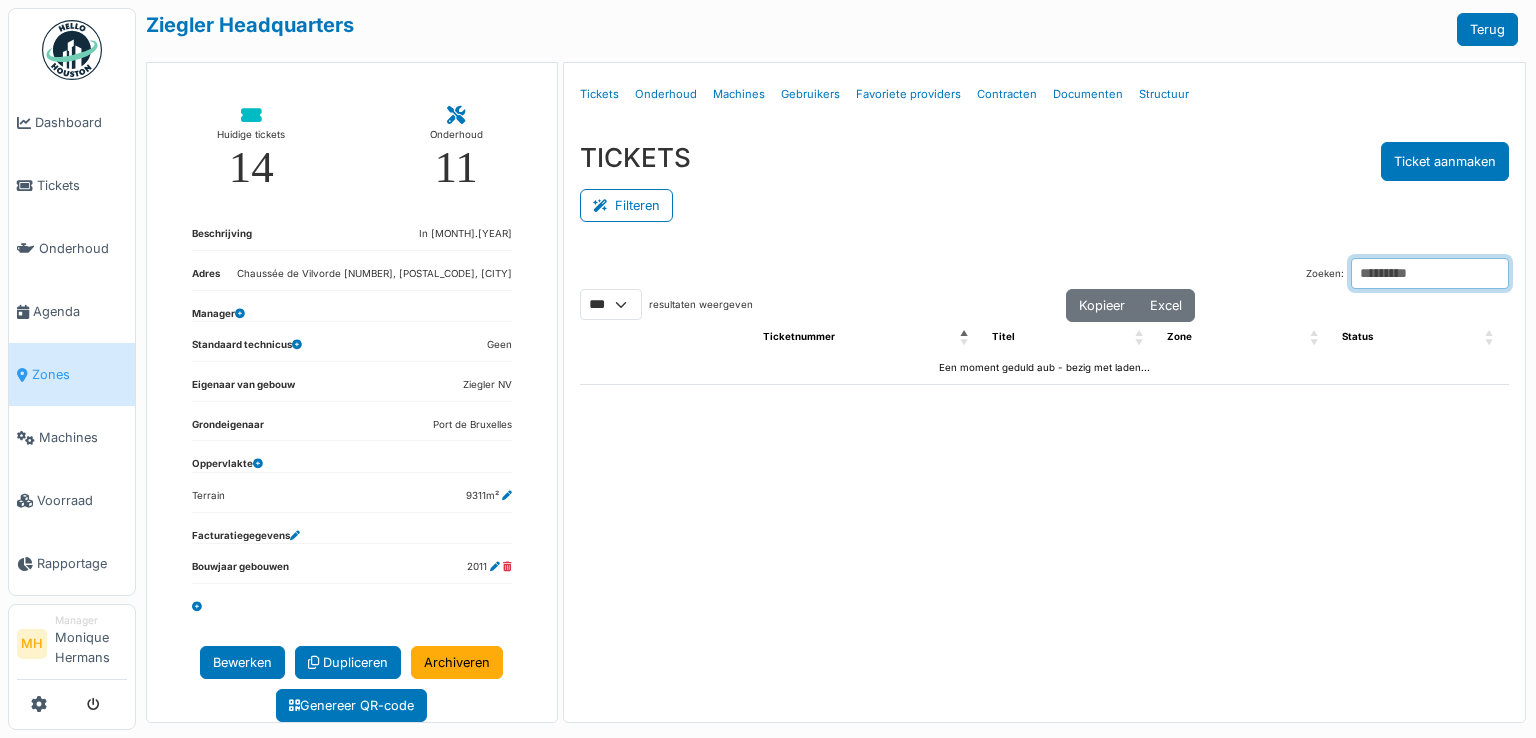 click on "Zoeken:" at bounding box center (1430, 273) 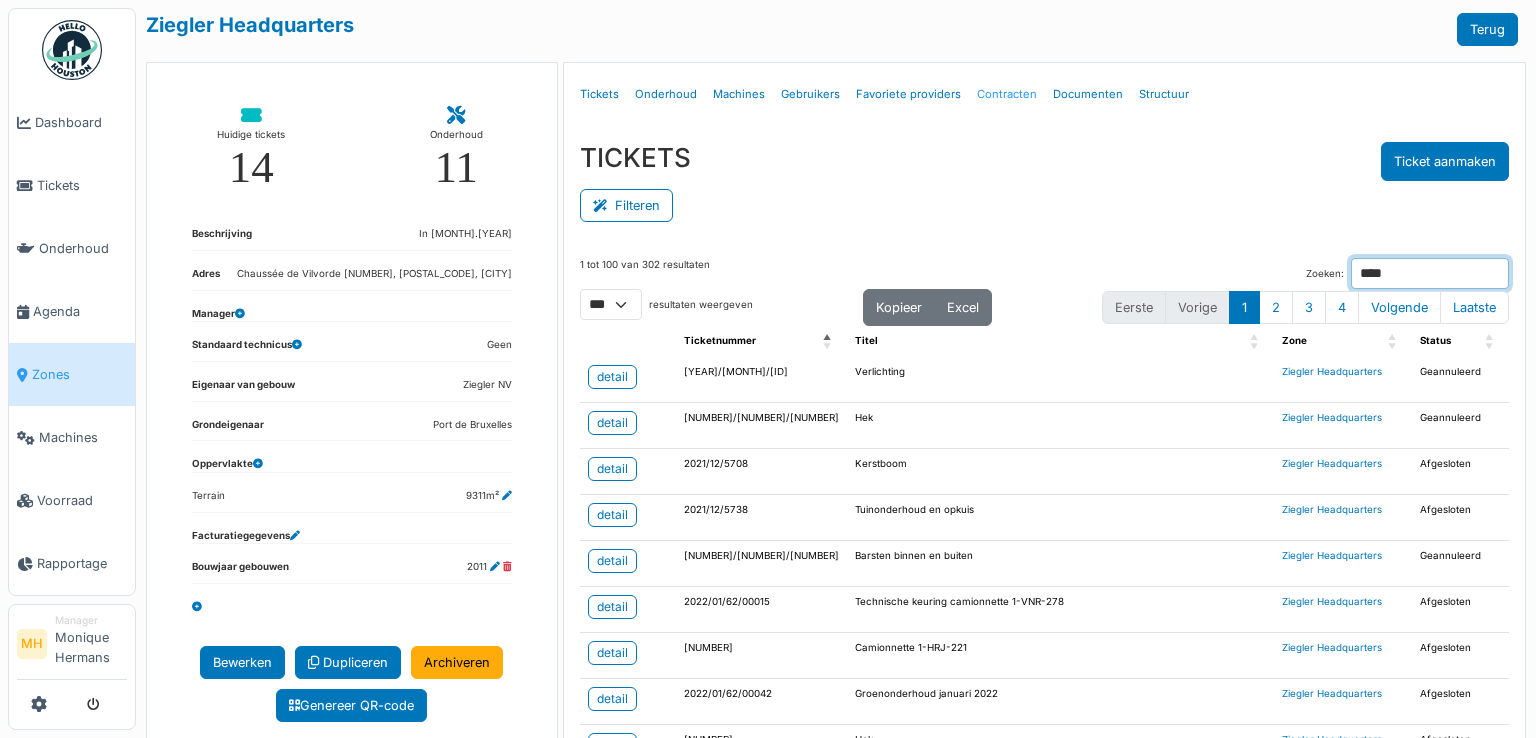 type on "****" 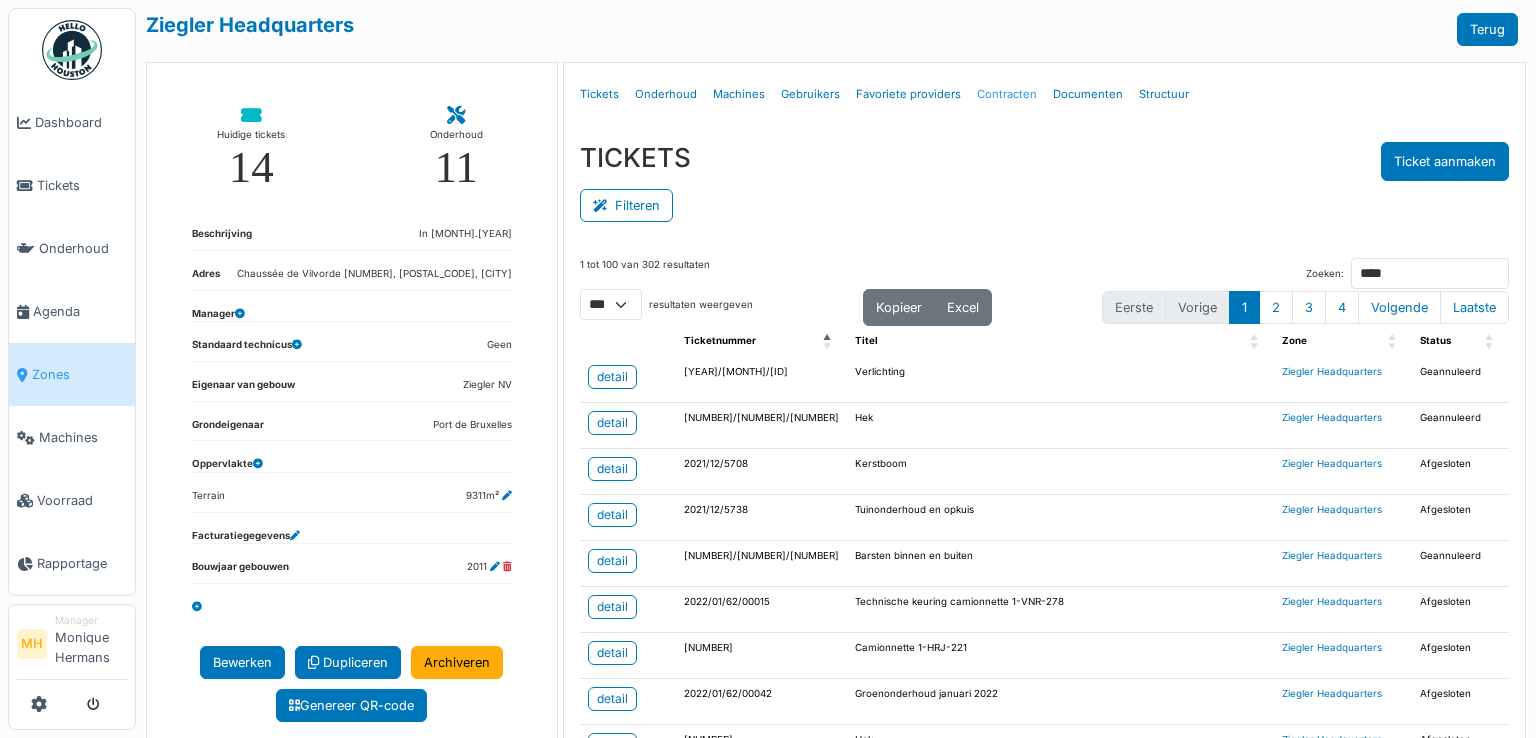 click on "Contracten" at bounding box center (1007, 94) 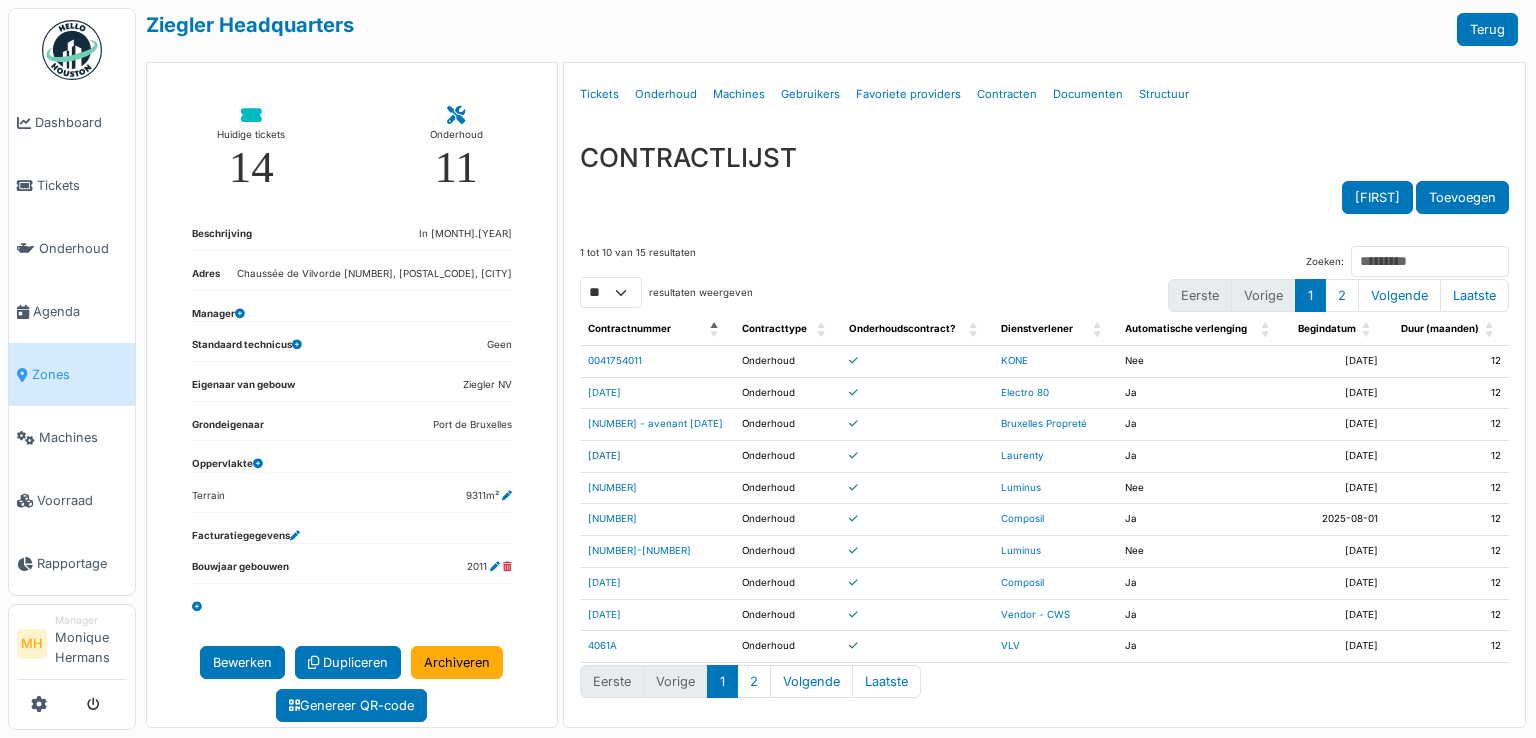 click on "15.09.2019" at bounding box center [604, 455] 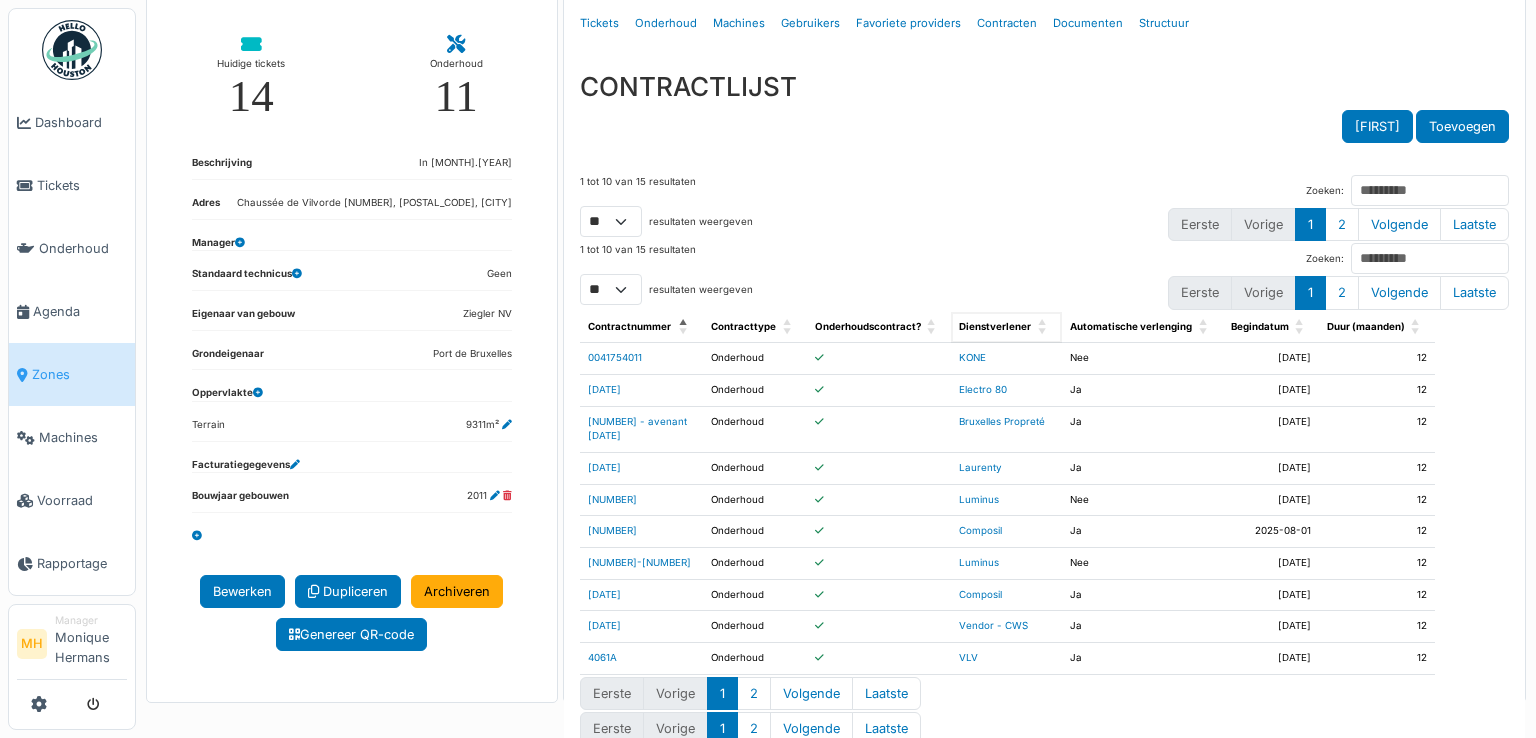 scroll, scrollTop: 92, scrollLeft: 0, axis: vertical 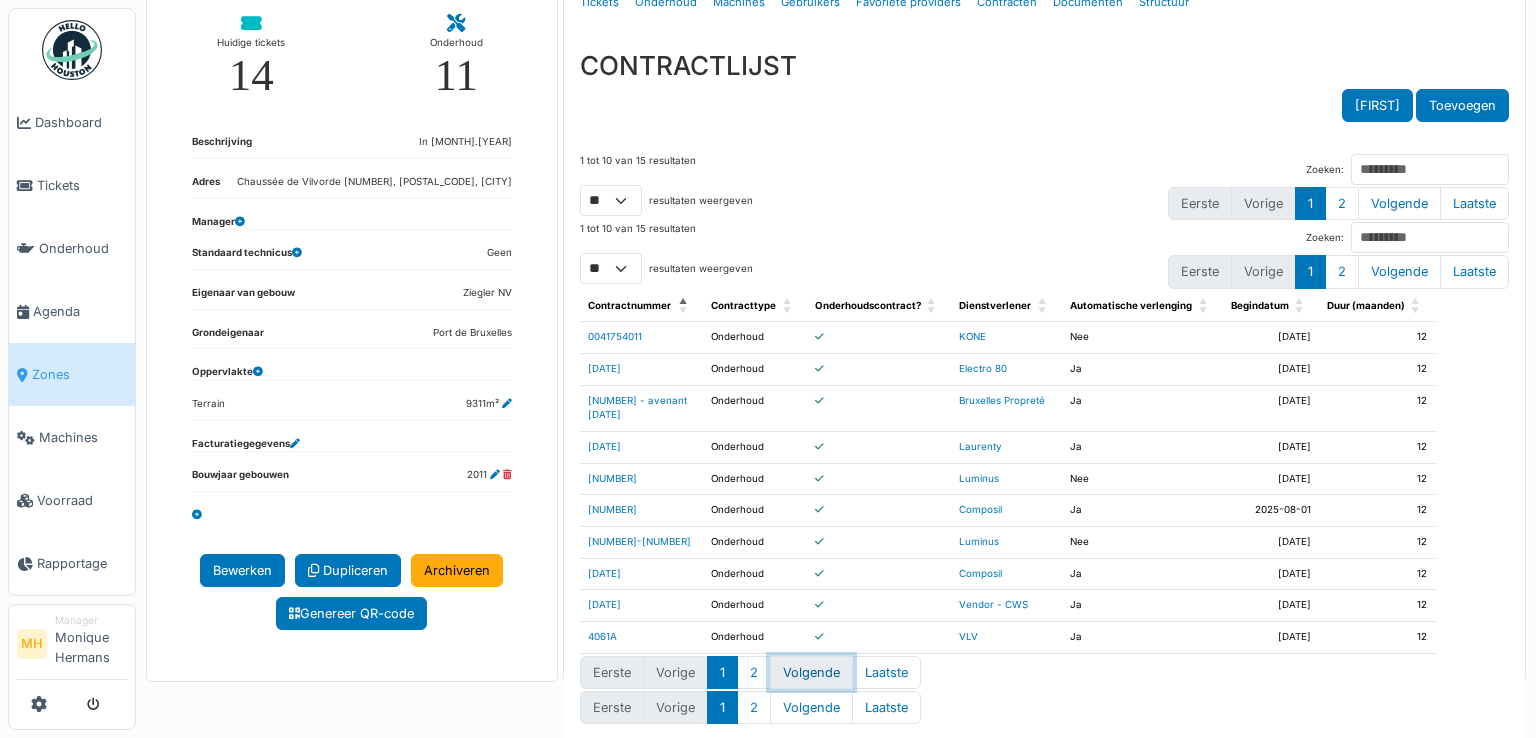 click on "Volgende" at bounding box center (811, 672) 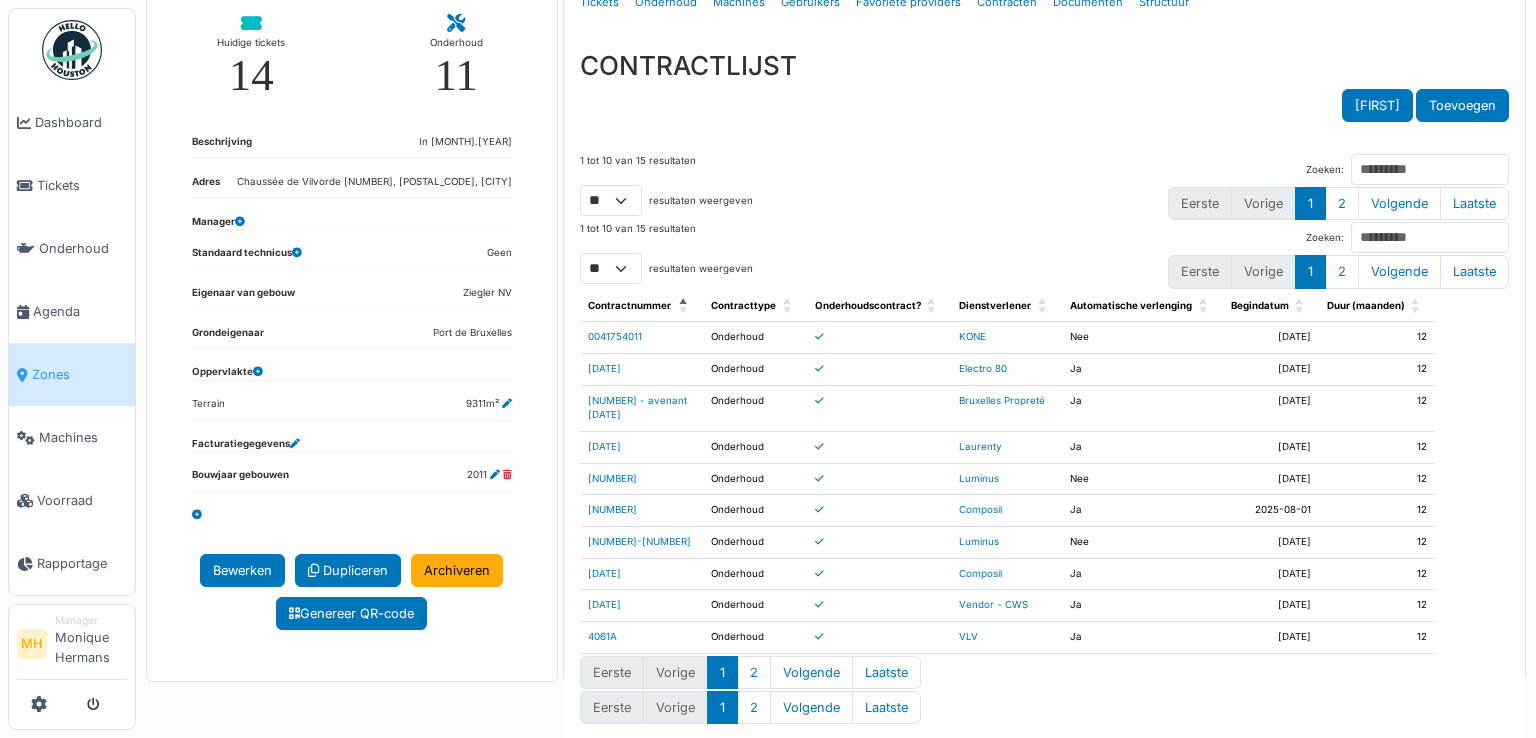 scroll, scrollTop: 8, scrollLeft: 0, axis: vertical 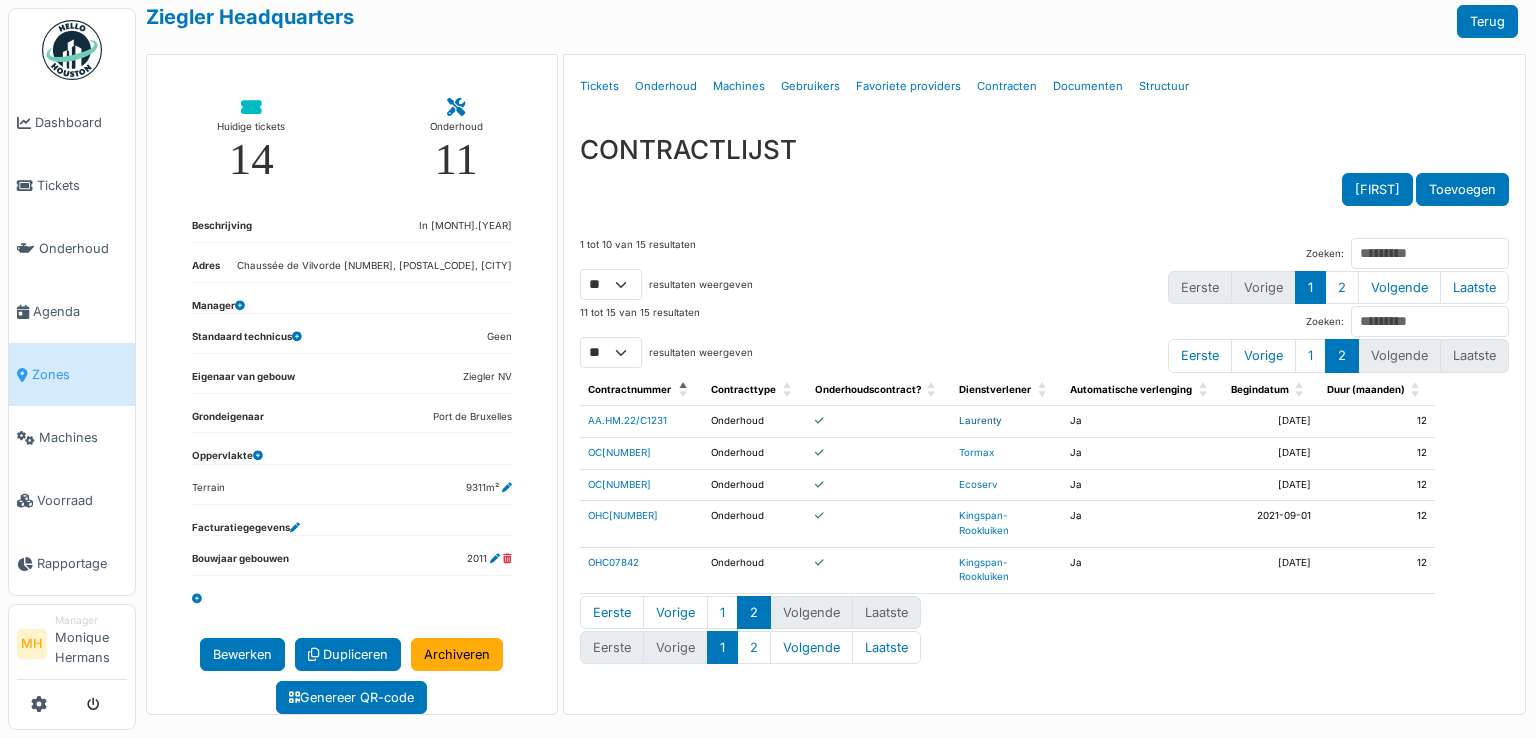 click on "Laurenty" at bounding box center [980, 420] 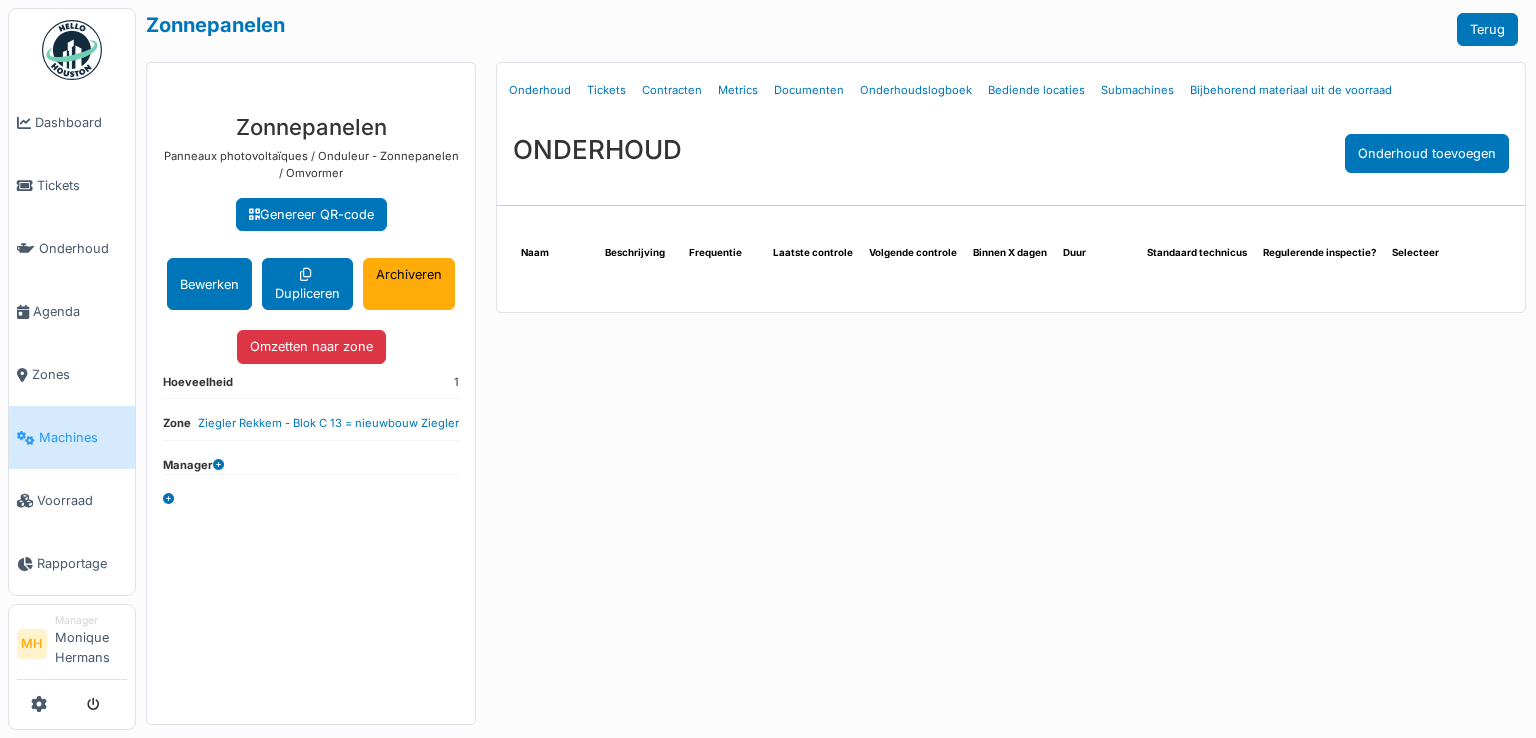 scroll, scrollTop: 0, scrollLeft: 0, axis: both 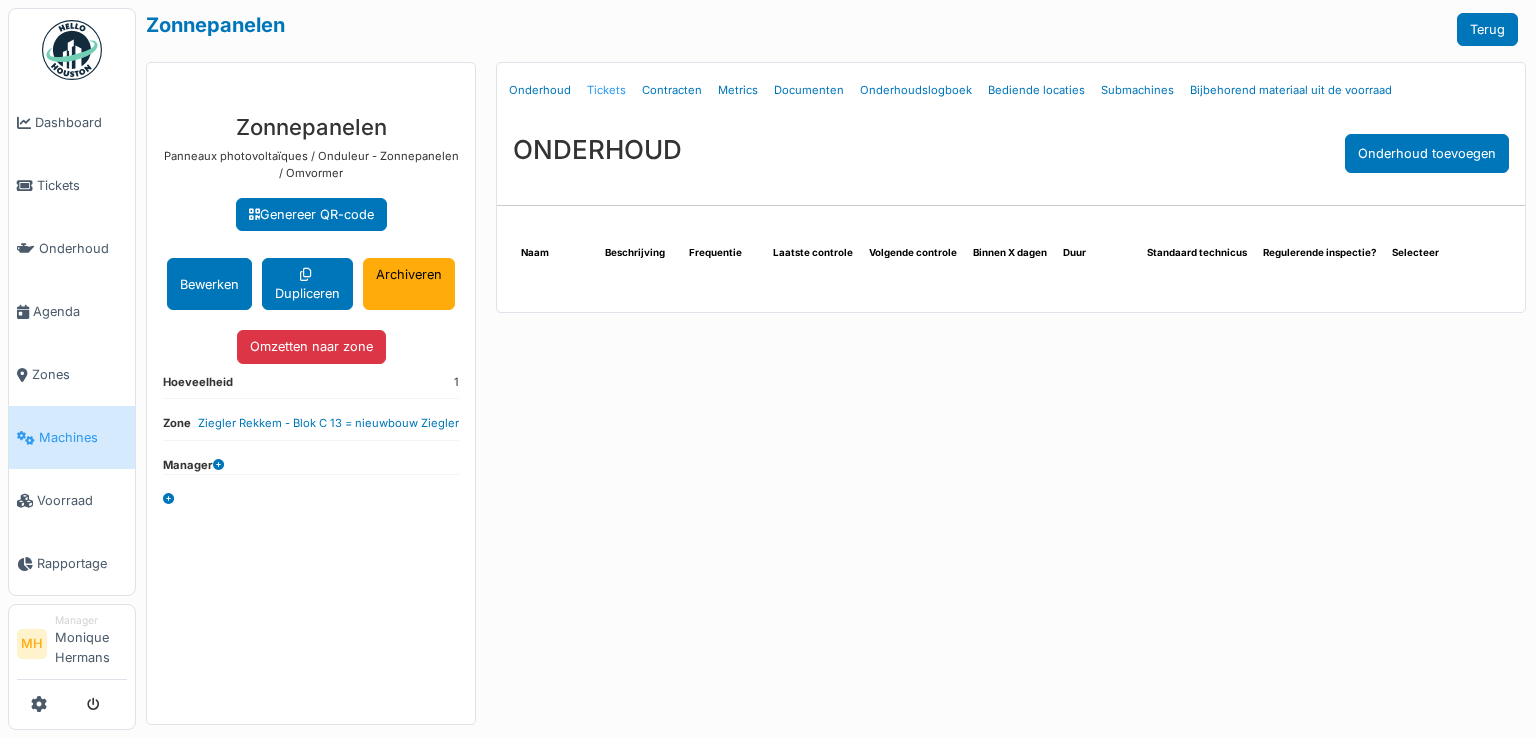 click on "Tickets" at bounding box center [606, 90] 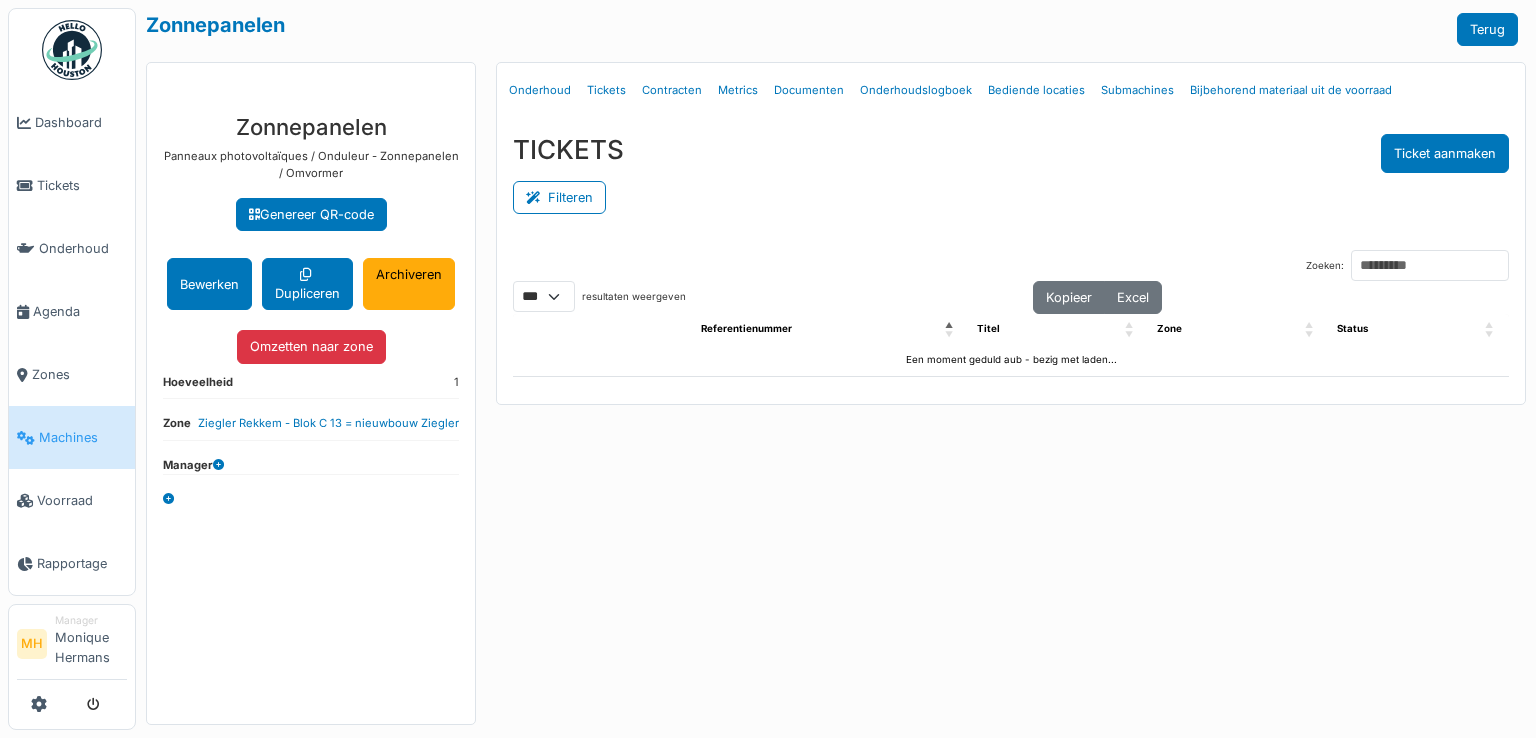select on "***" 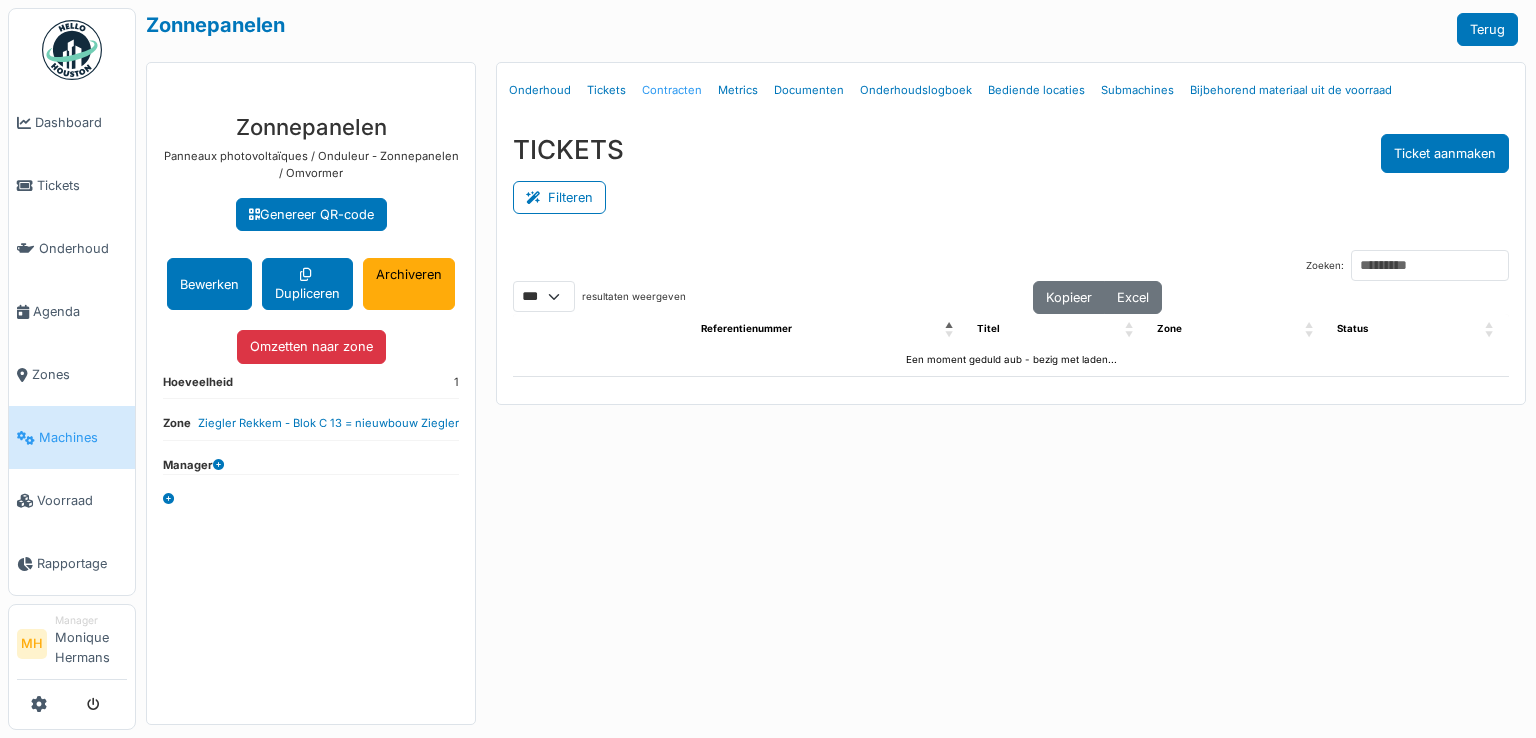 scroll, scrollTop: 0, scrollLeft: 0, axis: both 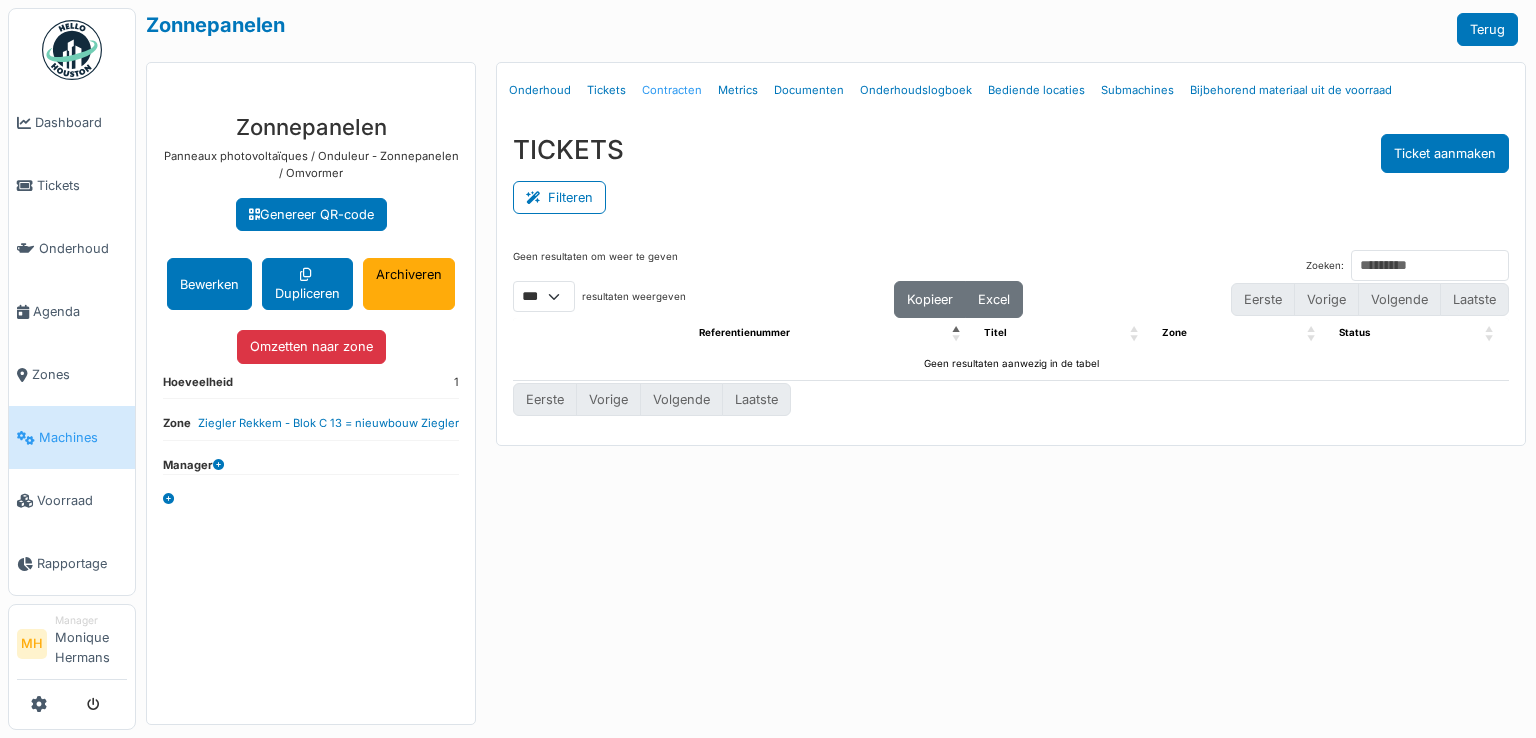 click on "Contracten" at bounding box center (672, 90) 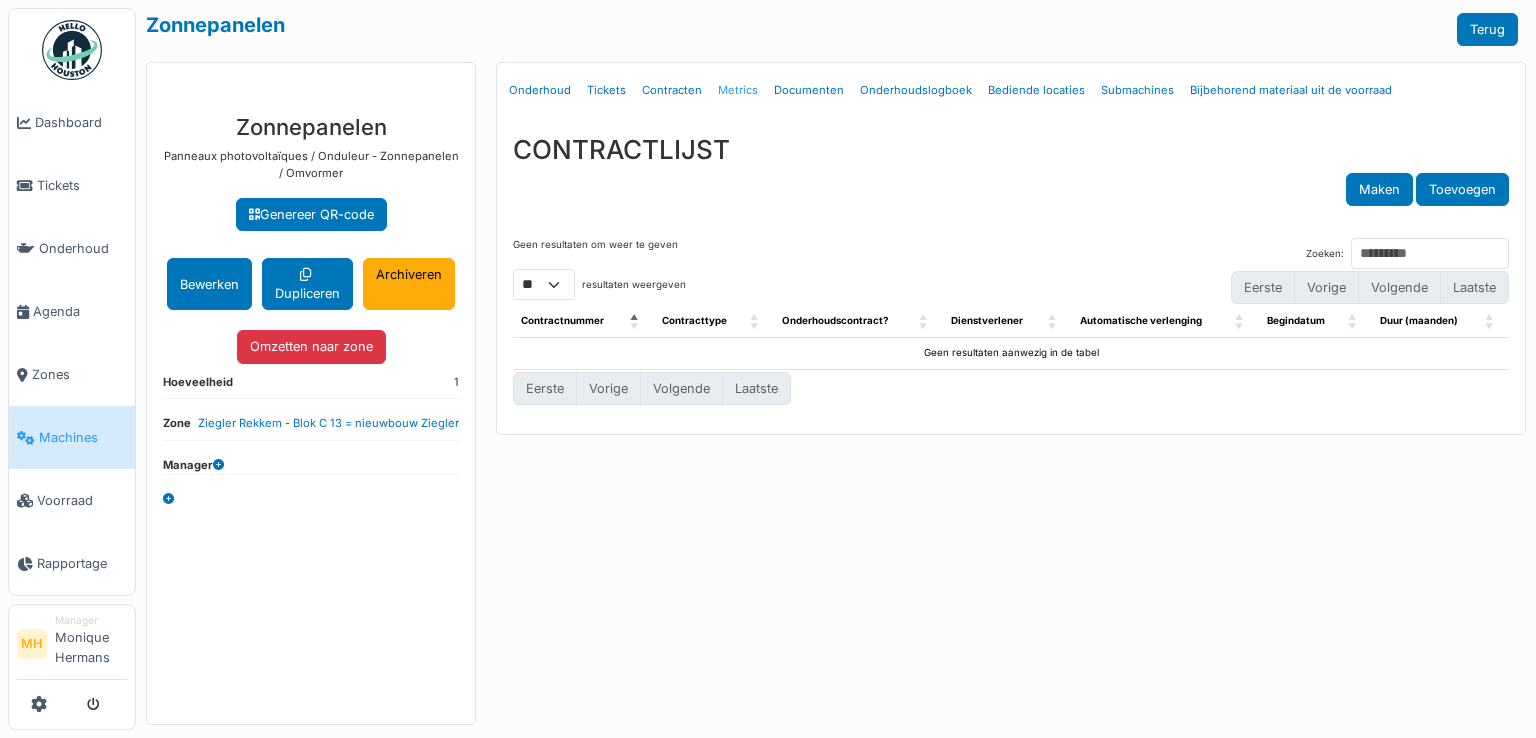 click on "Metrics" at bounding box center [738, 90] 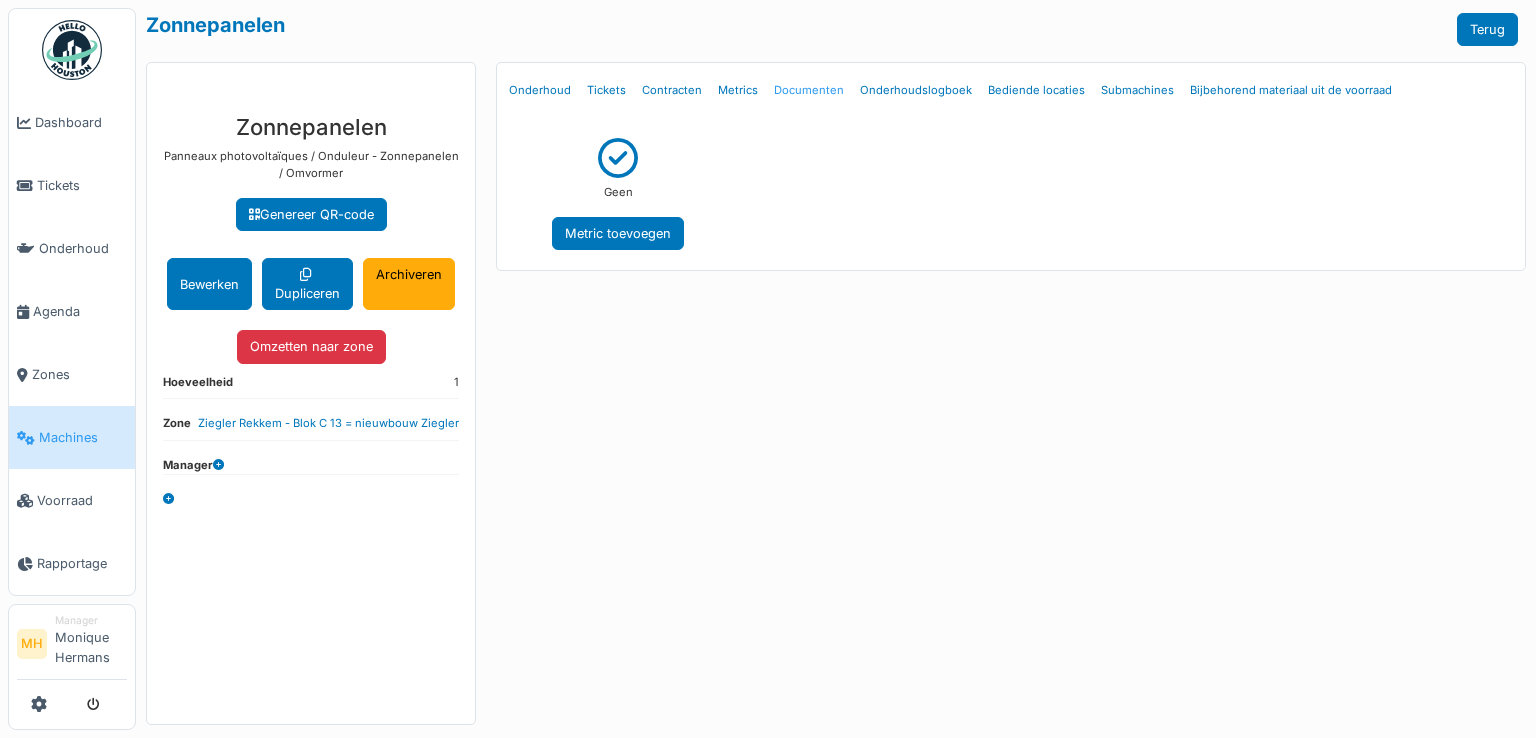 click on "Documenten" at bounding box center (809, 90) 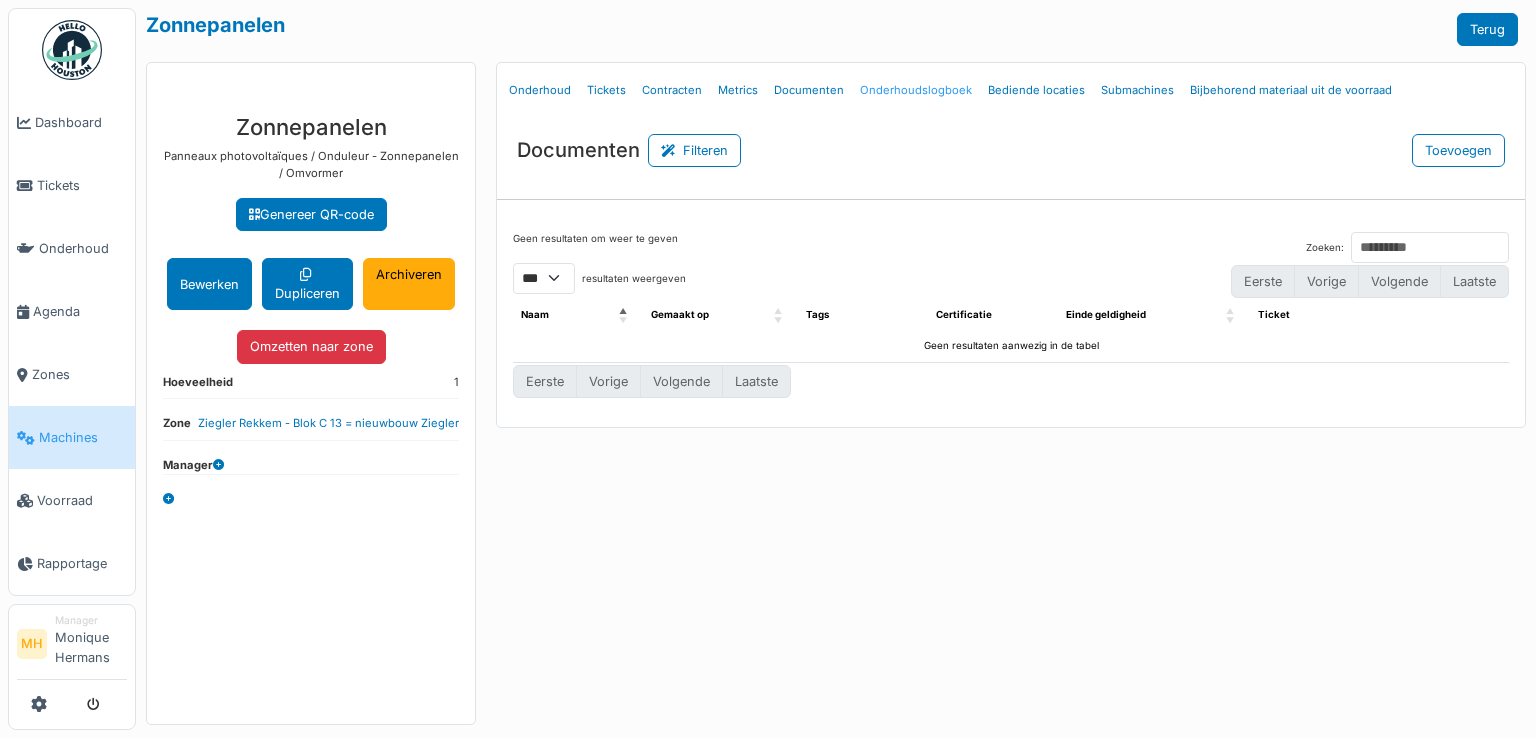 click on "Onderhoudslogboek" at bounding box center (916, 90) 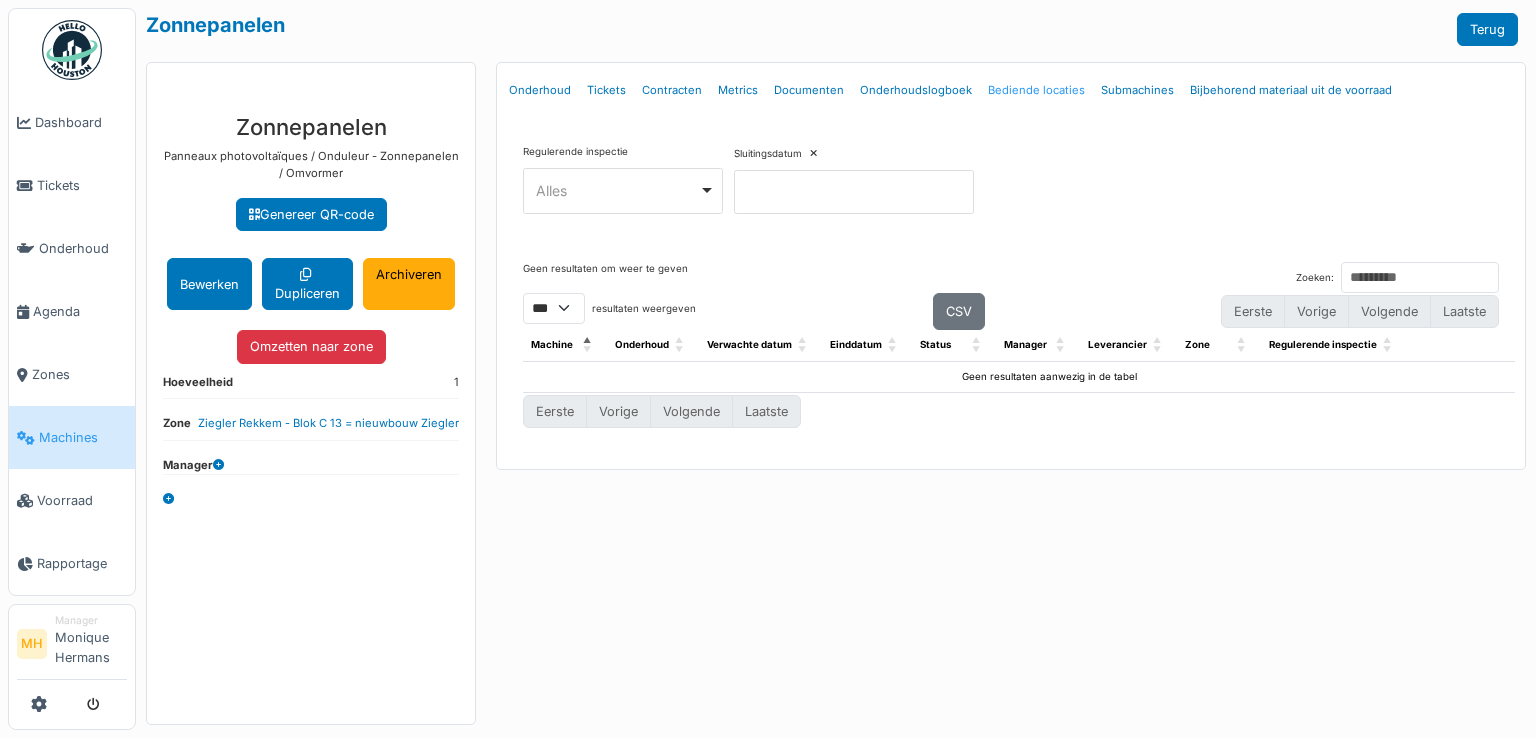 click on "Bediende locaties" at bounding box center [1036, 90] 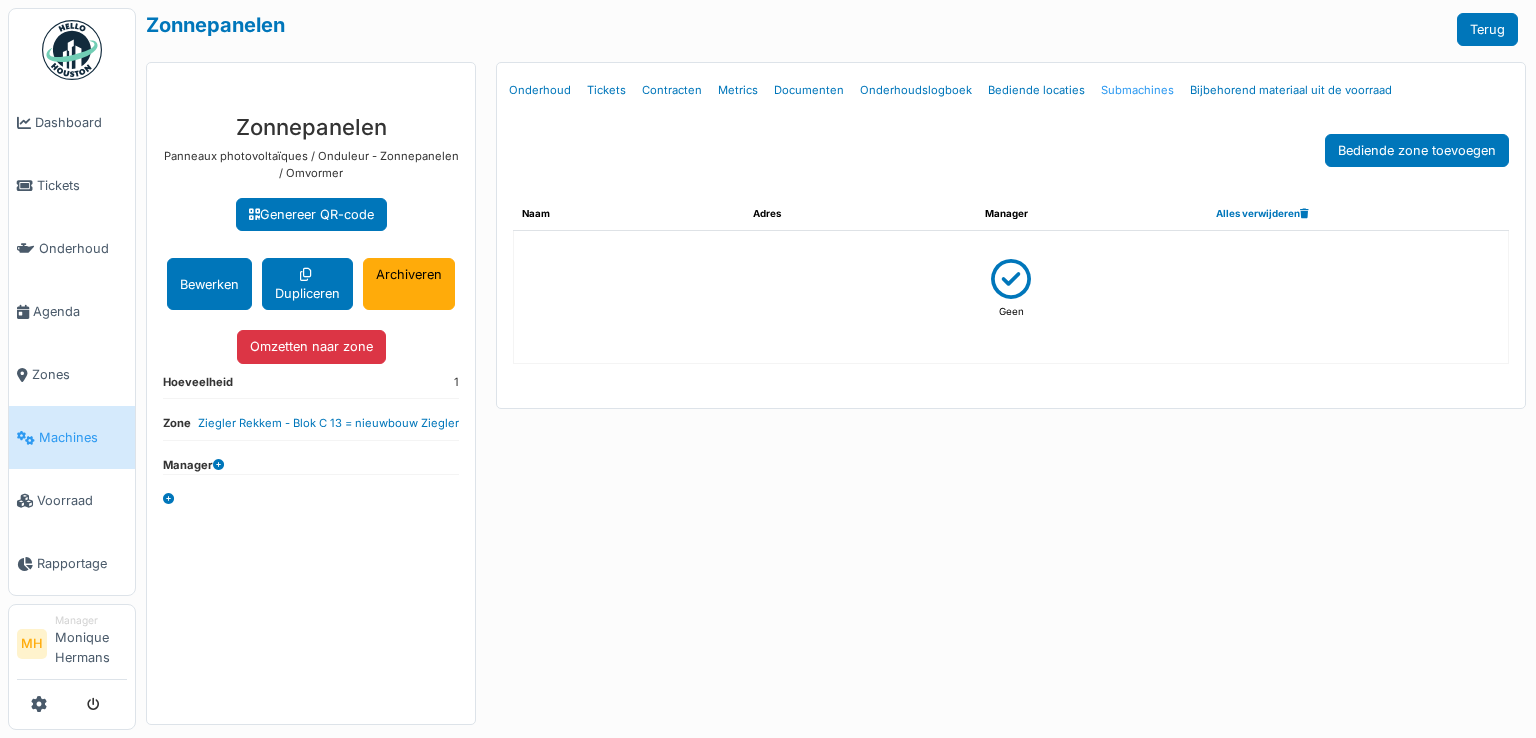 click on "Submachines" at bounding box center (1137, 90) 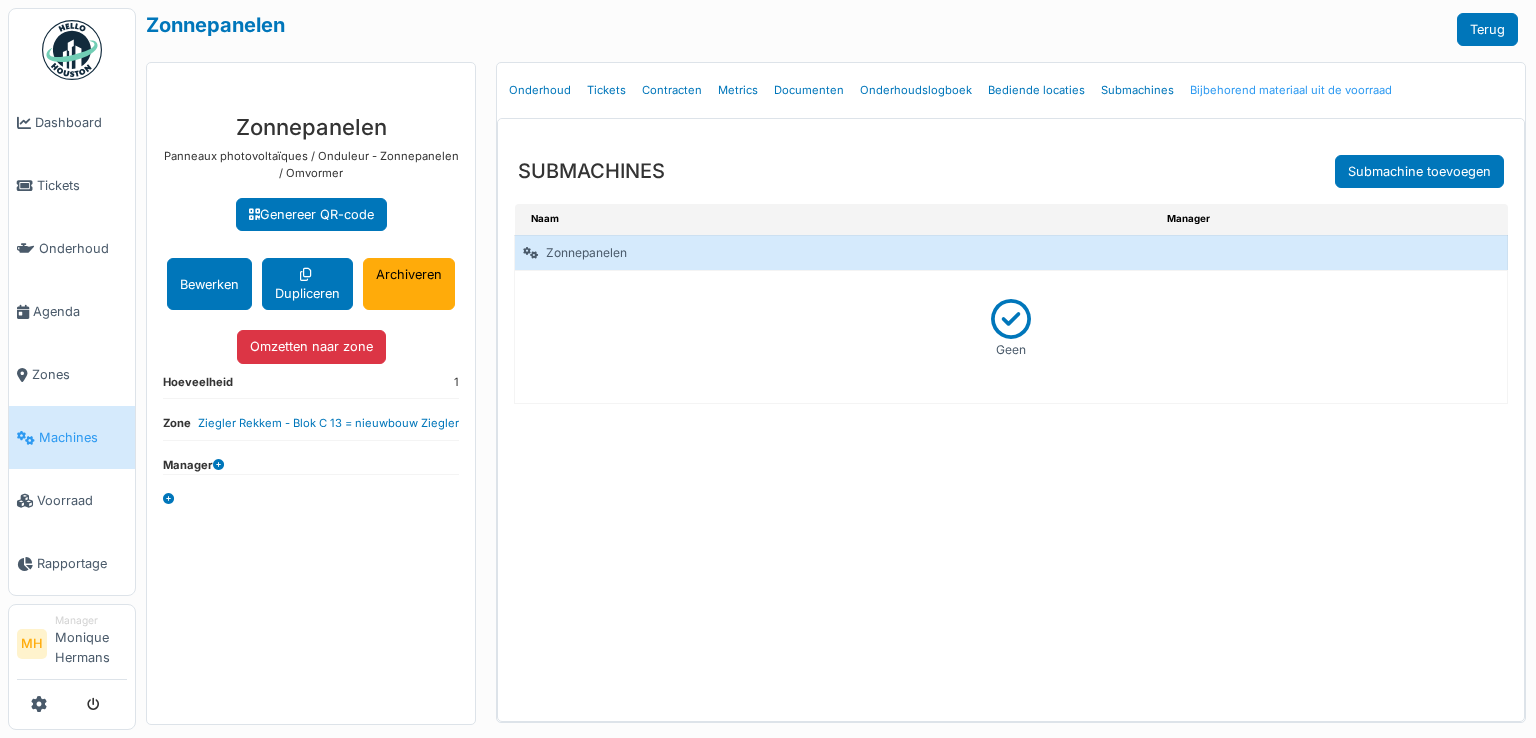 click on "Bijbehorend materiaal uit de voorraad" at bounding box center [1291, 90] 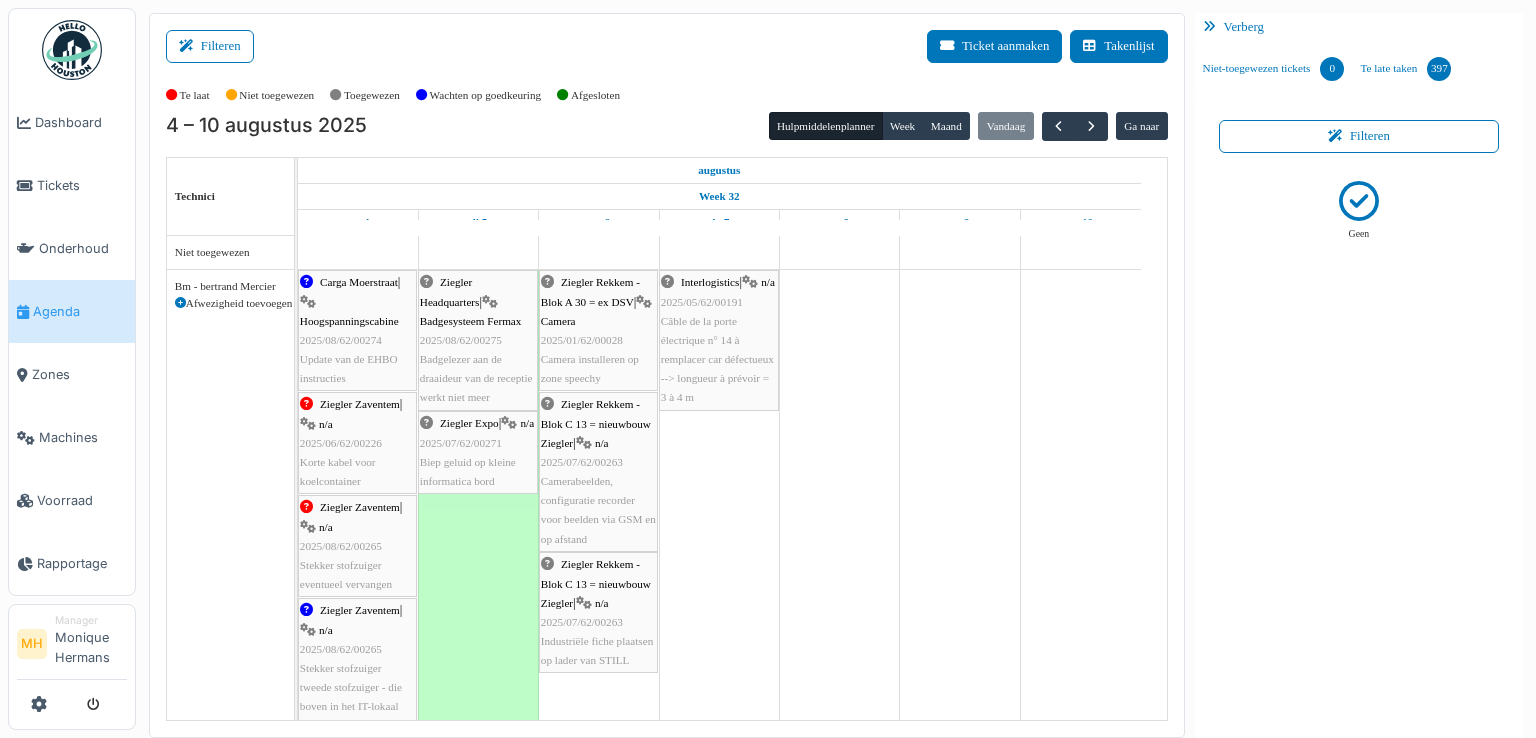 scroll, scrollTop: 0, scrollLeft: 0, axis: both 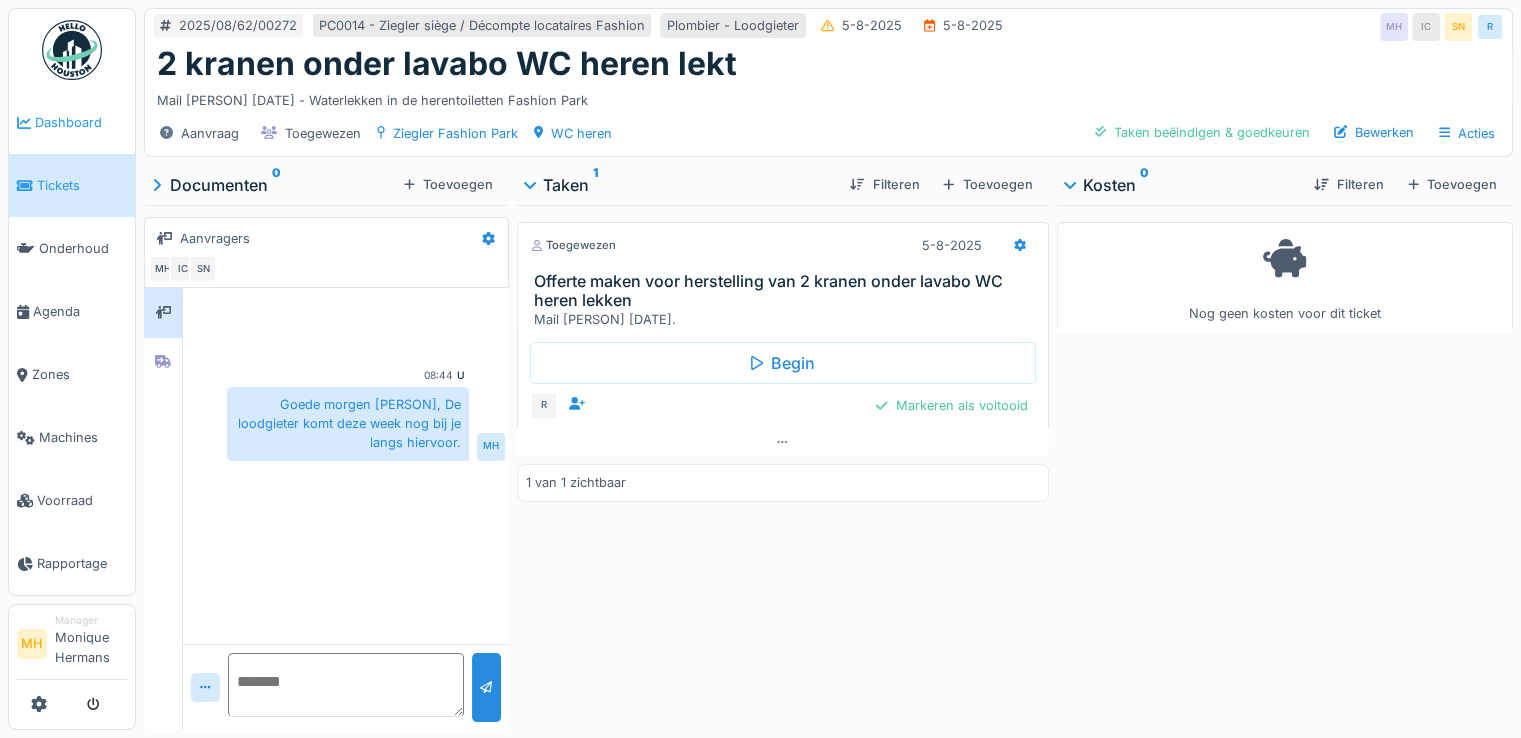 click on "Dashboard" at bounding box center (81, 122) 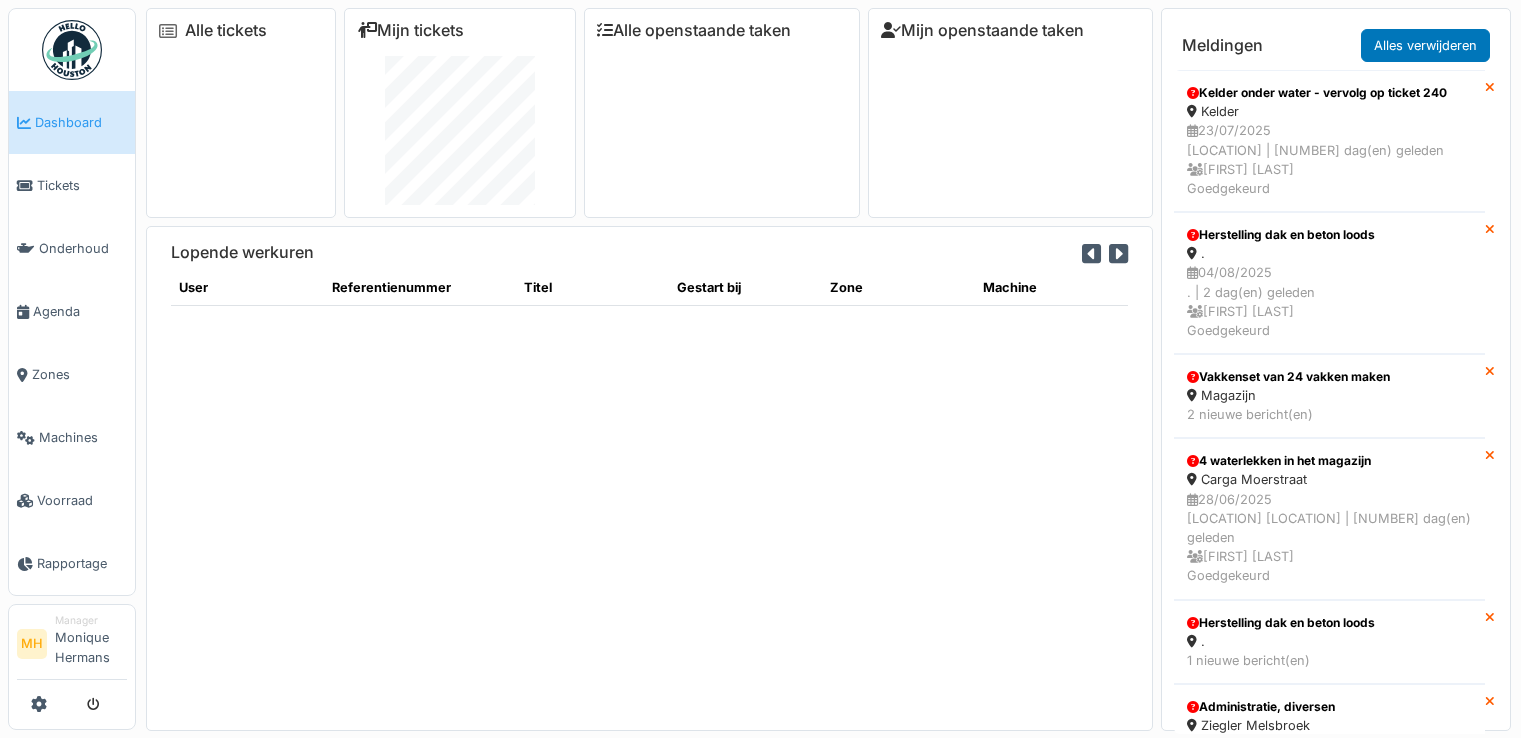 scroll, scrollTop: 0, scrollLeft: 0, axis: both 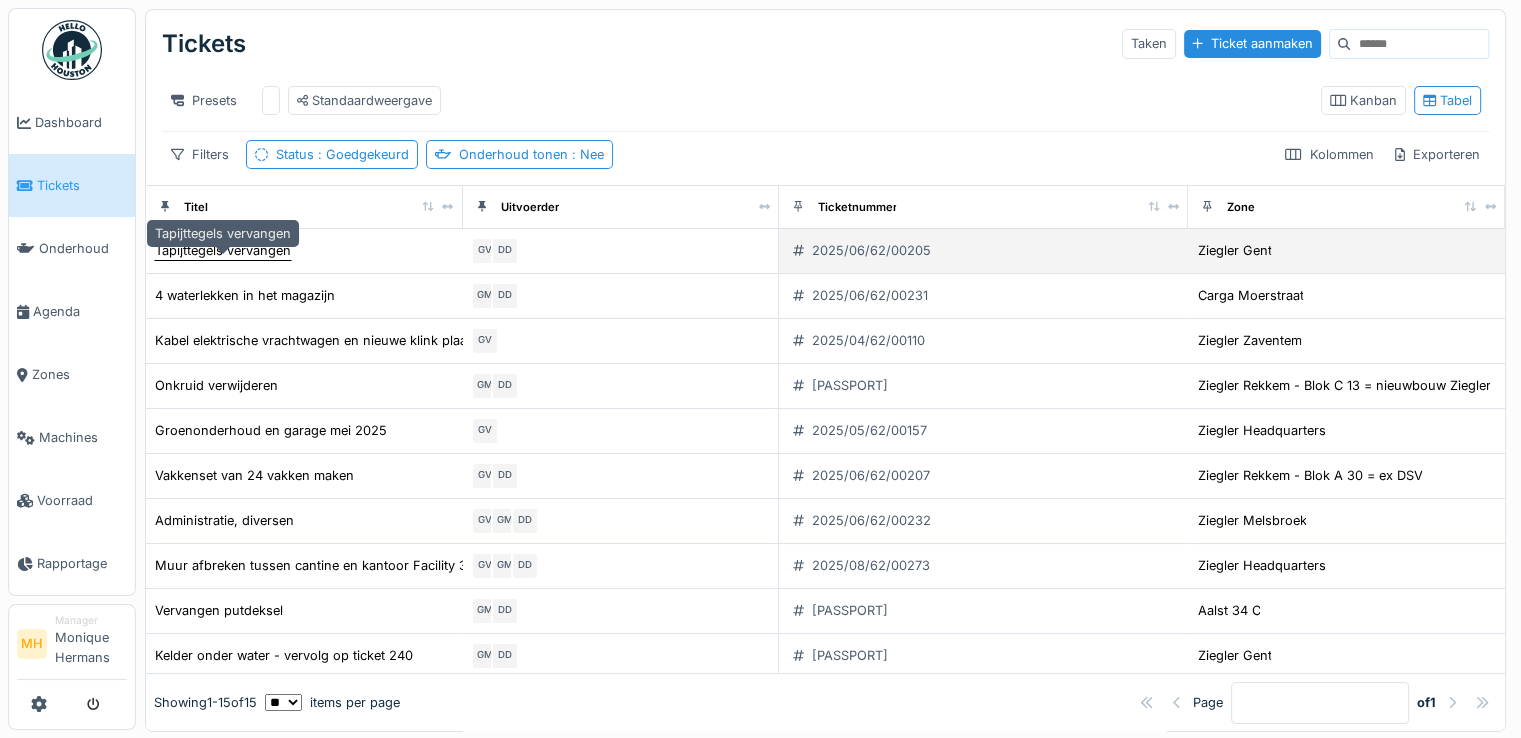 click on "Tapijttegels vervangen" at bounding box center (223, 250) 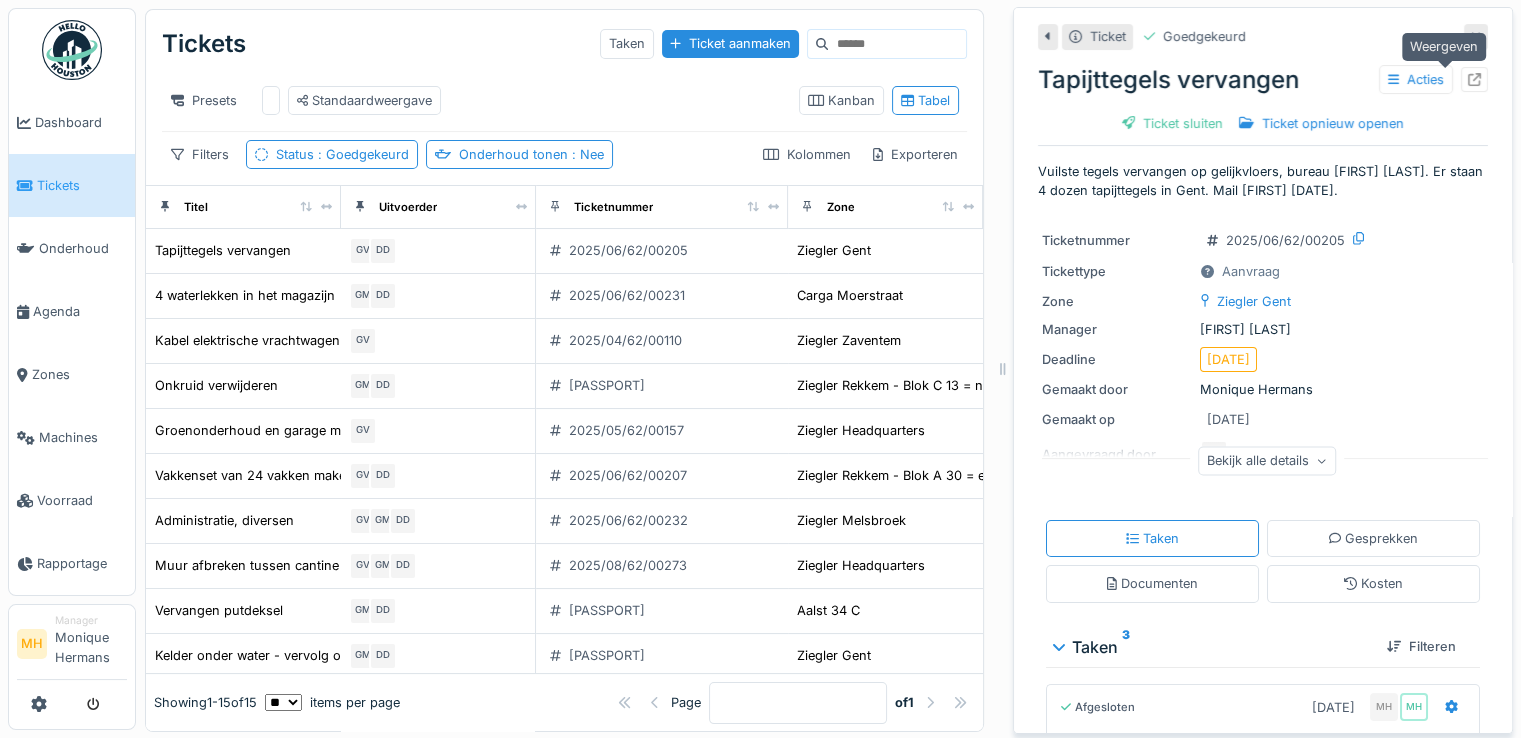 click 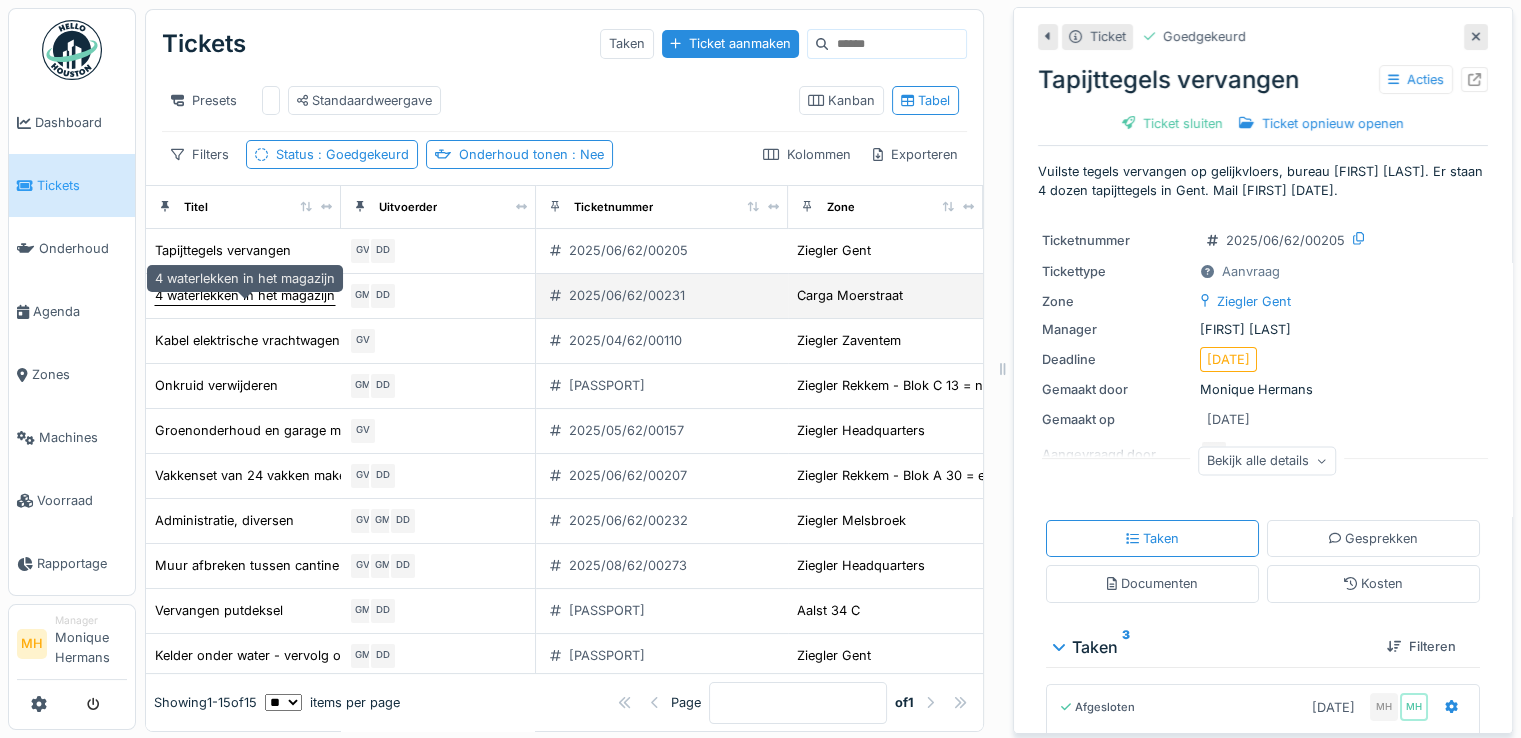 click on "4 waterlekken in het magazijn" at bounding box center (245, 295) 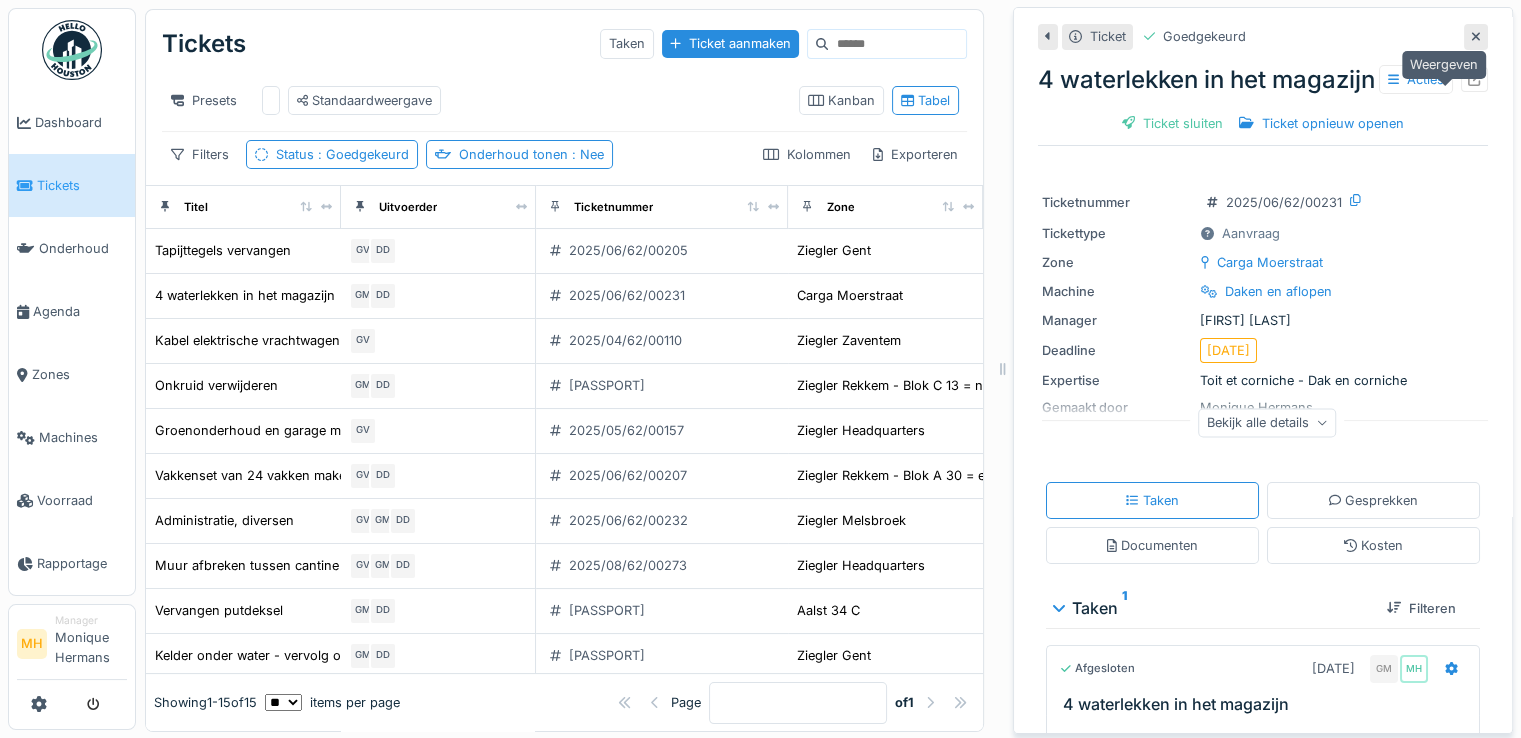 click 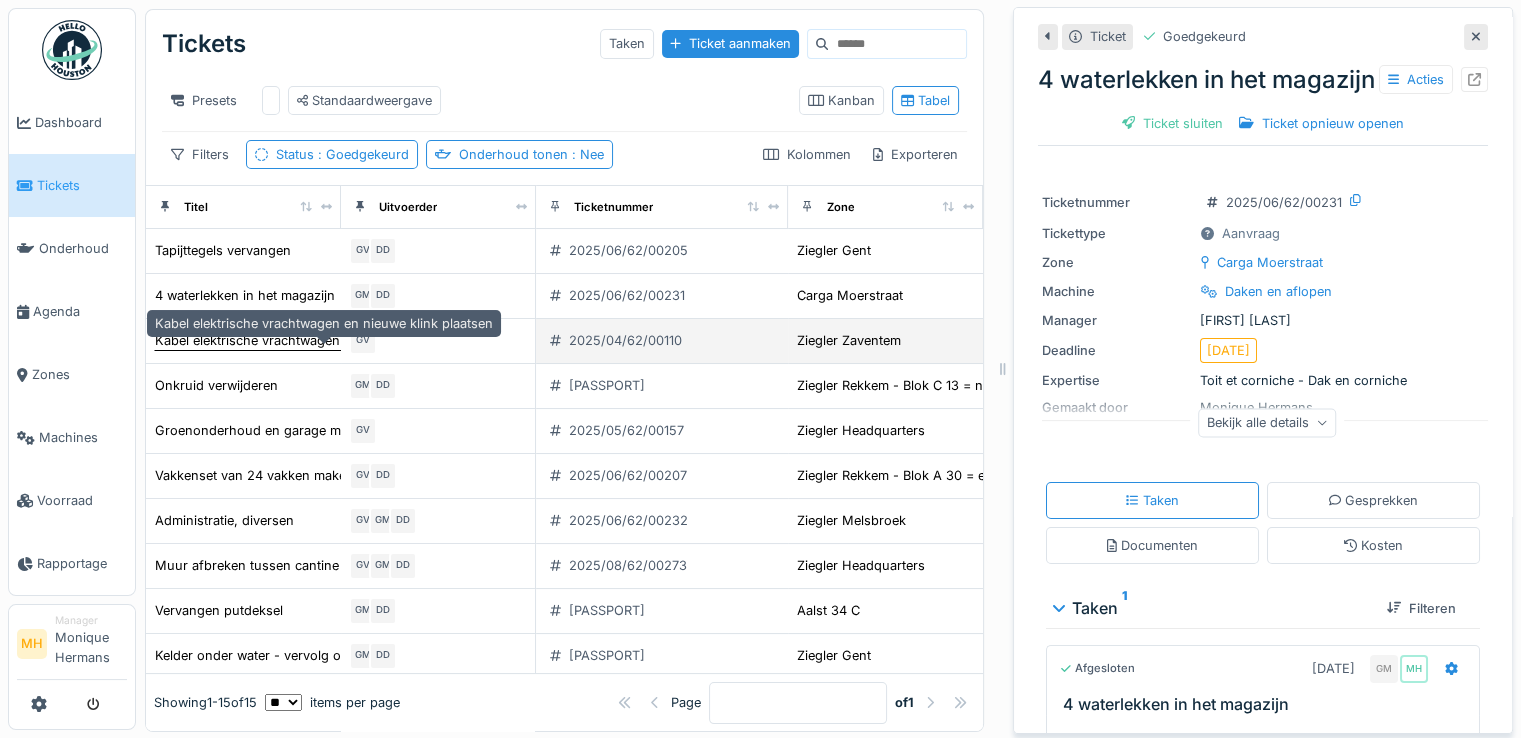 click on "Kabel elektrische vrachtwagen en nieuwe klink plaatsen" at bounding box center [324, 340] 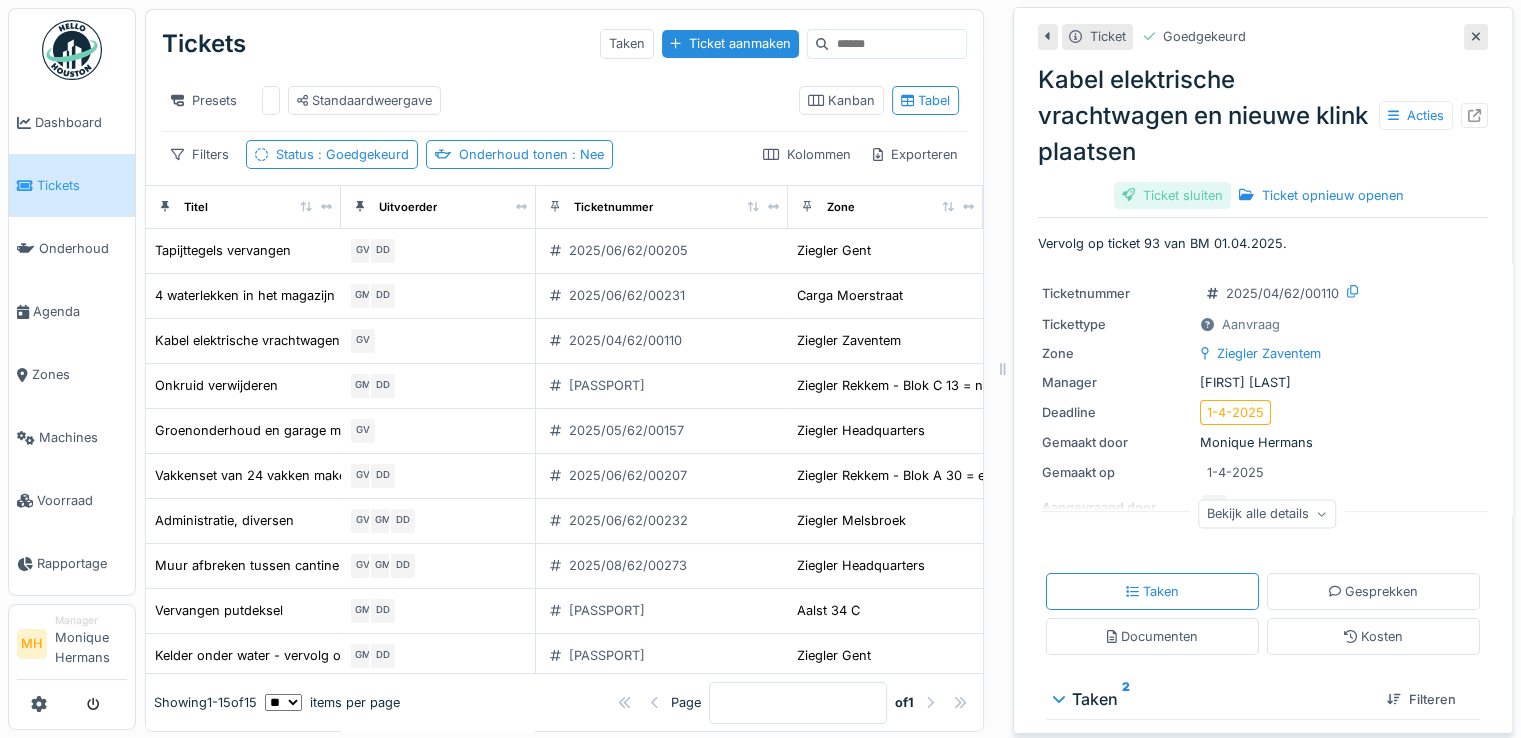 click on "Ticket sluiten" at bounding box center (1172, 195) 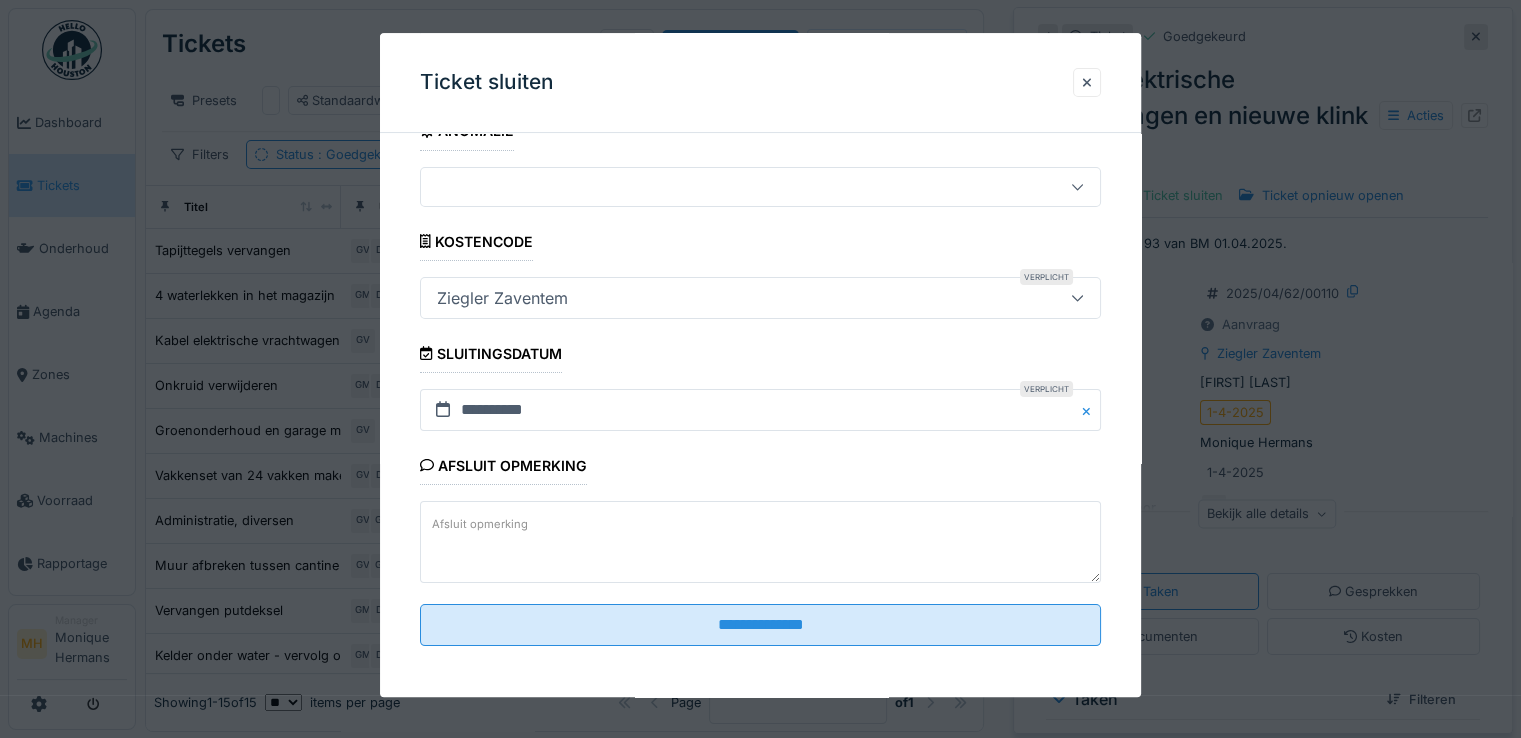 scroll, scrollTop: 332, scrollLeft: 0, axis: vertical 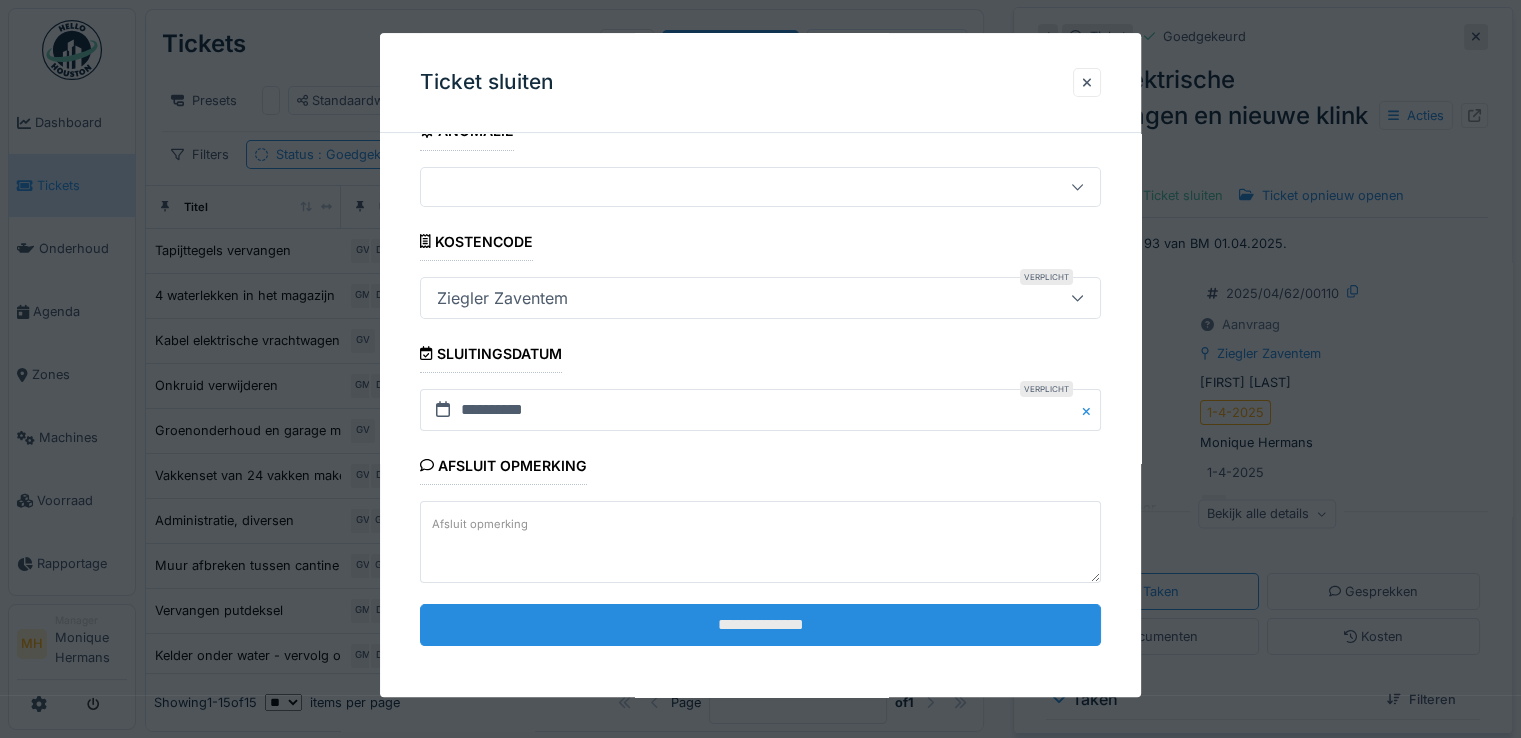 click on "**********" at bounding box center (760, 625) 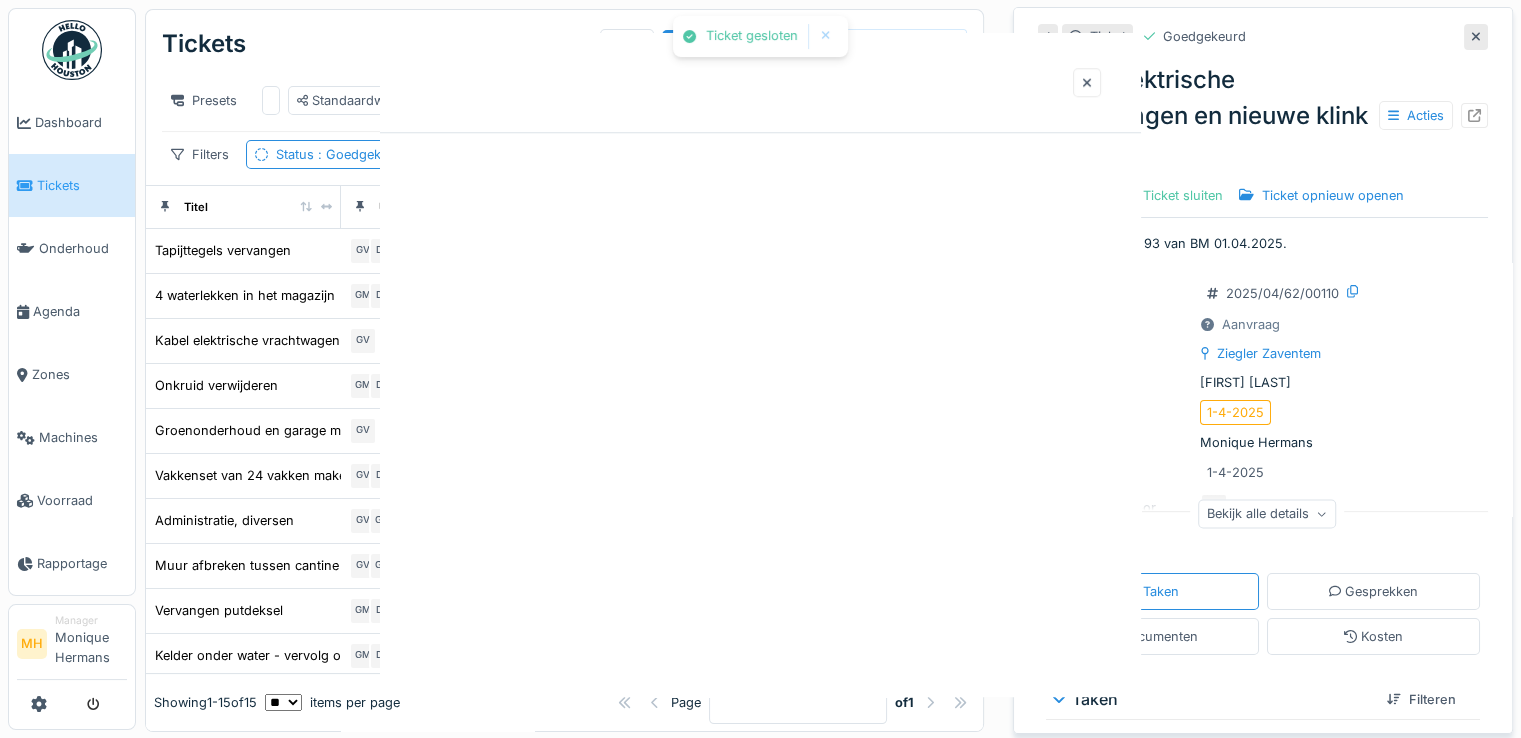scroll, scrollTop: 0, scrollLeft: 0, axis: both 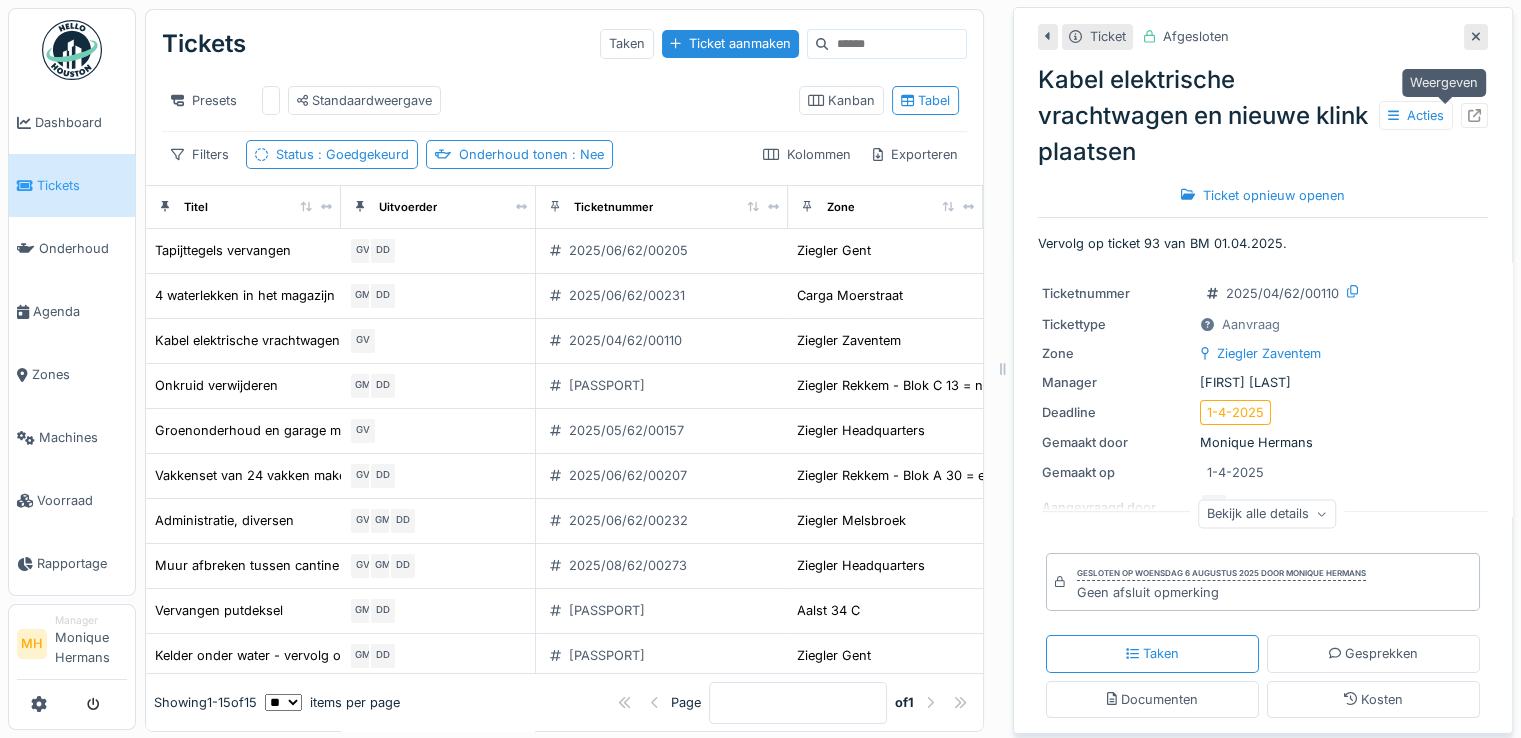click 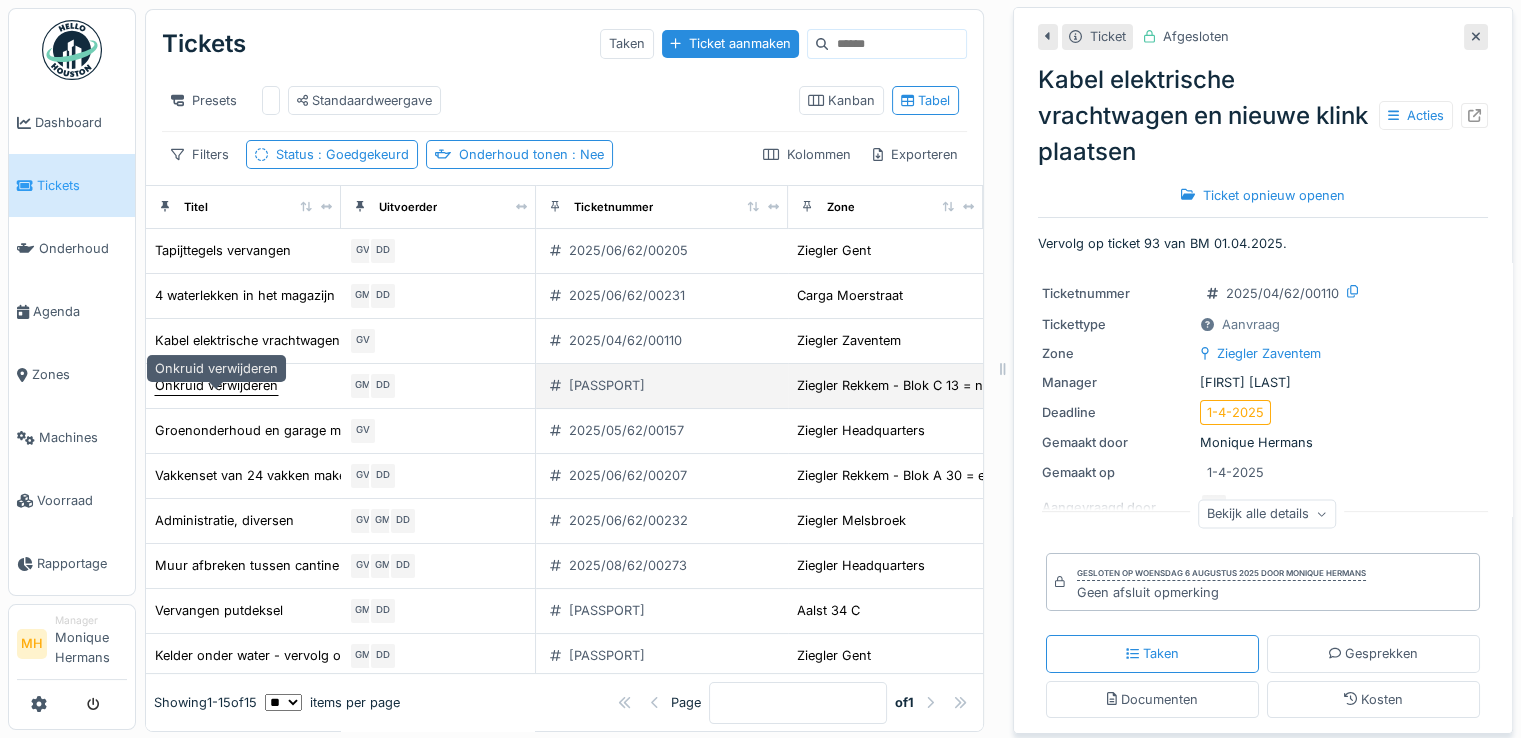 click on "Onkruid verwijderen" at bounding box center [216, 385] 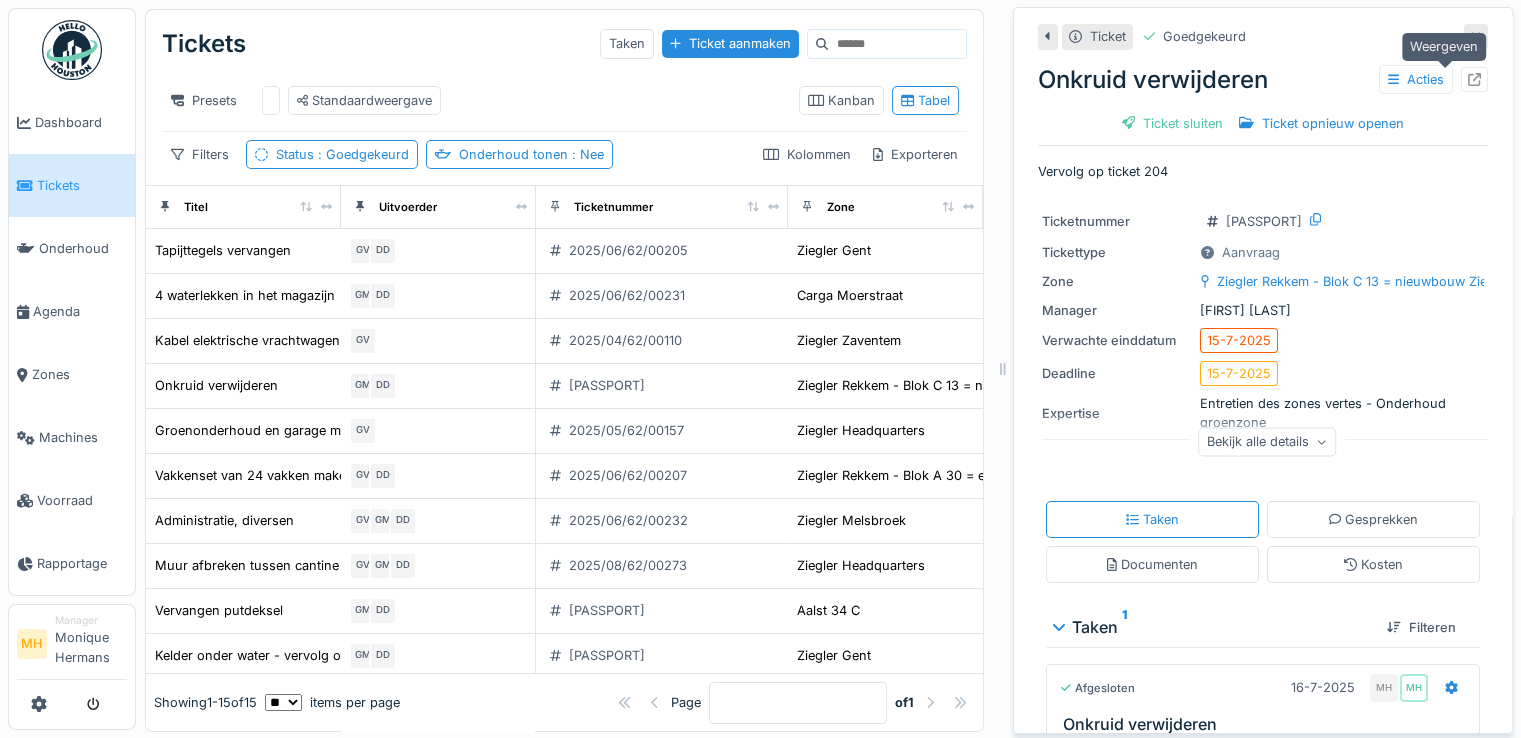 click 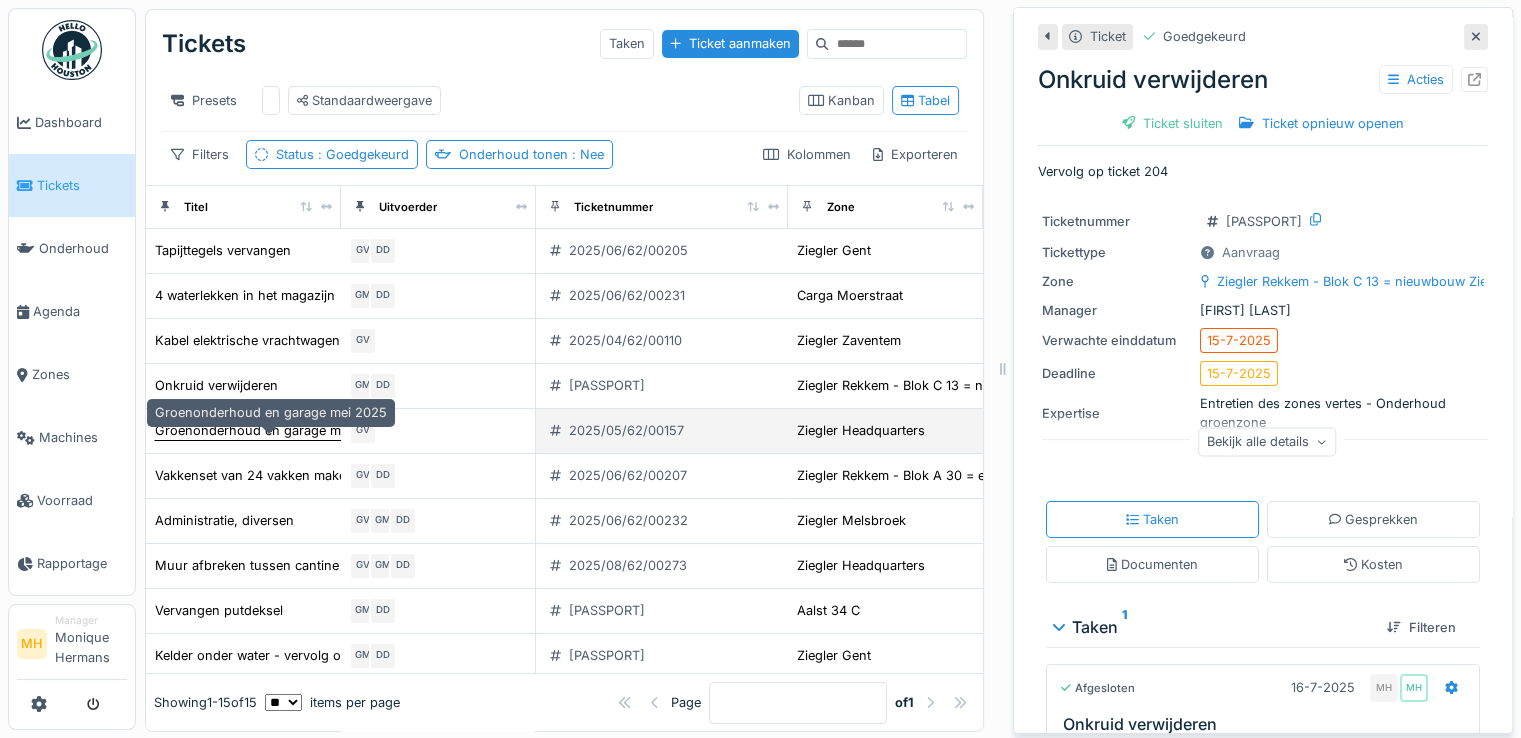 click on "Groenonderhoud en garage mei 2025" at bounding box center (271, 430) 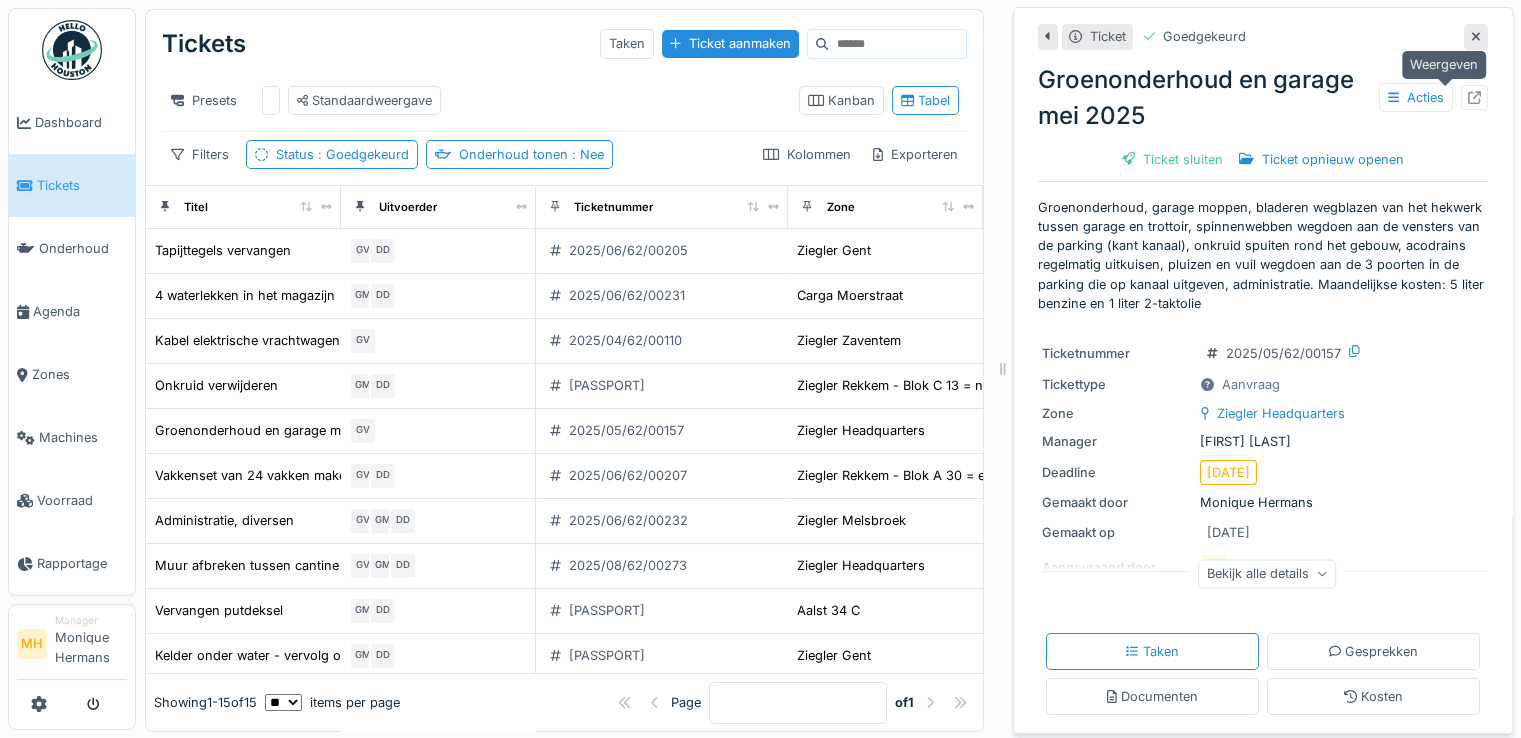 click 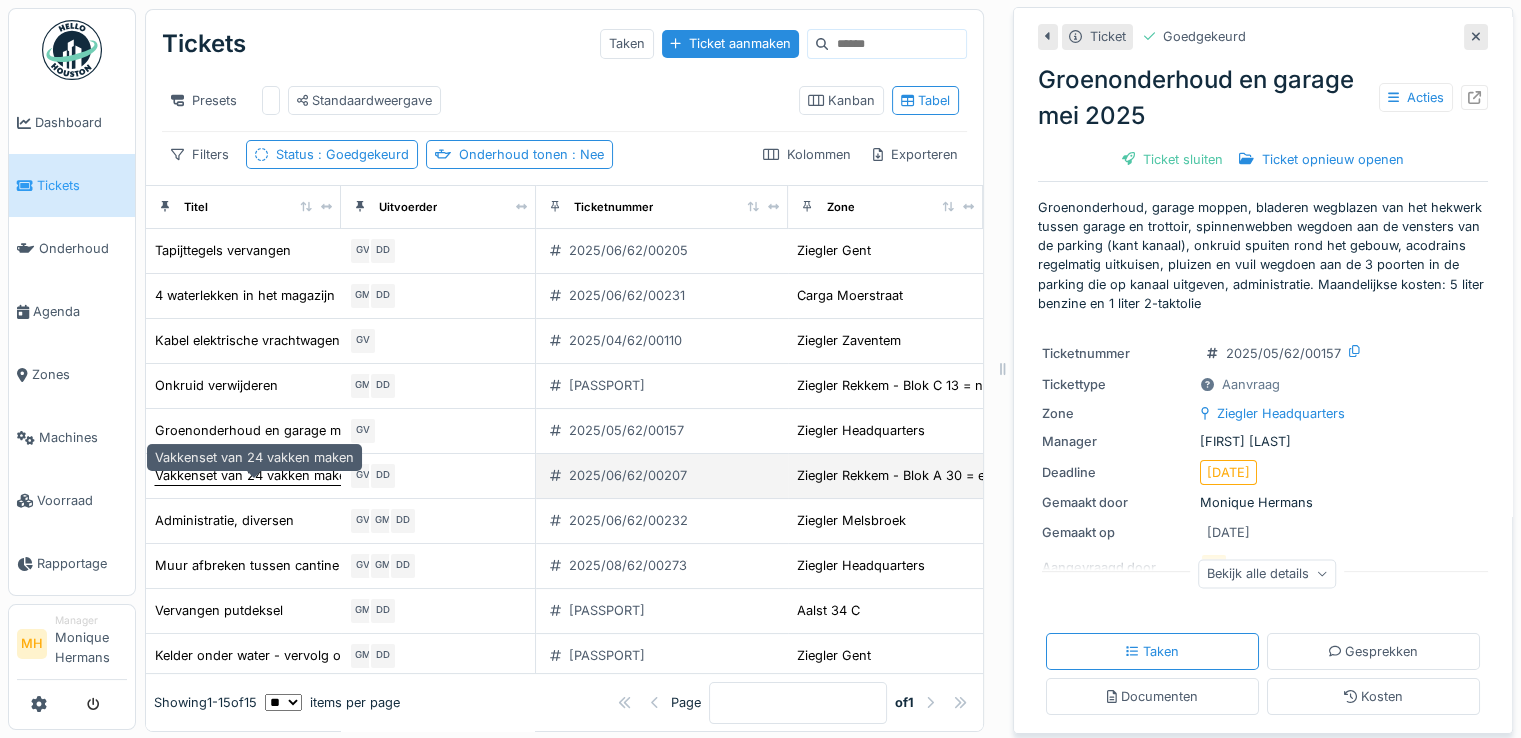 click on "Vakkenset van 24 vakken maken" at bounding box center [254, 475] 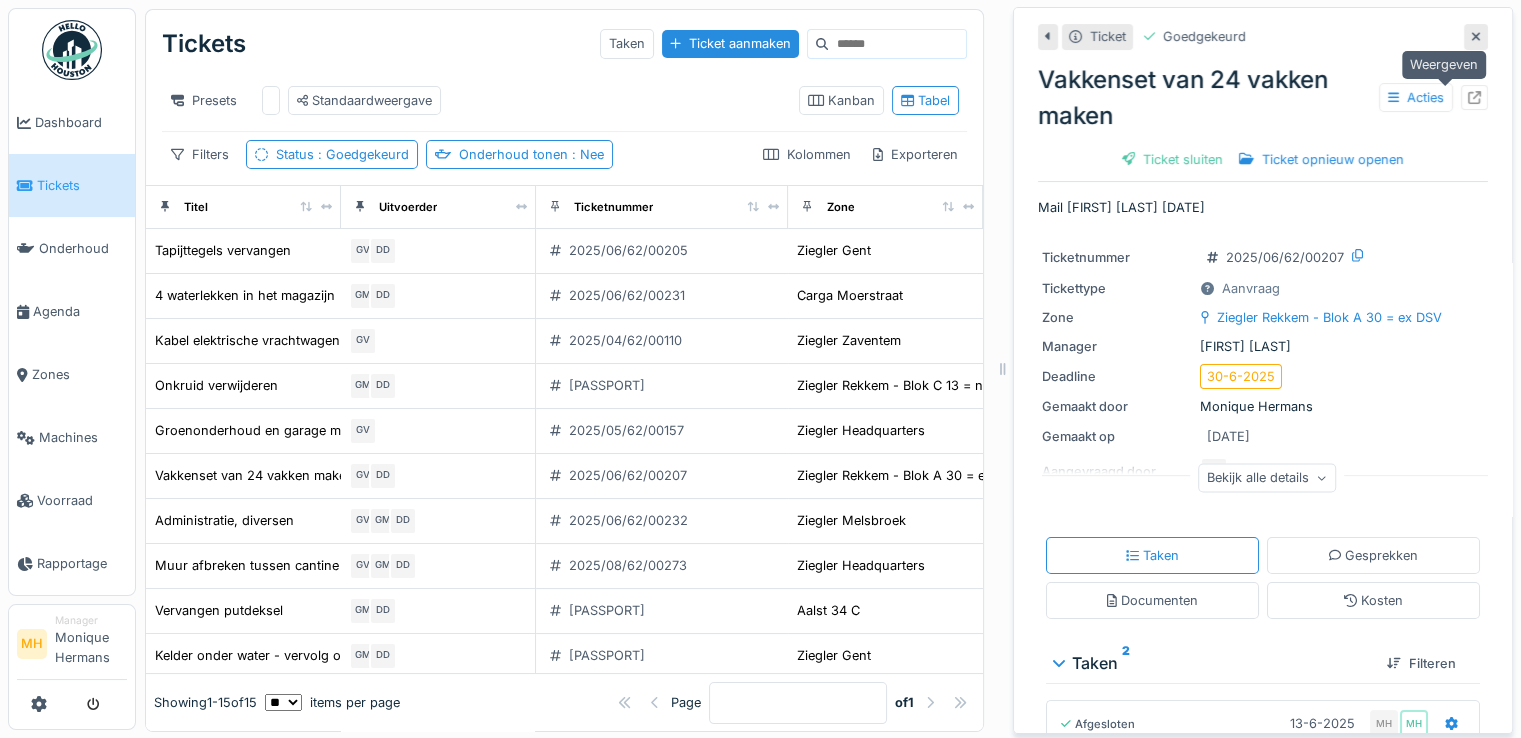 click 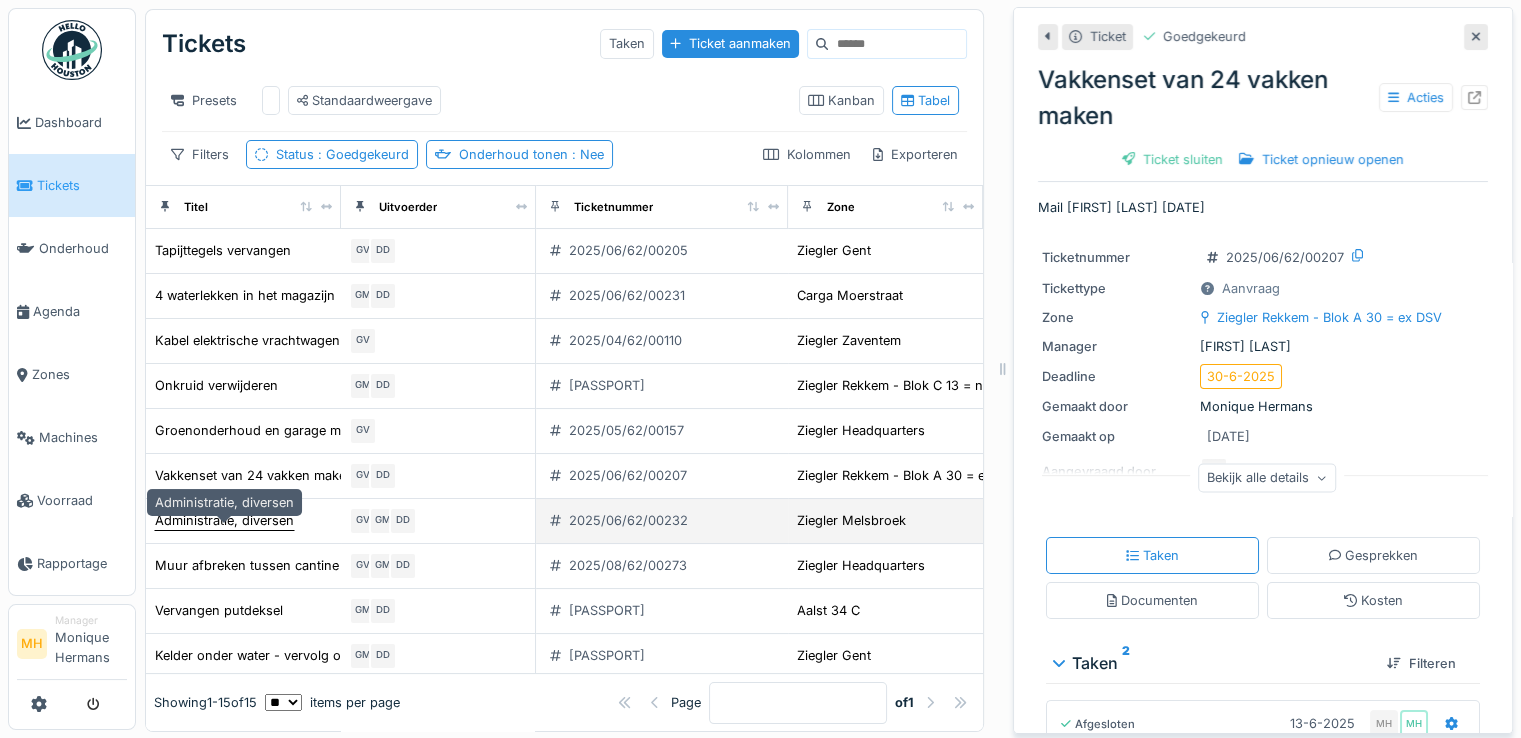 click on "Administratie, diversen" at bounding box center (224, 520) 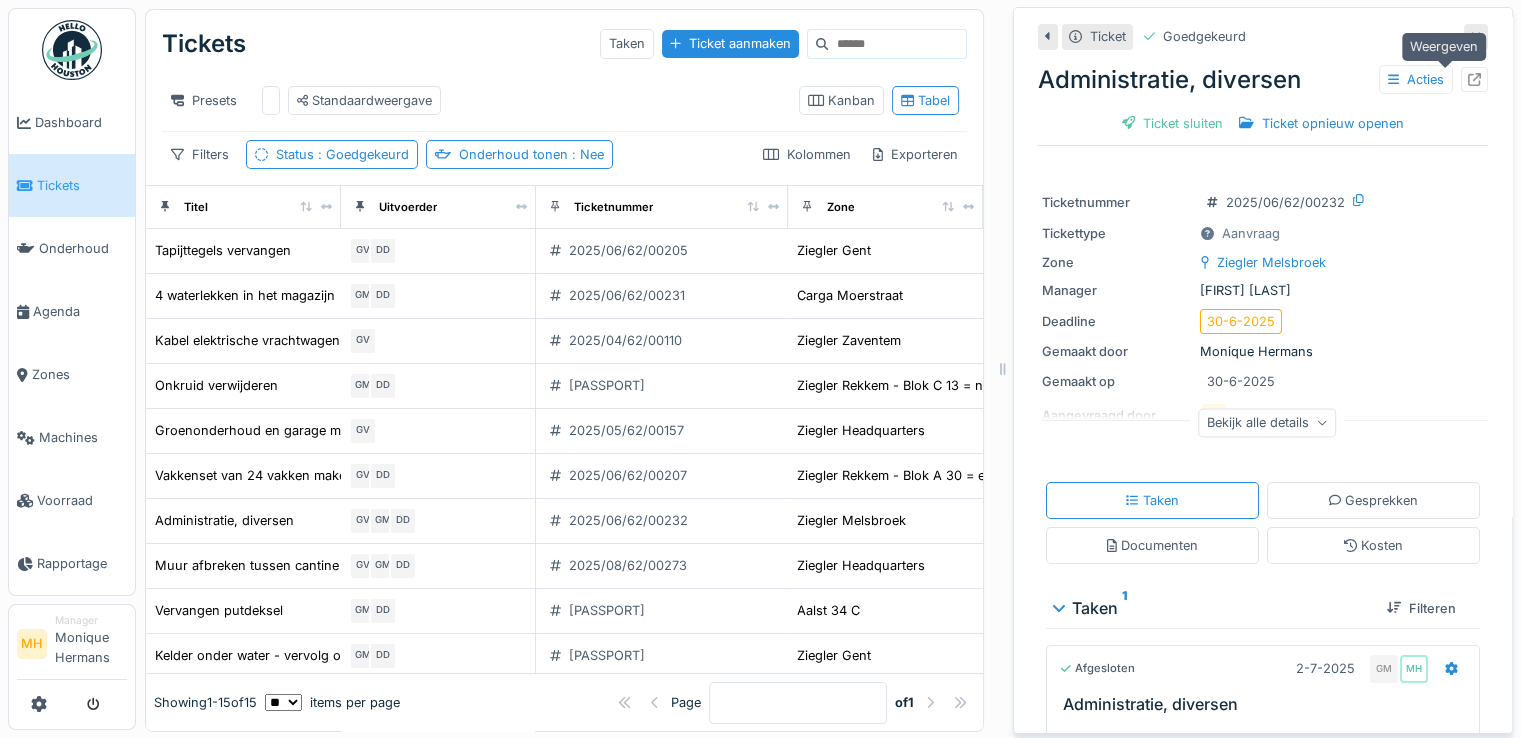 click at bounding box center (1474, 79) 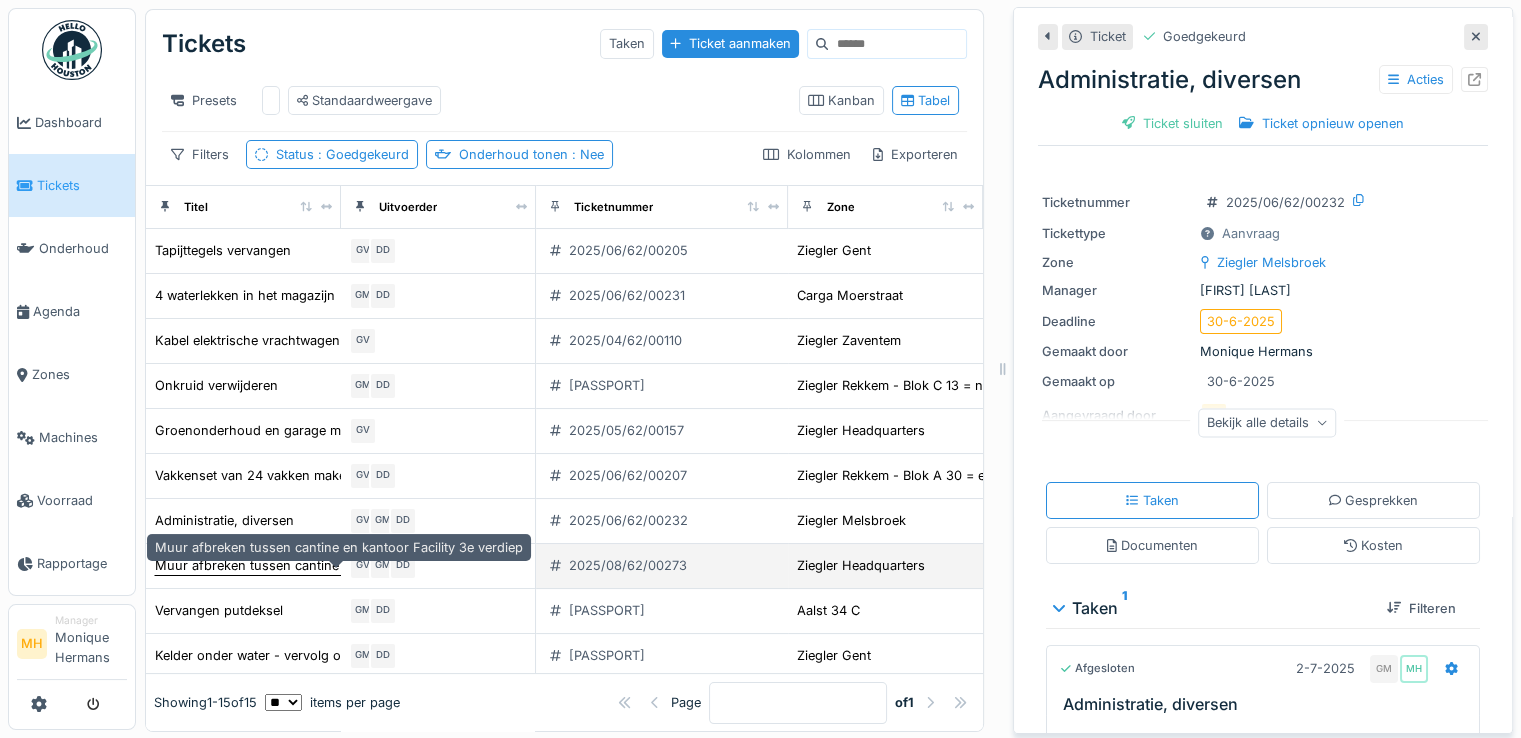 click on "Muur afbreken tussen cantine en kantoor Facility 3e verdiep" at bounding box center [339, 565] 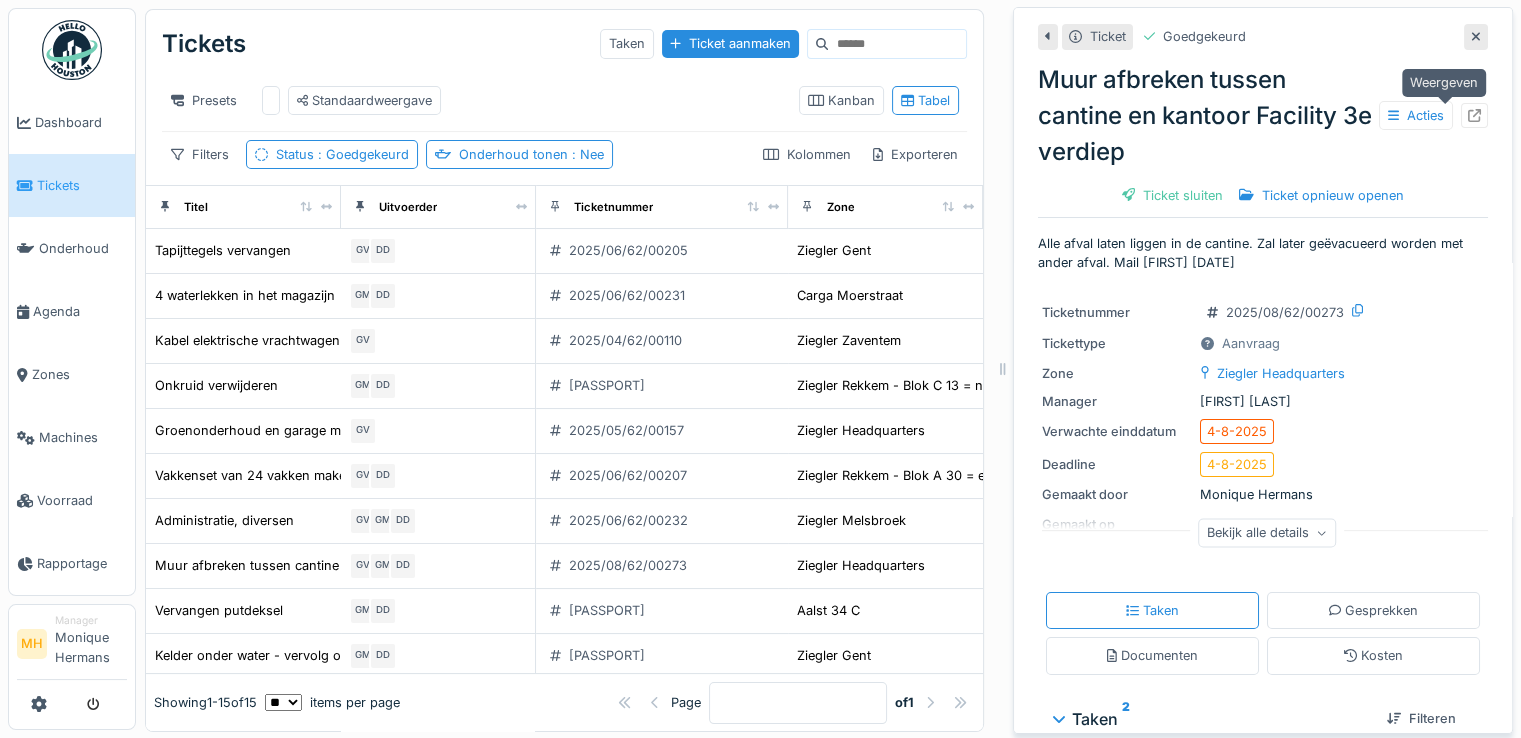 click at bounding box center (1474, 115) 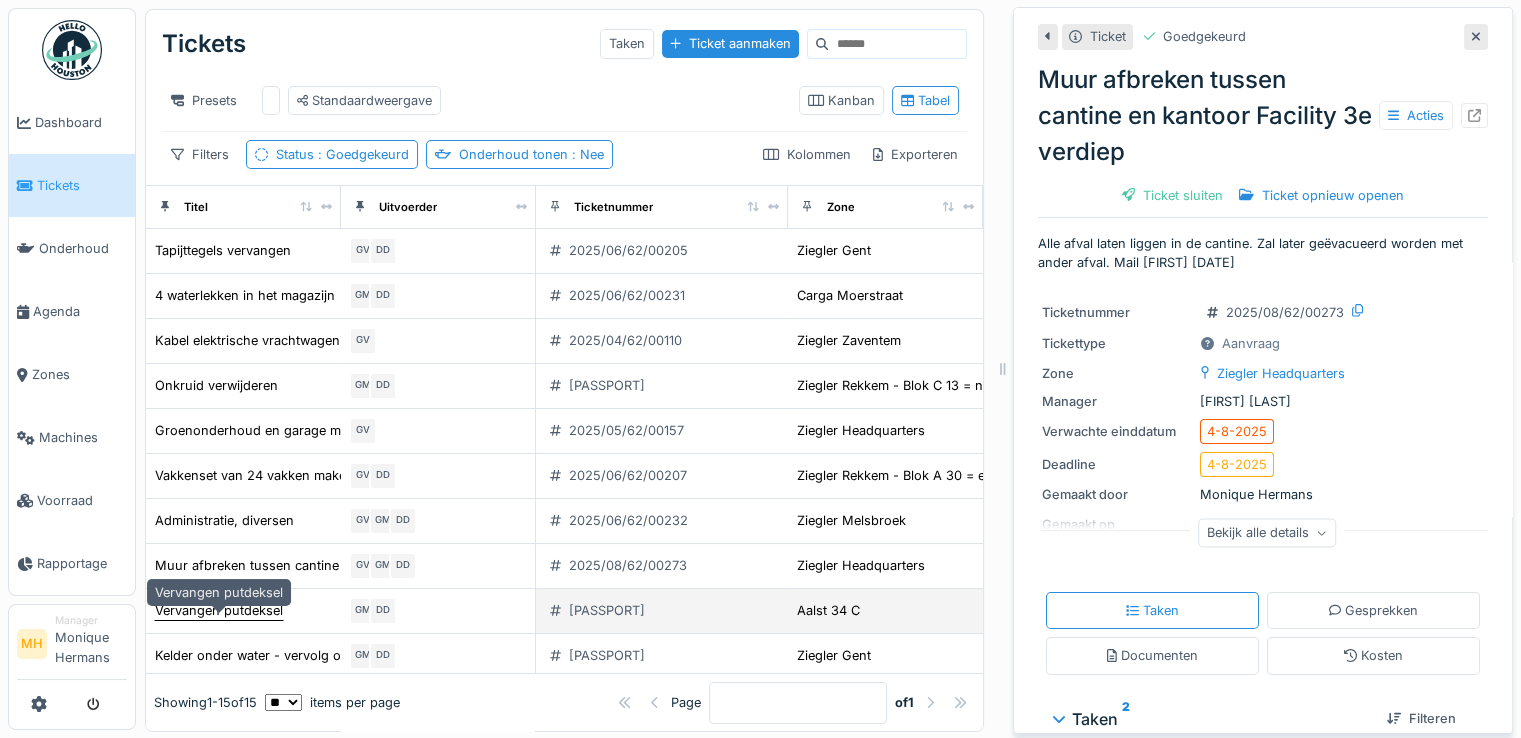 click on "Vervangen putdeksel" at bounding box center (219, 610) 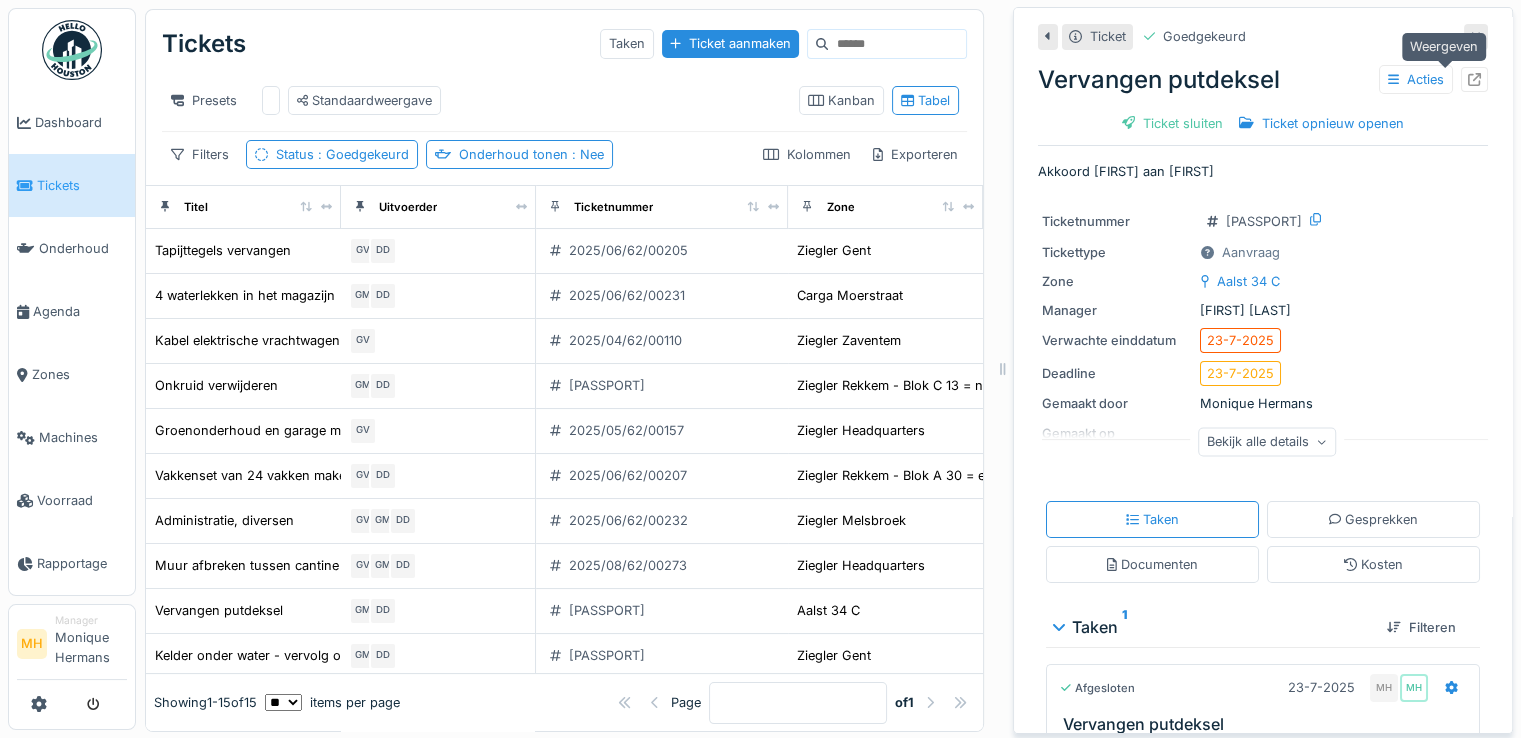 click 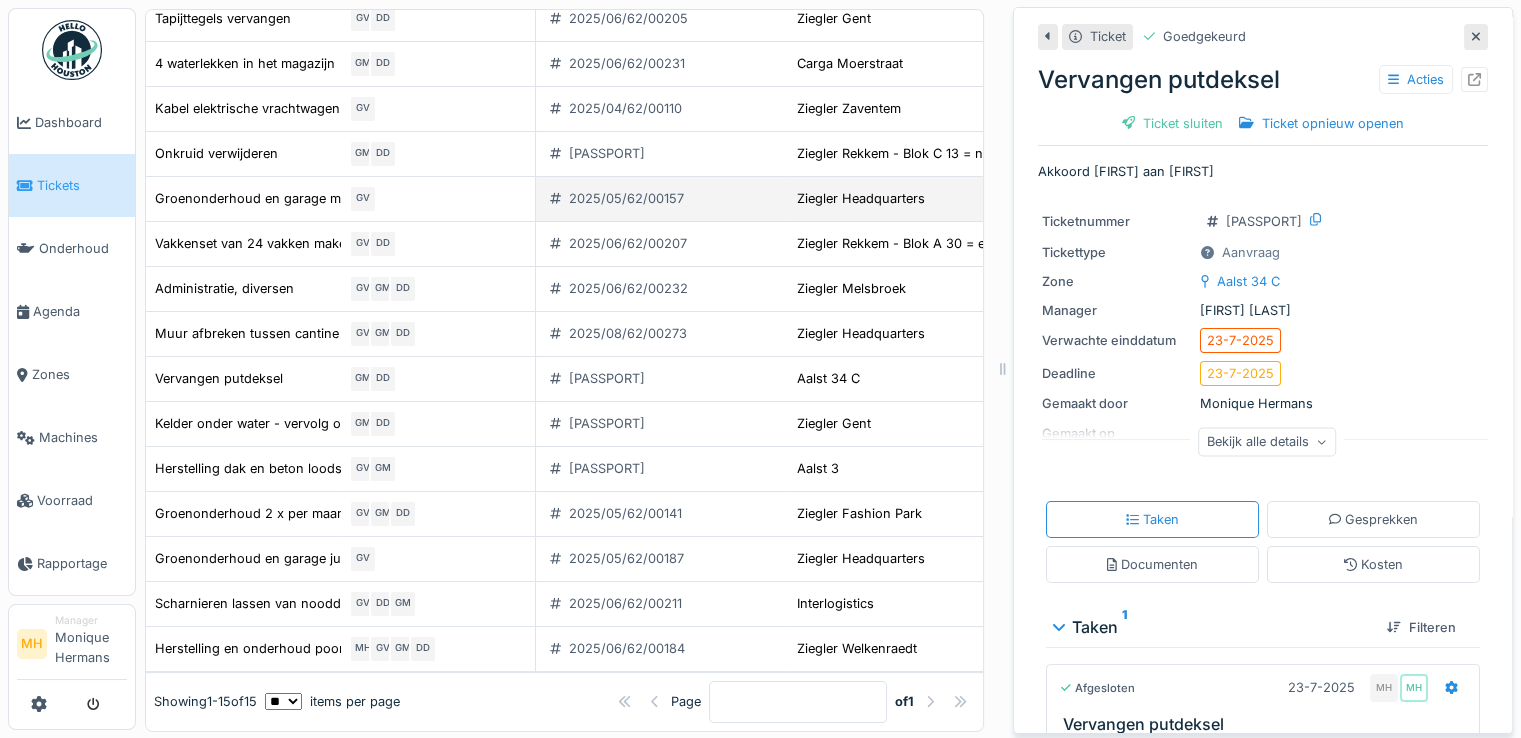 scroll, scrollTop: 256, scrollLeft: 0, axis: vertical 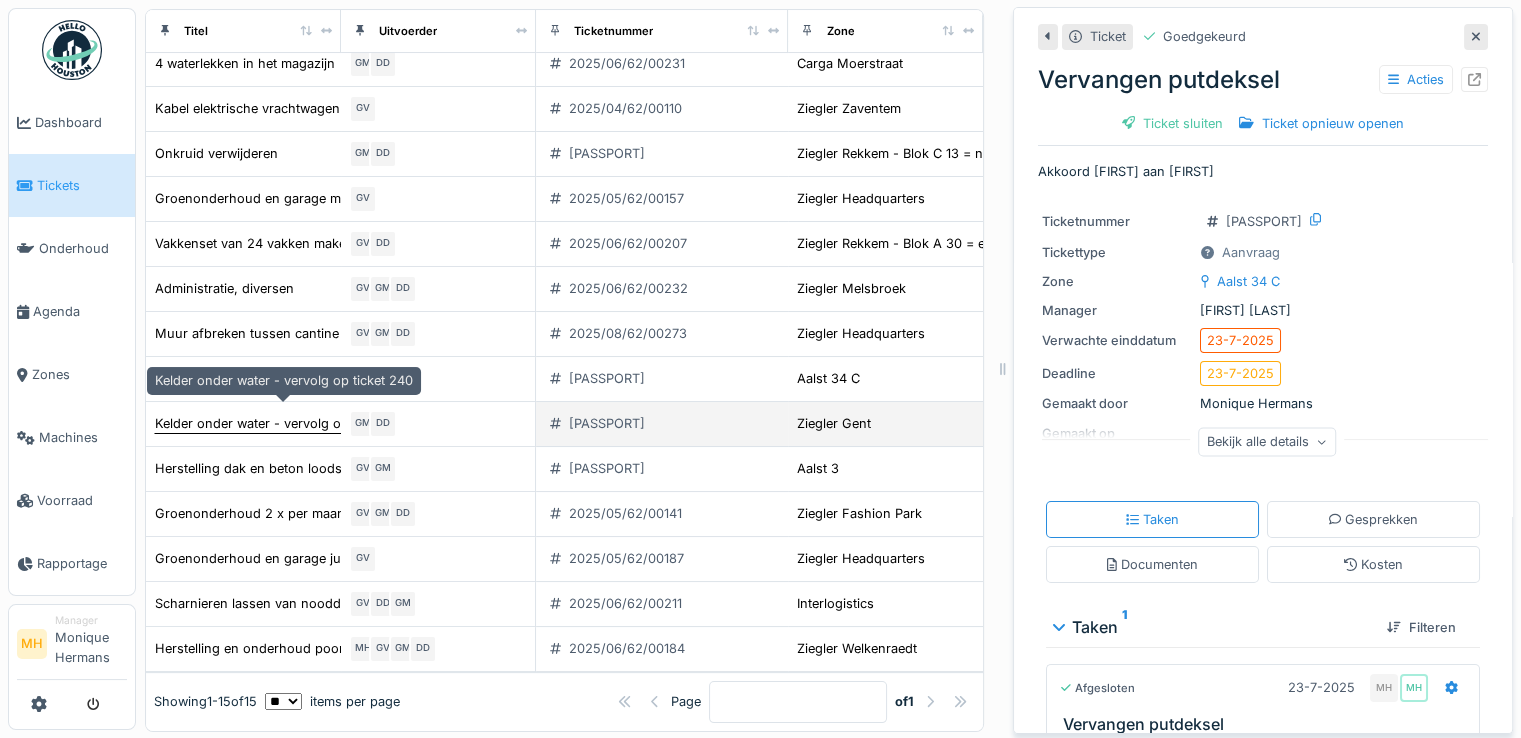 click on "Kelder onder water - vervolg op ticket 240" at bounding box center [284, 423] 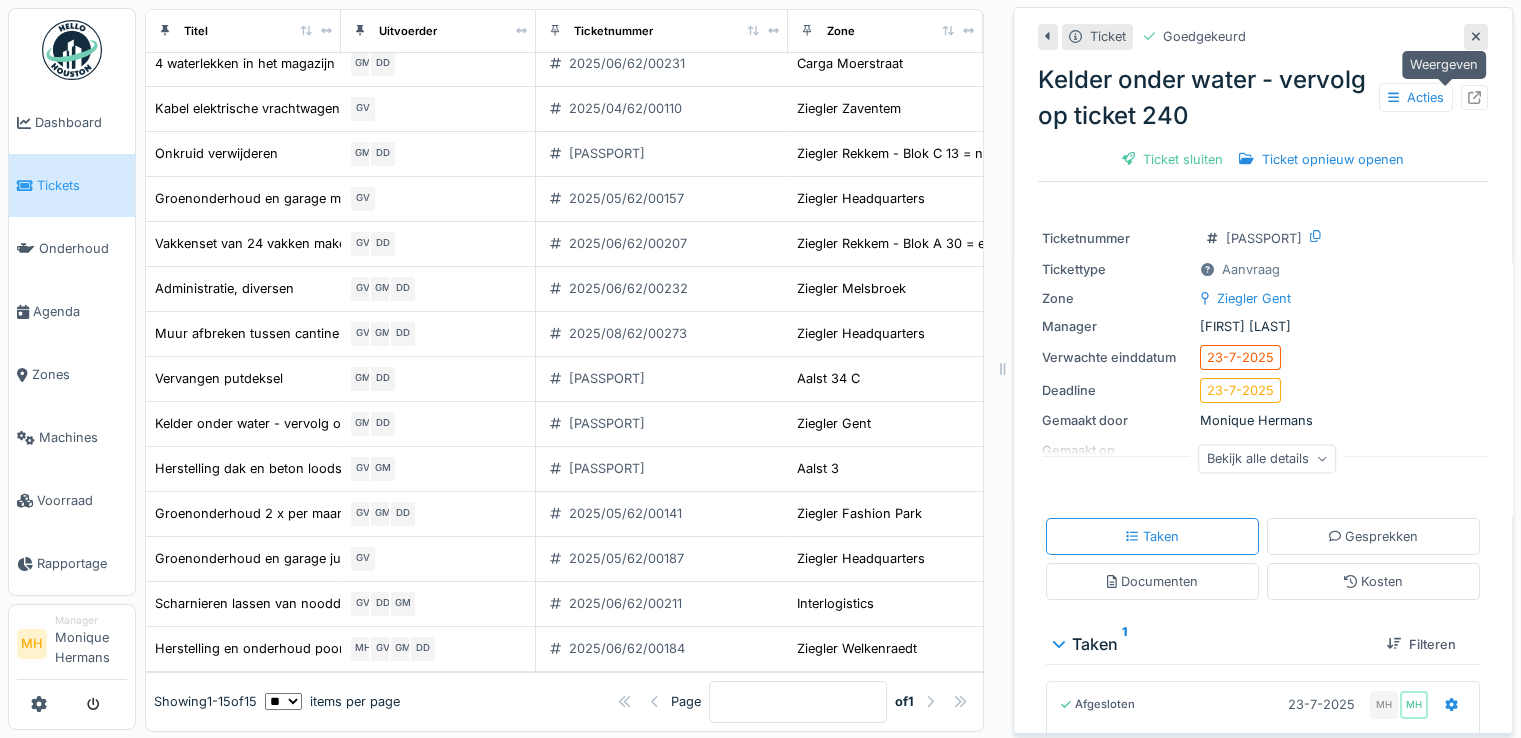 click 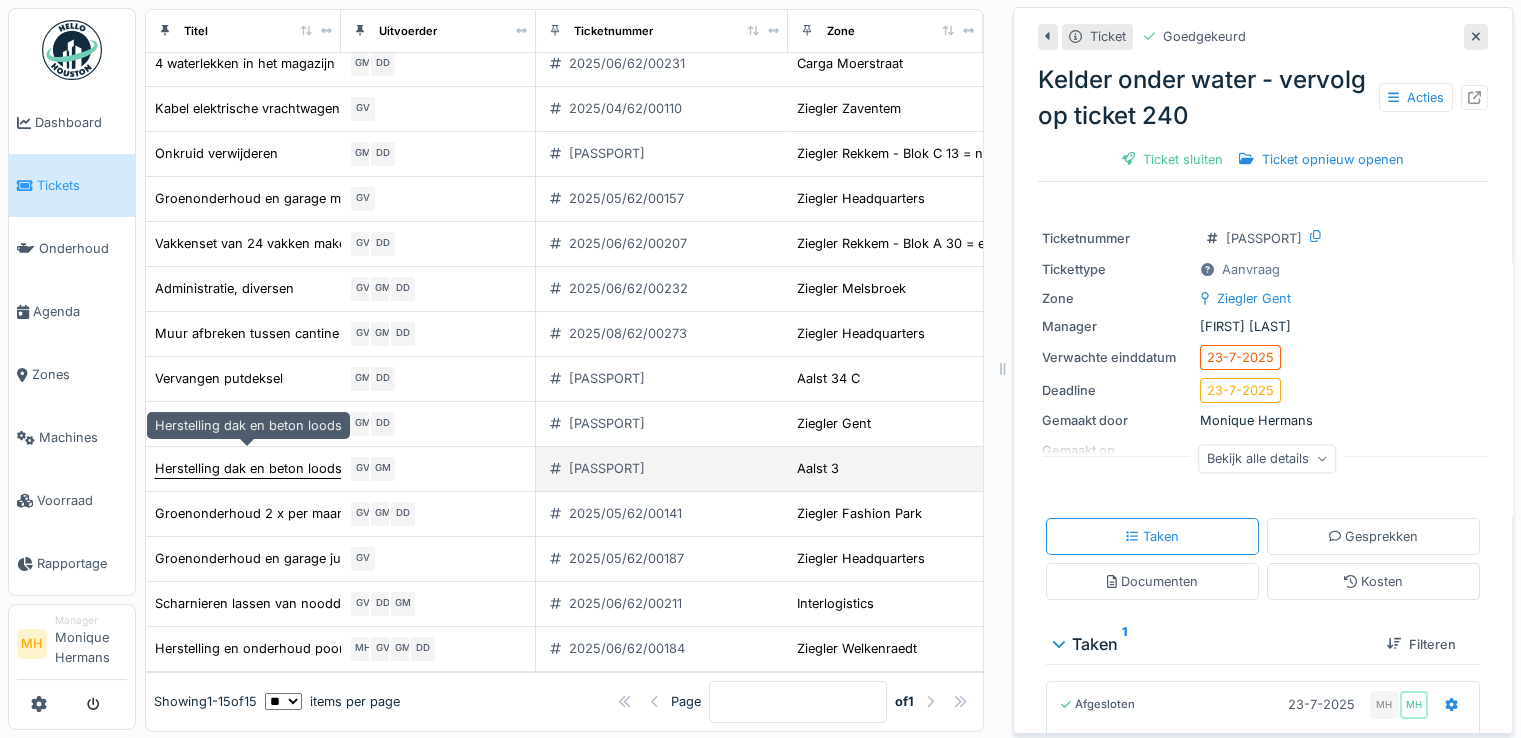 click on "Herstelling dak en beton loods" at bounding box center [248, 468] 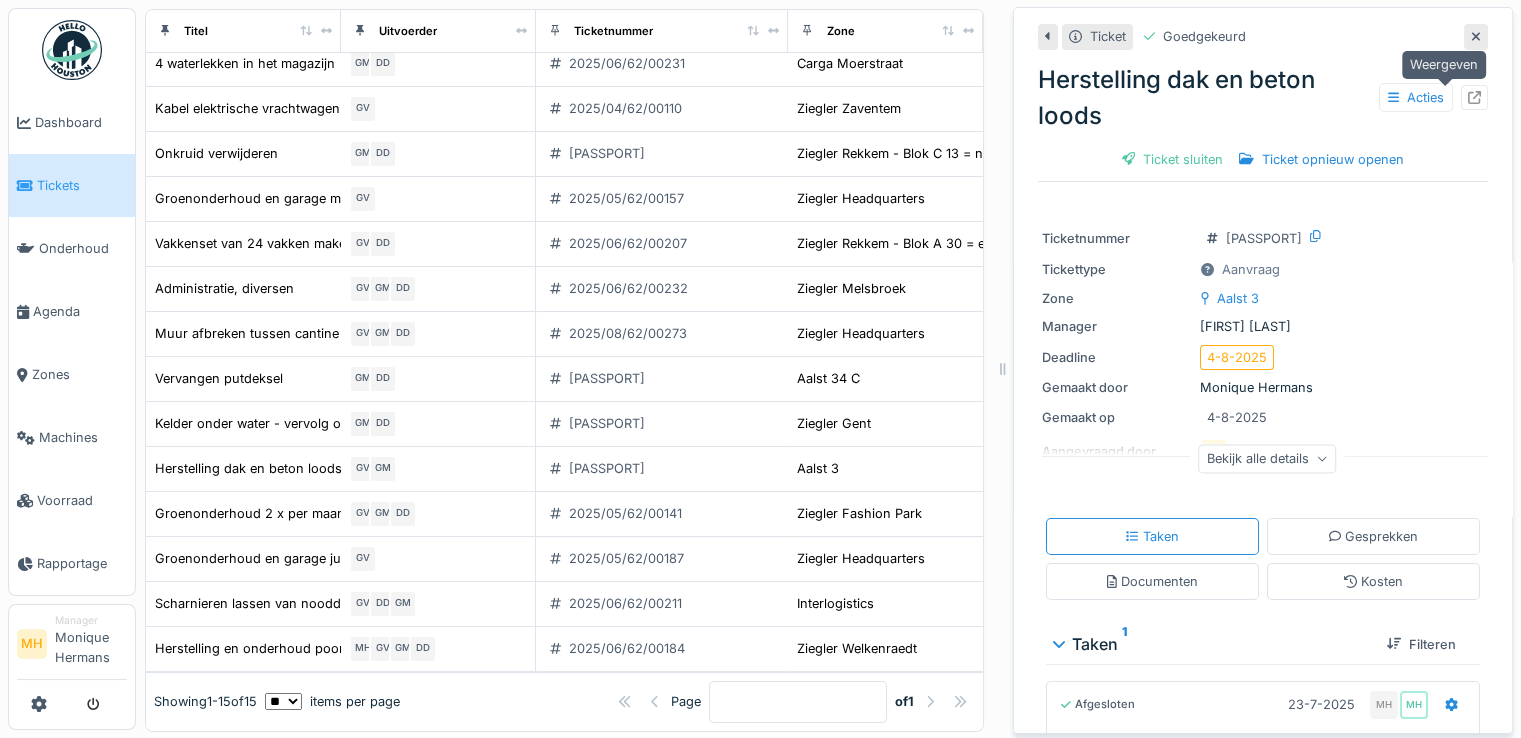 click 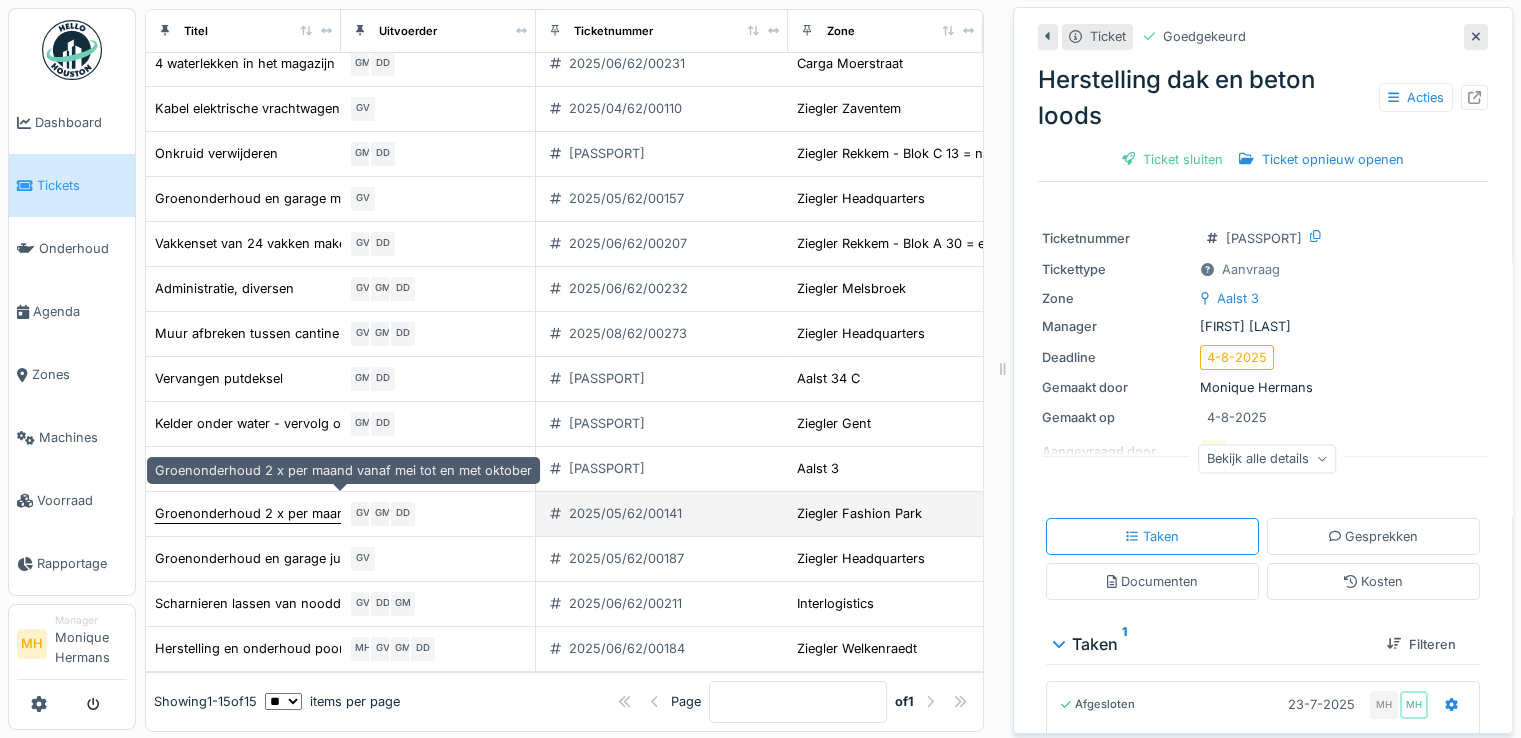 click on "Groenonderhoud 2 x per maand vanaf mei tot en met oktober" at bounding box center [343, 513] 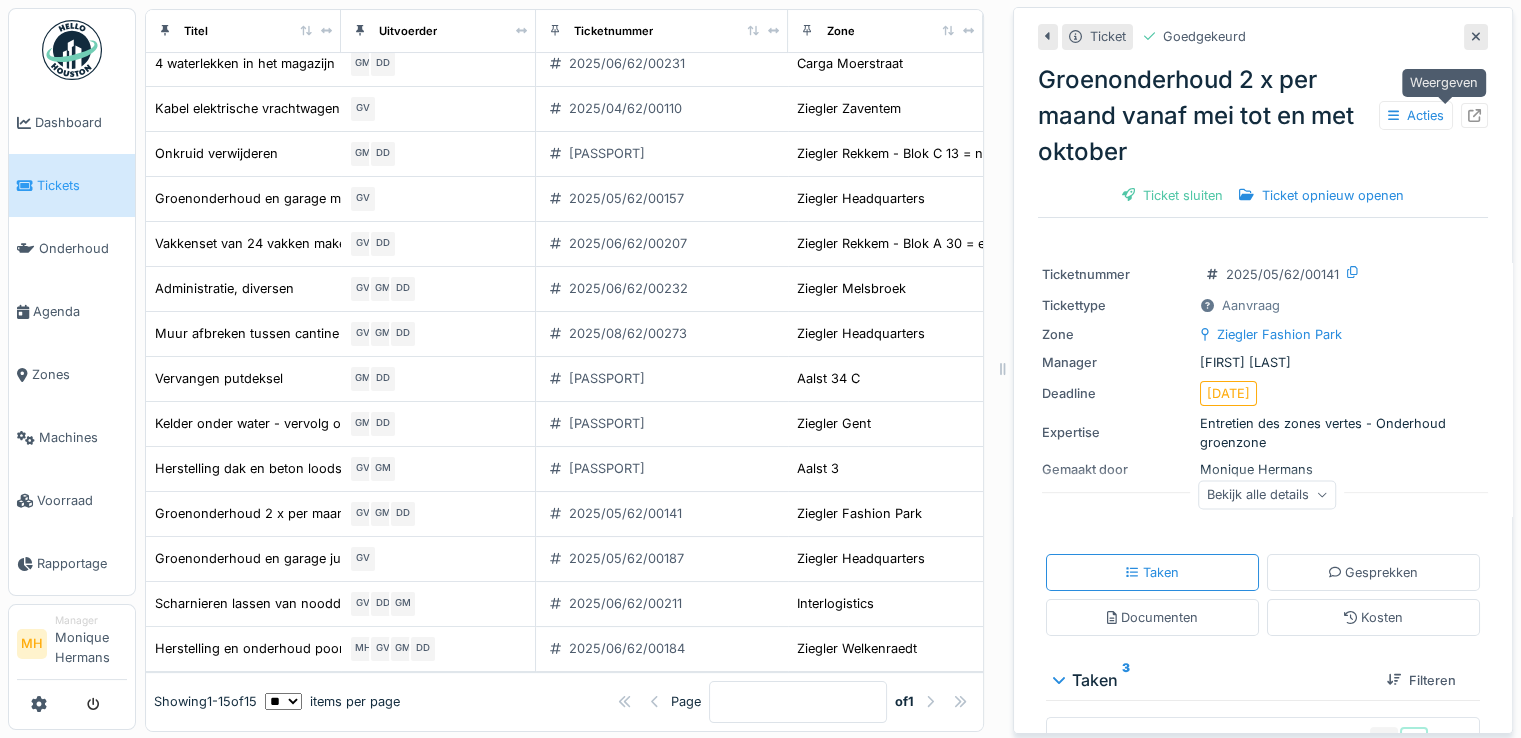 click 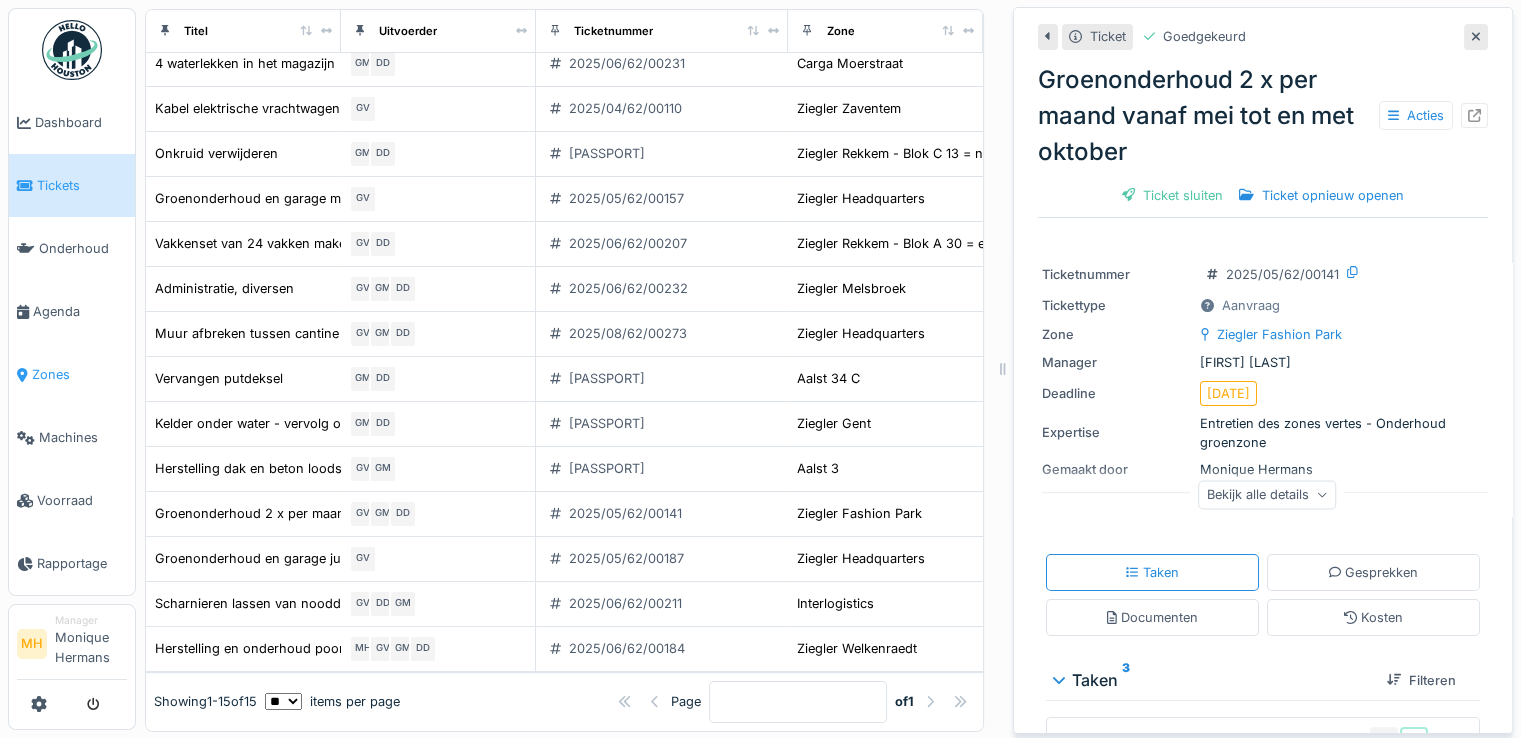 click on "Zones" at bounding box center (79, 374) 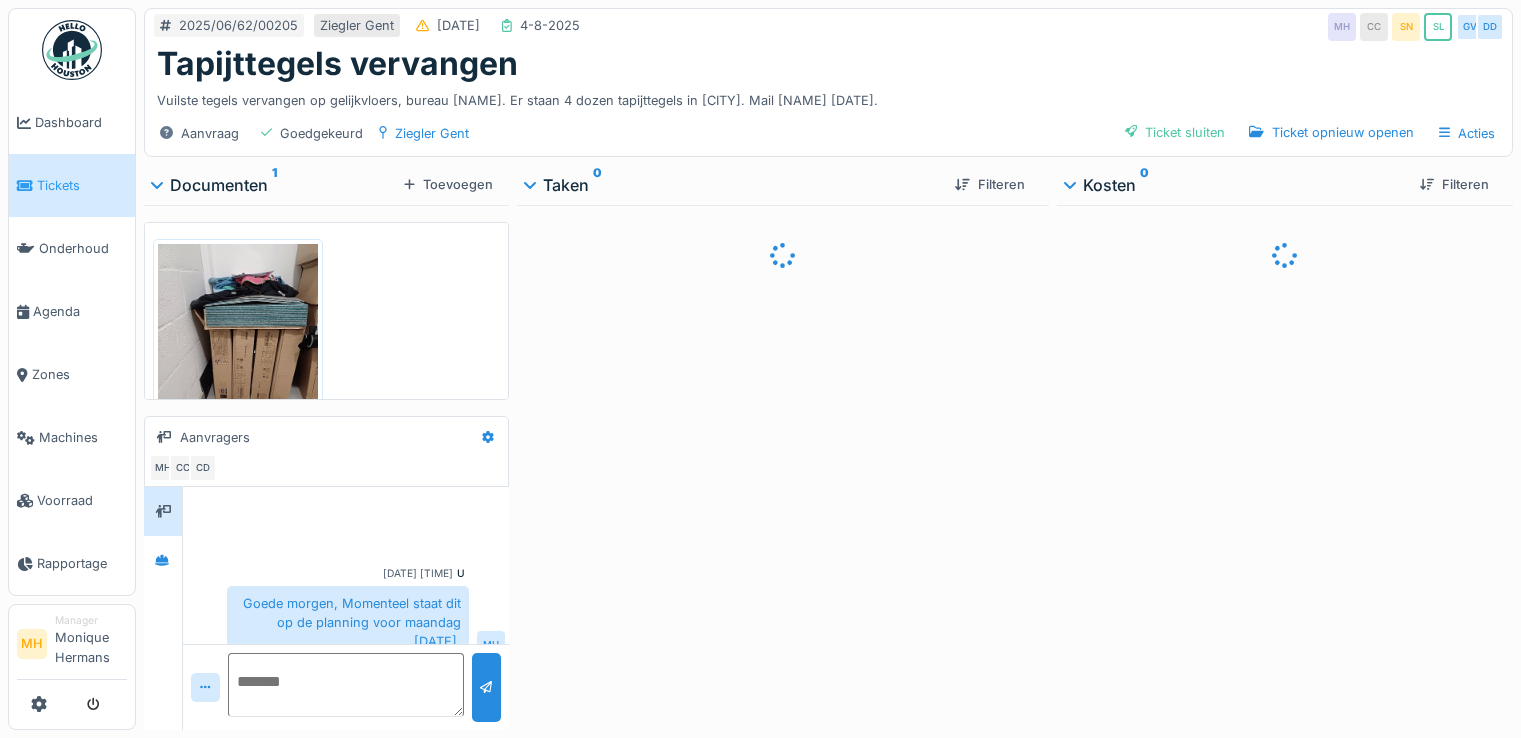 scroll, scrollTop: 0, scrollLeft: 0, axis: both 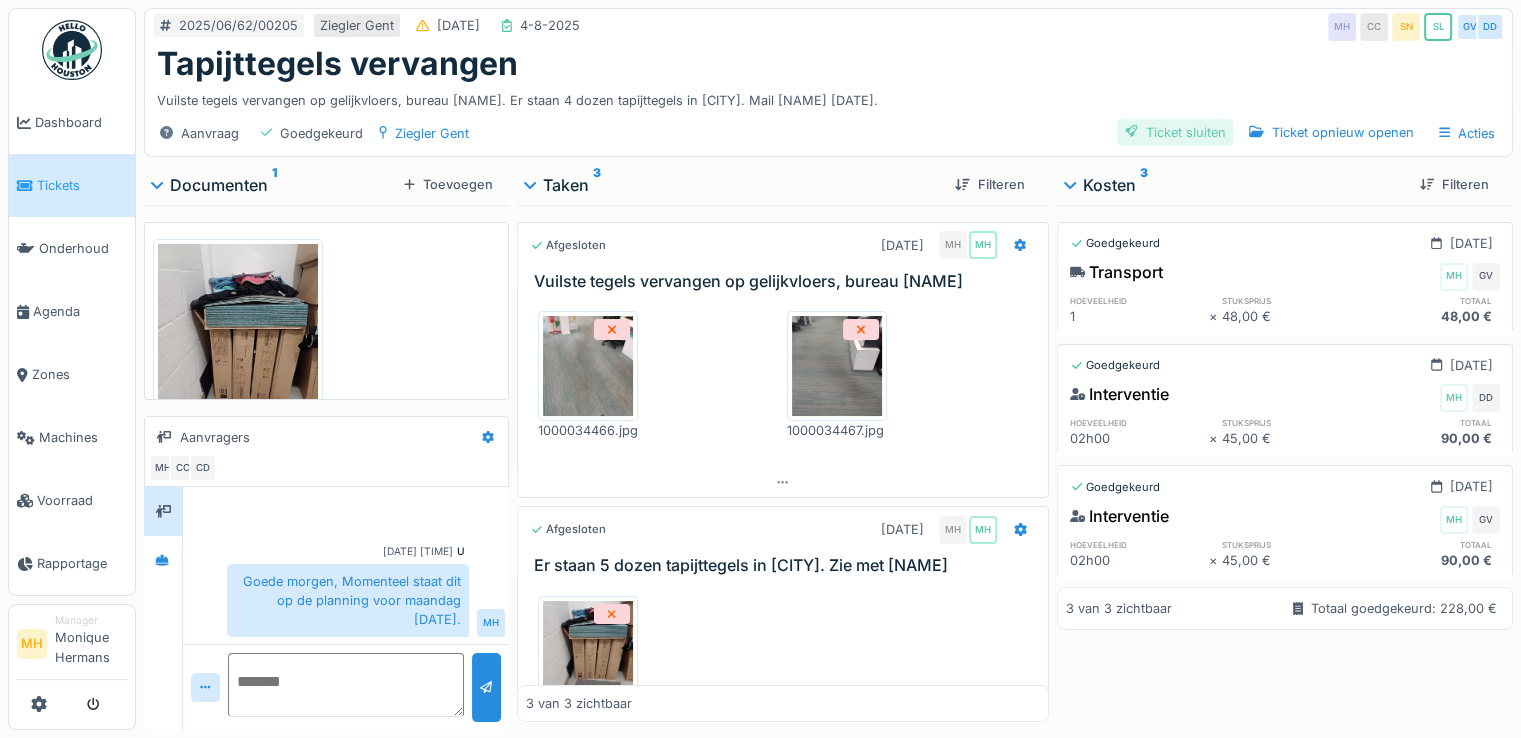 click on "Ticket sluiten" at bounding box center (1175, 132) 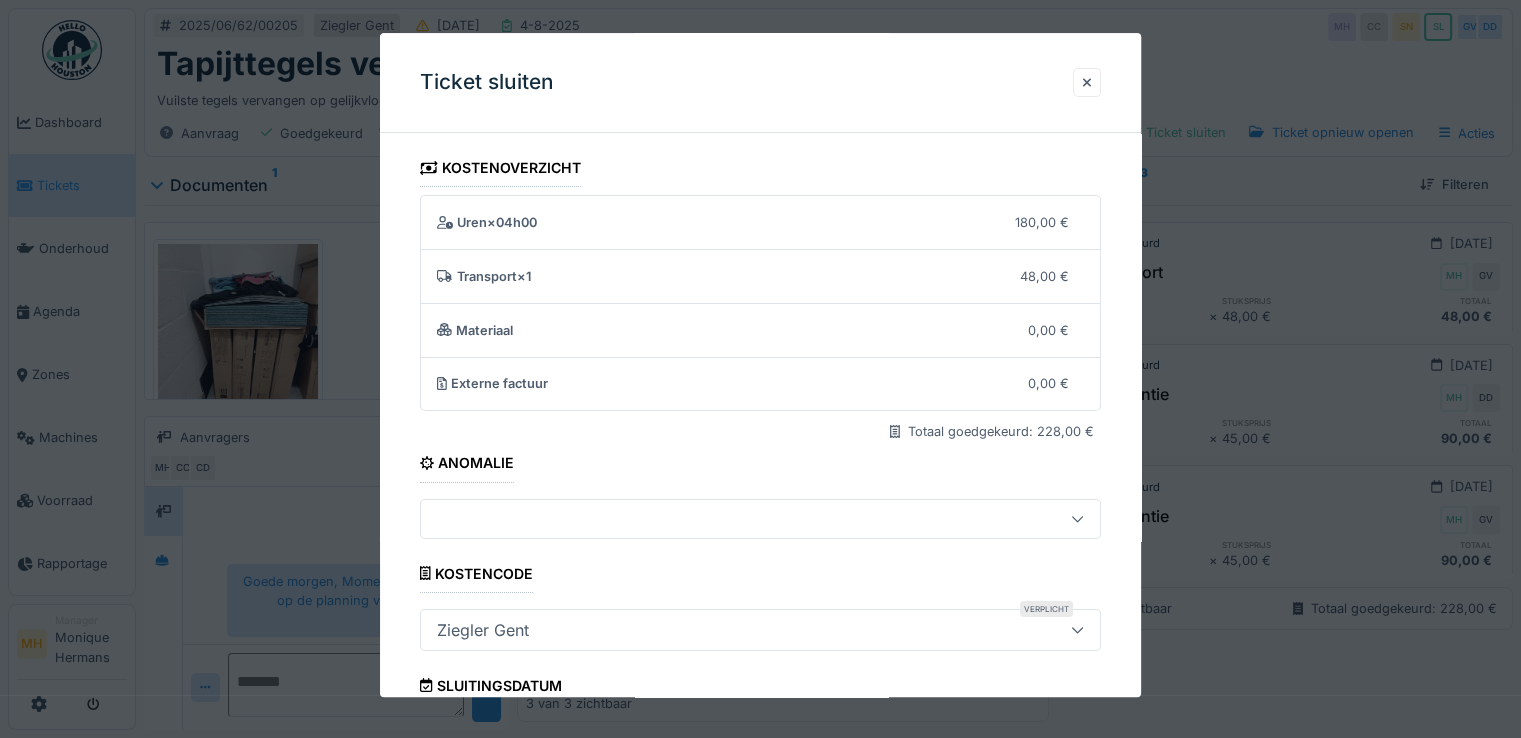scroll, scrollTop: 332, scrollLeft: 0, axis: vertical 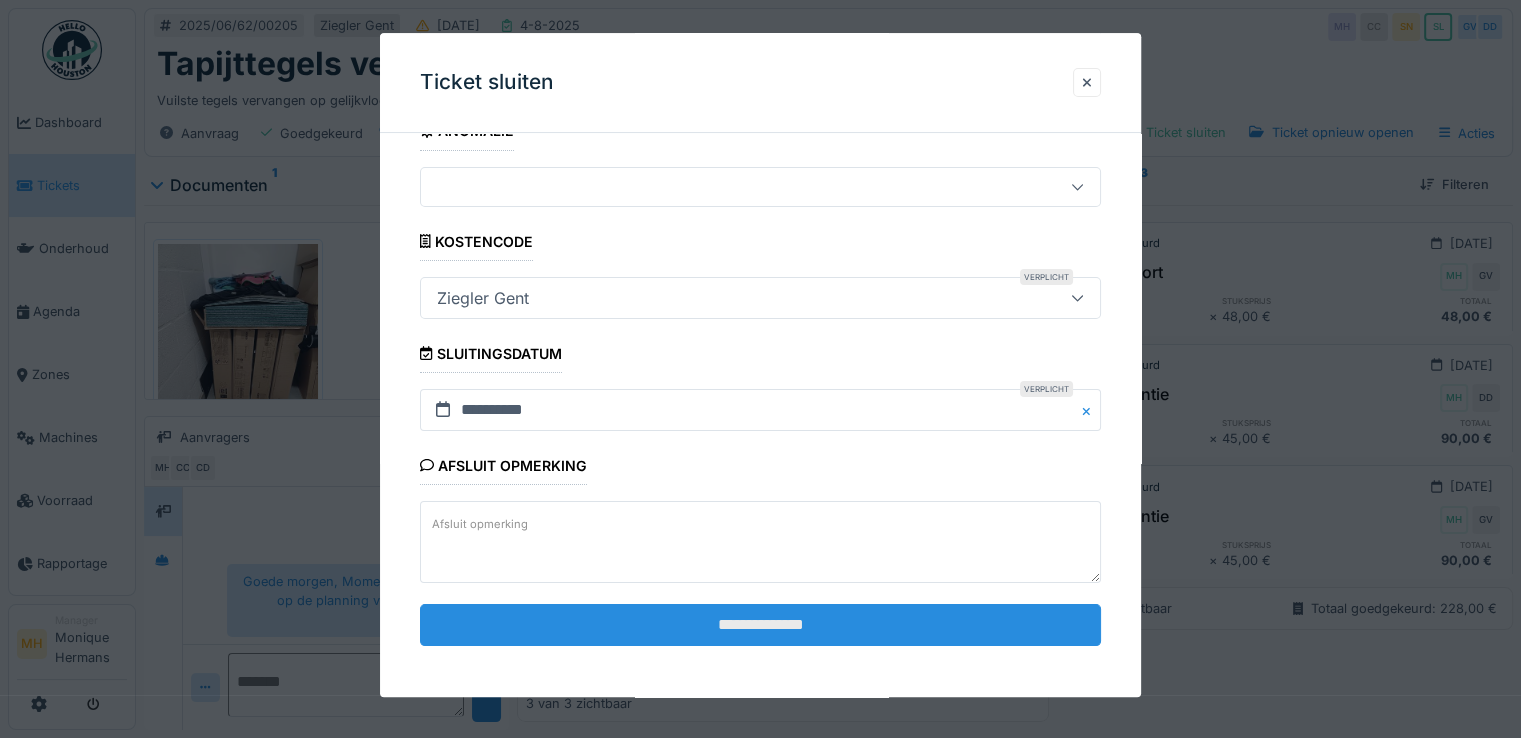 click on "**********" at bounding box center (760, 625) 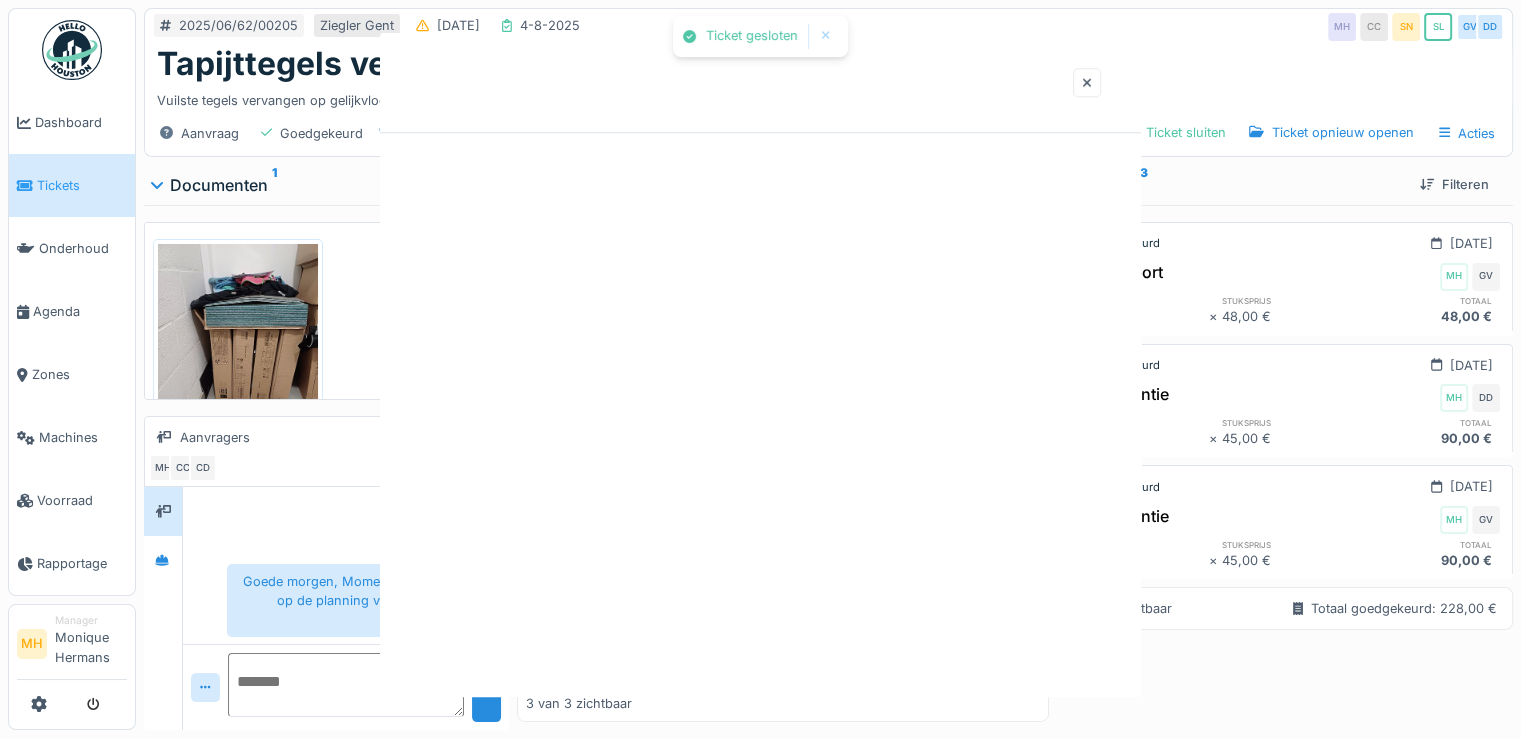 scroll, scrollTop: 0, scrollLeft: 0, axis: both 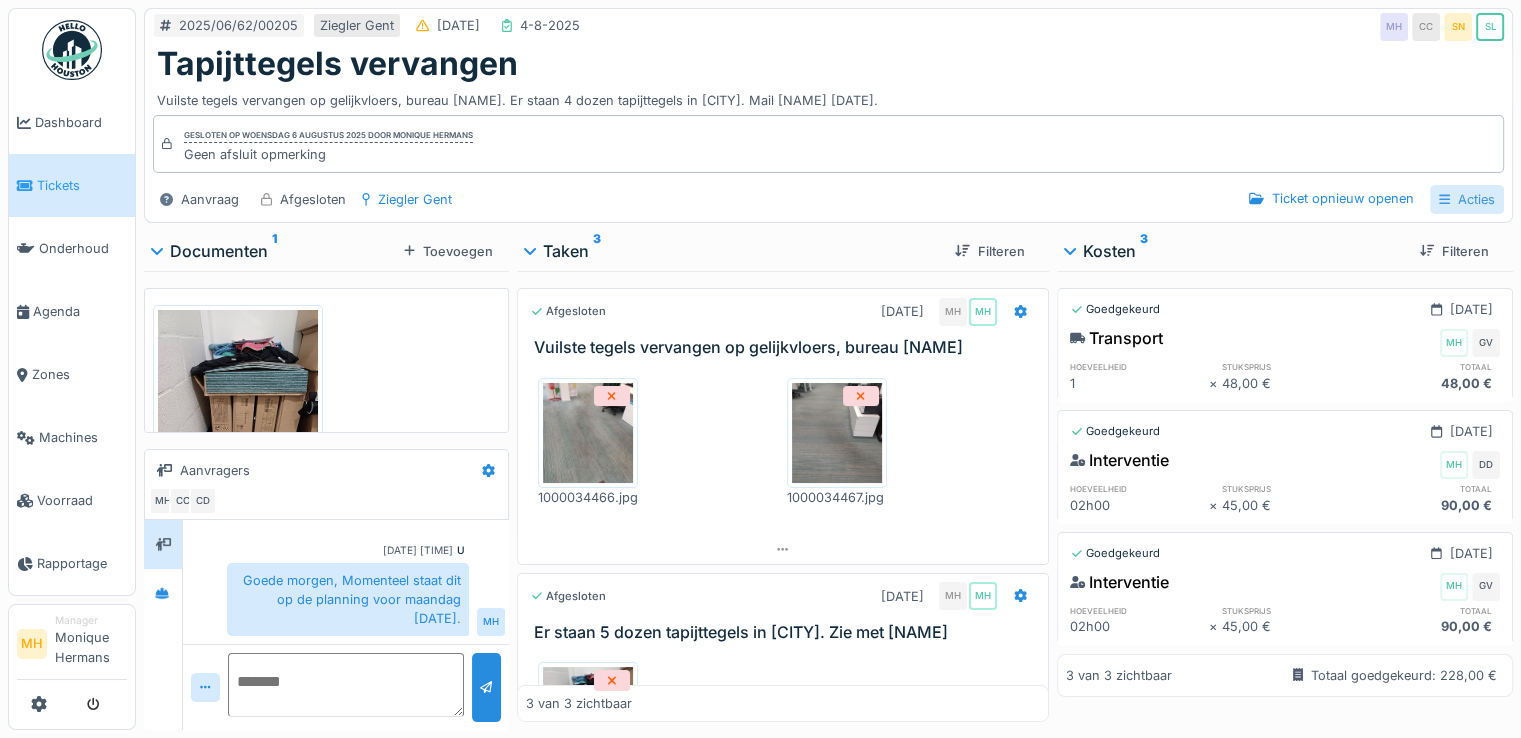 click on "Acties" at bounding box center [1467, 199] 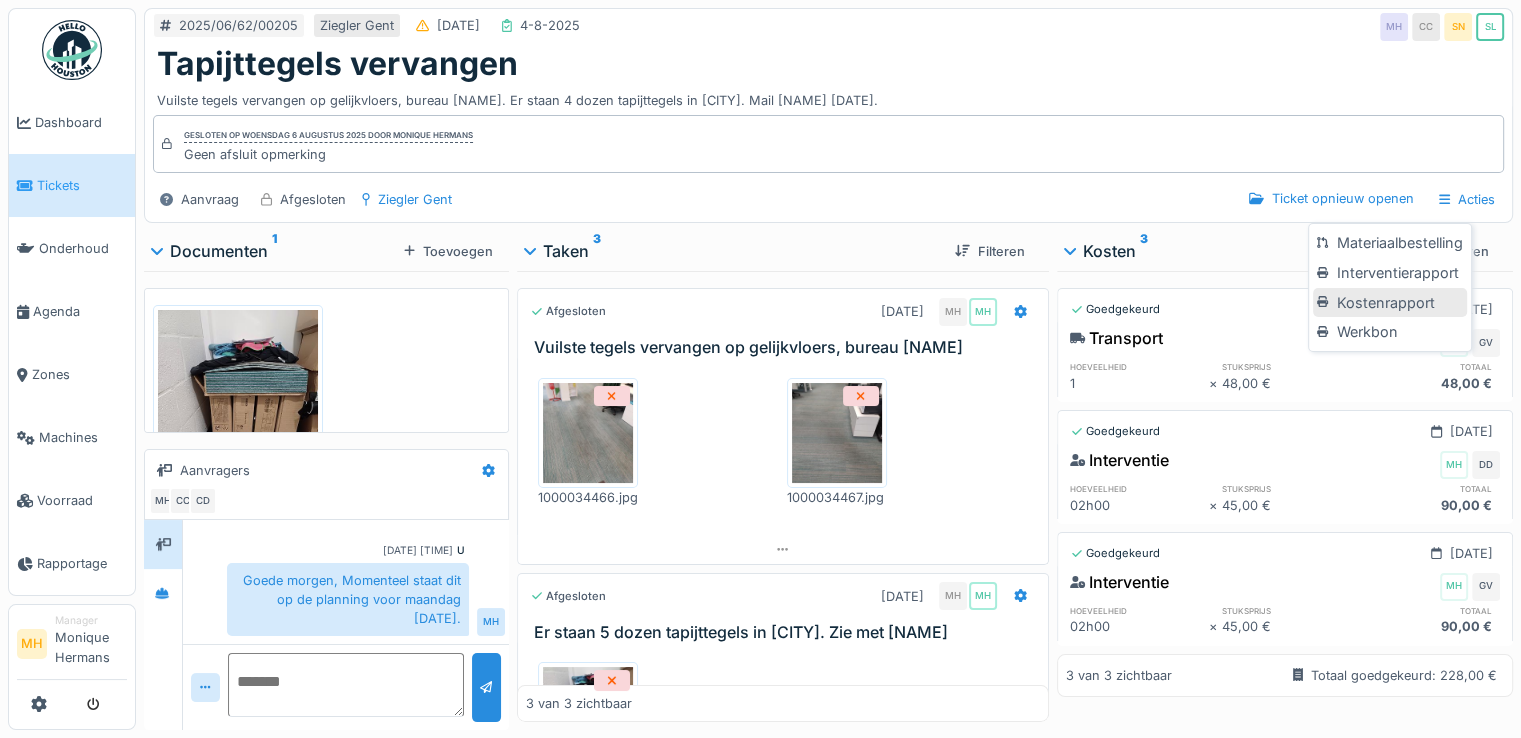 click on "Kostenrapport" at bounding box center (1389, 303) 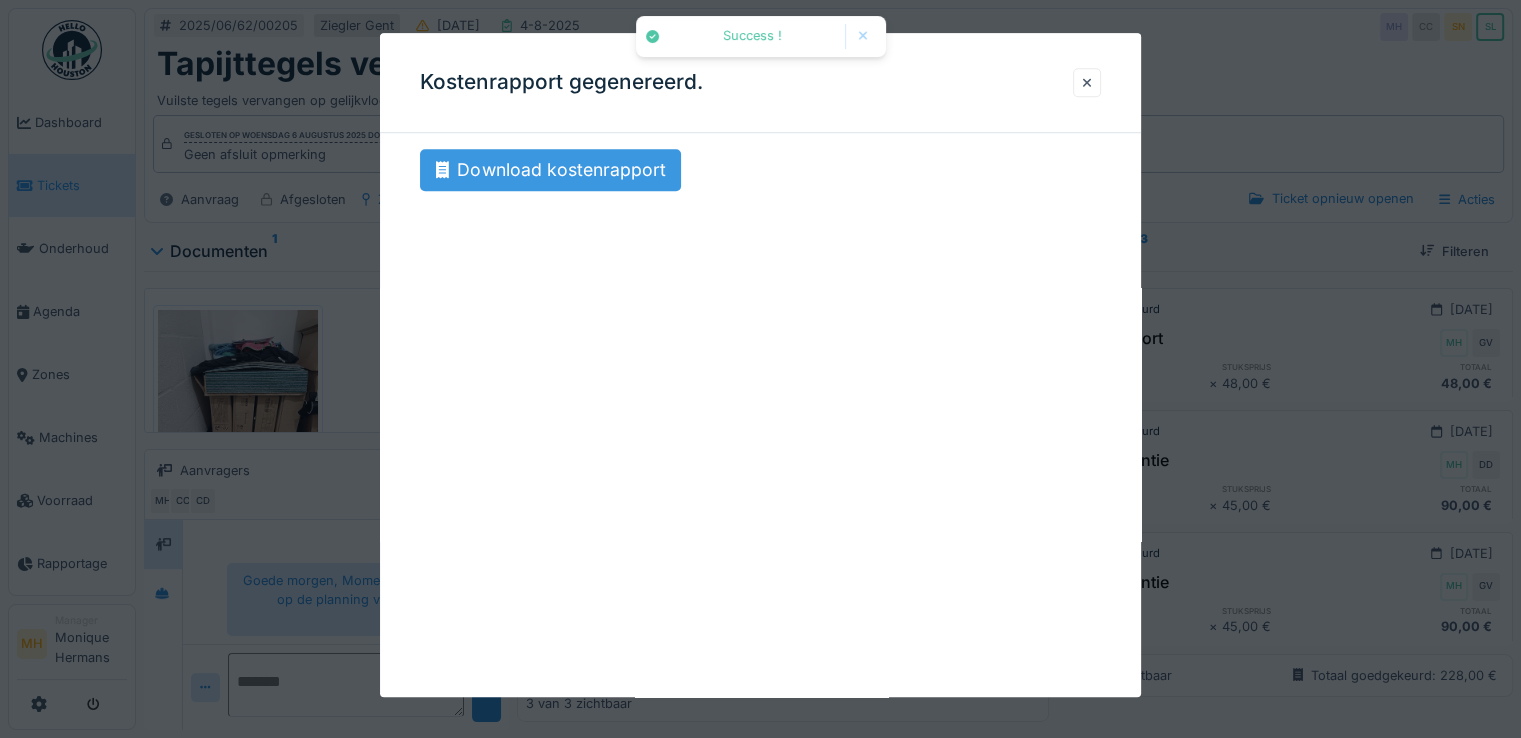 click on "Download kostenrapport" at bounding box center [550, 170] 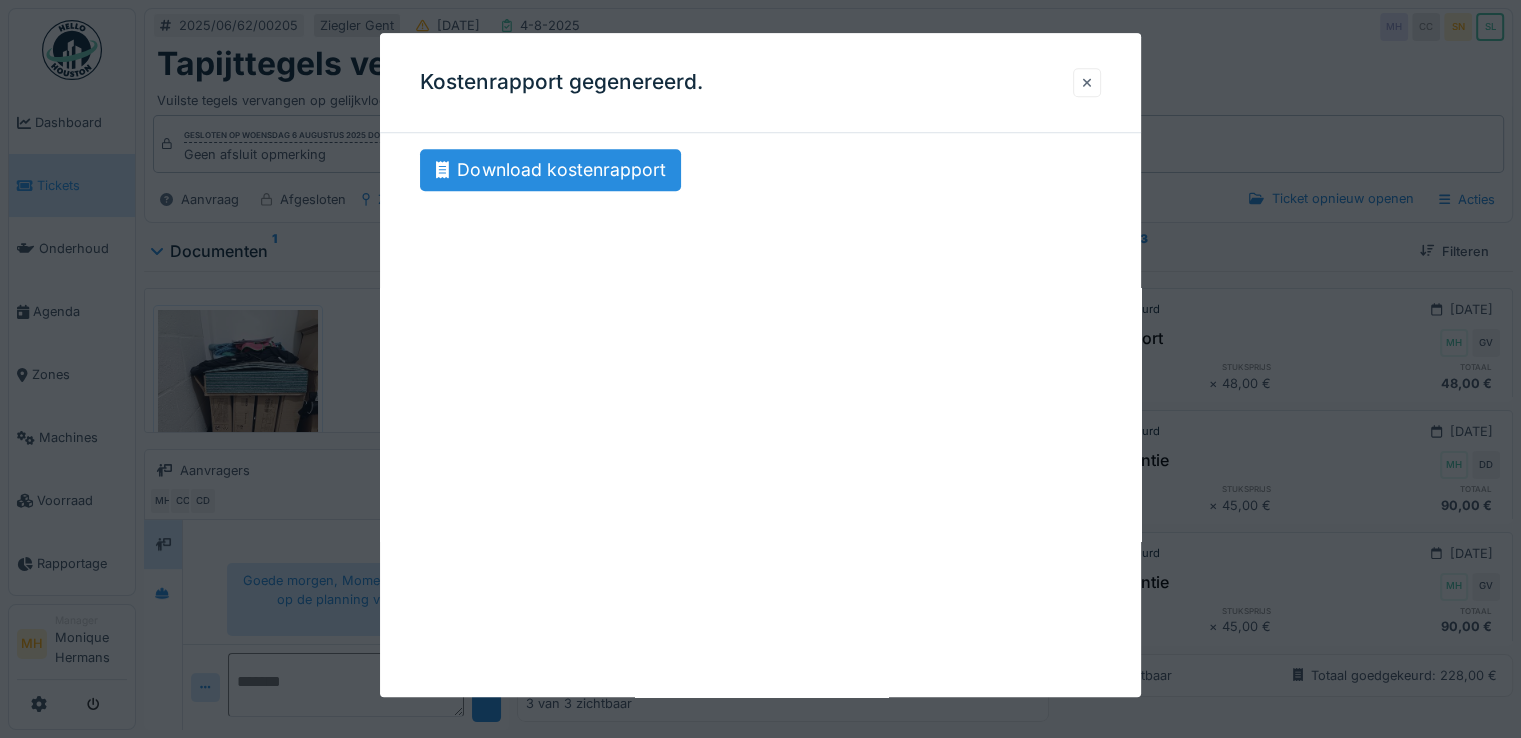 click at bounding box center [1087, 82] 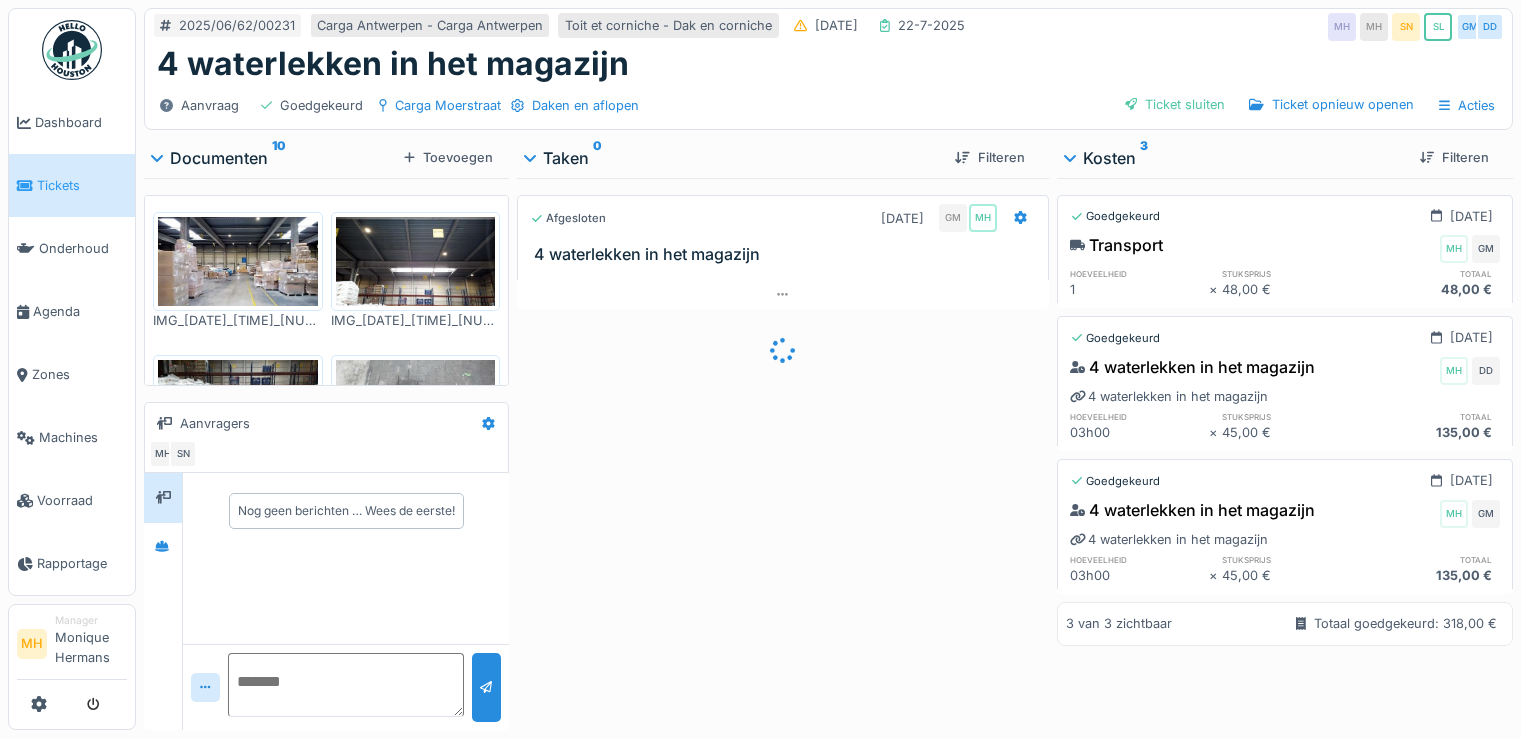 scroll, scrollTop: 0, scrollLeft: 0, axis: both 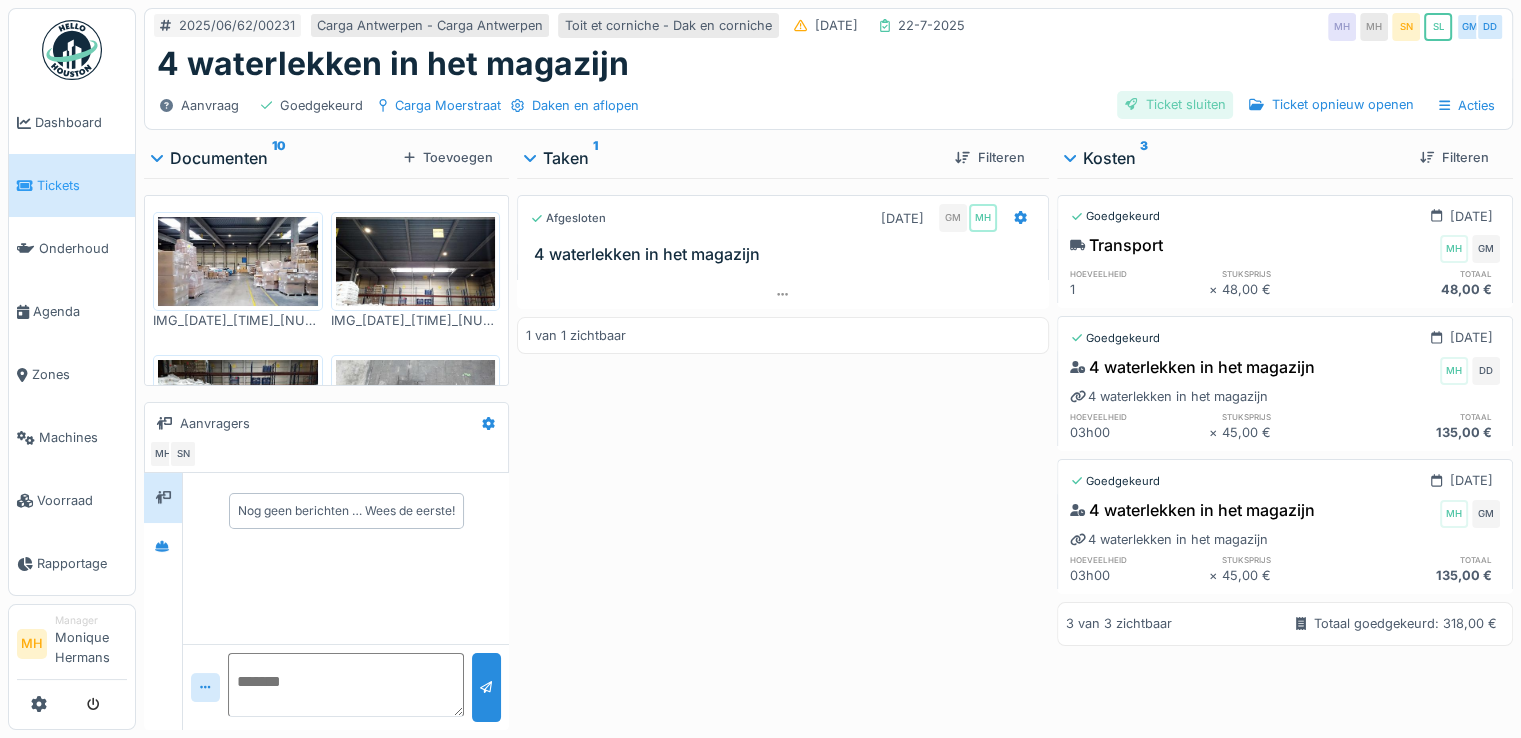 click on "Ticket sluiten" at bounding box center (1175, 104) 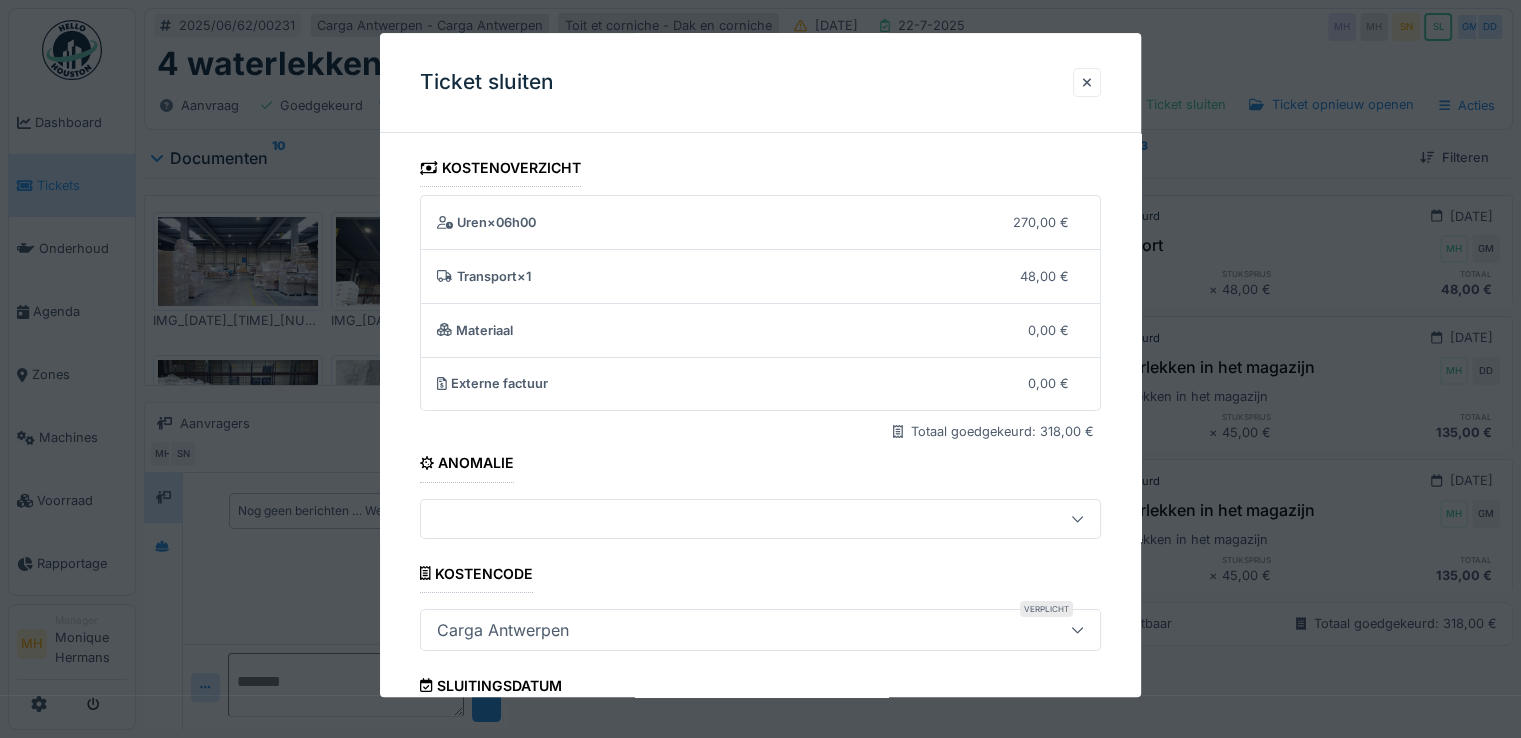 scroll, scrollTop: 332, scrollLeft: 0, axis: vertical 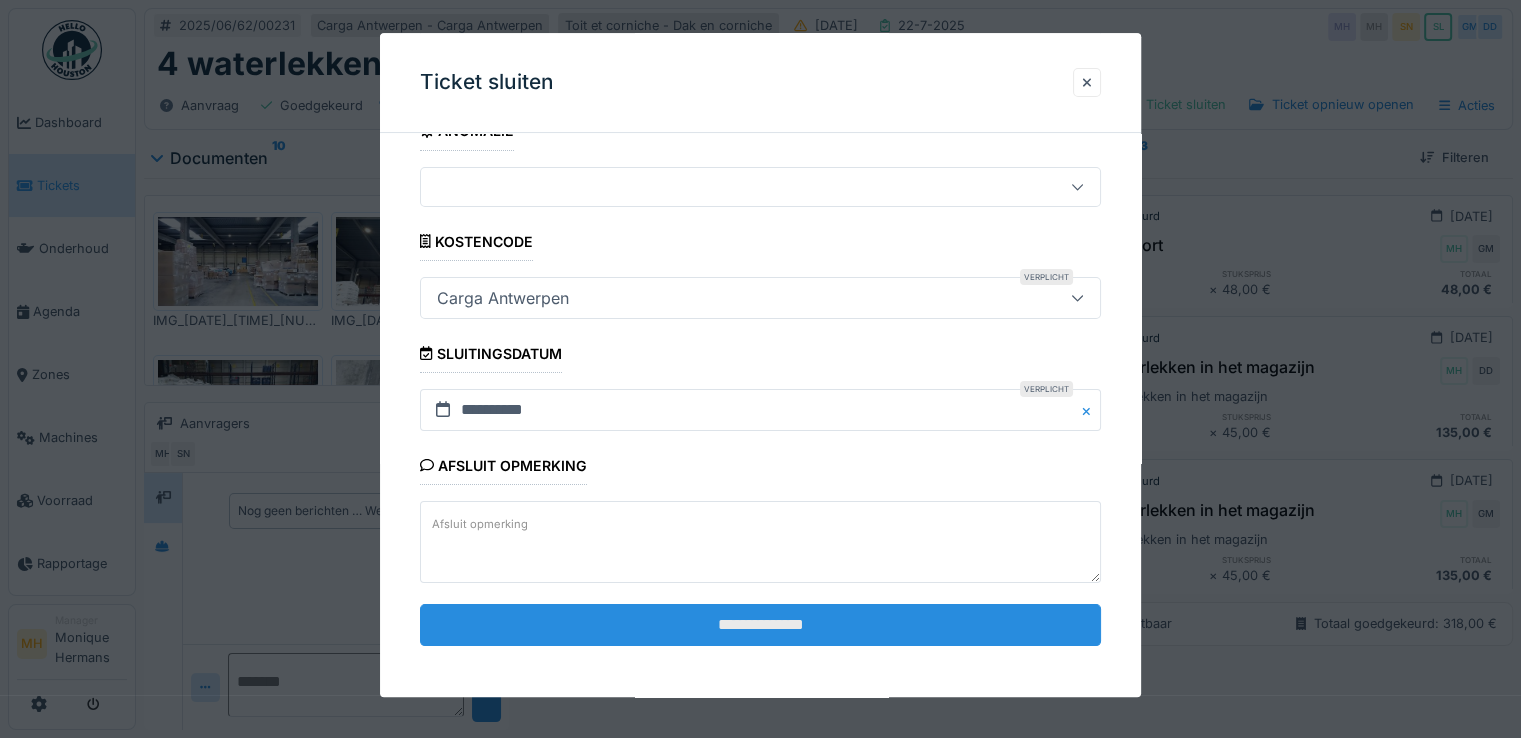 click on "**********" at bounding box center (760, 625) 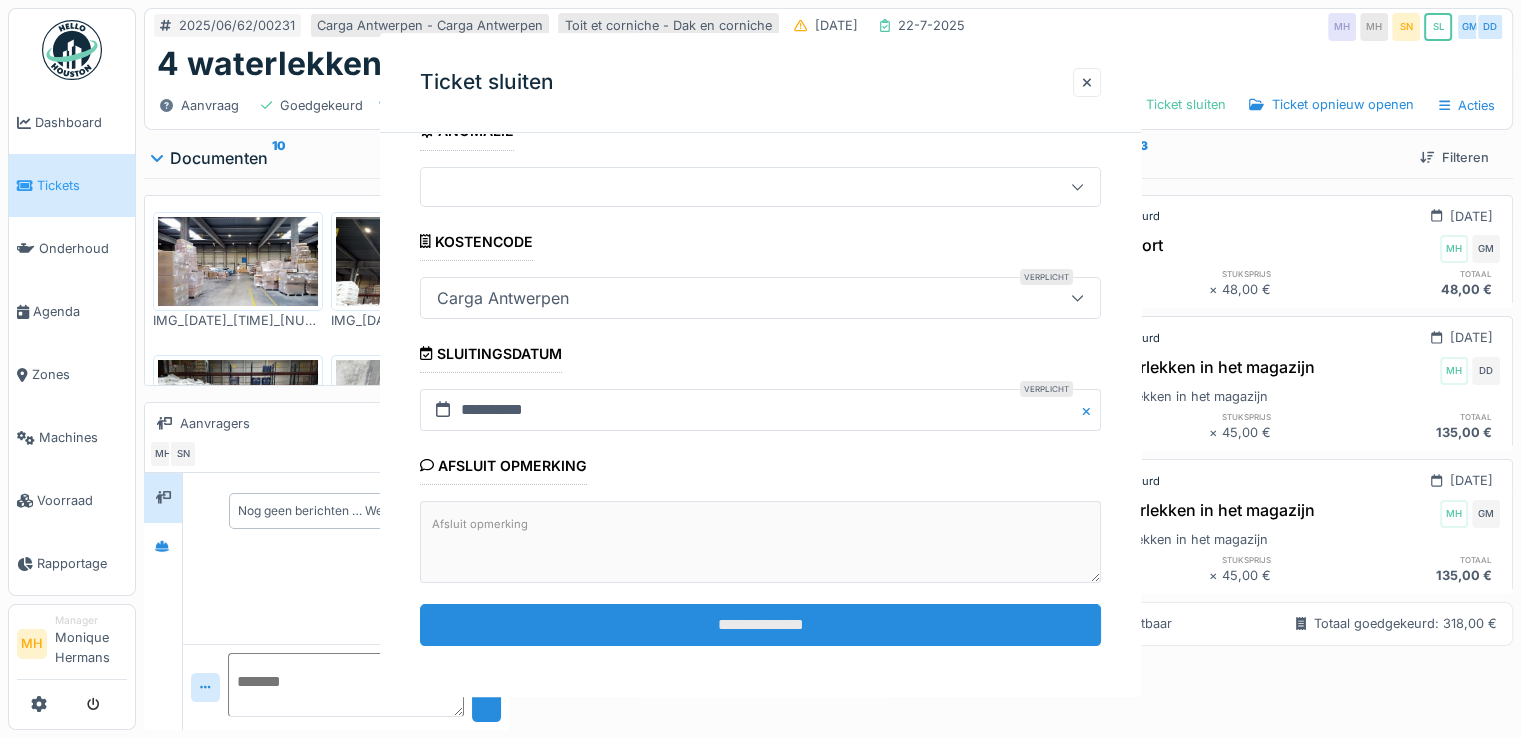 scroll, scrollTop: 0, scrollLeft: 0, axis: both 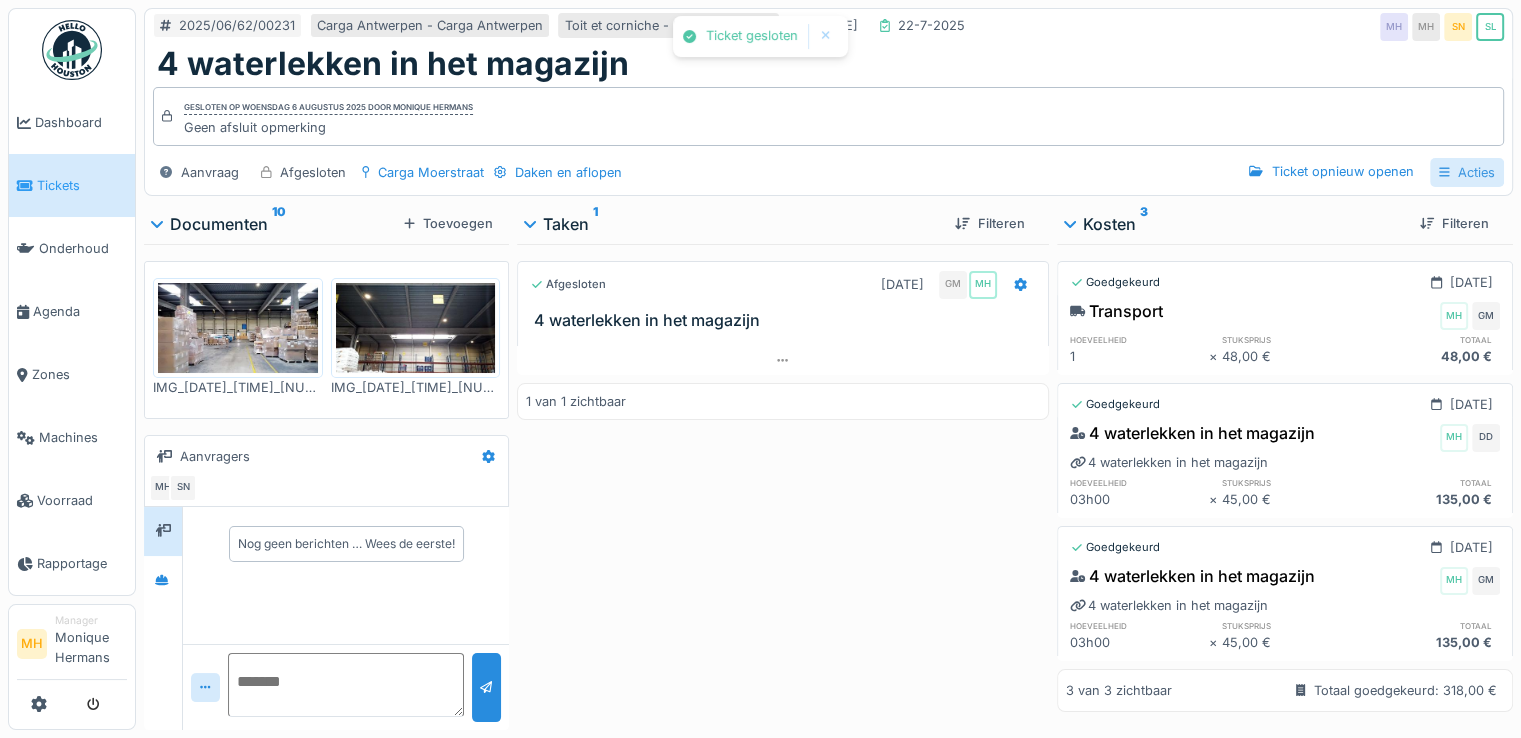 click on "Acties" at bounding box center [1467, 172] 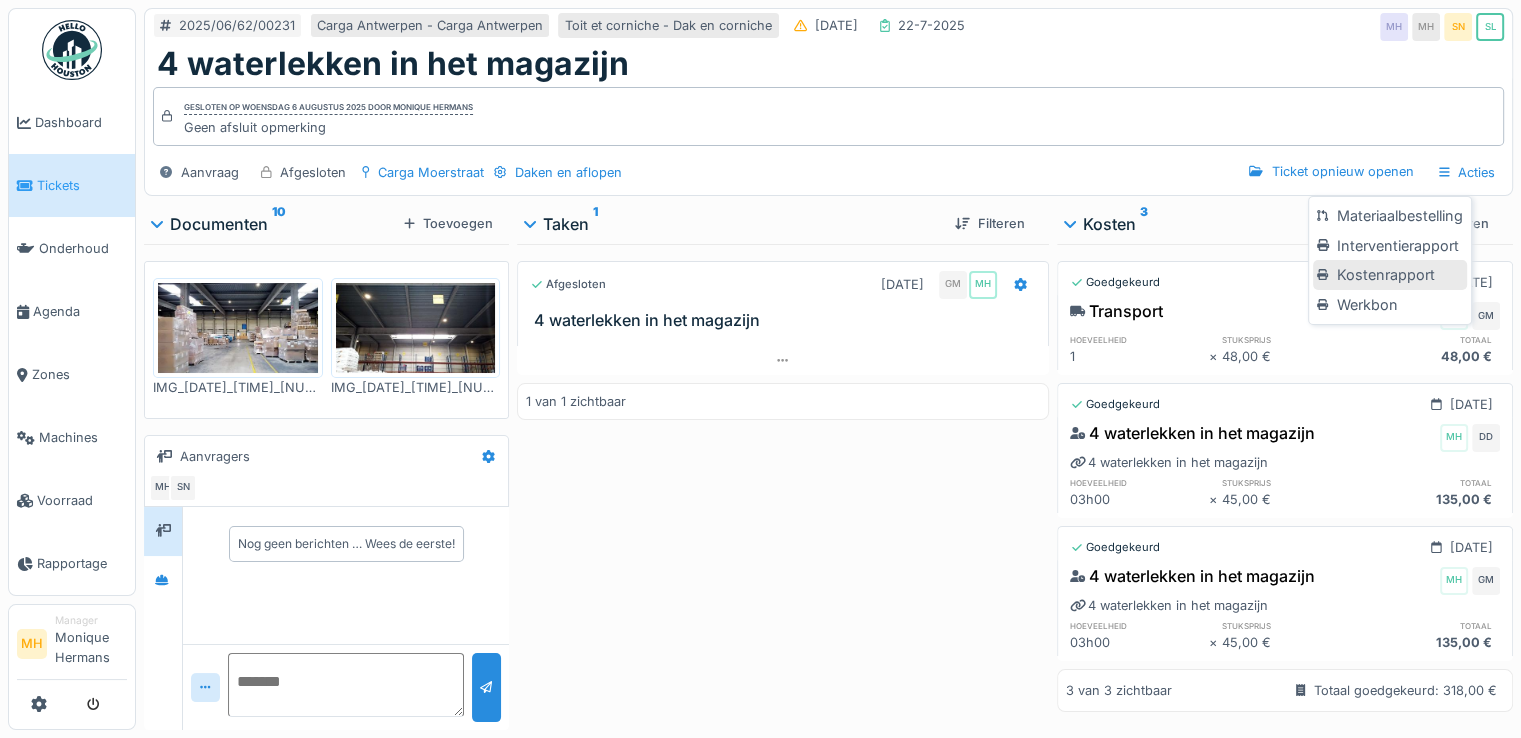 click on "Kostenrapport" at bounding box center (1389, 275) 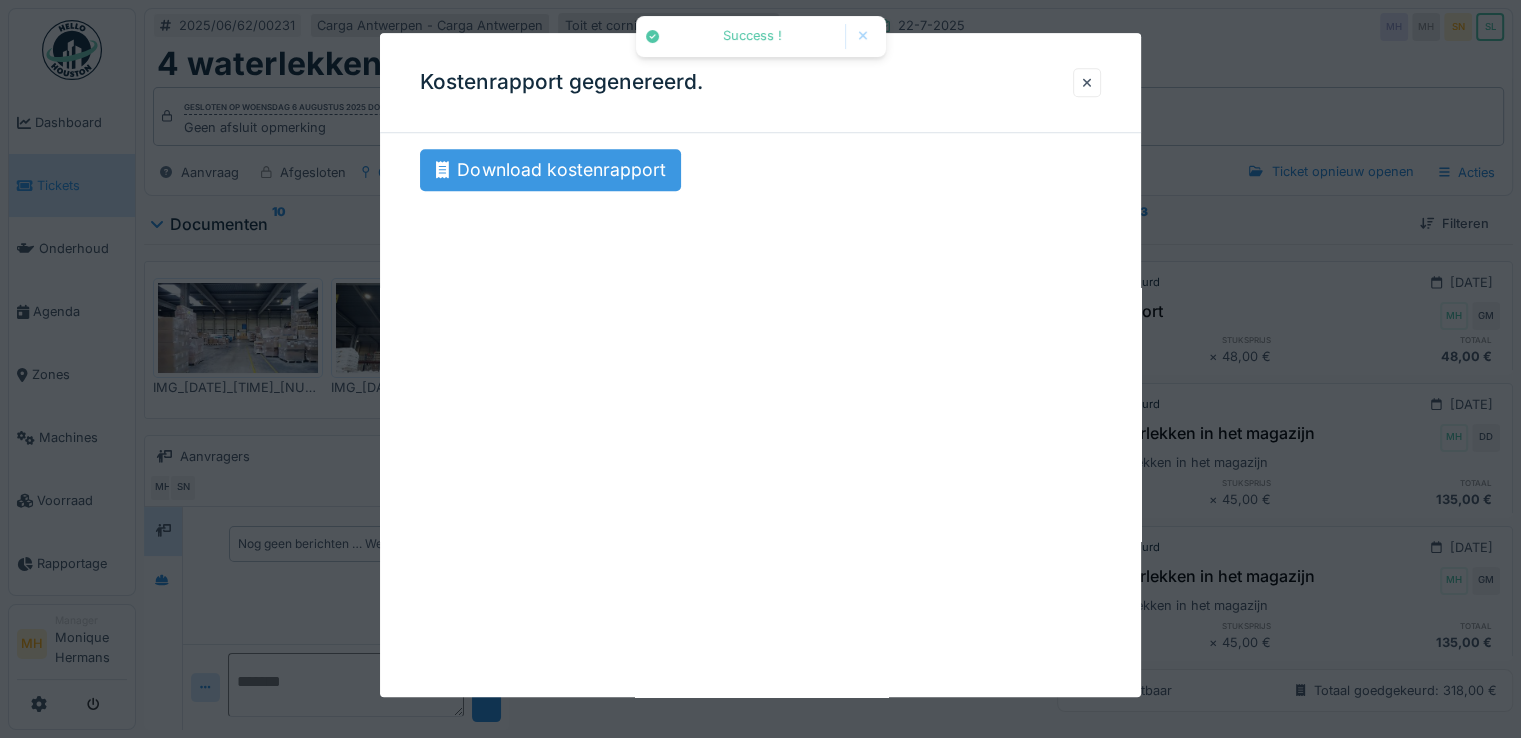 click on "Download kostenrapport" at bounding box center [550, 170] 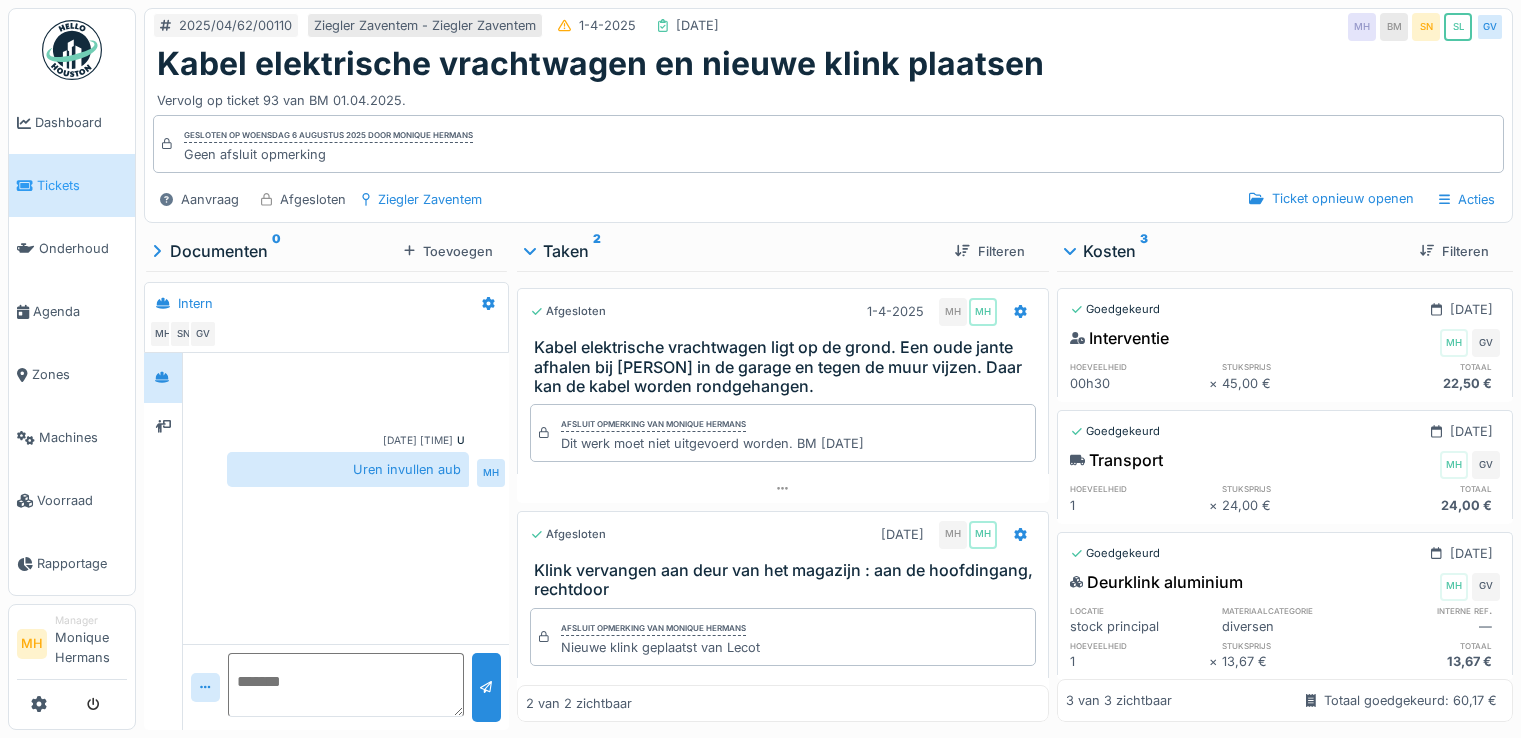 scroll, scrollTop: 0, scrollLeft: 0, axis: both 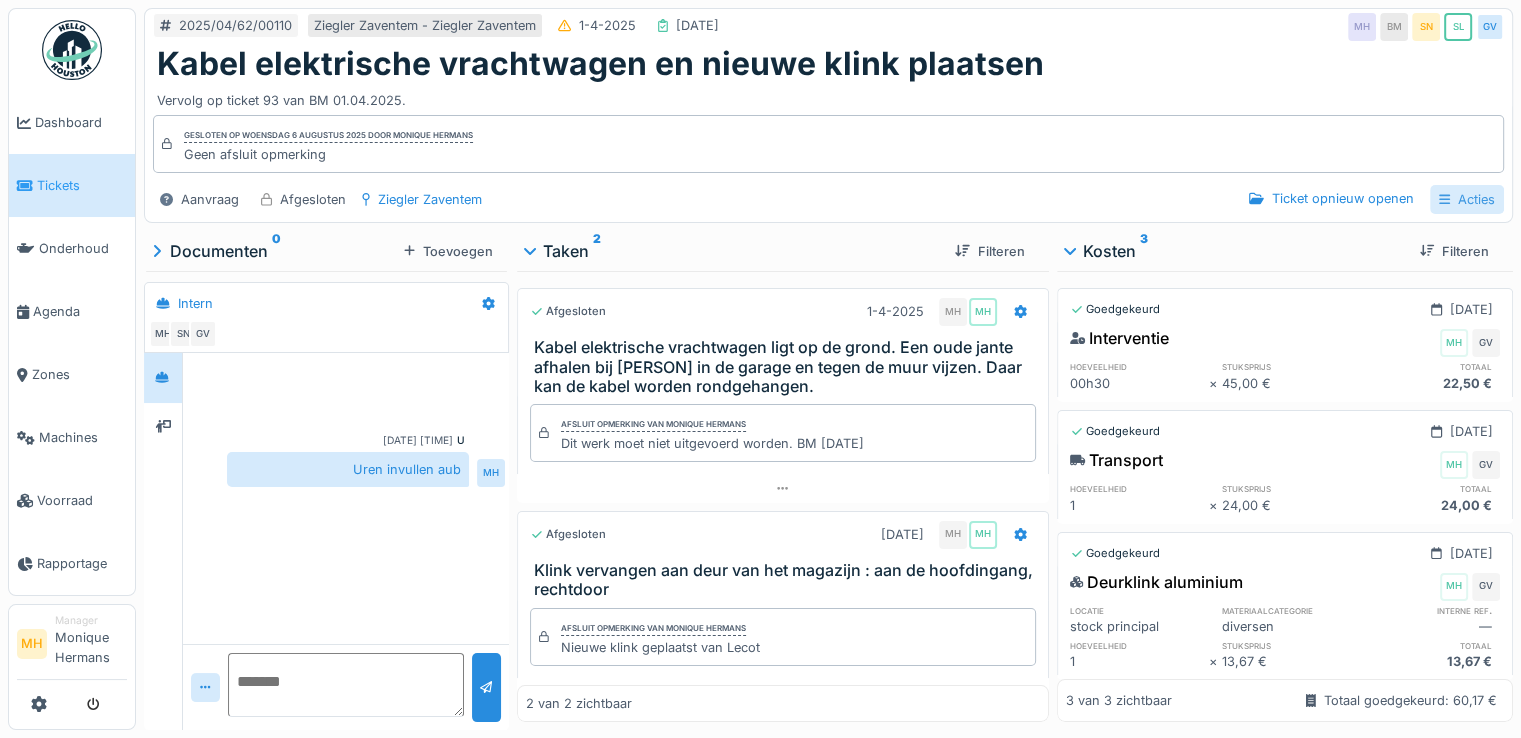 click on "Acties" at bounding box center [1467, 199] 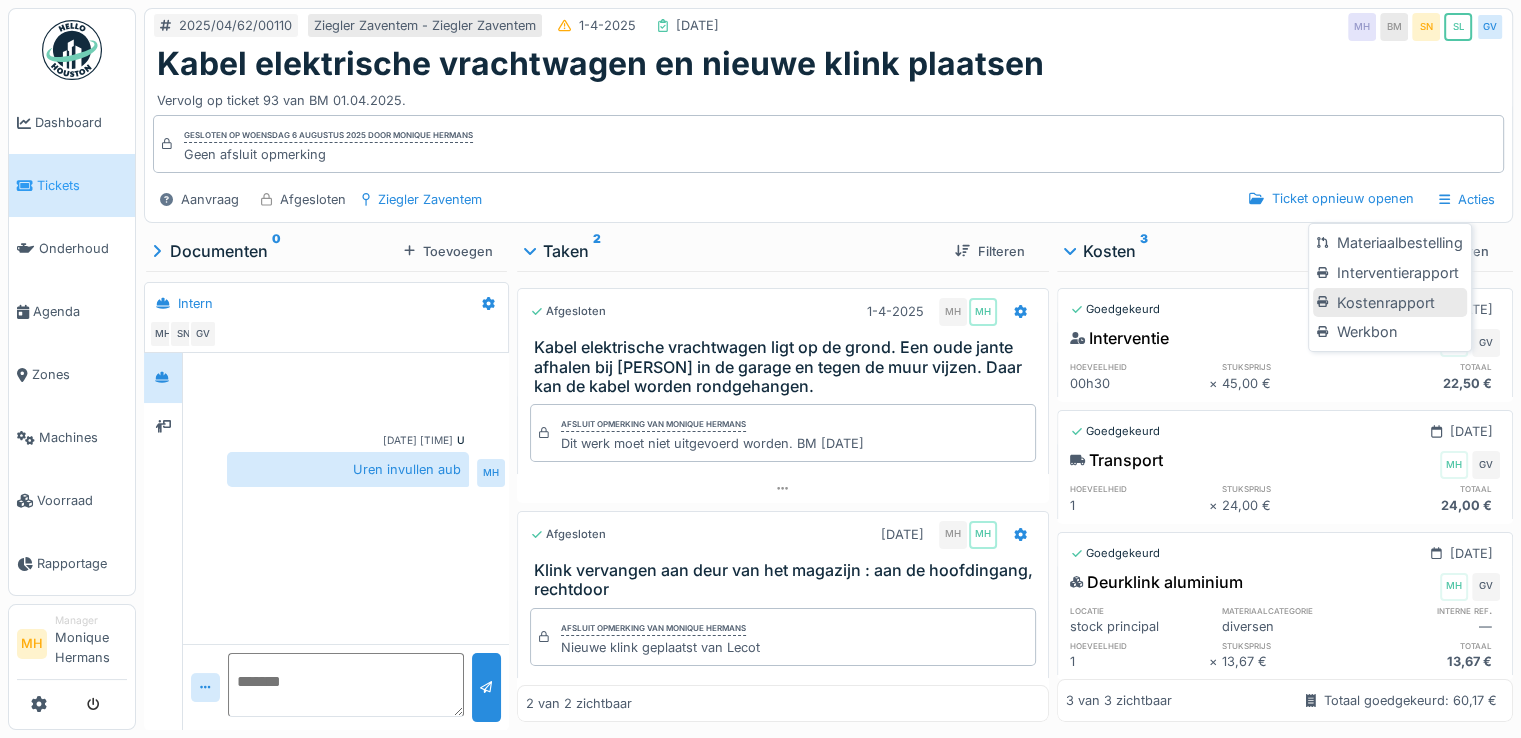 click on "Kostenrapport" at bounding box center (1389, 303) 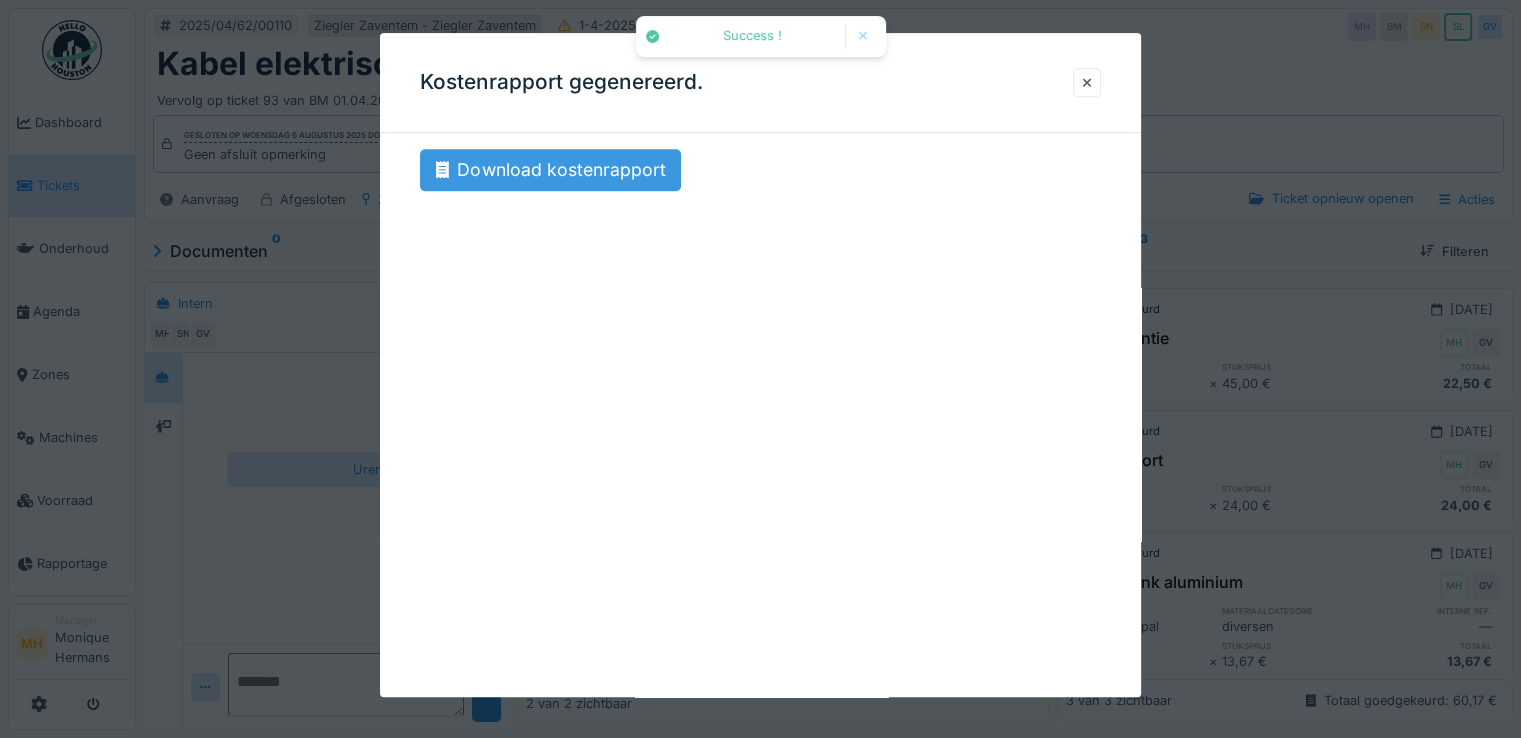 click on "Download kostenrapport" at bounding box center (550, 170) 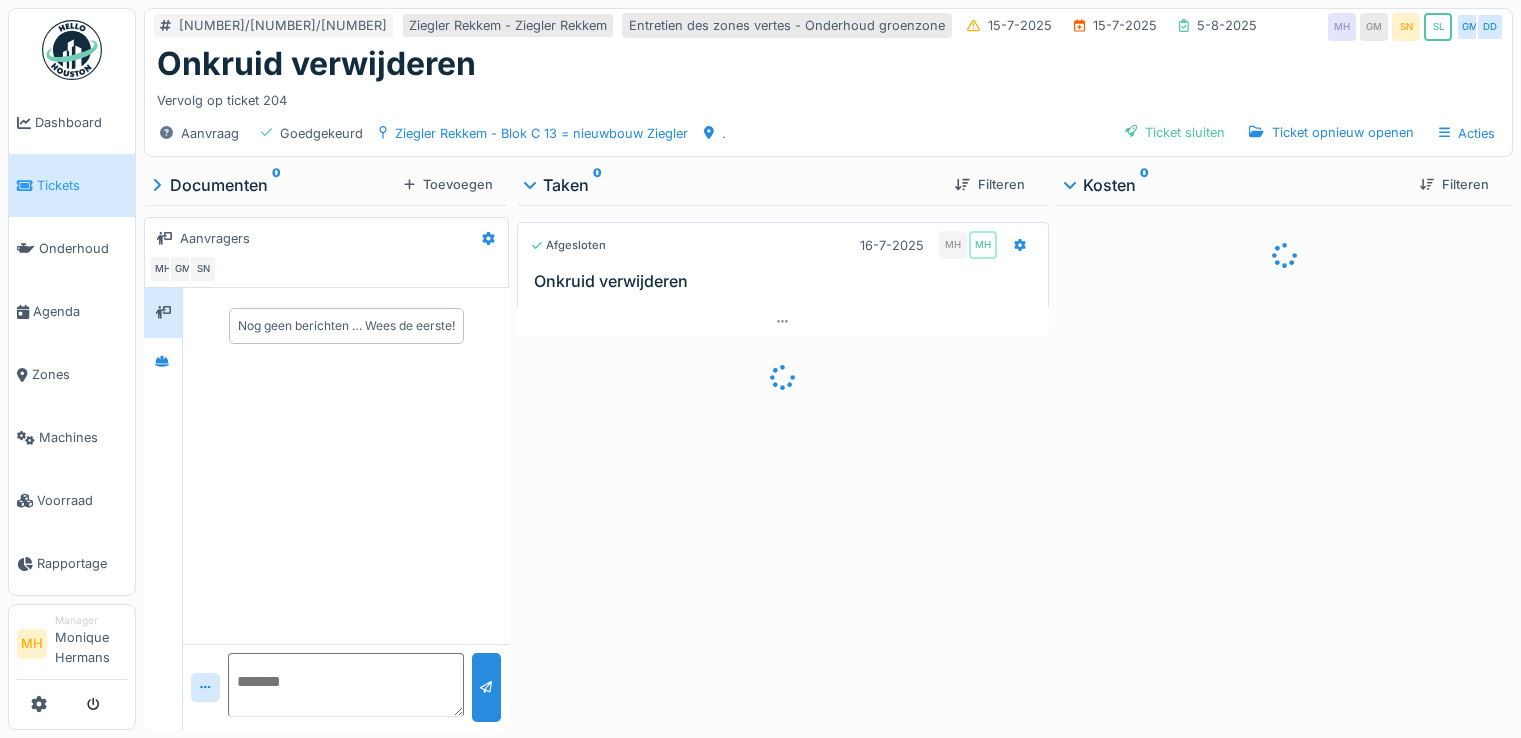 scroll, scrollTop: 0, scrollLeft: 0, axis: both 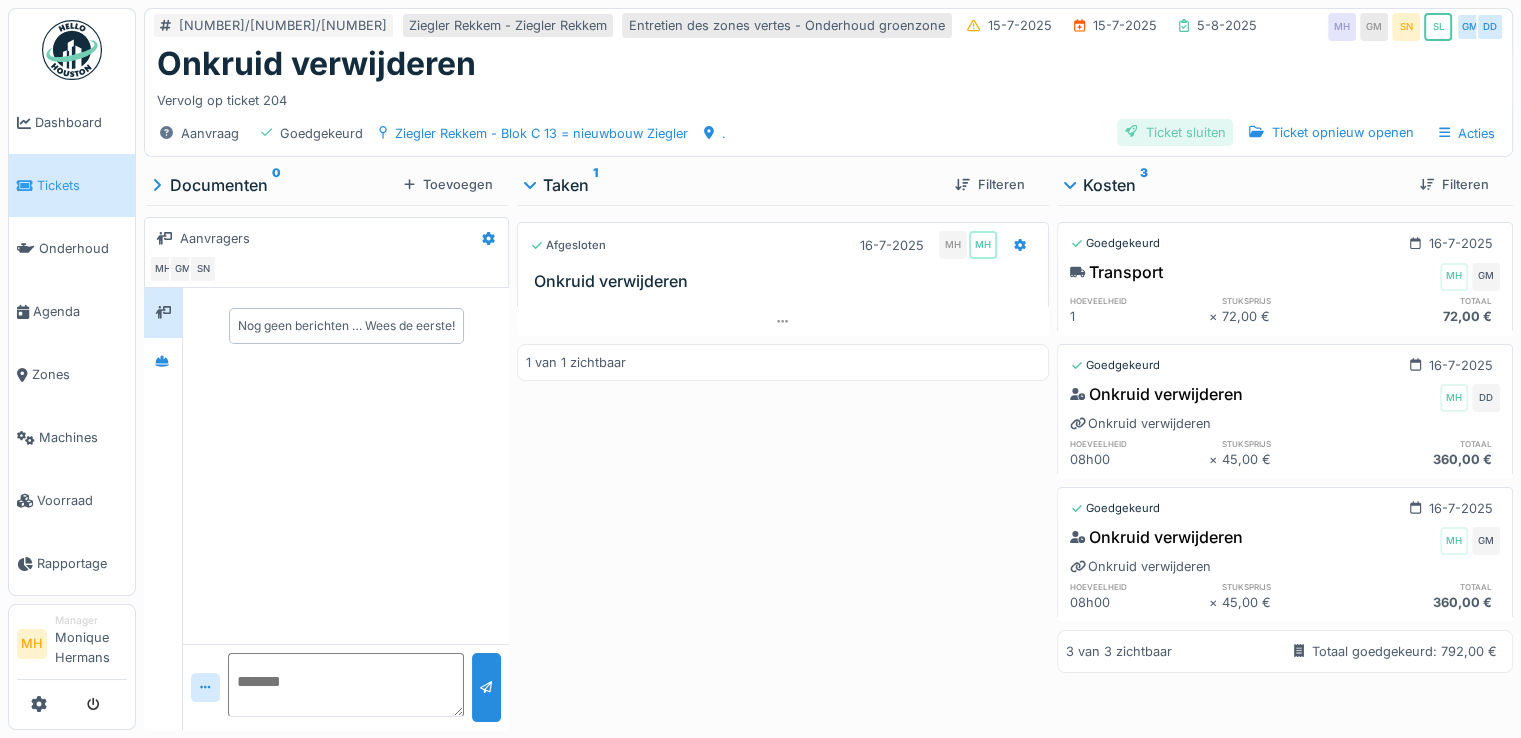 click on "Ticket sluiten" at bounding box center [1175, 132] 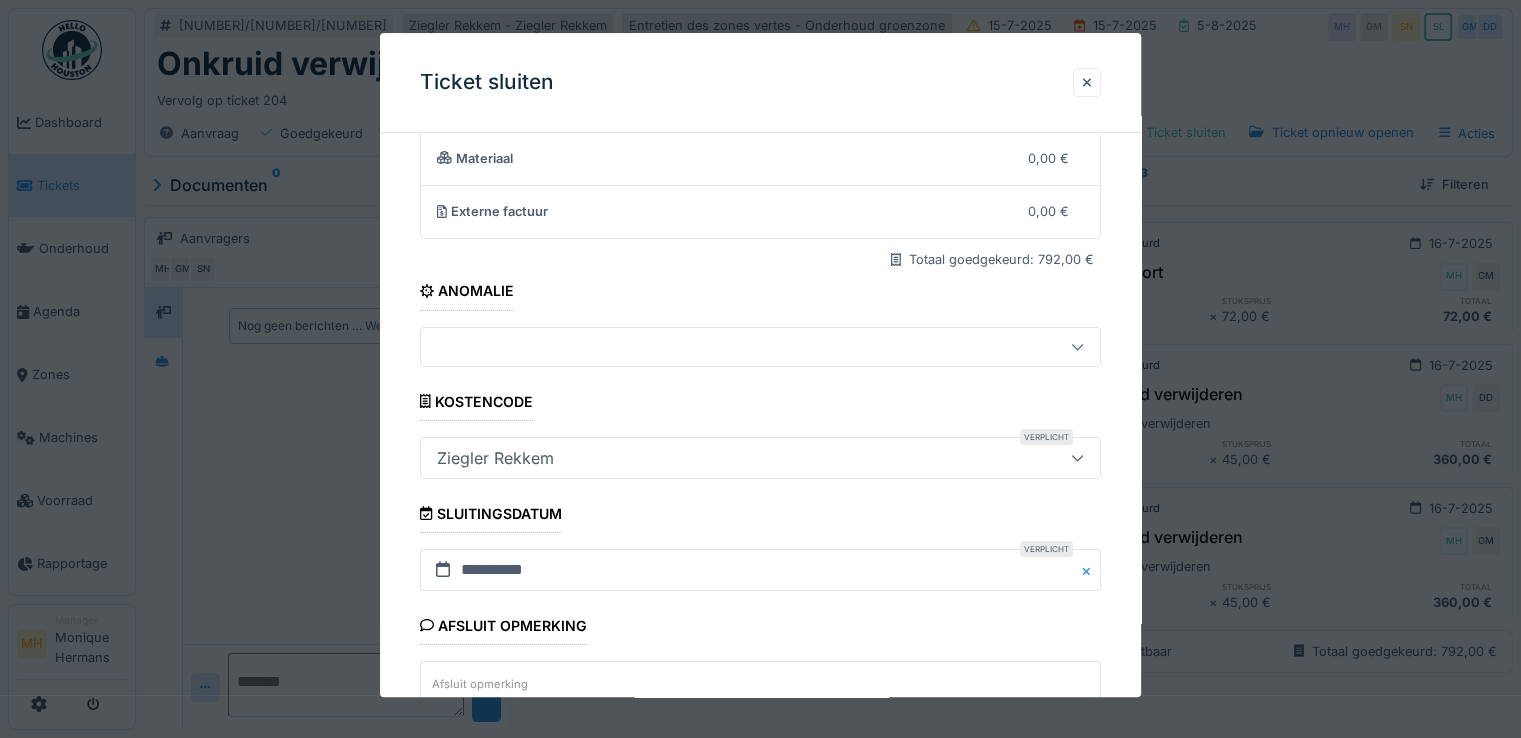 scroll, scrollTop: 332, scrollLeft: 0, axis: vertical 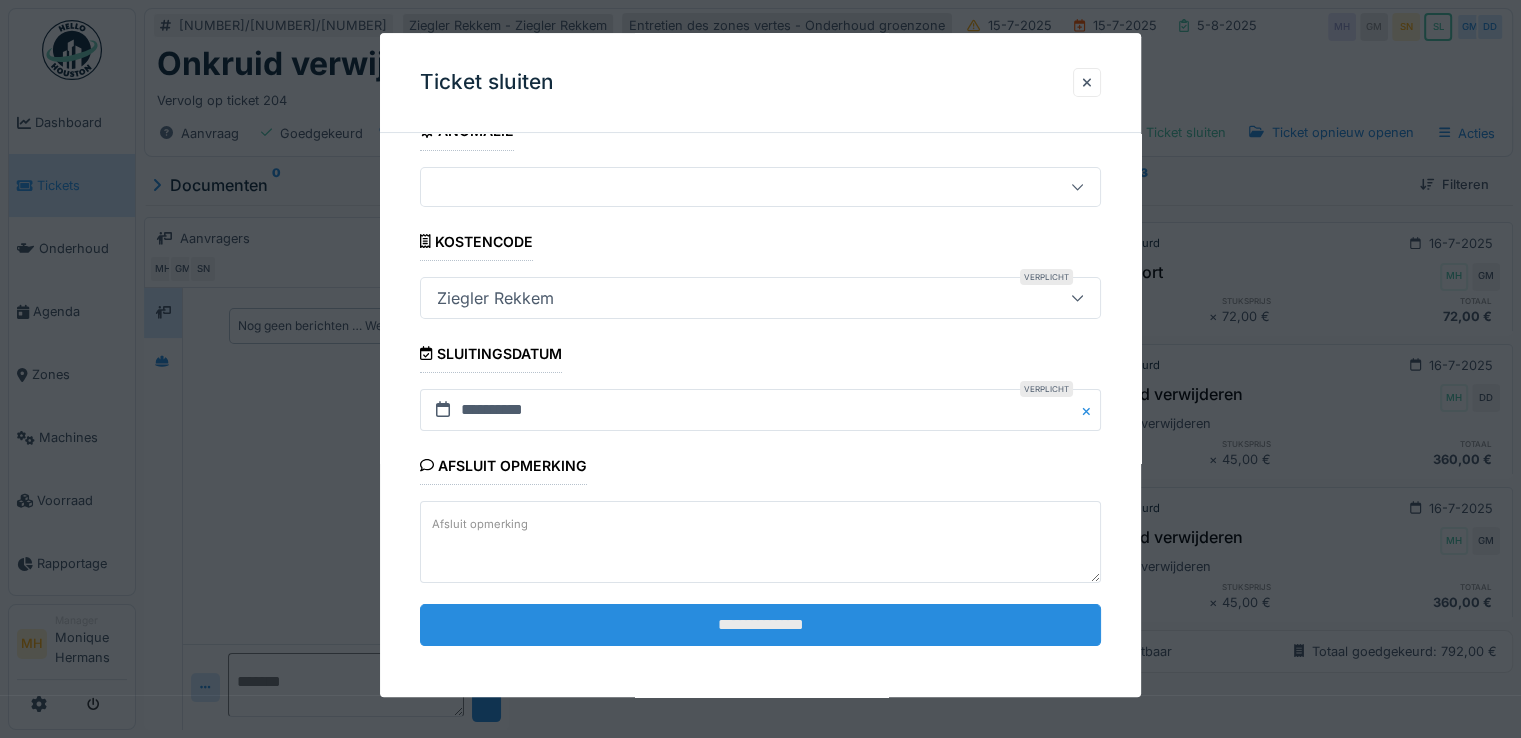 click on "**********" at bounding box center (760, 625) 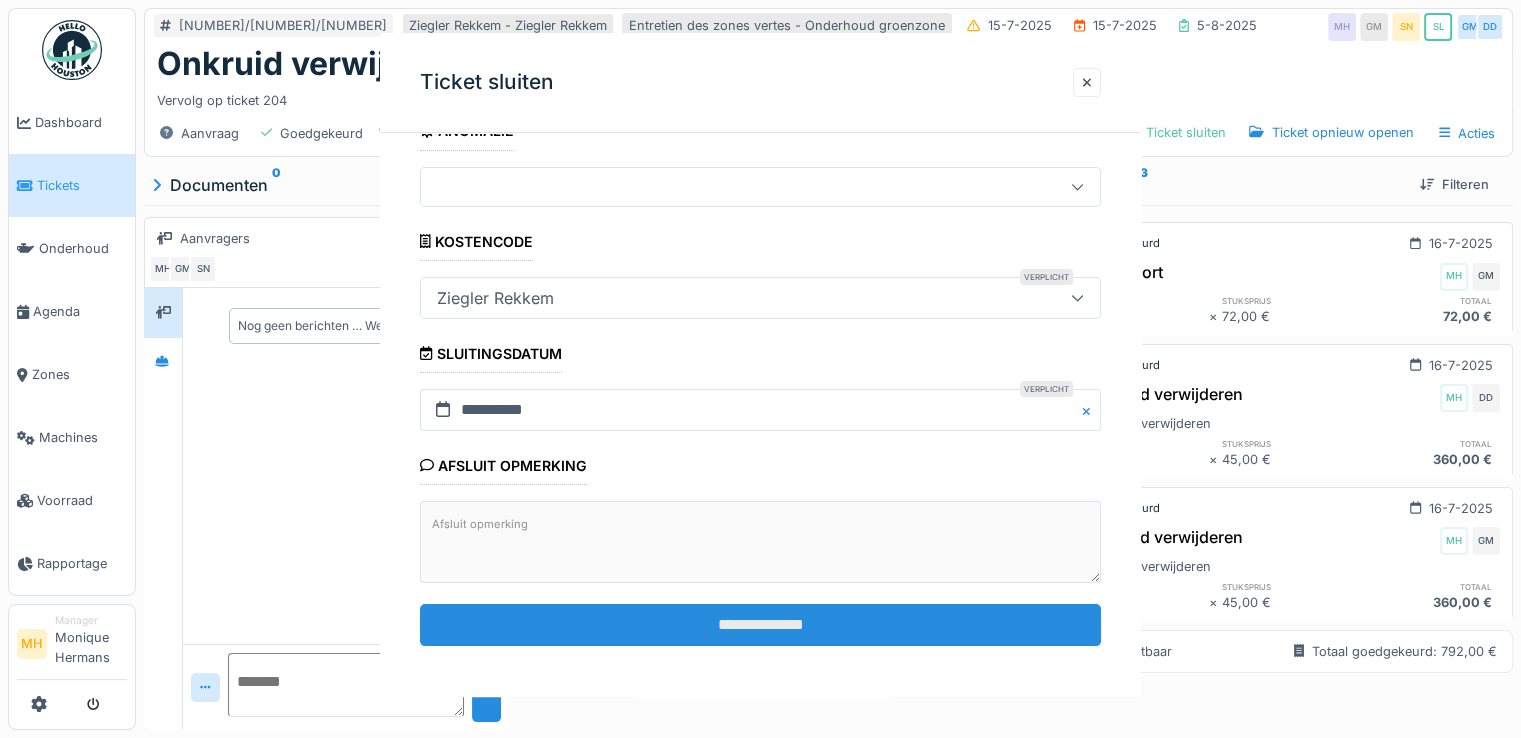 scroll, scrollTop: 0, scrollLeft: 0, axis: both 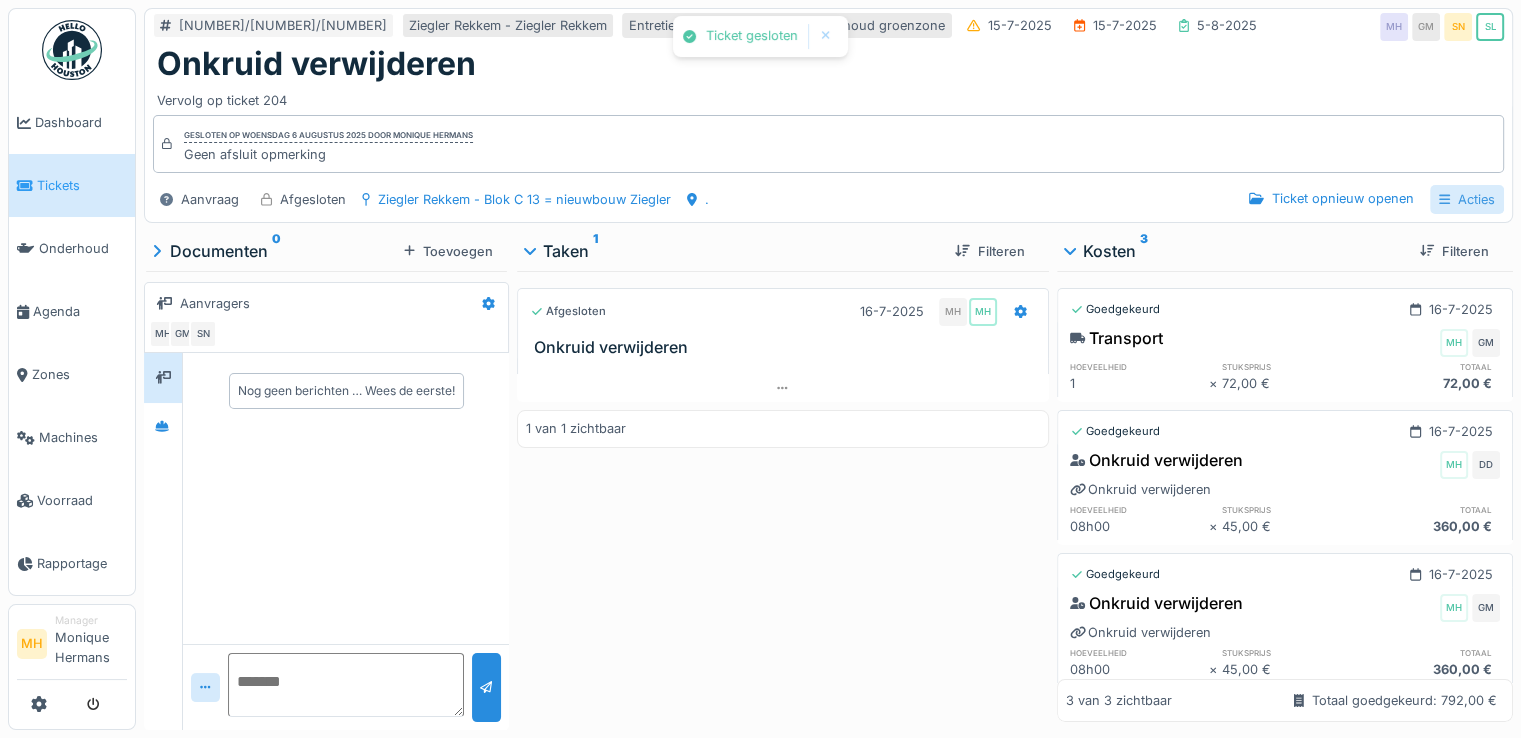 click on "Acties" at bounding box center (1467, 199) 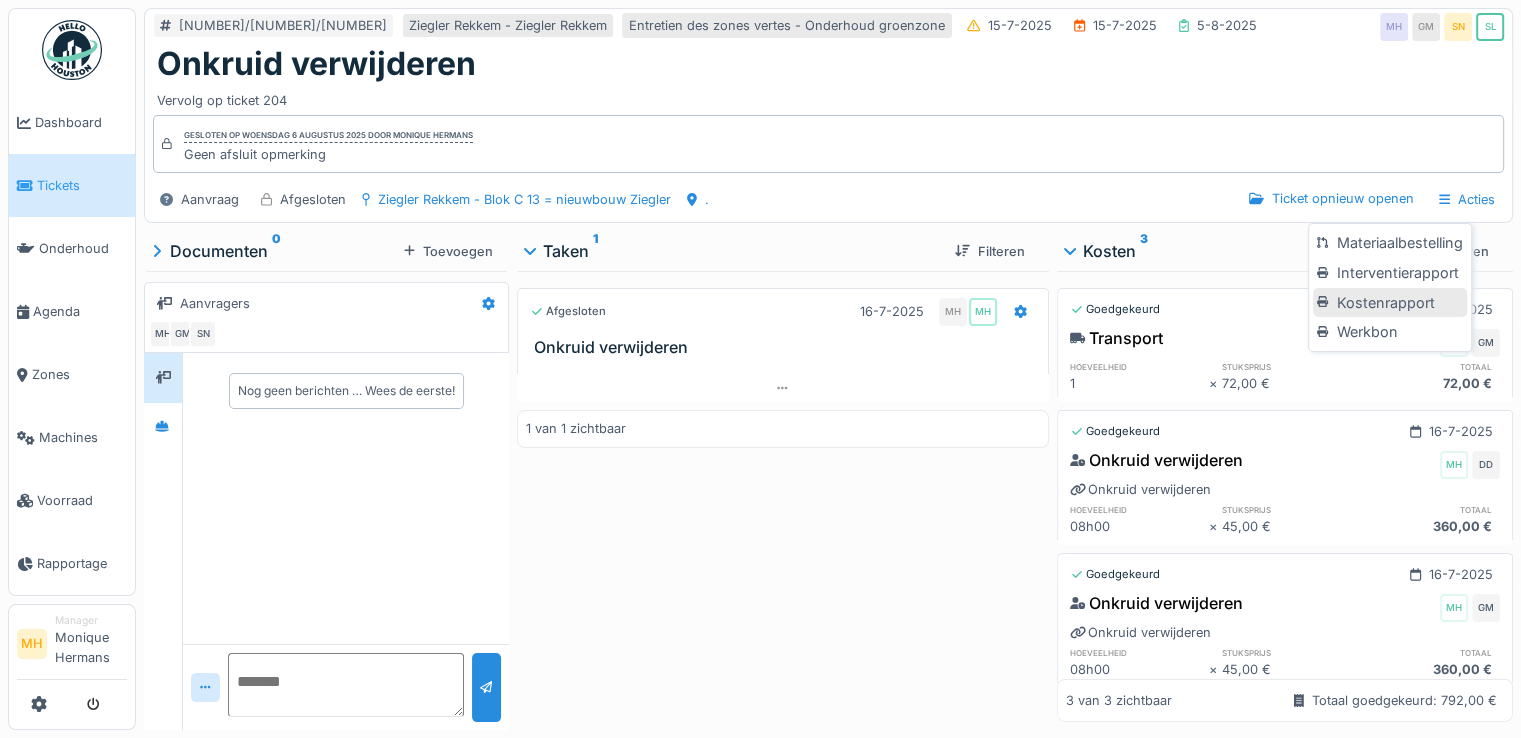 click on "Kostenrapport" at bounding box center (1389, 303) 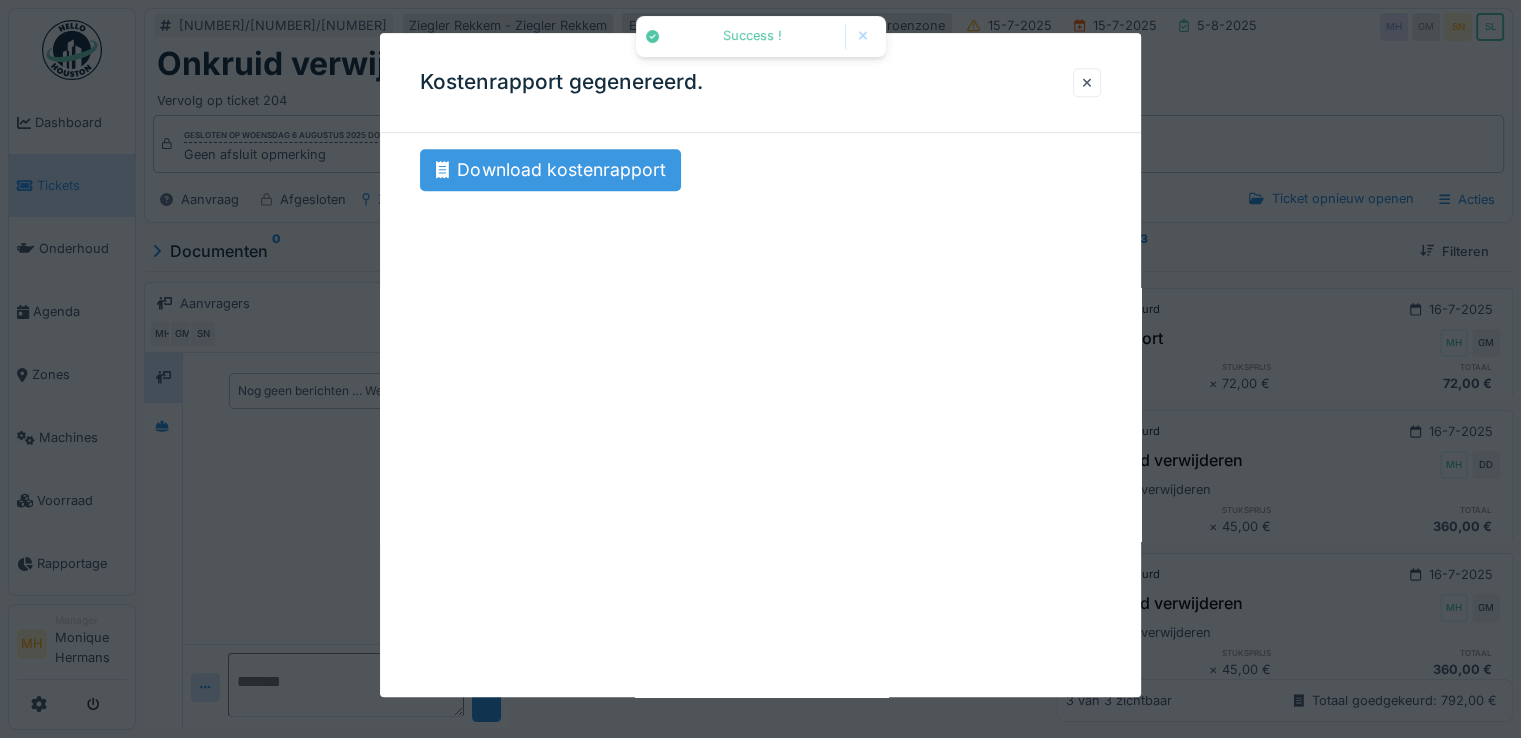 click on "Download kostenrapport" at bounding box center (550, 170) 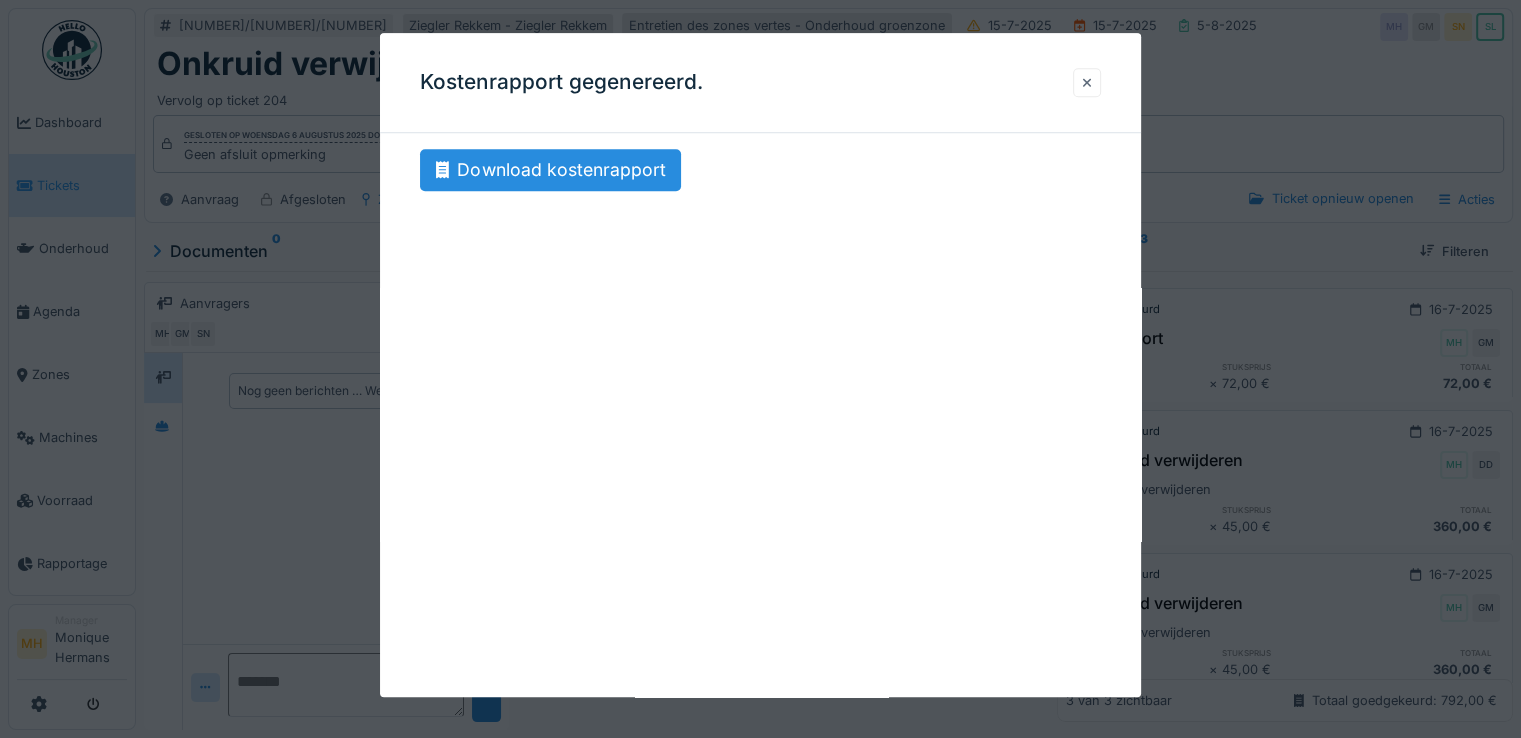 click at bounding box center [1087, 82] 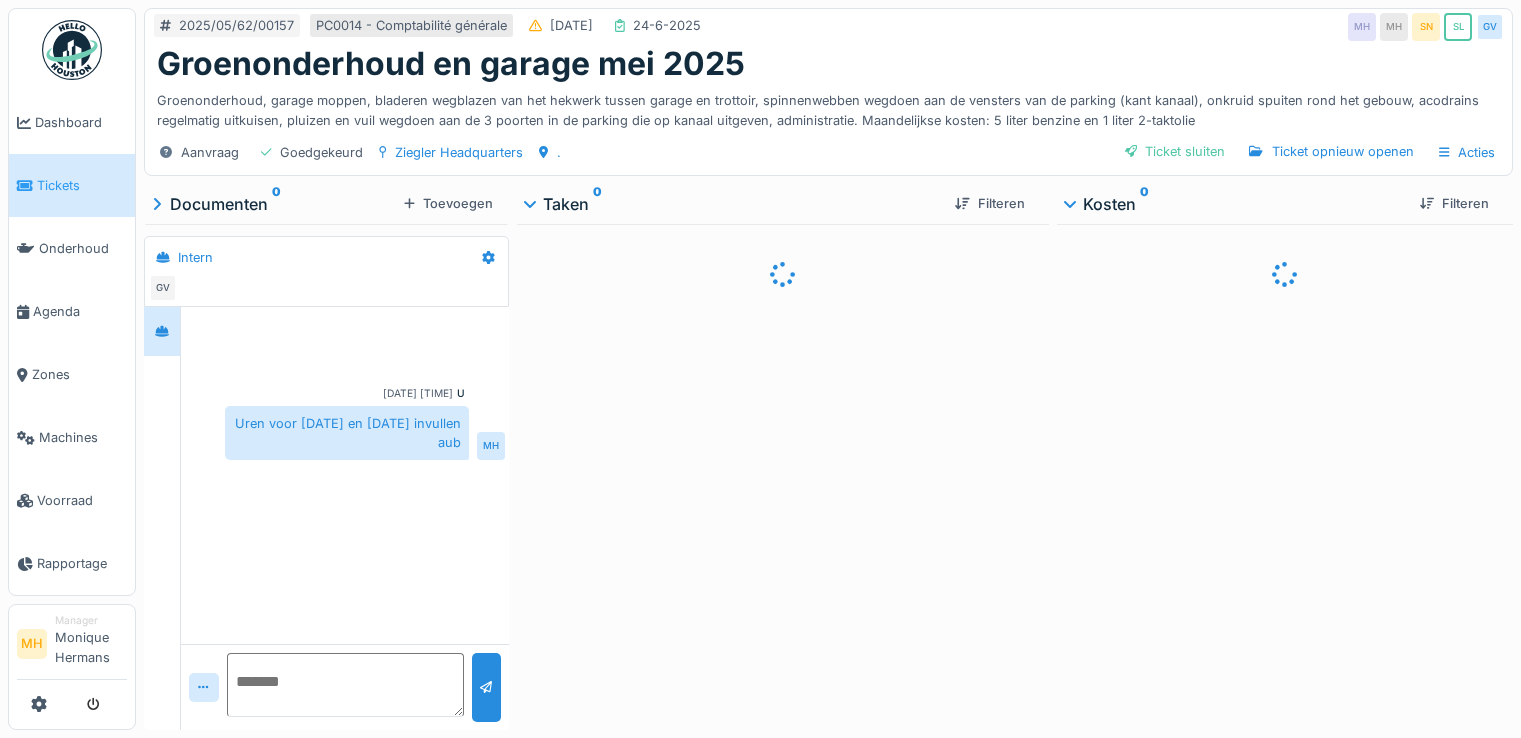 scroll, scrollTop: 0, scrollLeft: 0, axis: both 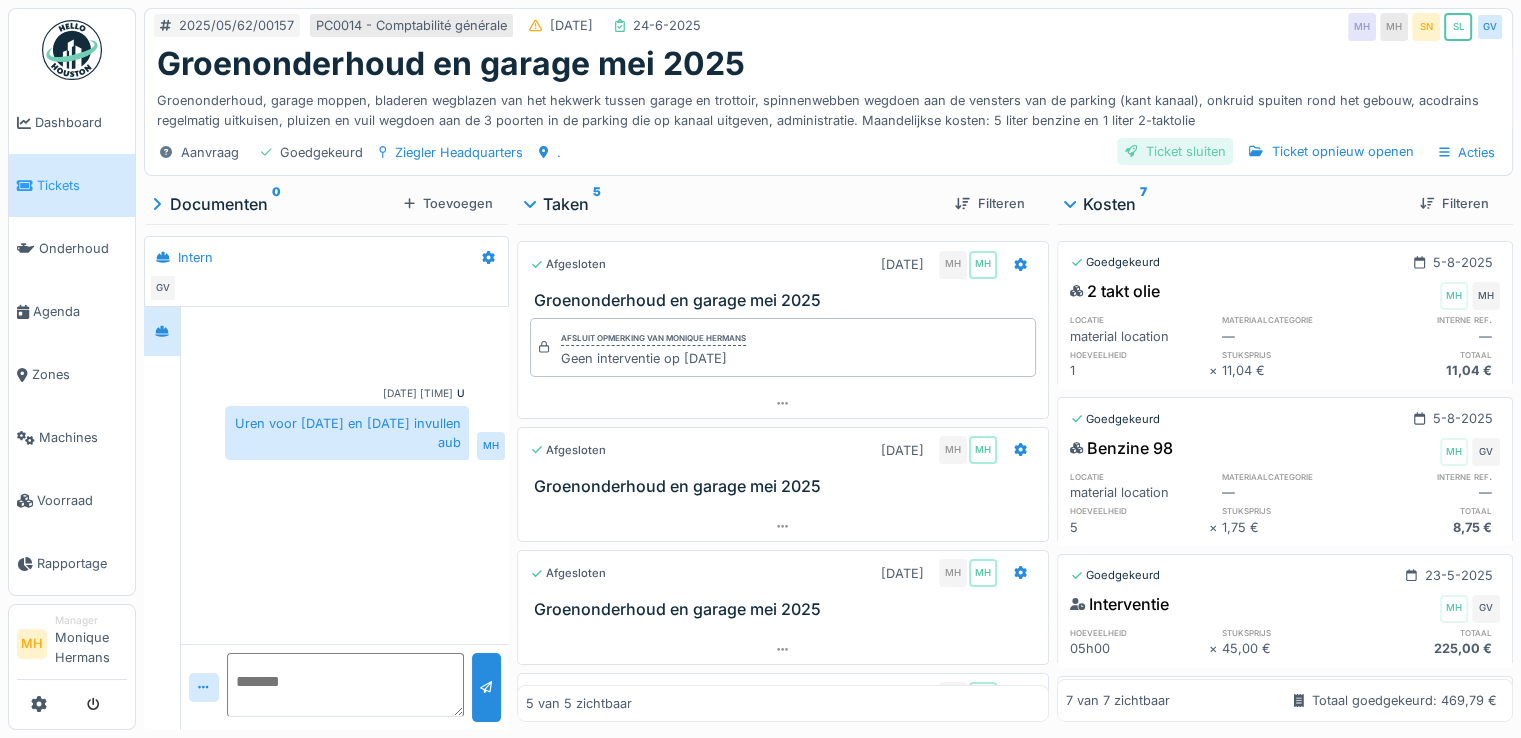 click on "Ticket sluiten" at bounding box center [1175, 151] 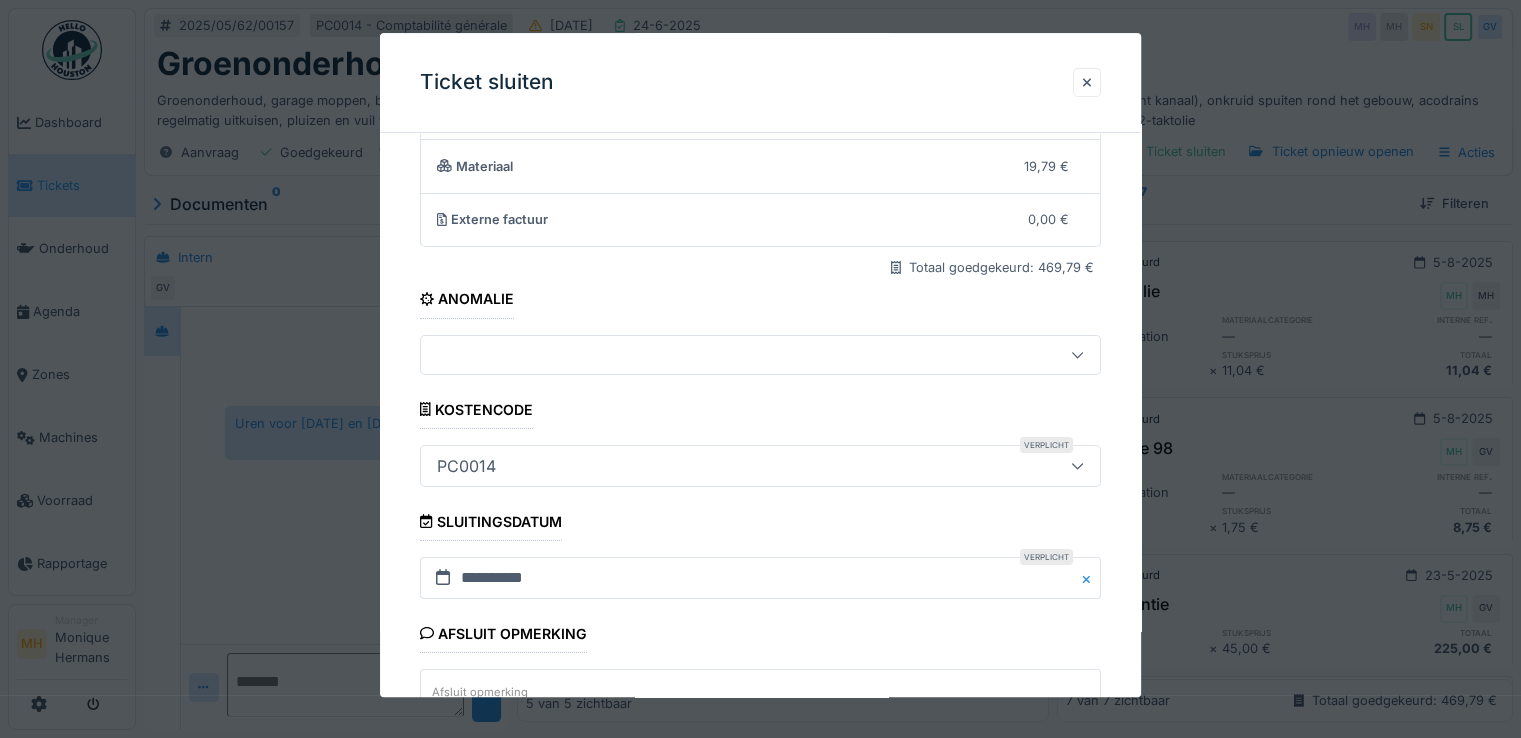scroll, scrollTop: 332, scrollLeft: 0, axis: vertical 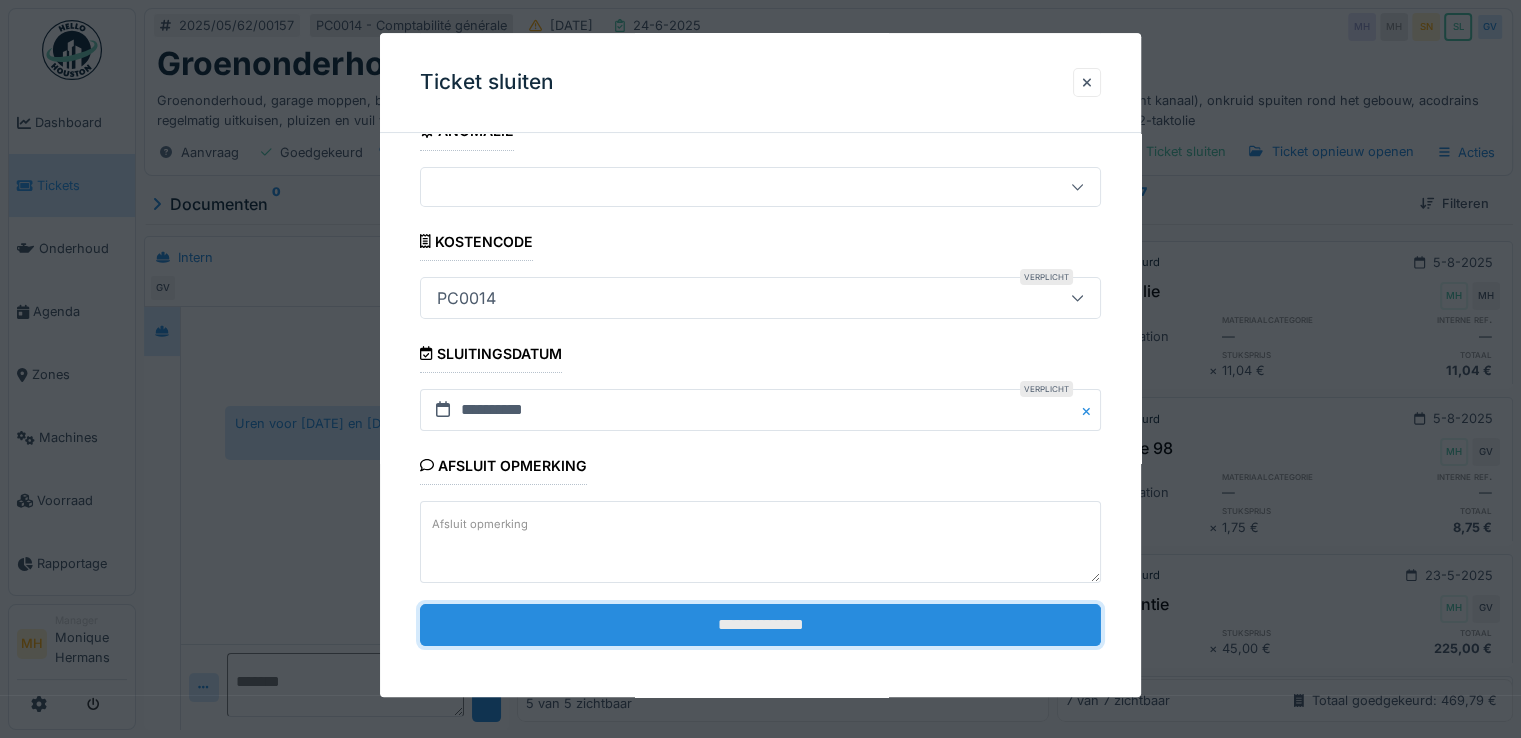 click on "**********" at bounding box center (760, 625) 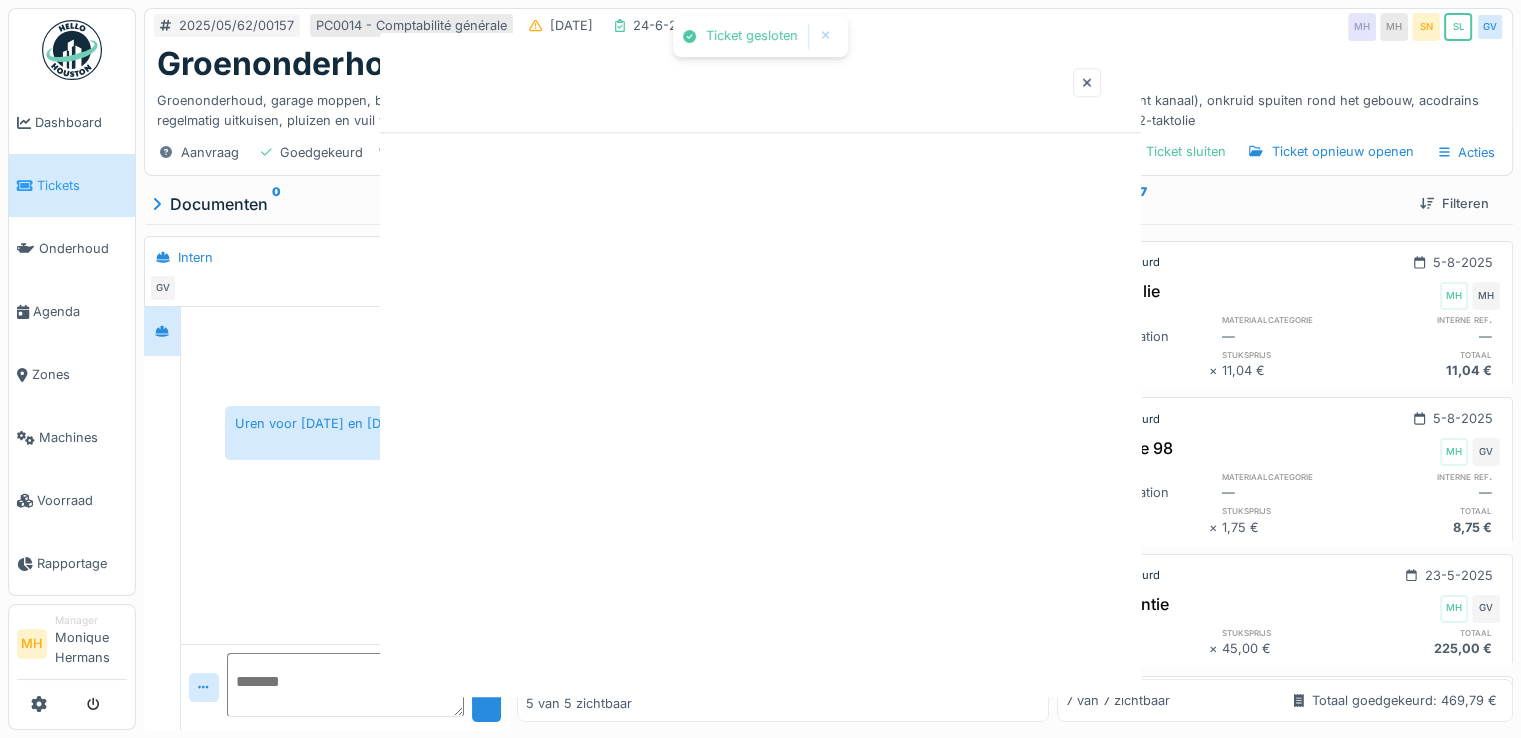 scroll, scrollTop: 0, scrollLeft: 0, axis: both 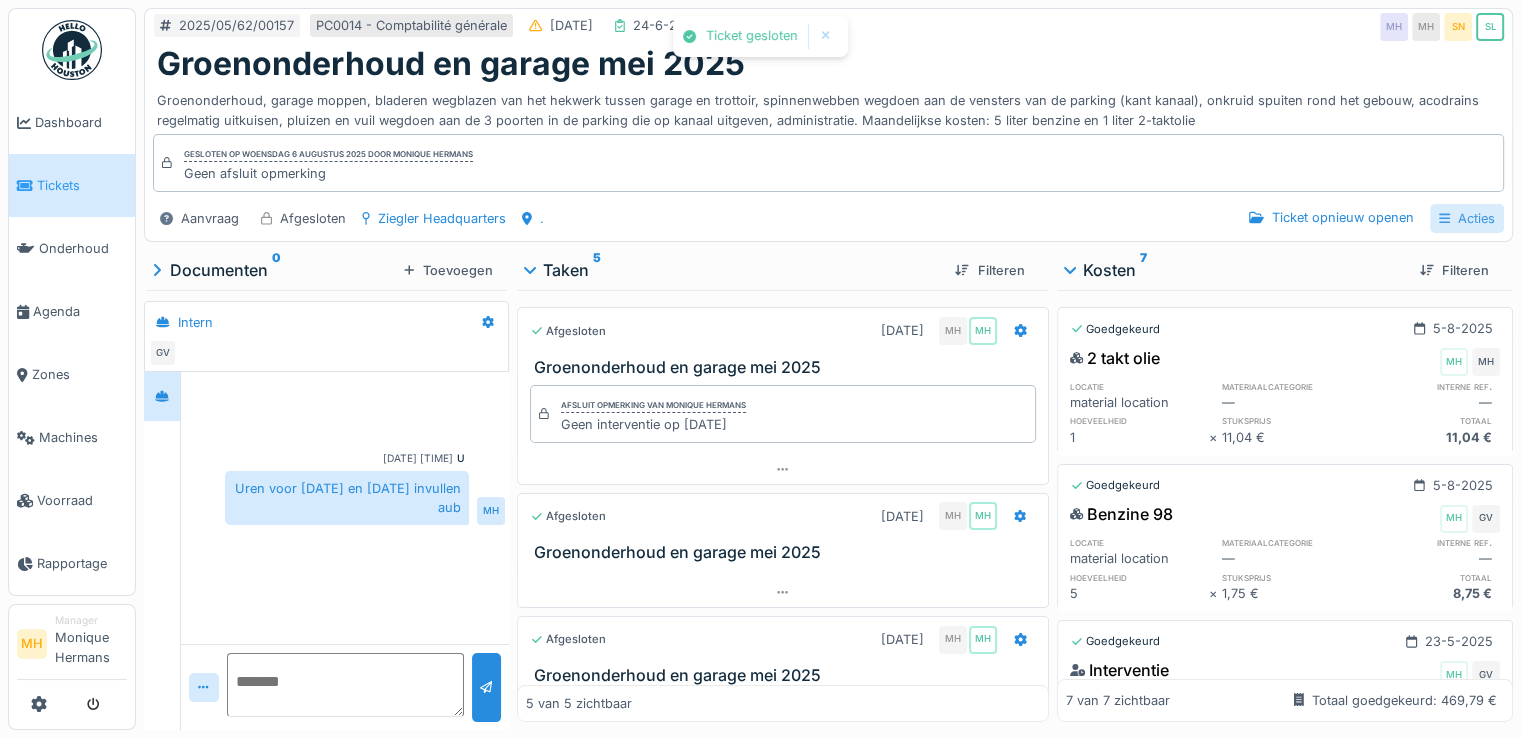 click on "Acties" at bounding box center (1467, 218) 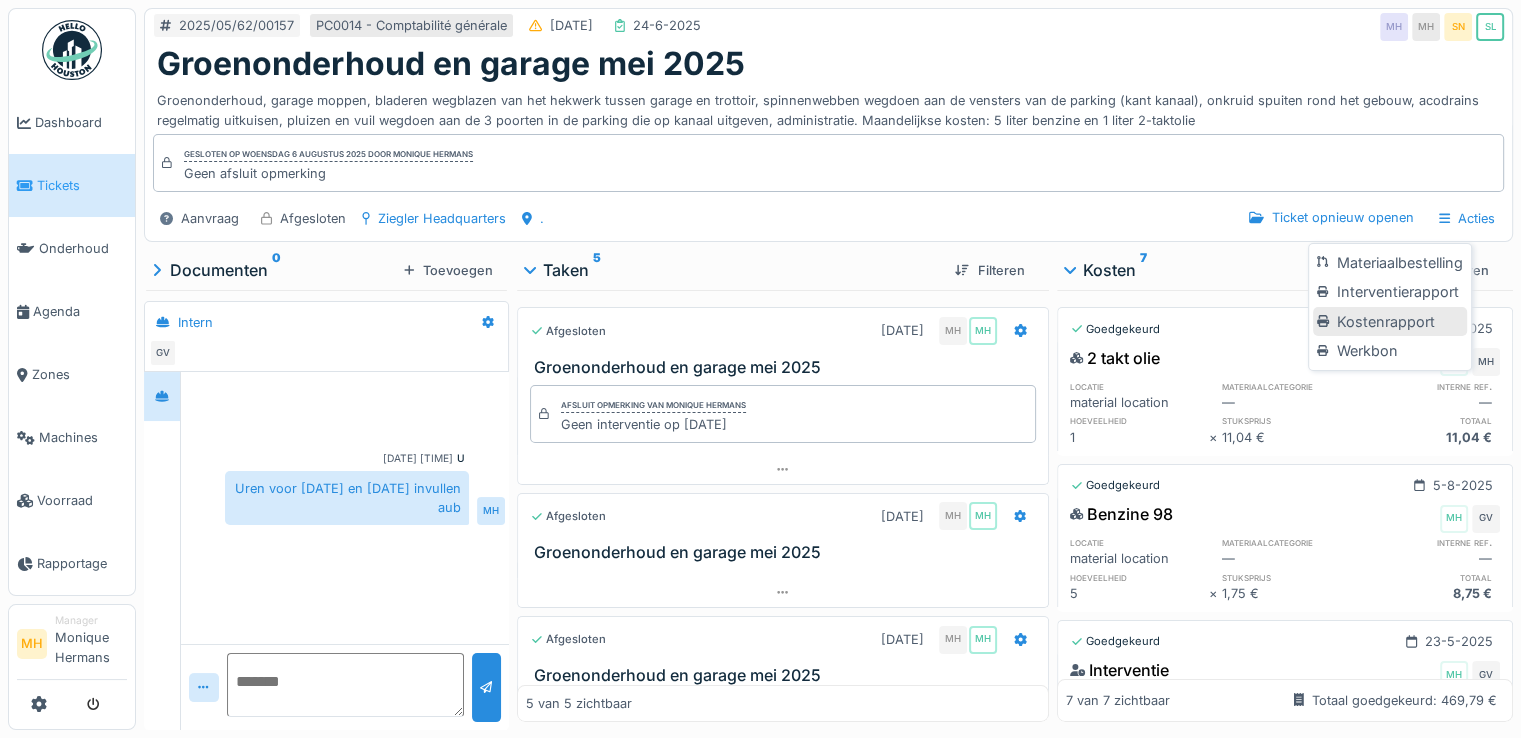 click on "Kostenrapport" at bounding box center (1389, 322) 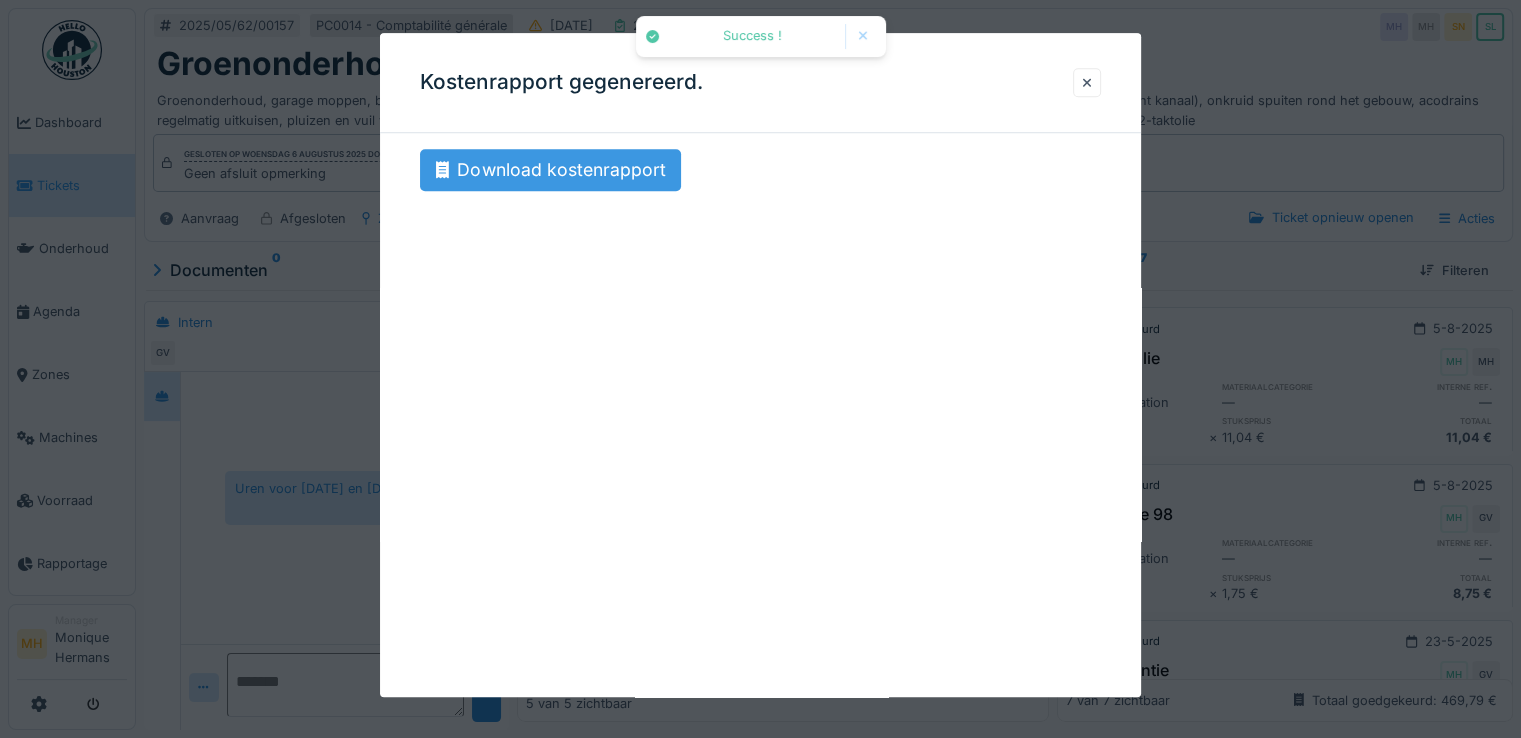 click on "Download kostenrapport" at bounding box center [550, 170] 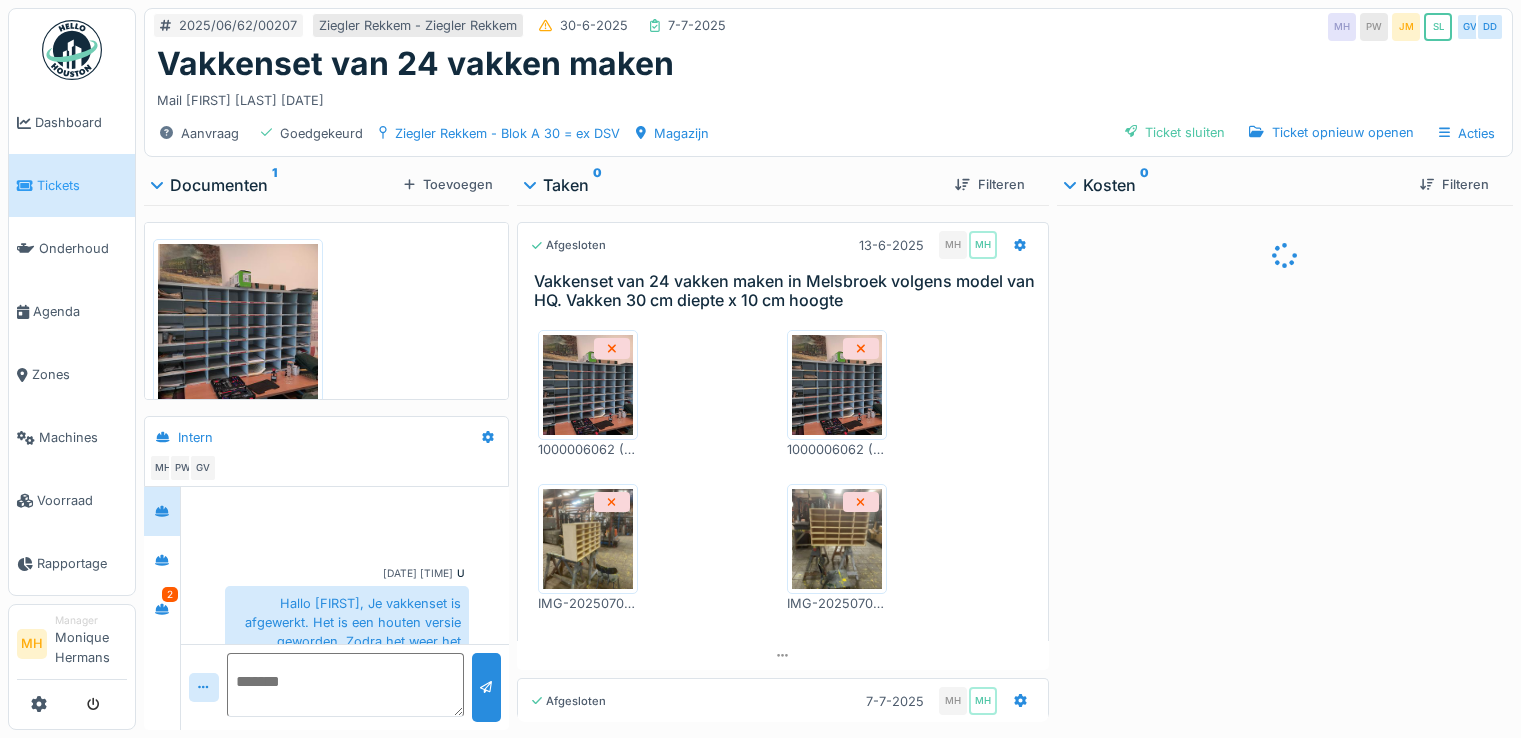scroll, scrollTop: 0, scrollLeft: 0, axis: both 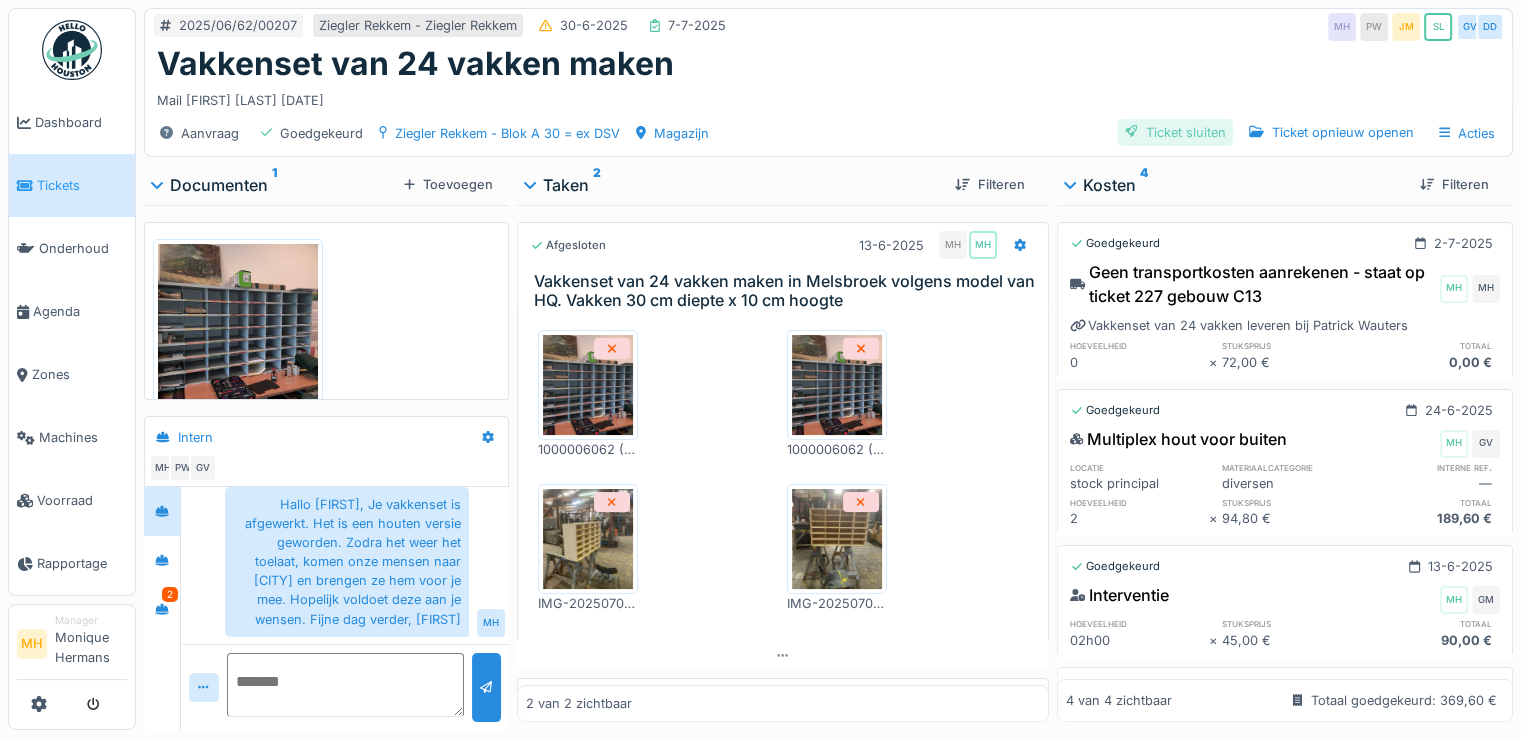 click on "Ticket sluiten" at bounding box center (1175, 132) 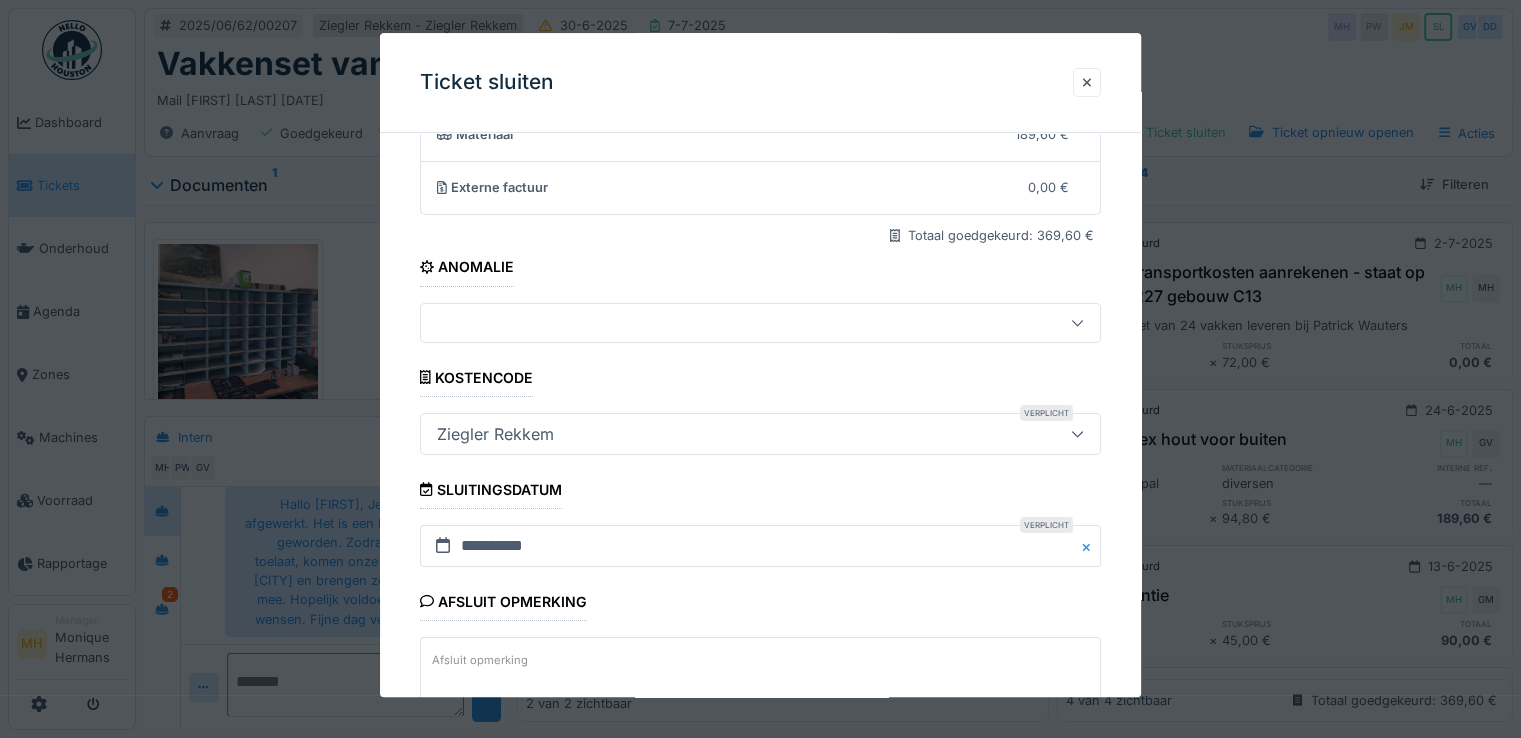 scroll, scrollTop: 332, scrollLeft: 0, axis: vertical 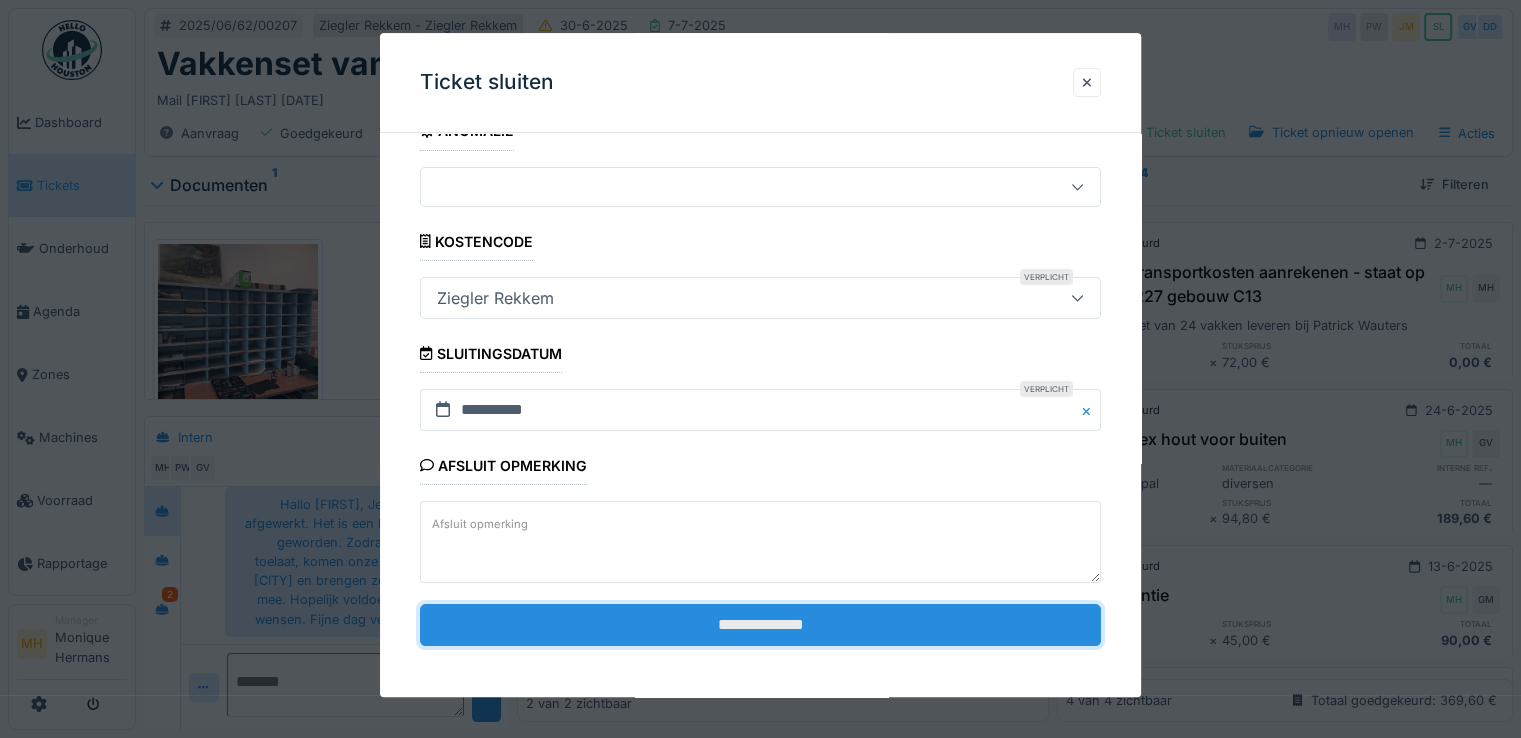 click on "**********" at bounding box center (760, 625) 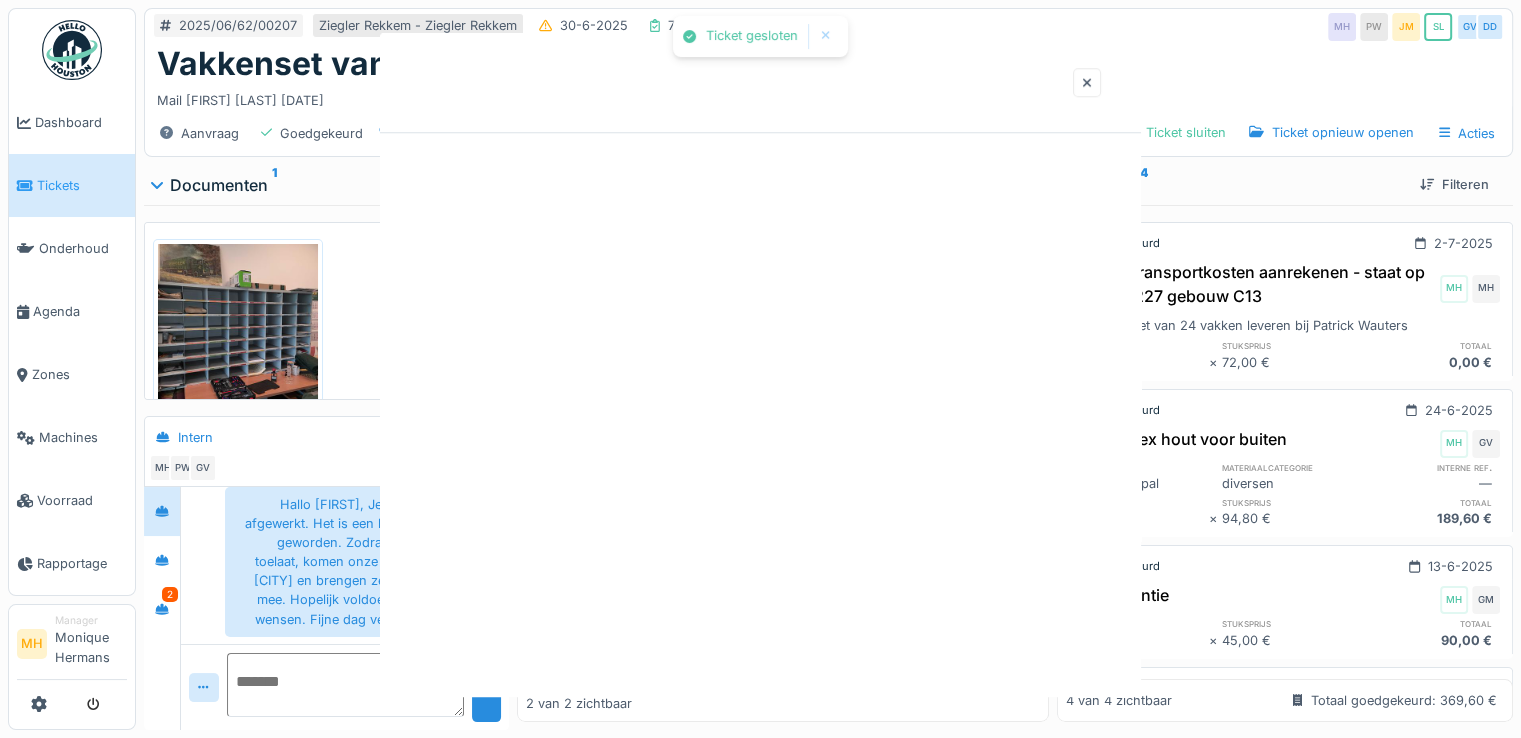 scroll, scrollTop: 0, scrollLeft: 0, axis: both 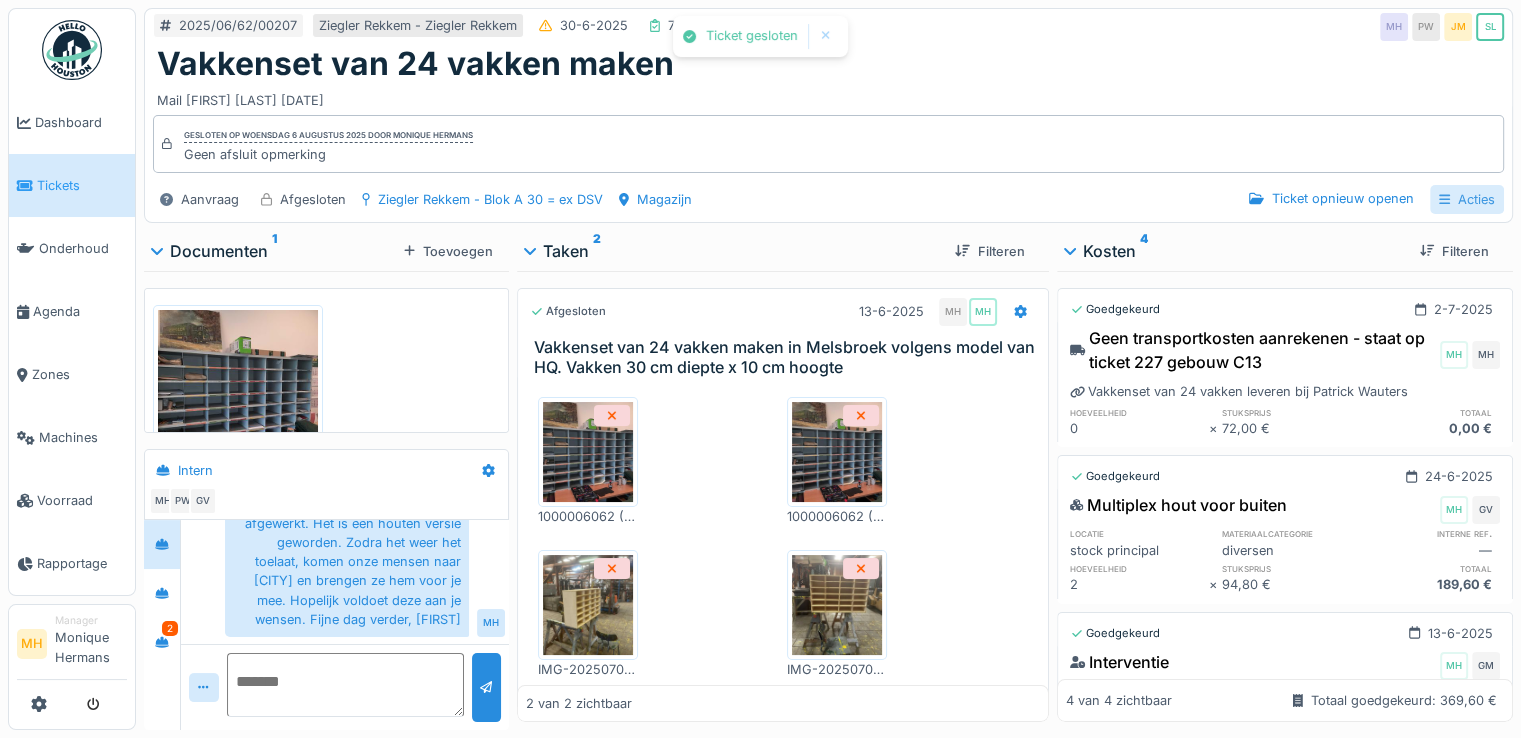 click on "Acties" at bounding box center [1467, 199] 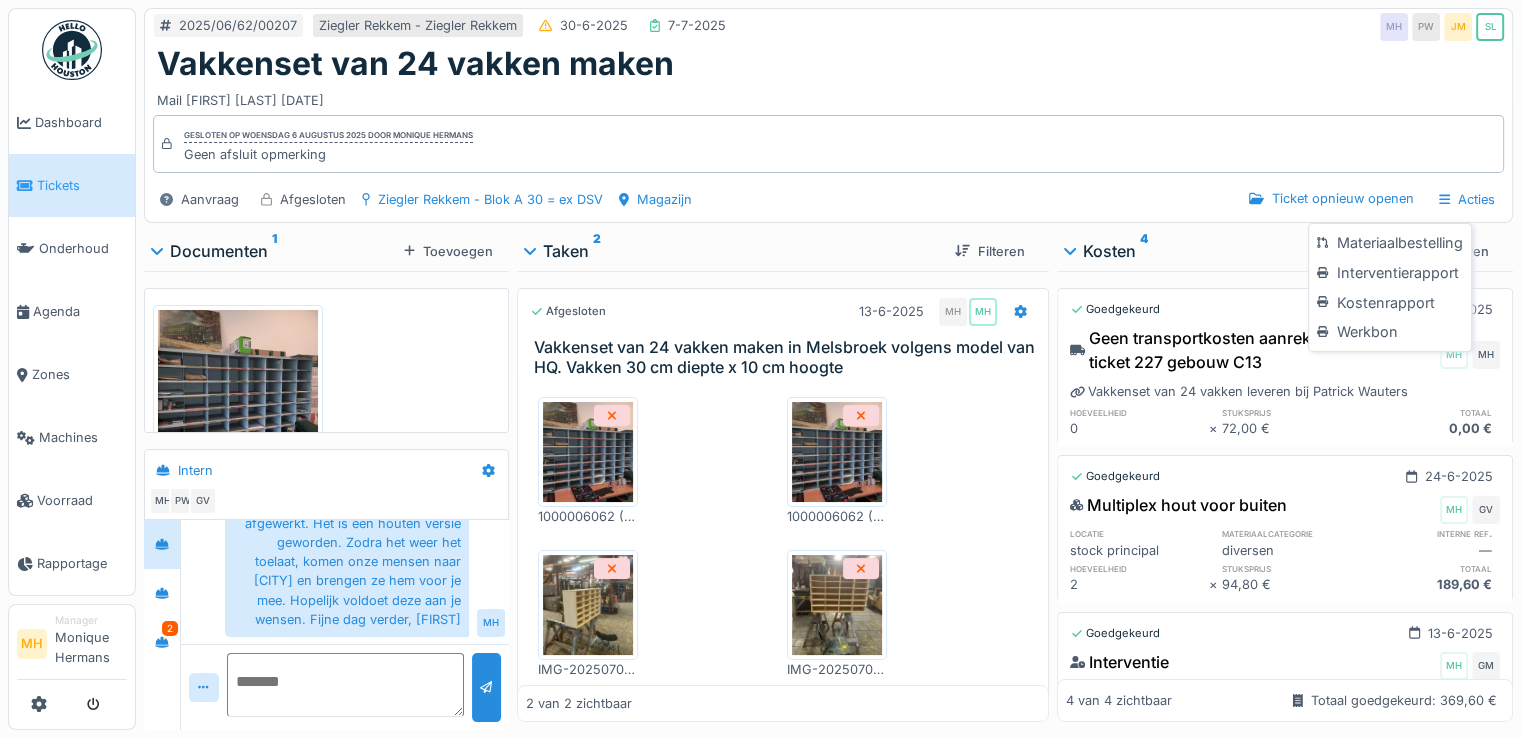 click on "Kostenrapport" at bounding box center (1389, 303) 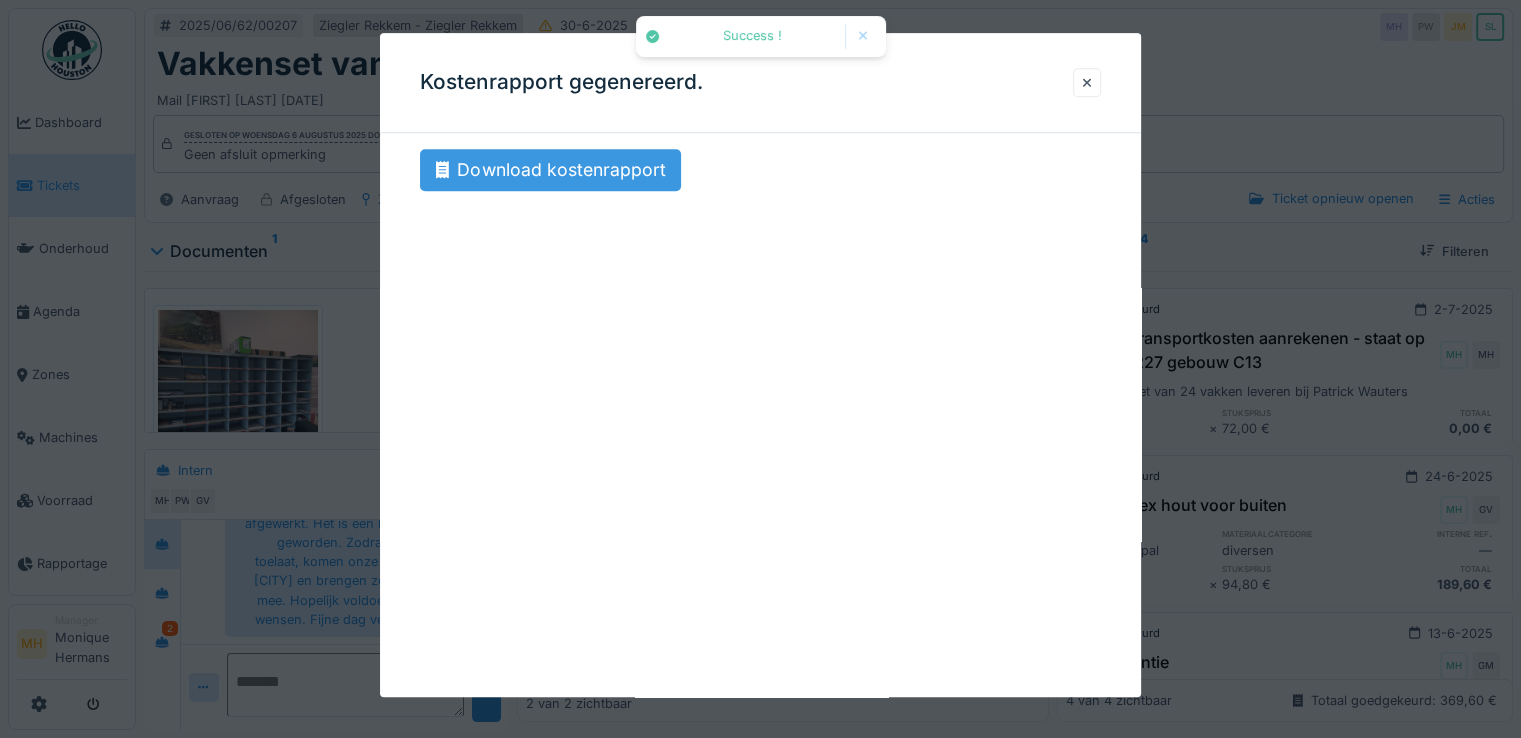 click on "Download kostenrapport" at bounding box center (550, 170) 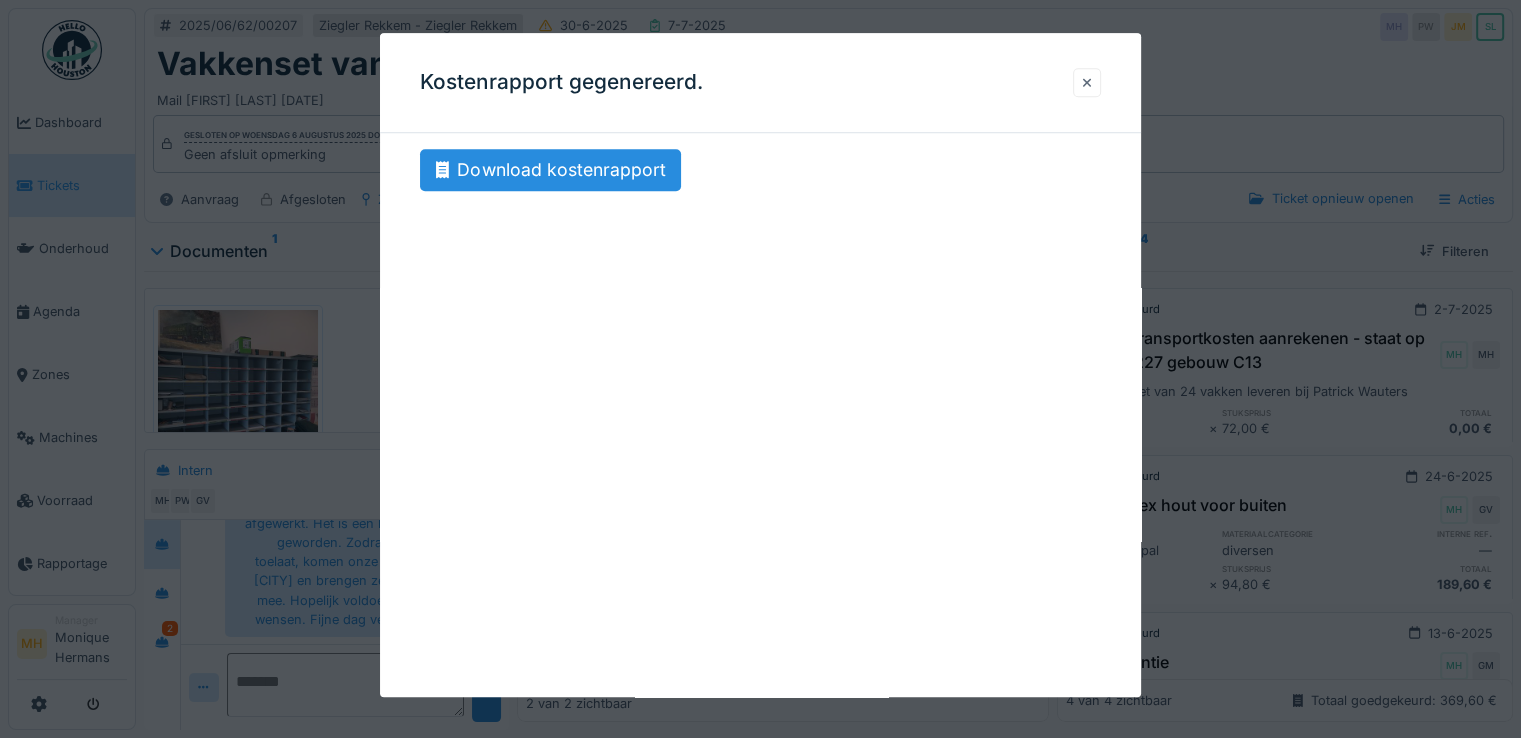 click at bounding box center [1087, 82] 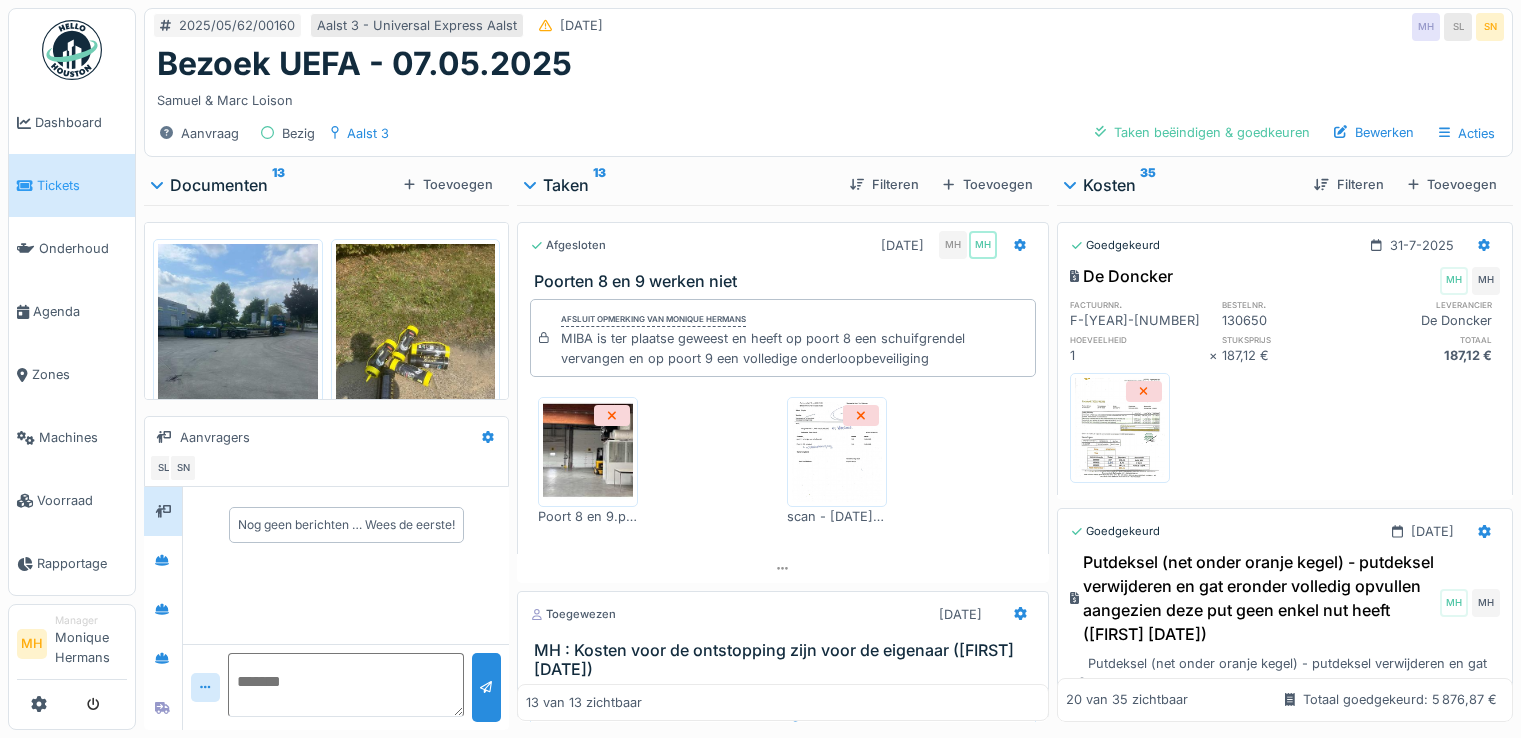 scroll, scrollTop: 0, scrollLeft: 0, axis: both 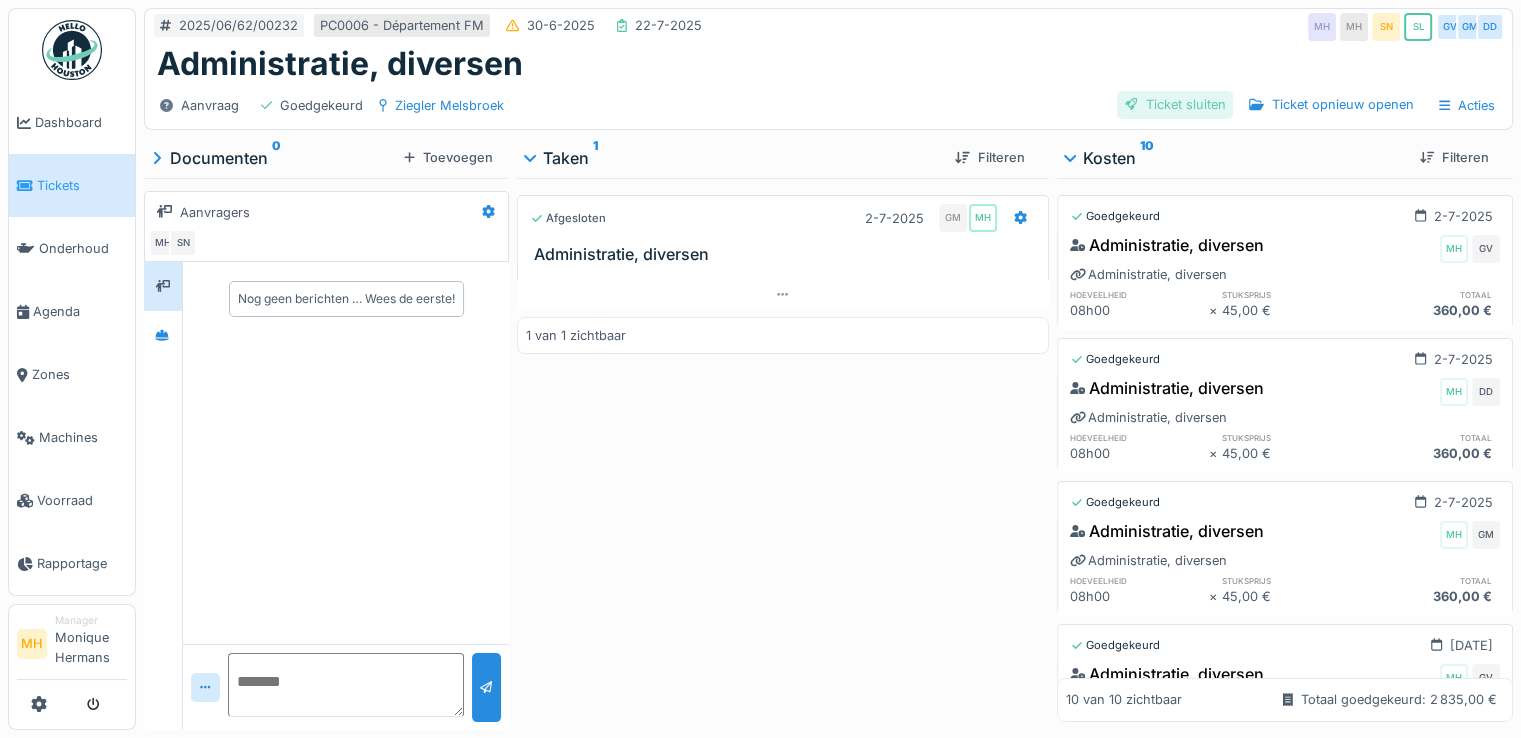 click on "Ticket sluiten" at bounding box center [1175, 104] 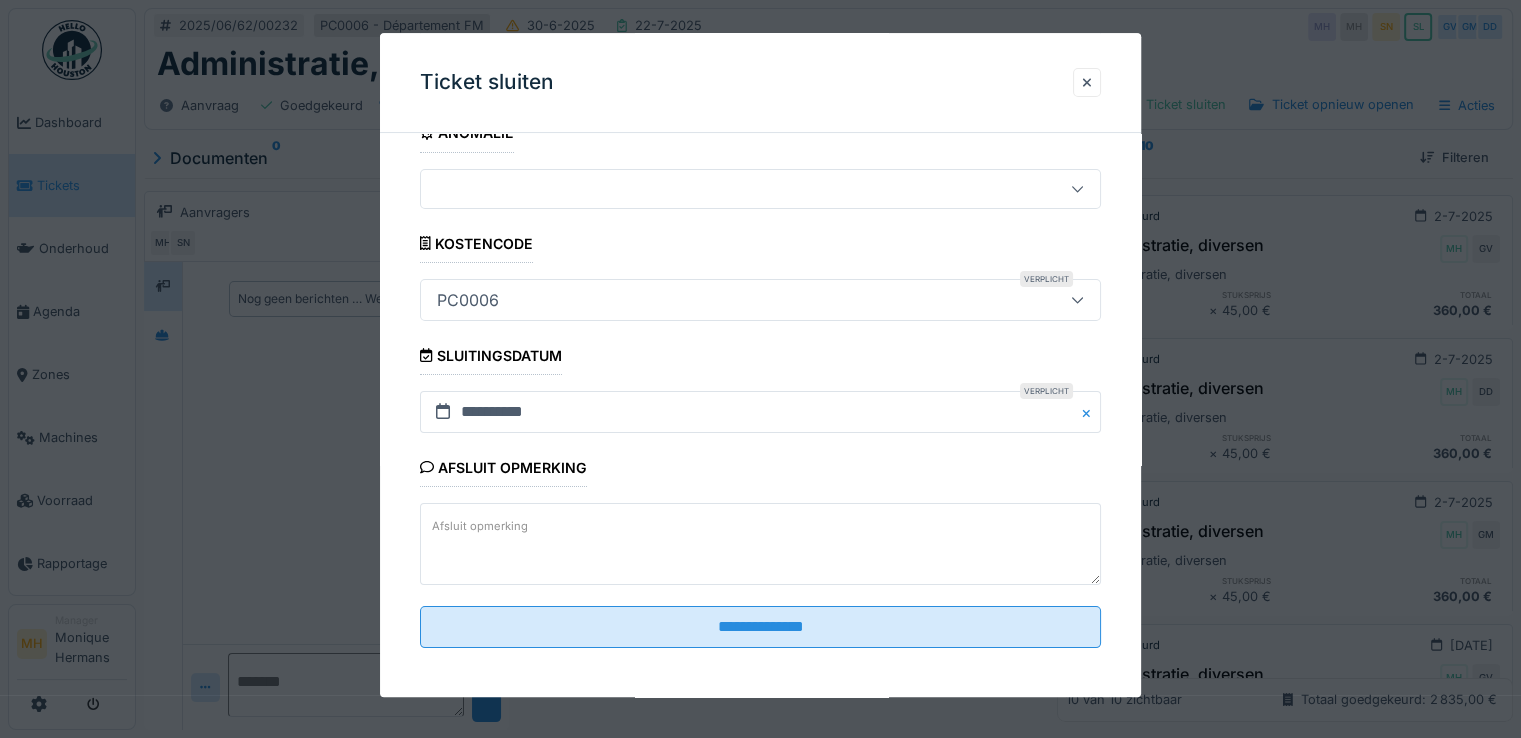scroll, scrollTop: 332, scrollLeft: 0, axis: vertical 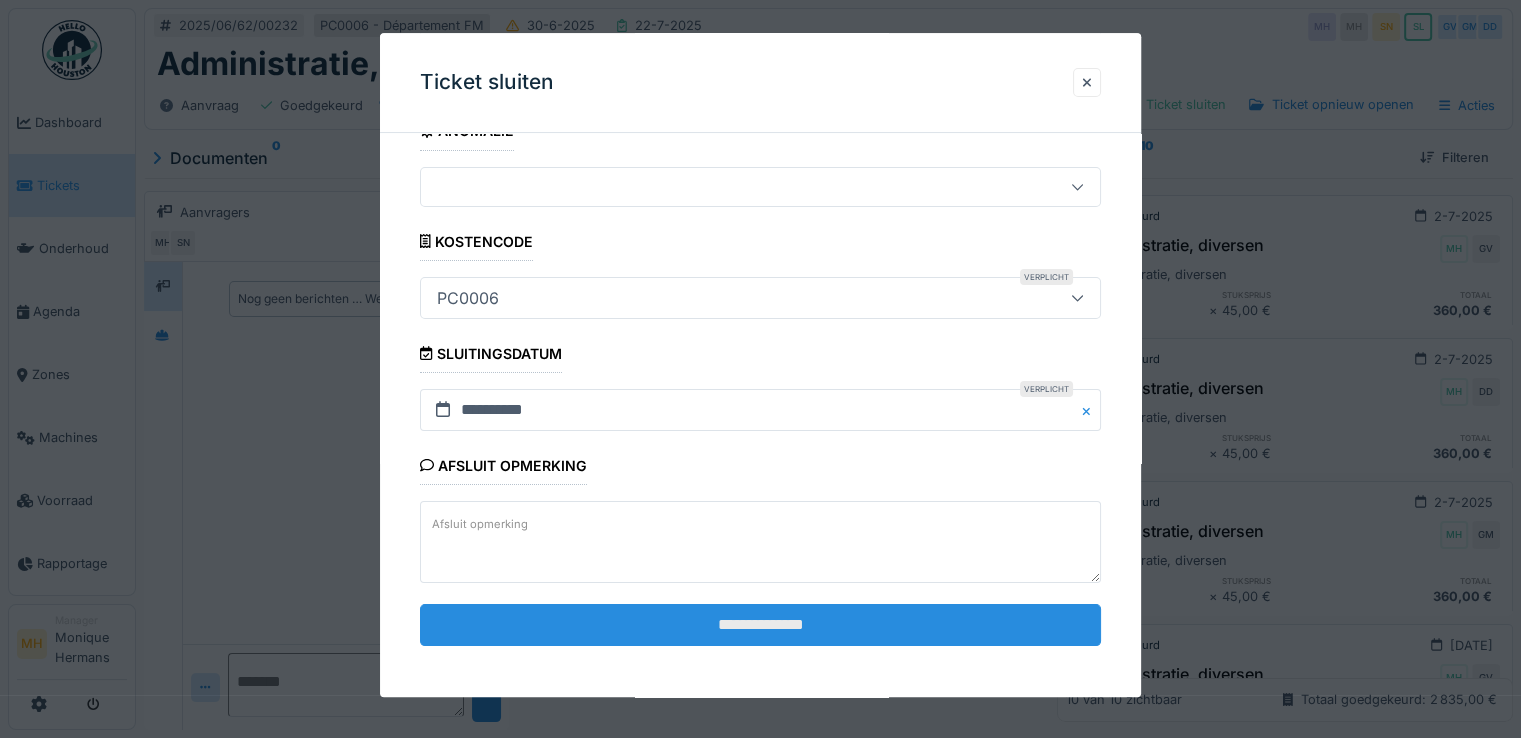 click on "**********" at bounding box center (760, 625) 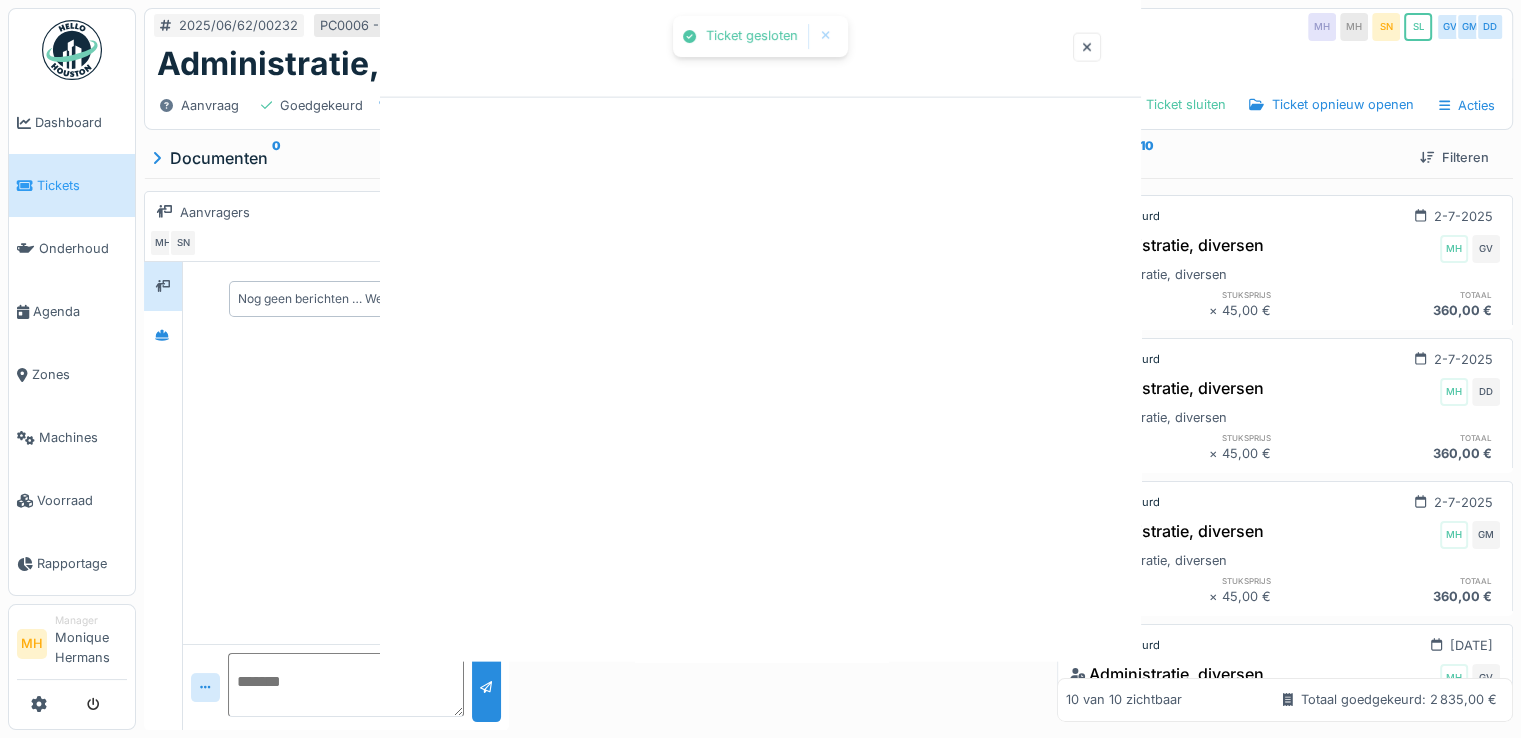 scroll, scrollTop: 0, scrollLeft: 0, axis: both 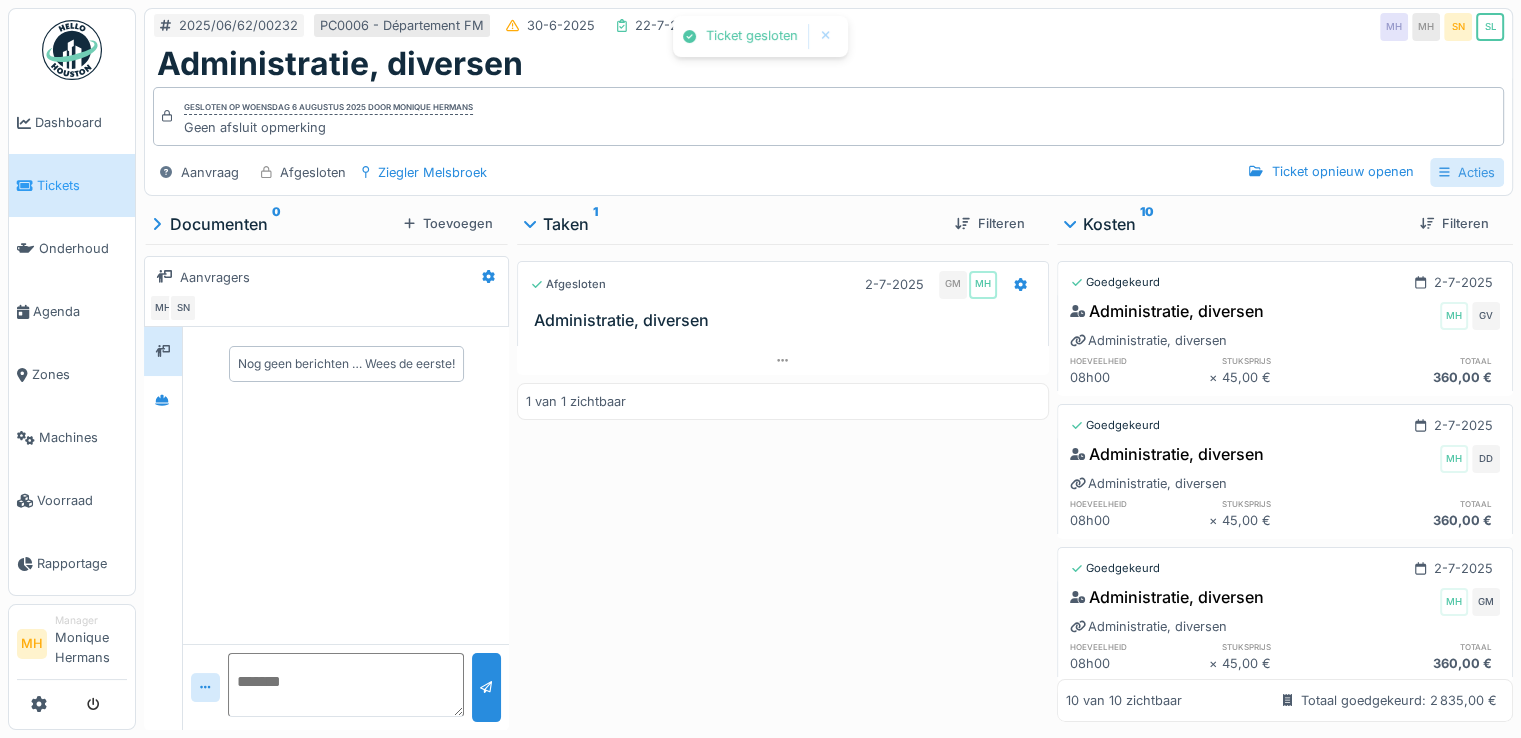 click on "Acties" at bounding box center [1467, 172] 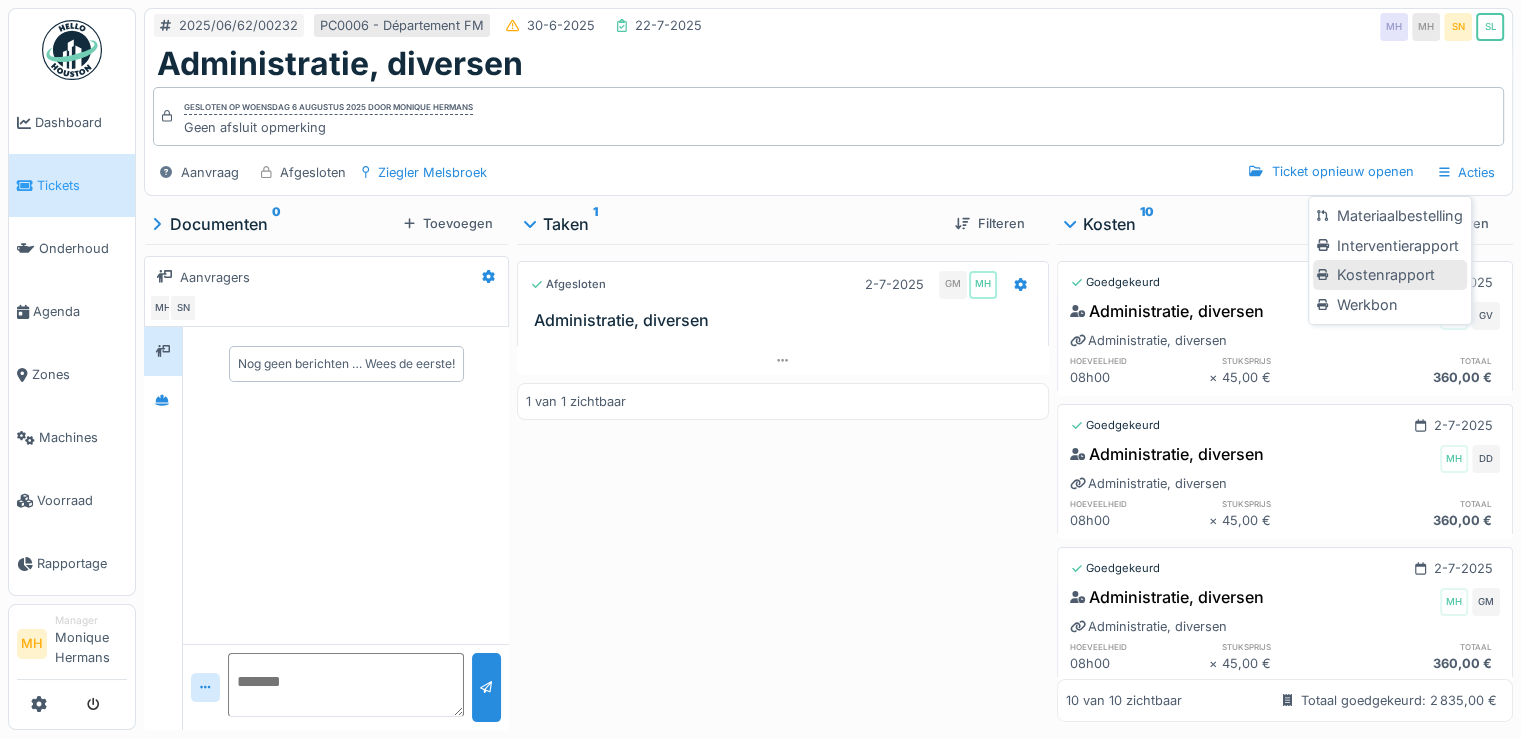 click on "Kostenrapport" at bounding box center [1389, 275] 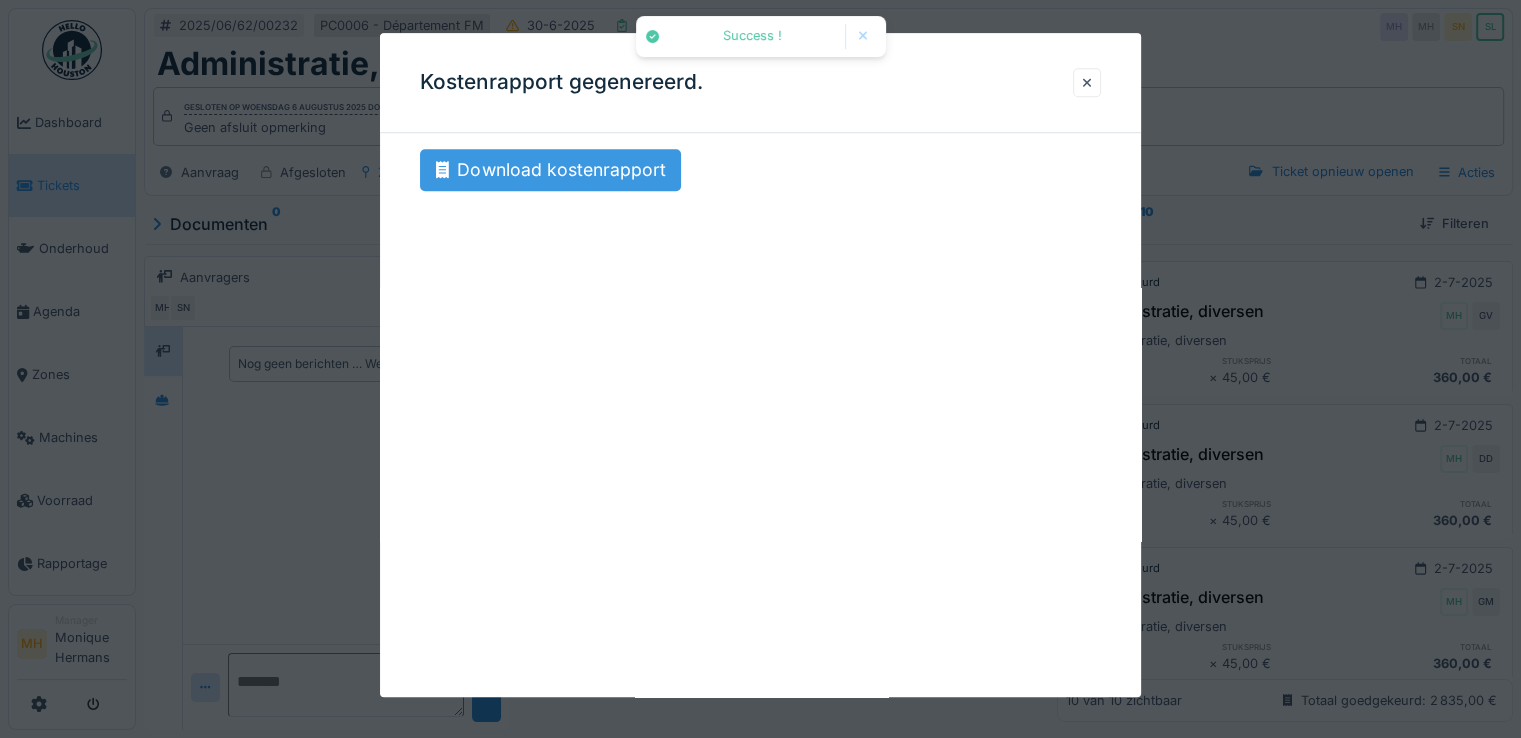click on "Download kostenrapport" at bounding box center [550, 170] 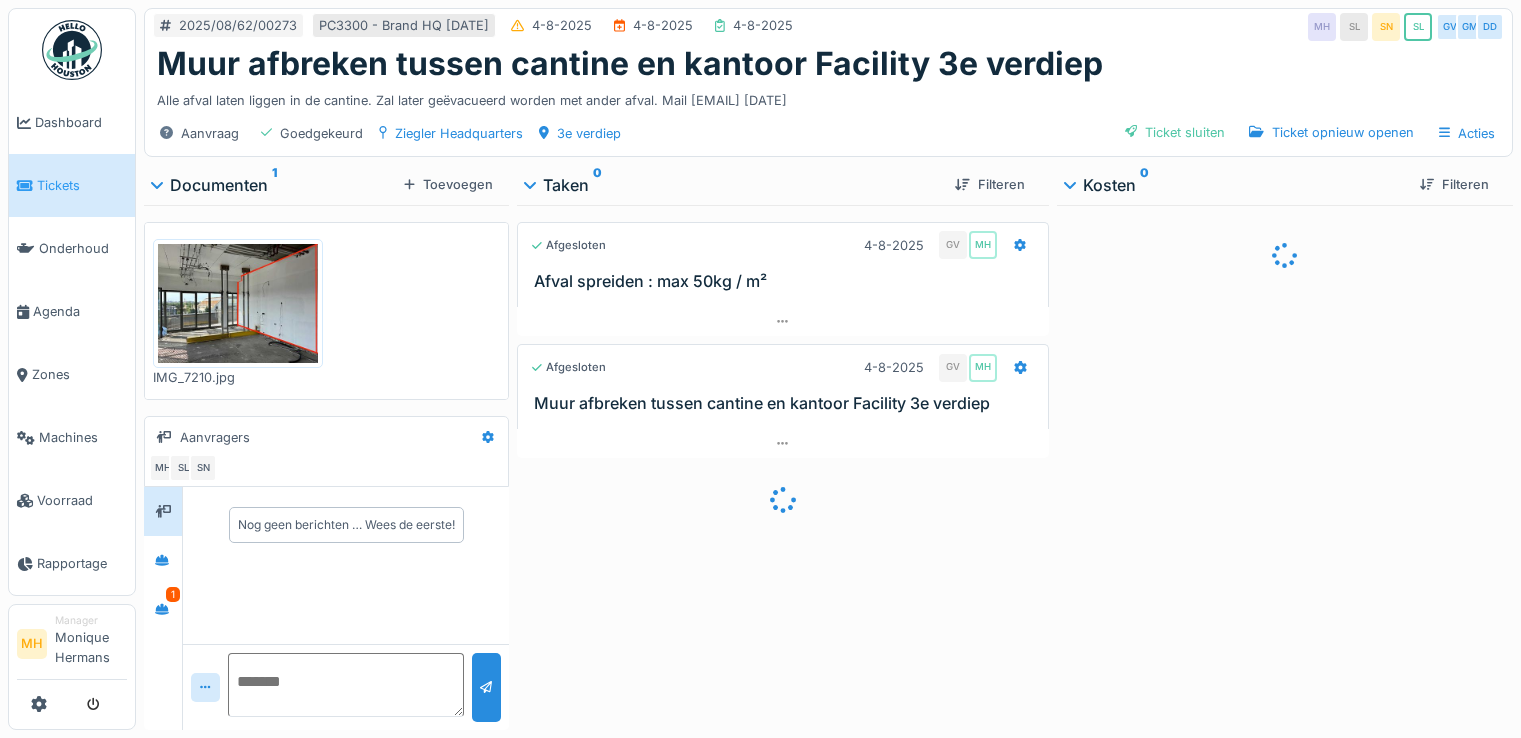 scroll, scrollTop: 0, scrollLeft: 0, axis: both 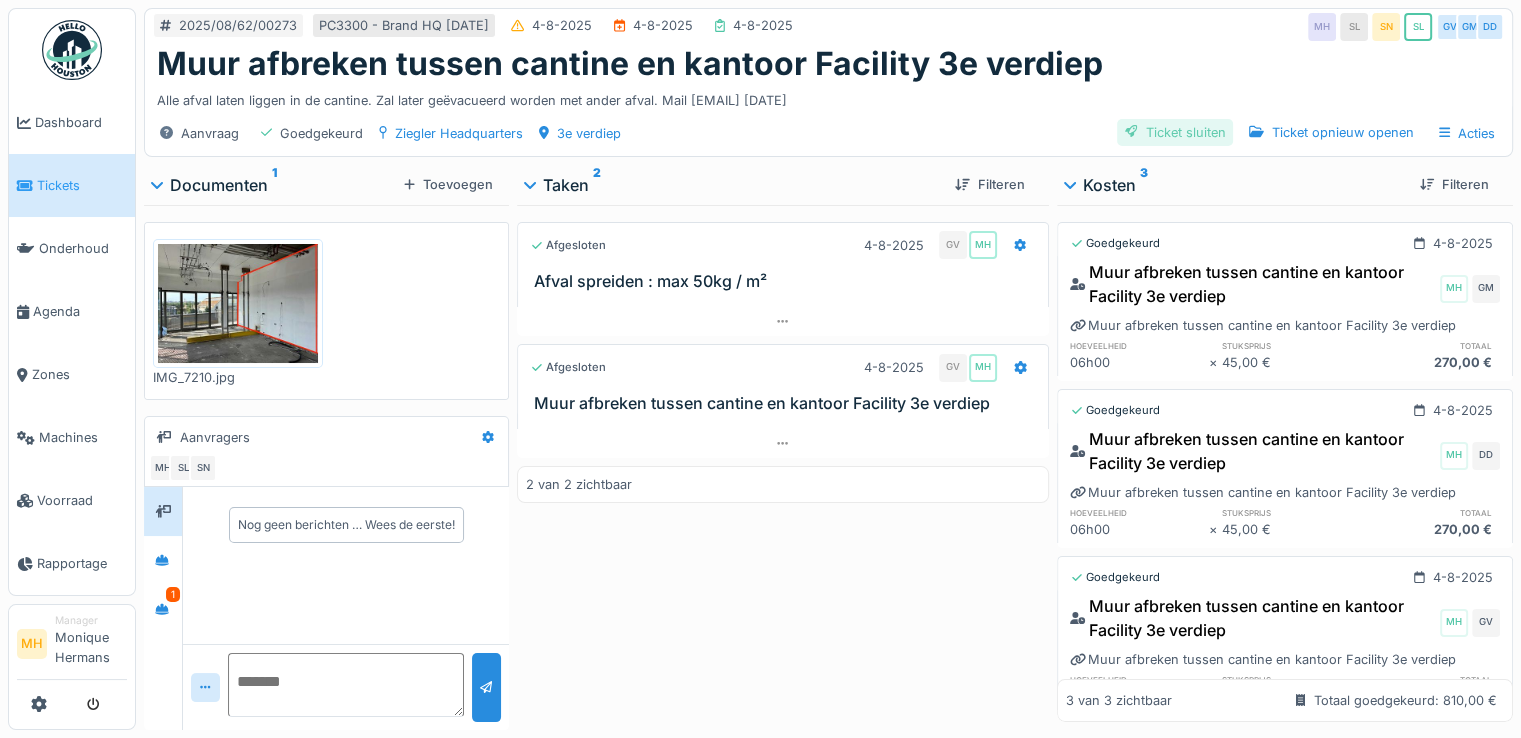 click on "Ticket sluiten" at bounding box center [1175, 132] 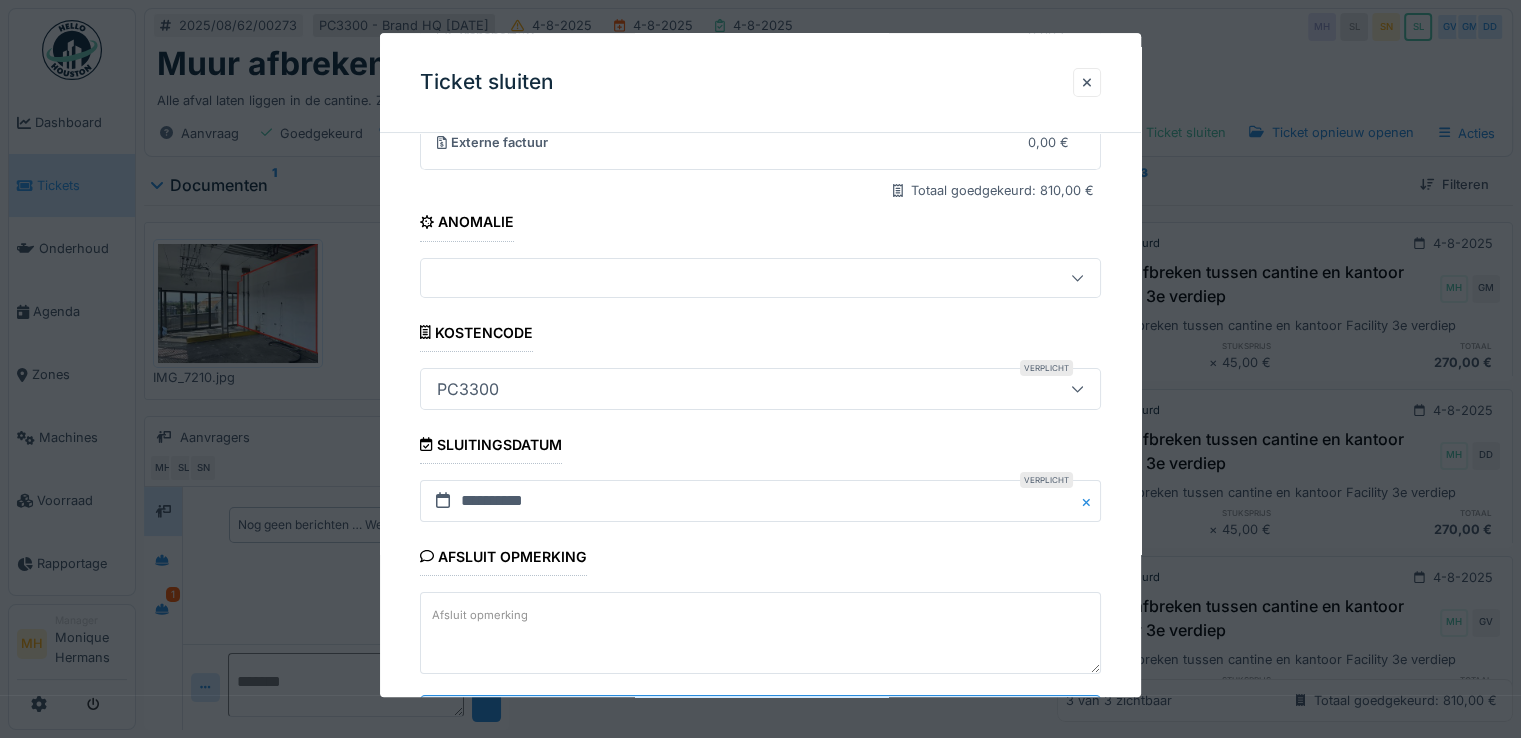 scroll, scrollTop: 332, scrollLeft: 0, axis: vertical 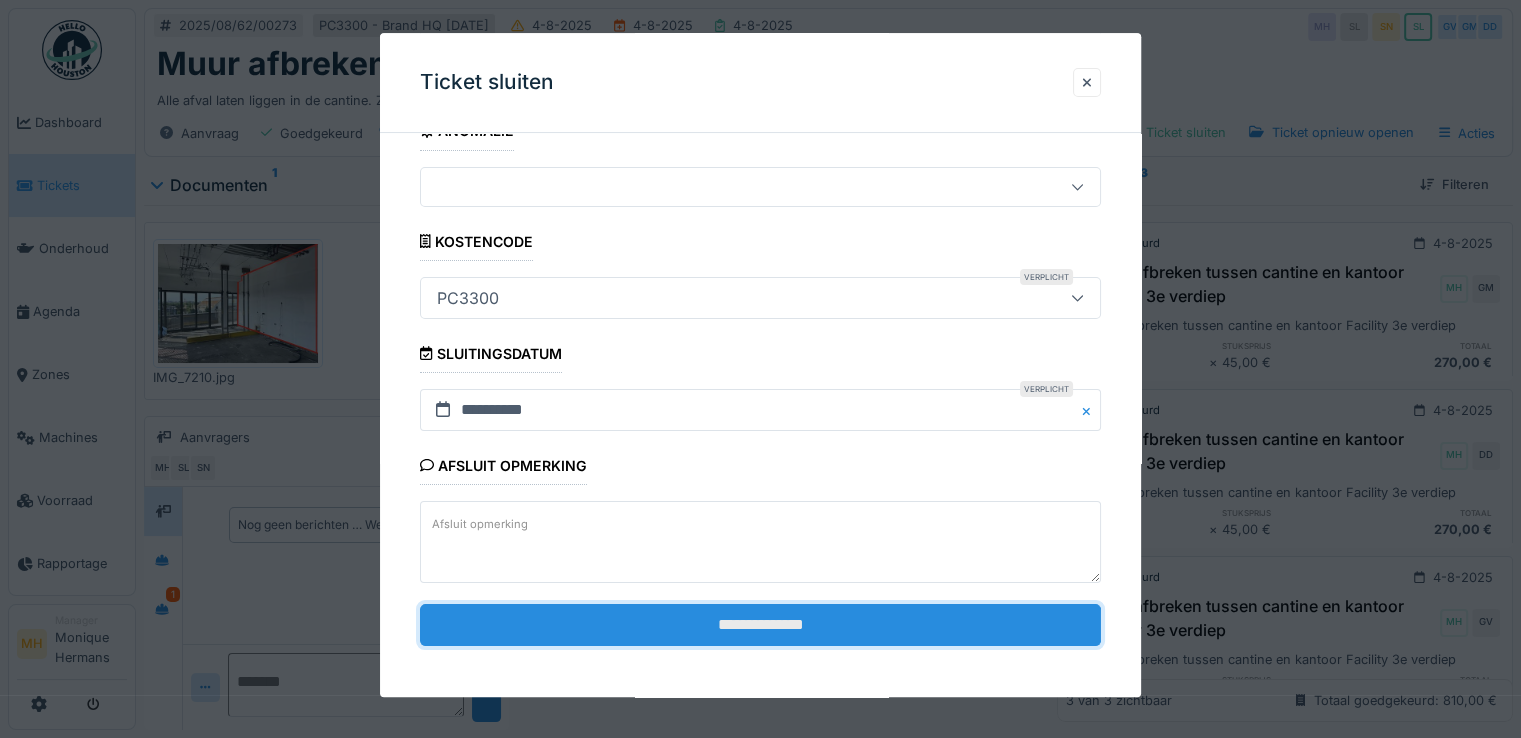 click on "**********" at bounding box center [760, 625] 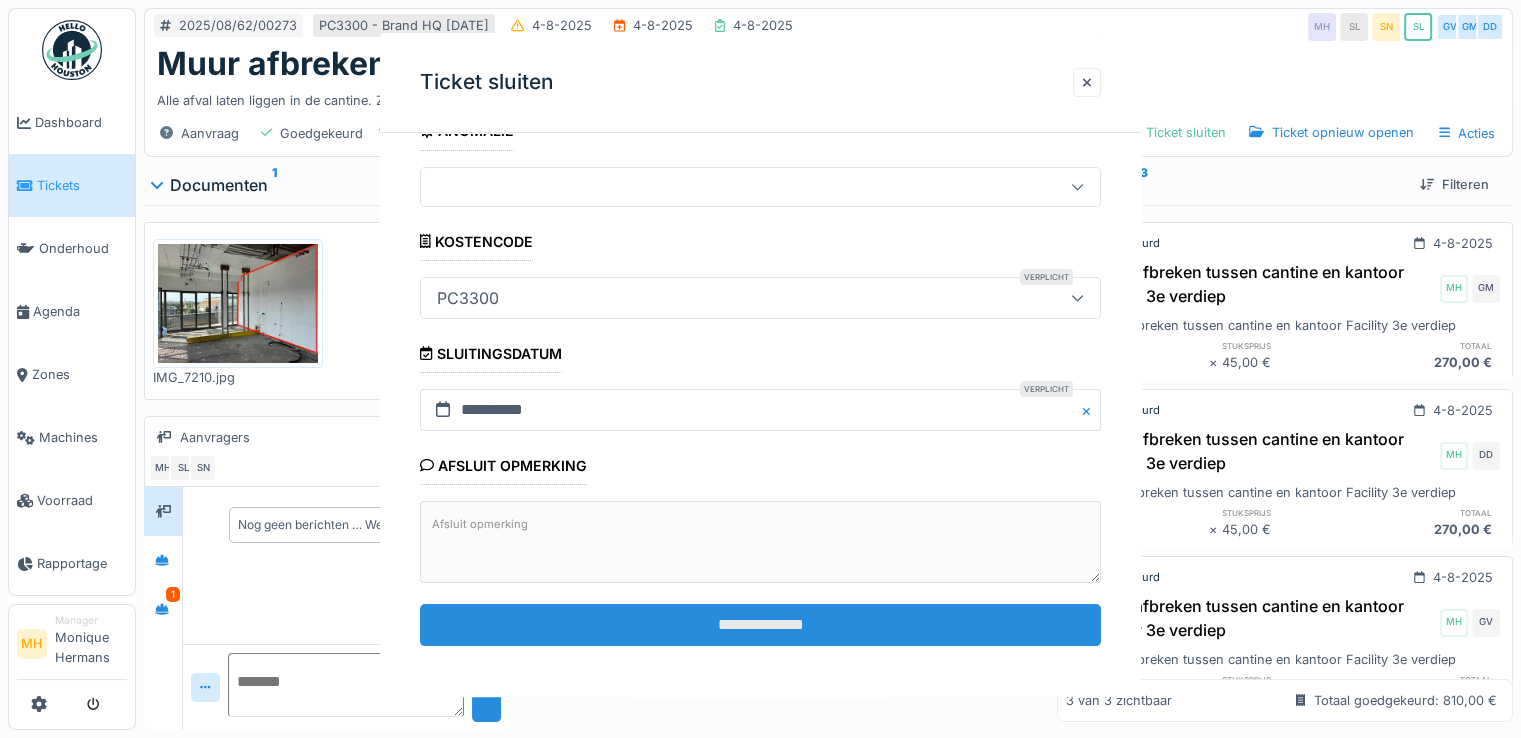 scroll, scrollTop: 0, scrollLeft: 0, axis: both 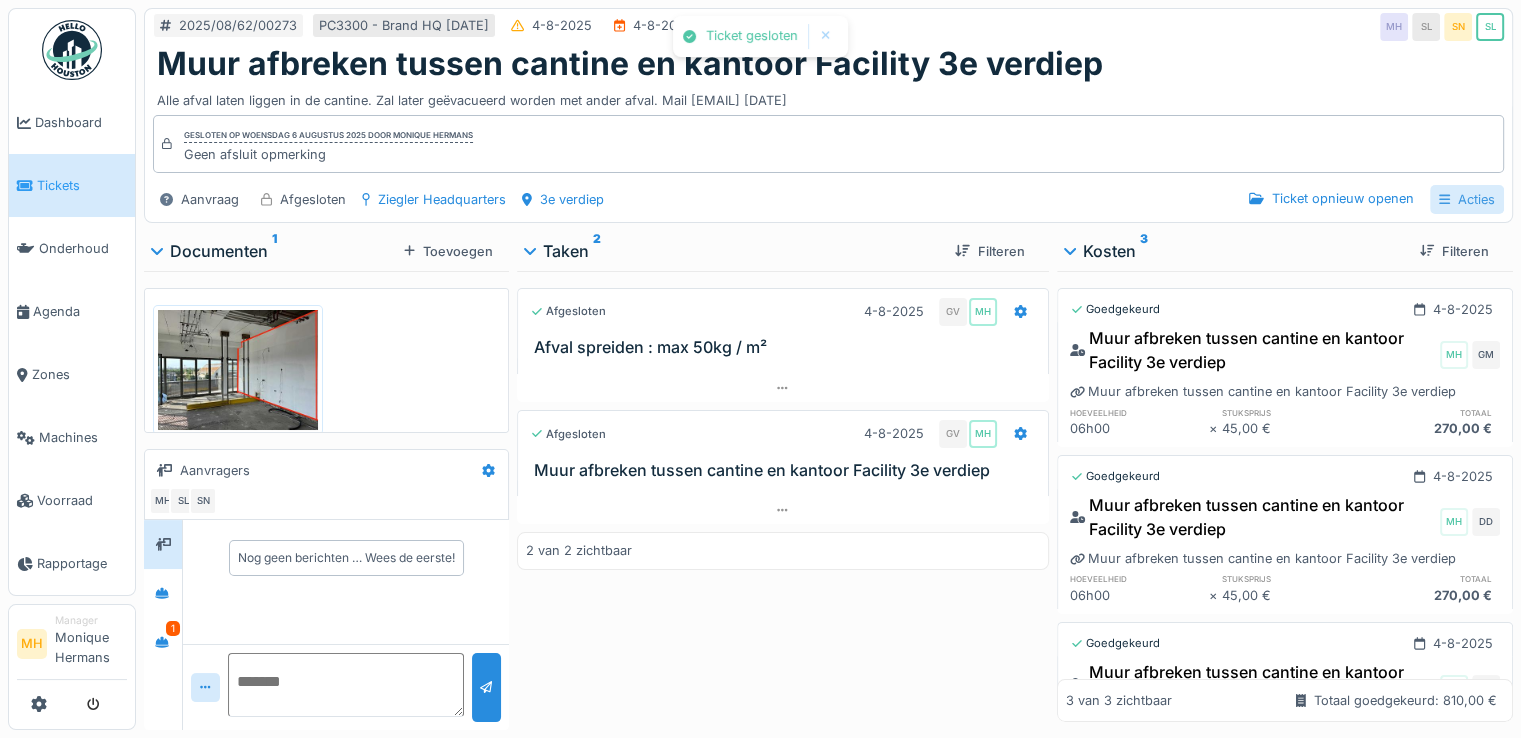 click on "Acties" at bounding box center (1467, 199) 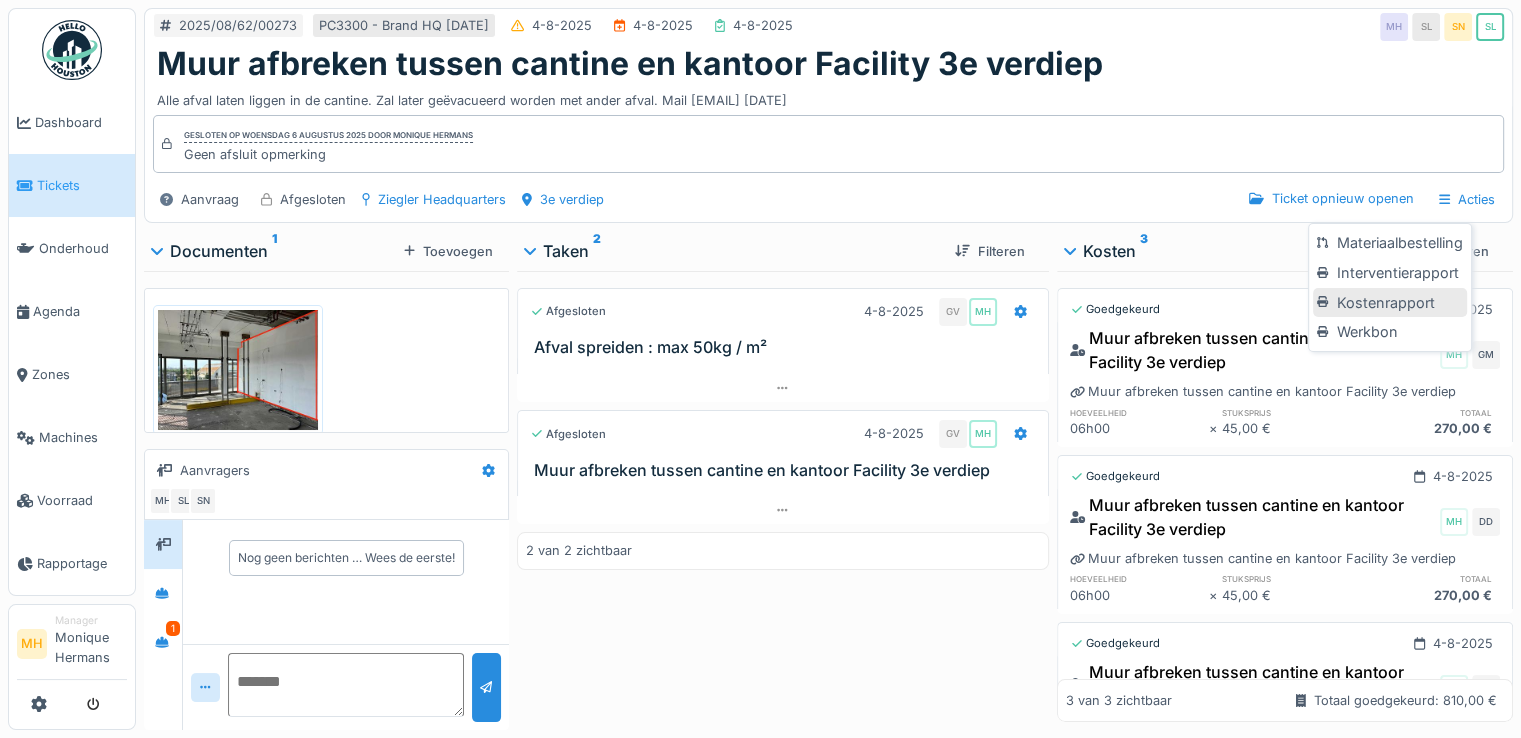 click on "Kostenrapport" at bounding box center [1389, 303] 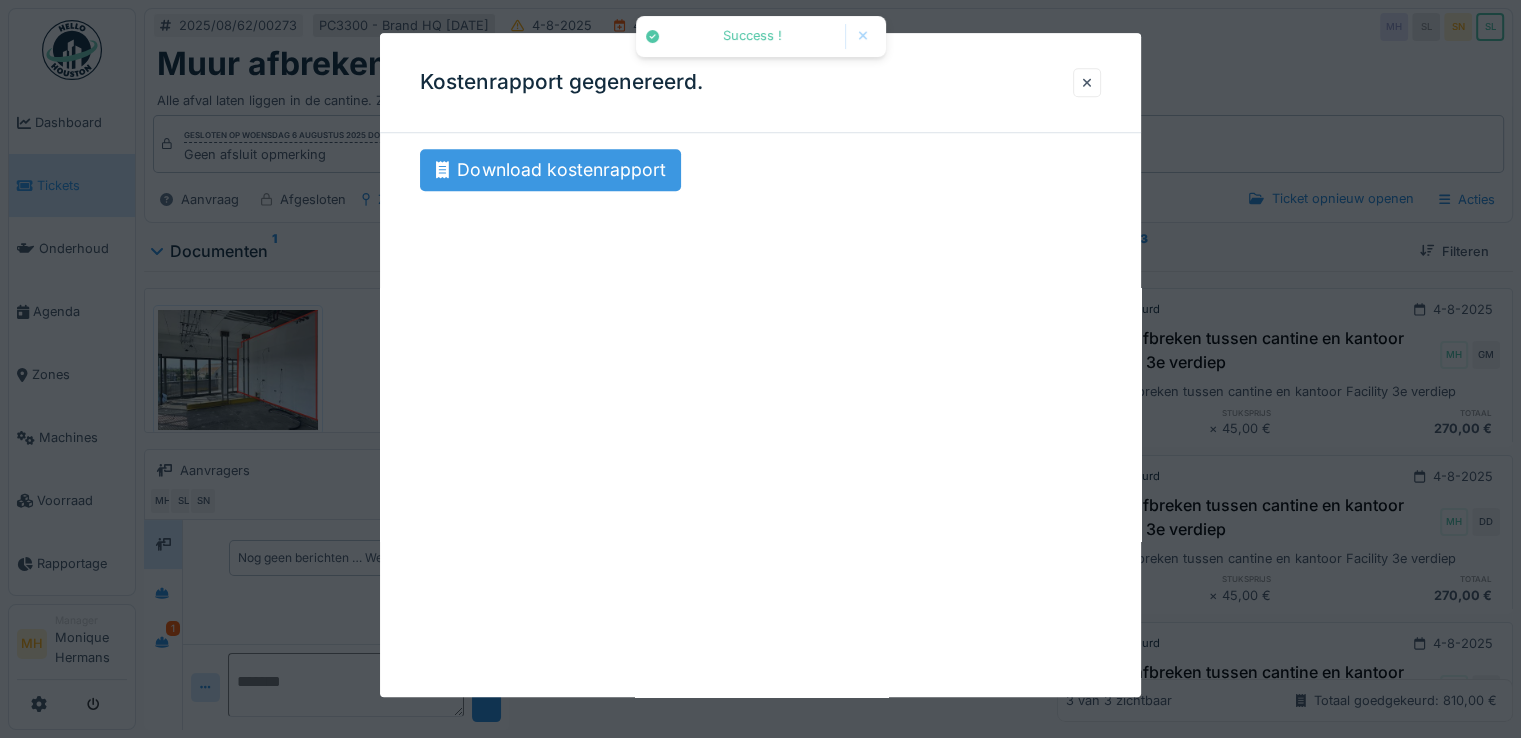 click on "Download kostenrapport" at bounding box center [550, 170] 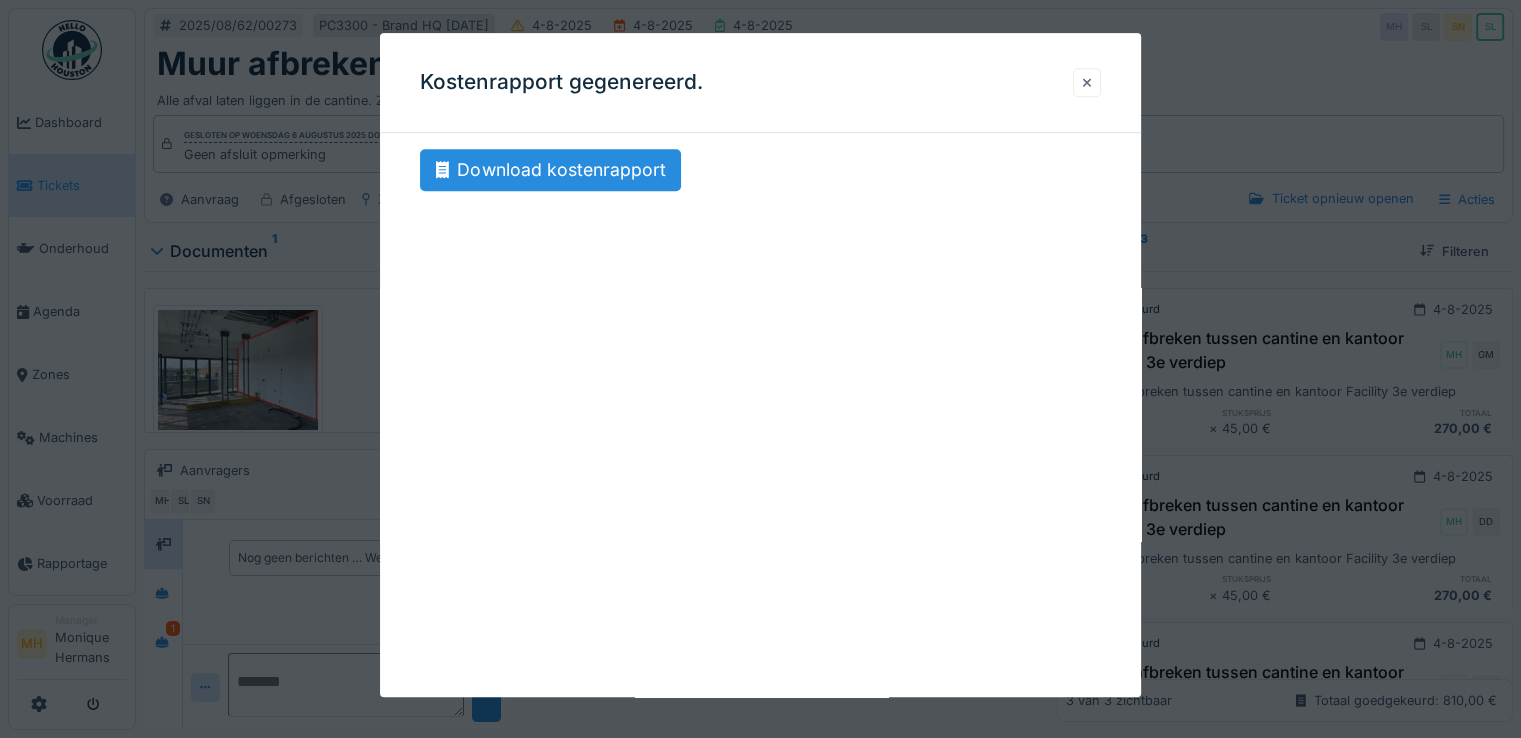 click at bounding box center [1087, 82] 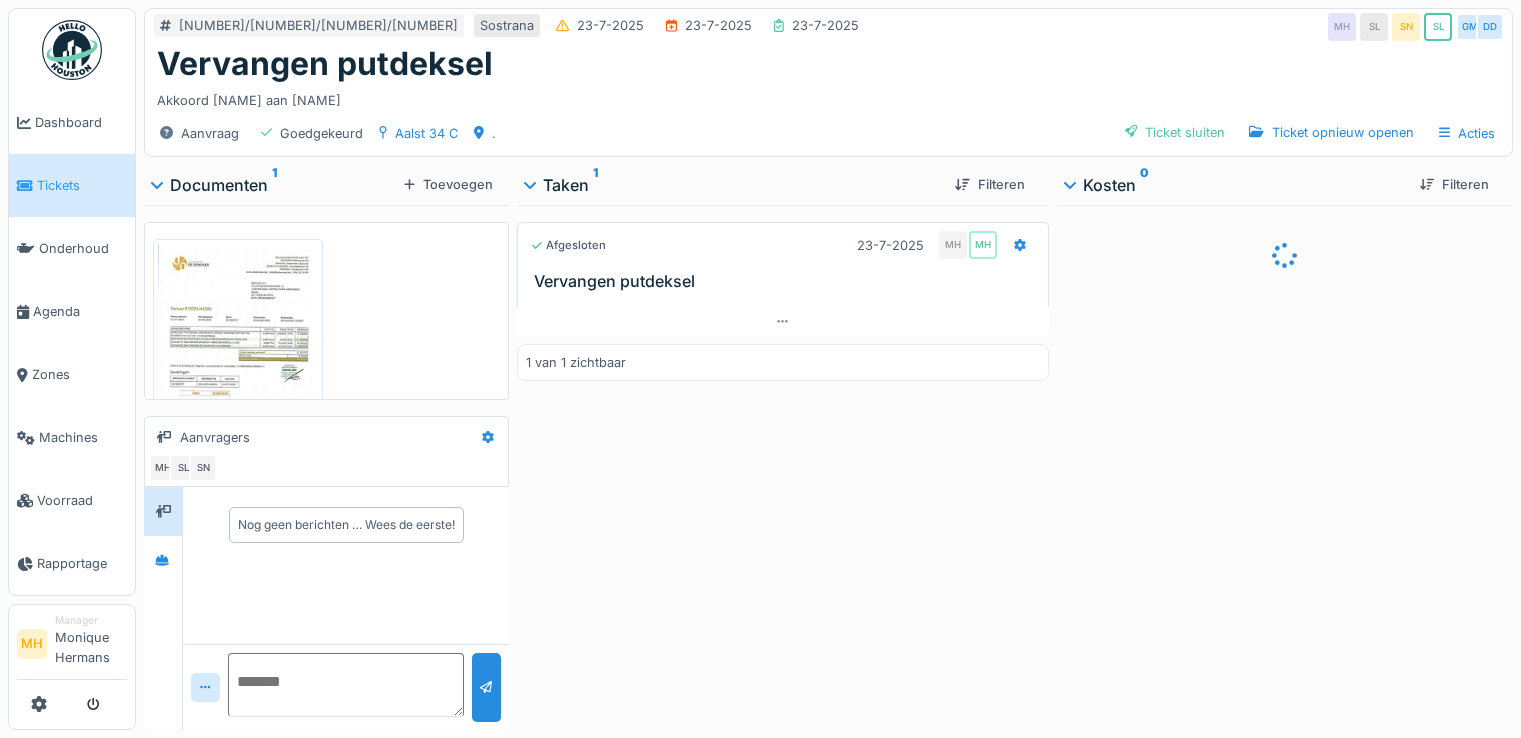 scroll, scrollTop: 0, scrollLeft: 0, axis: both 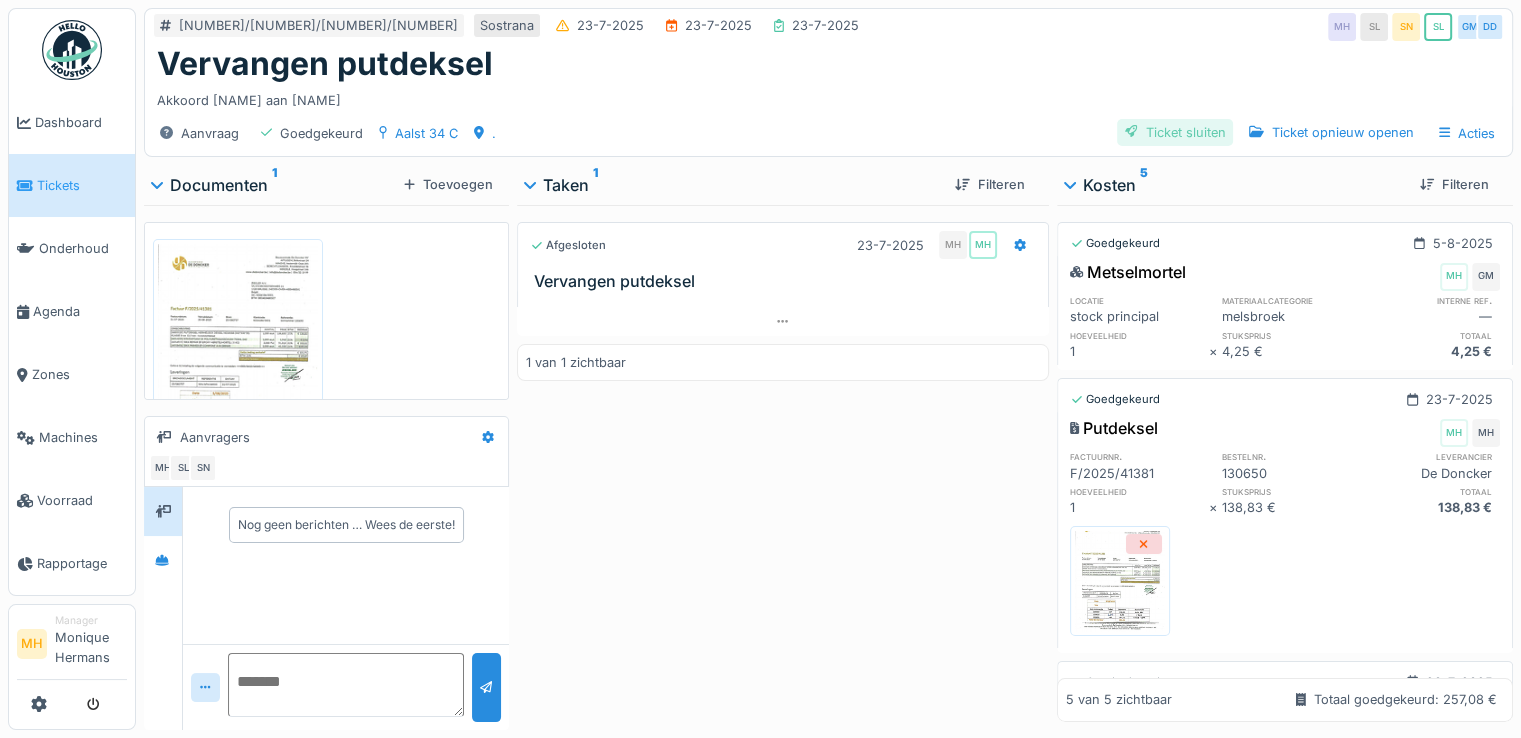click on "Ticket sluiten" at bounding box center (1175, 132) 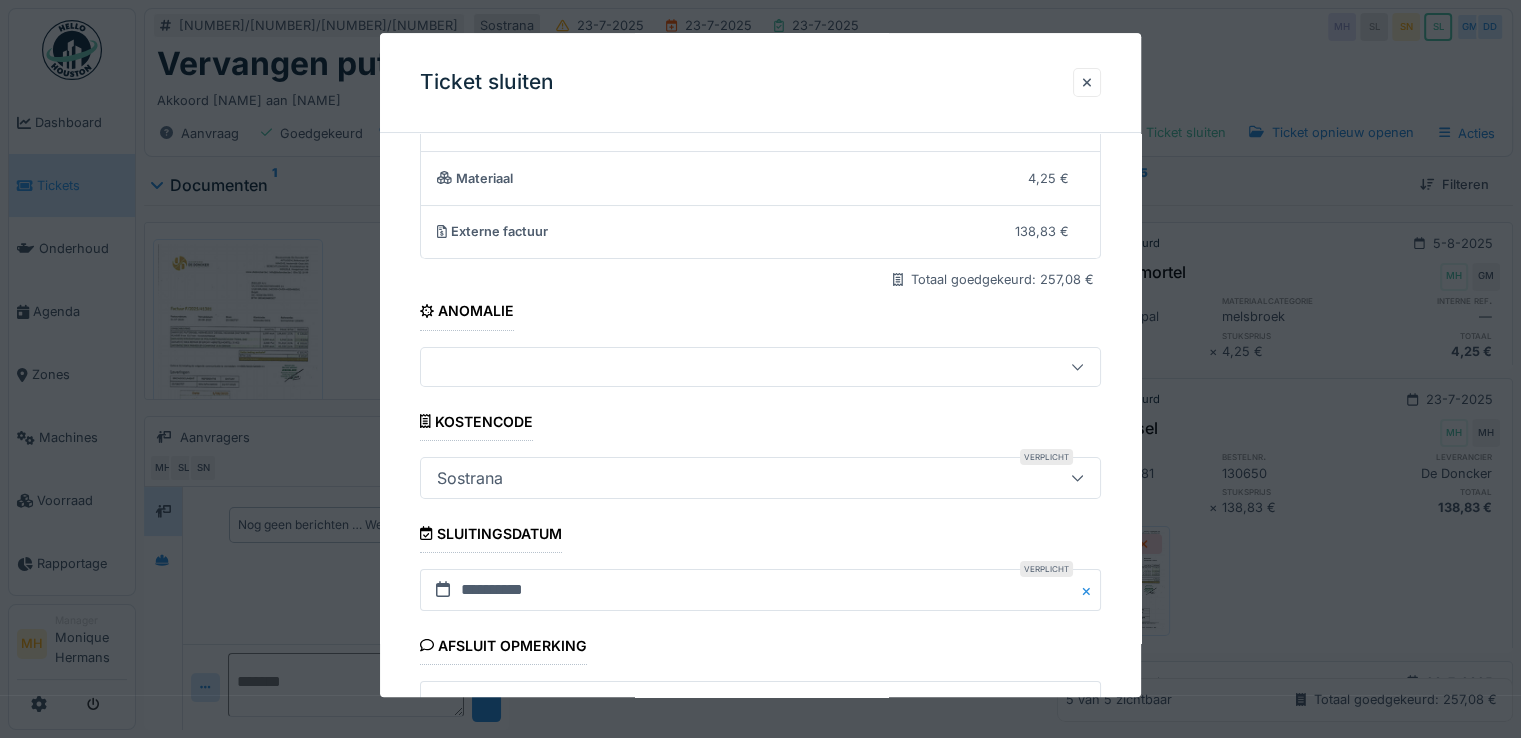 scroll, scrollTop: 332, scrollLeft: 0, axis: vertical 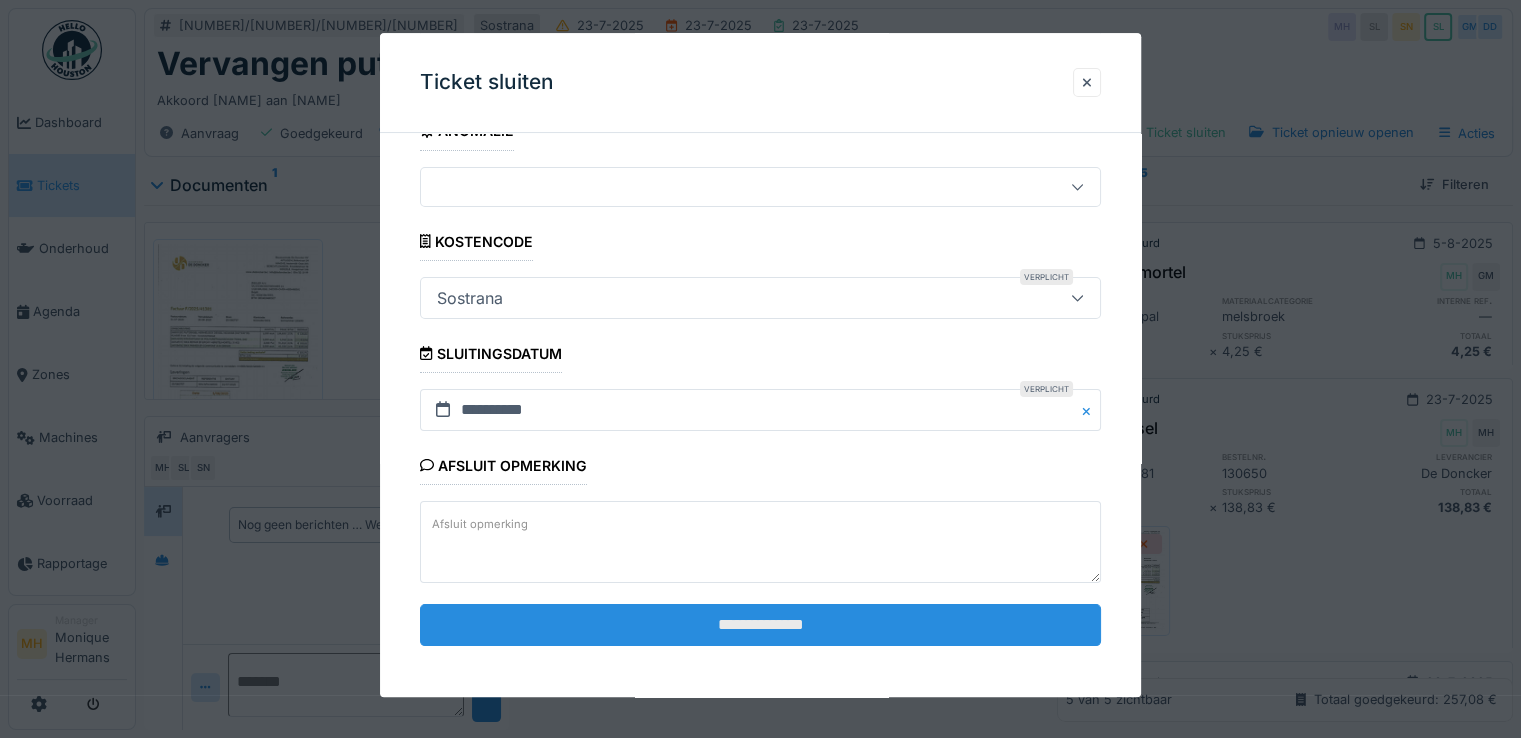 click on "**********" at bounding box center [760, 625] 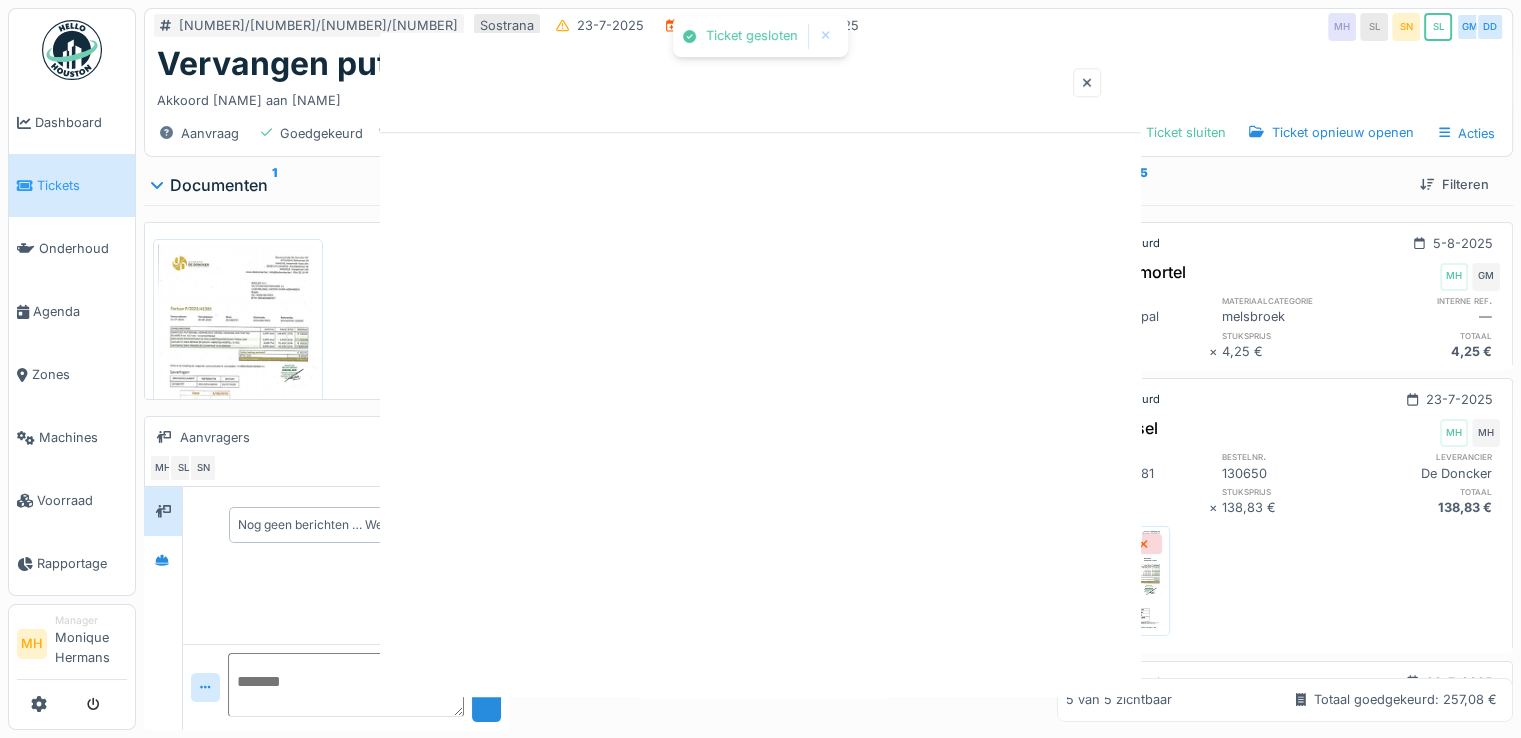 scroll, scrollTop: 0, scrollLeft: 0, axis: both 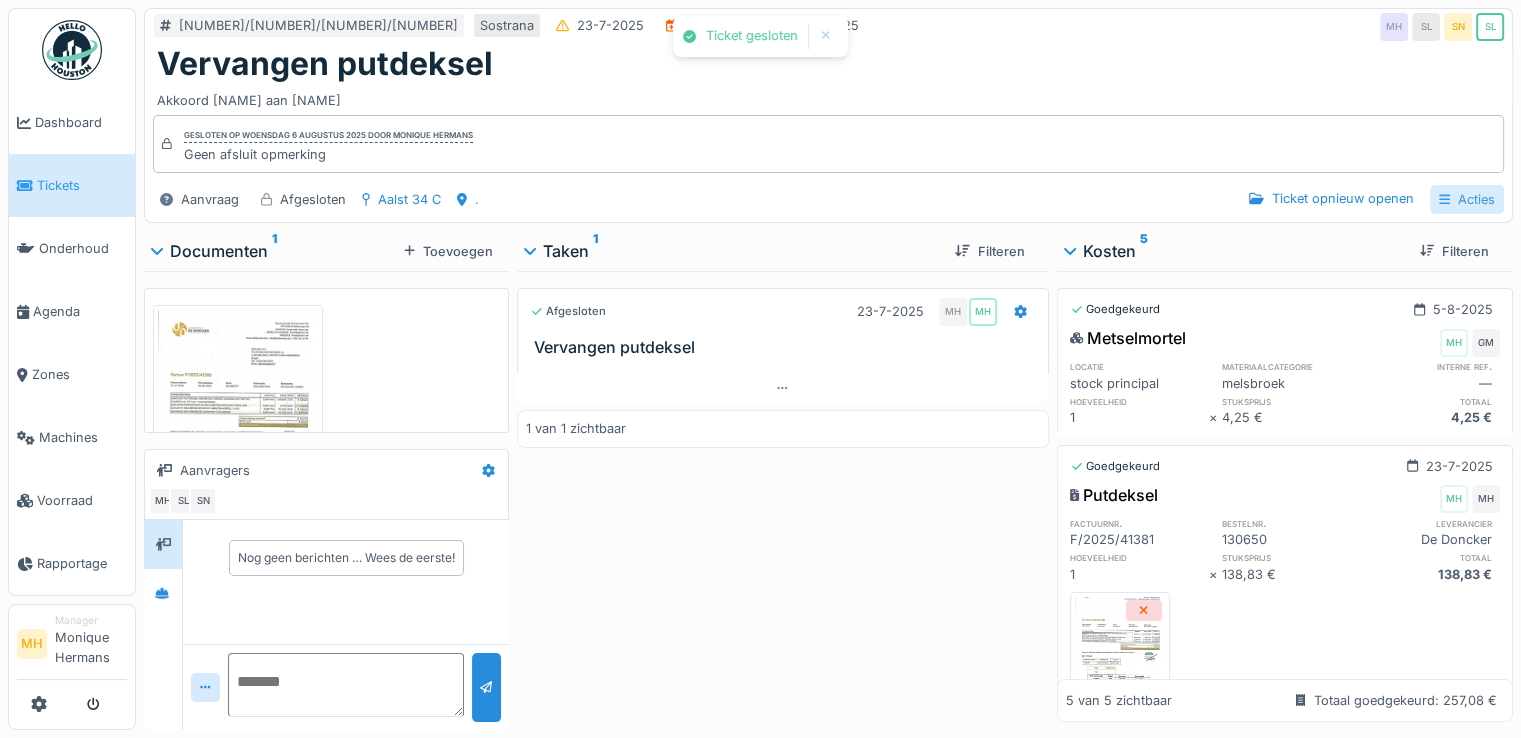 click on "Acties" at bounding box center [1467, 199] 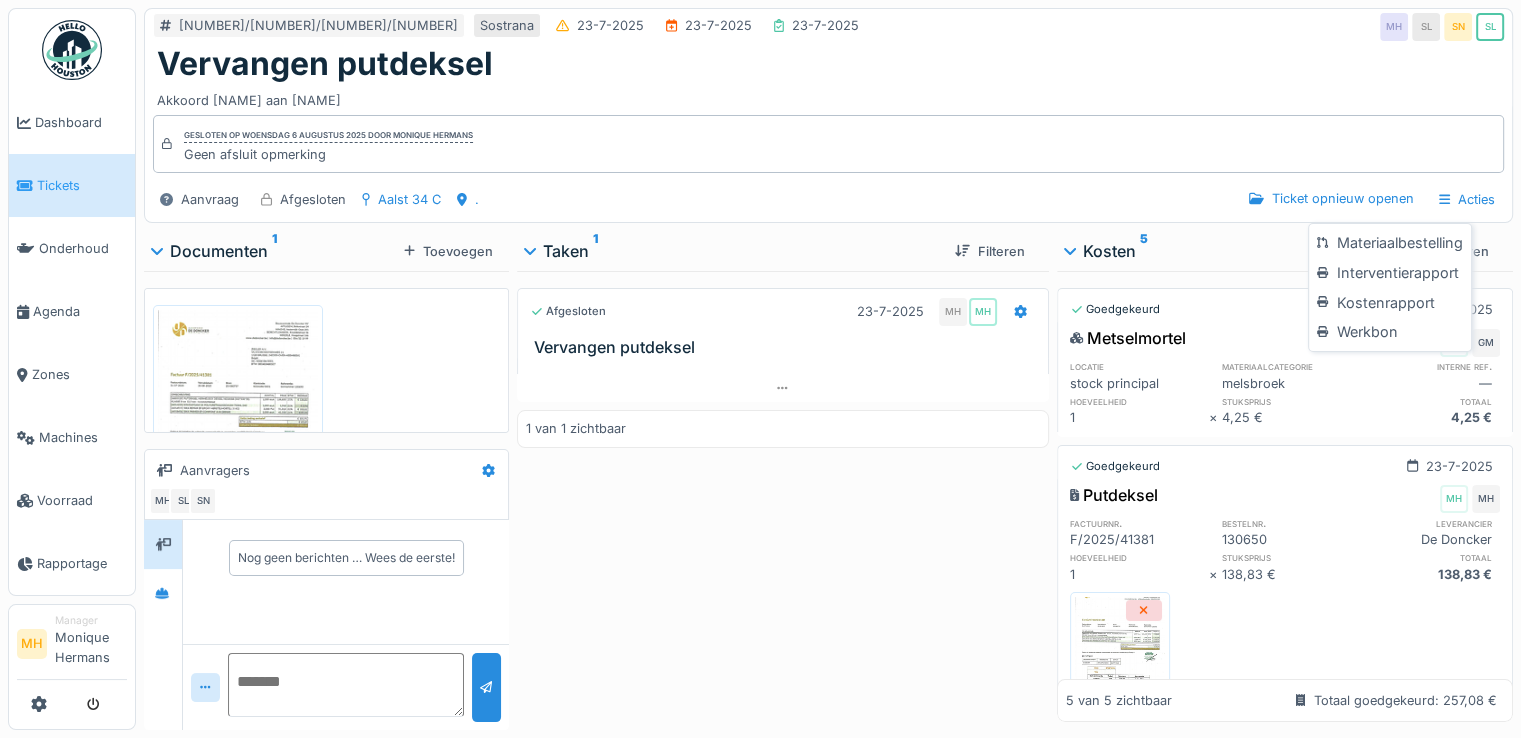 click on "Kostenrapport" at bounding box center (1389, 303) 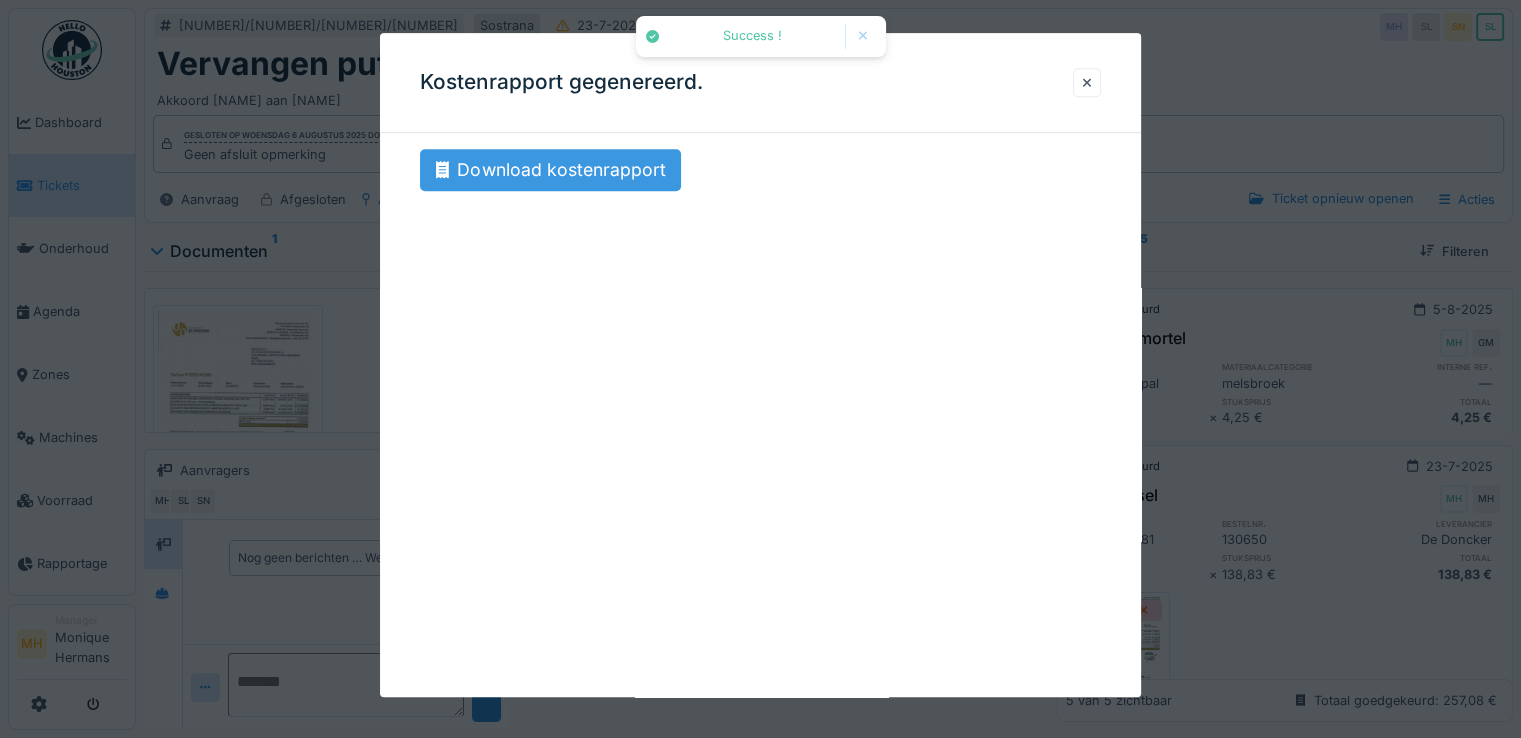 click on "Download kostenrapport" at bounding box center [550, 170] 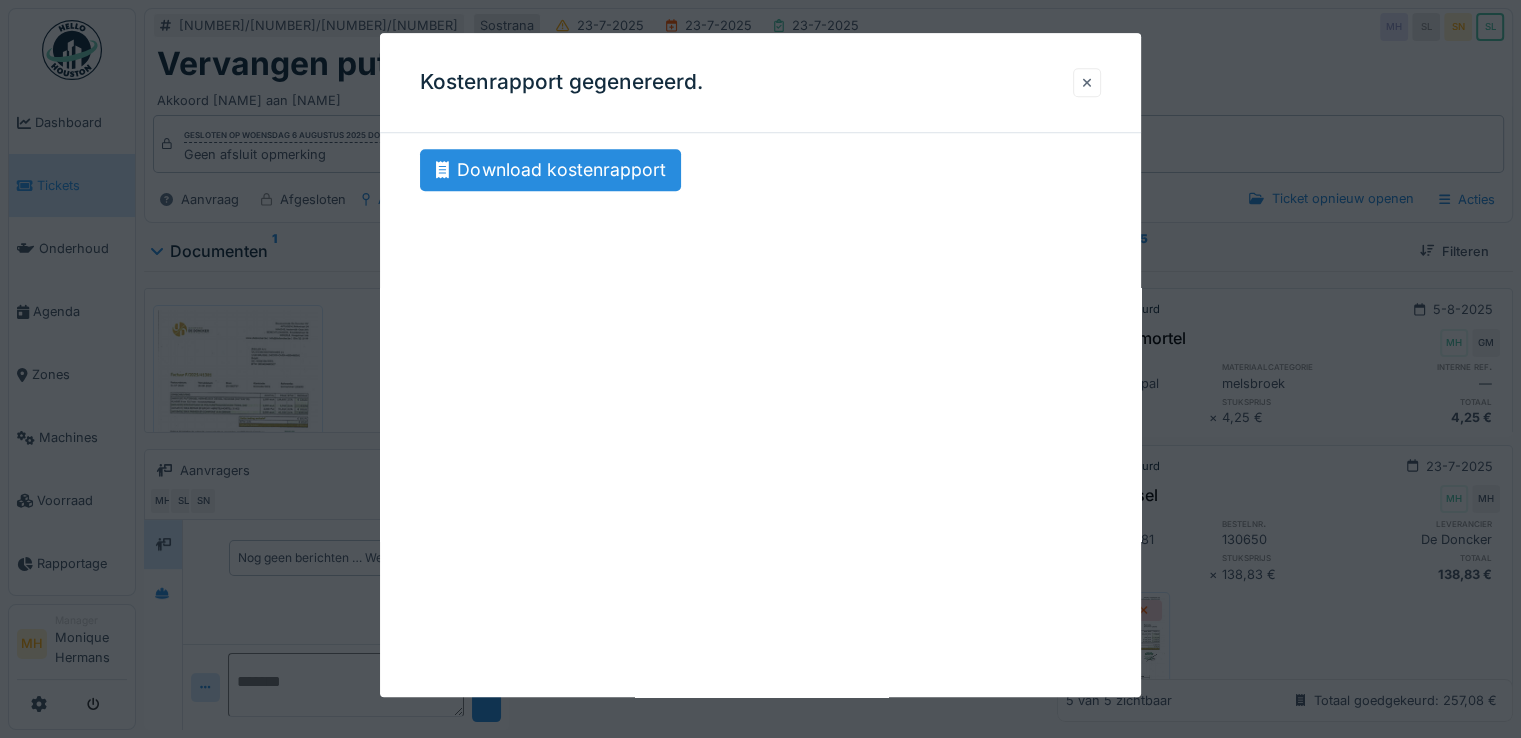 click at bounding box center (1087, 82) 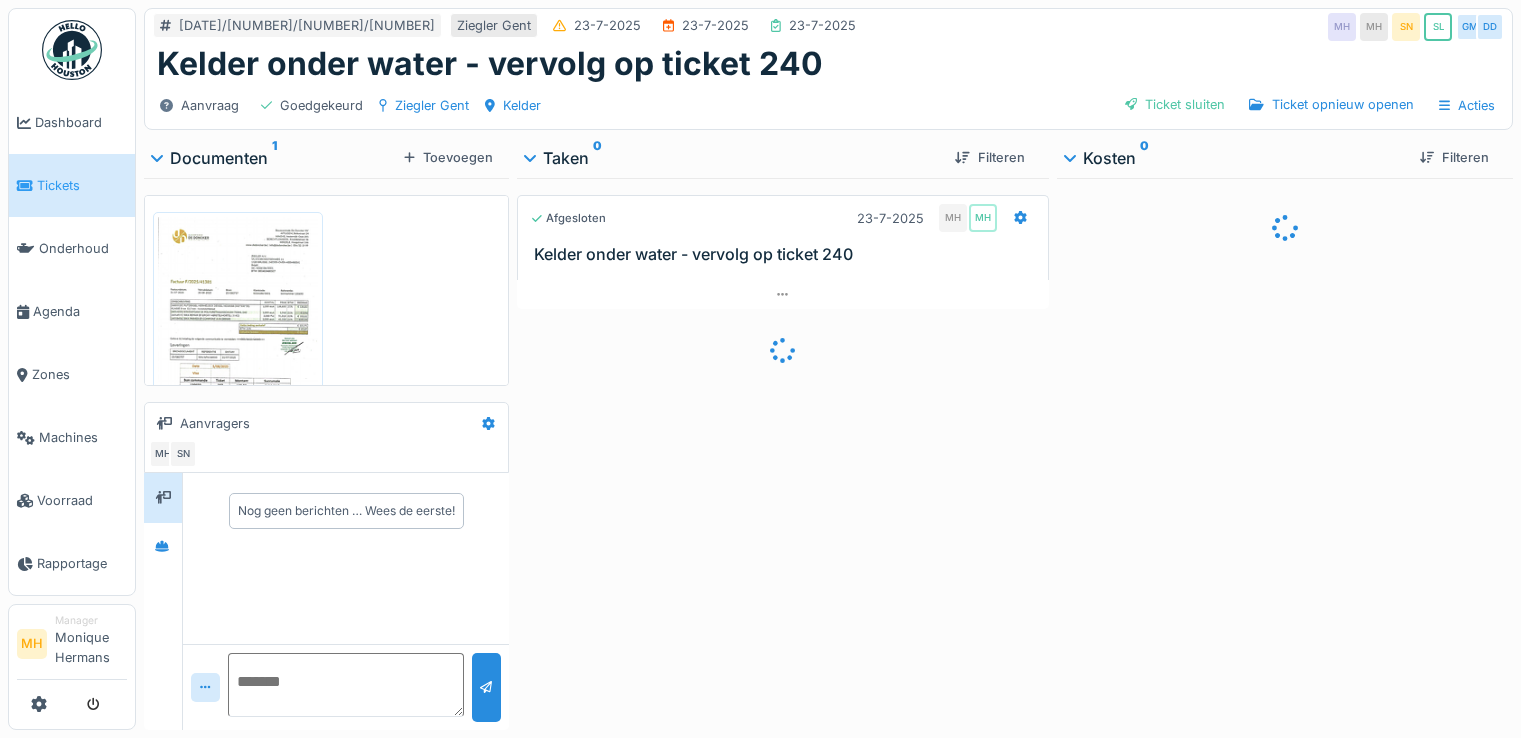 scroll, scrollTop: 0, scrollLeft: 0, axis: both 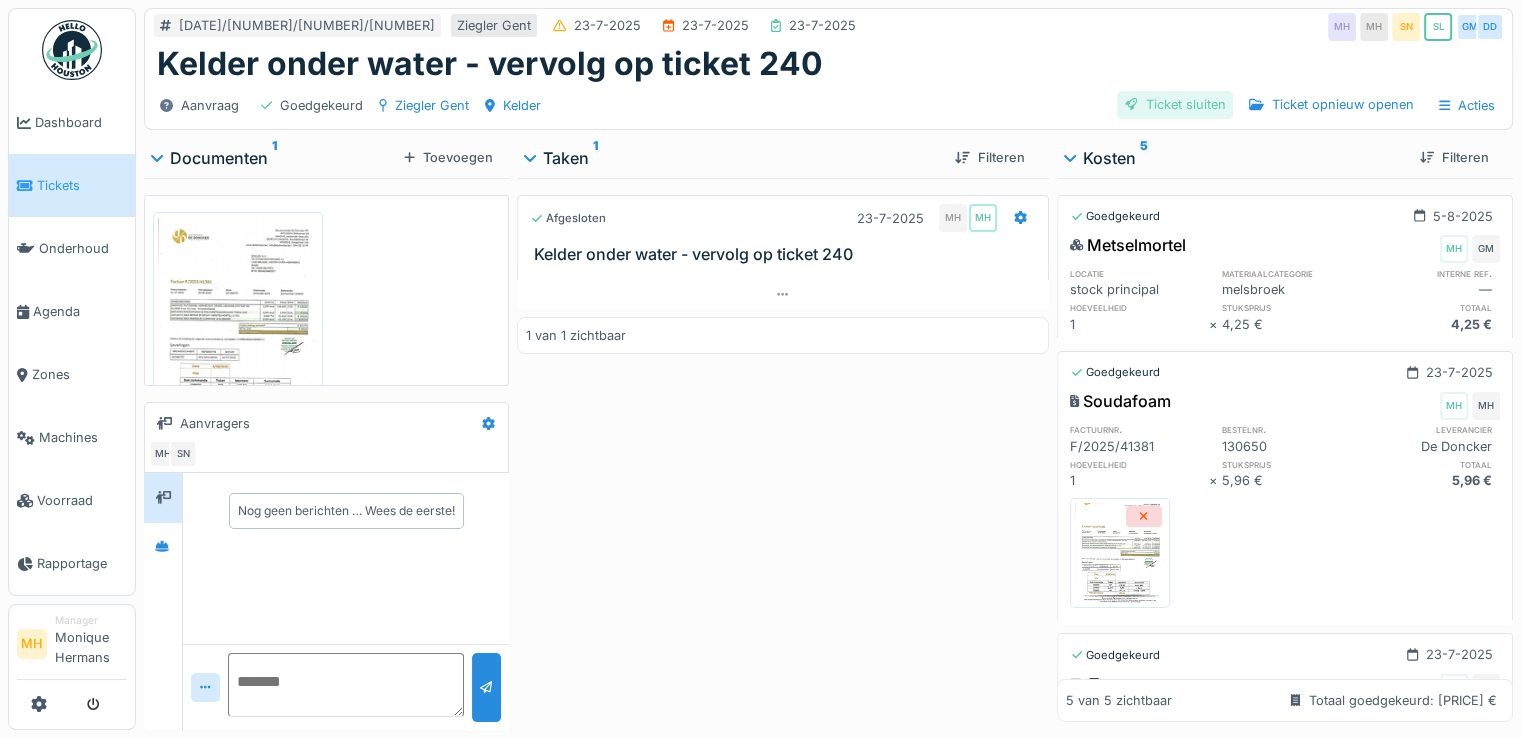 click on "Ticket sluiten" at bounding box center [1175, 104] 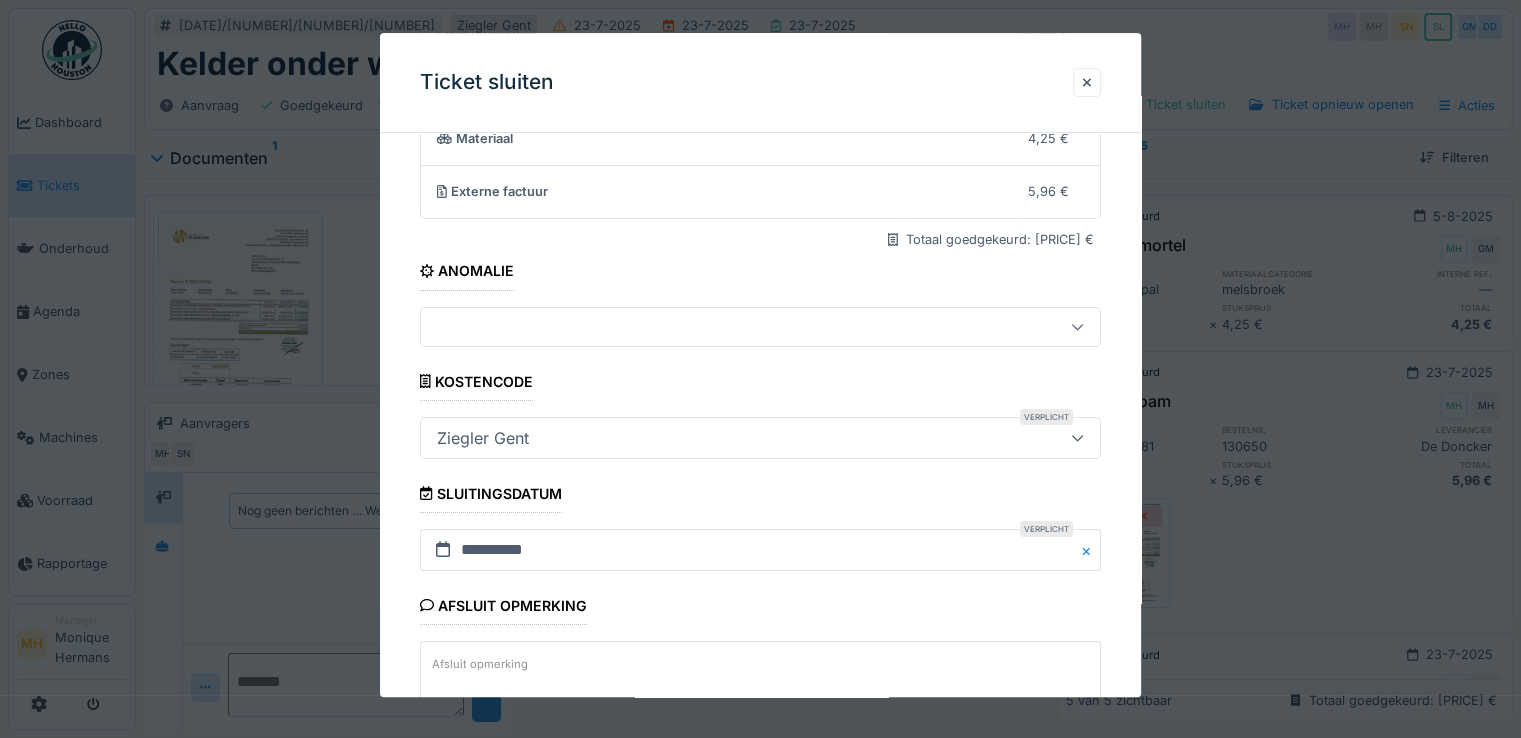 scroll, scrollTop: 332, scrollLeft: 0, axis: vertical 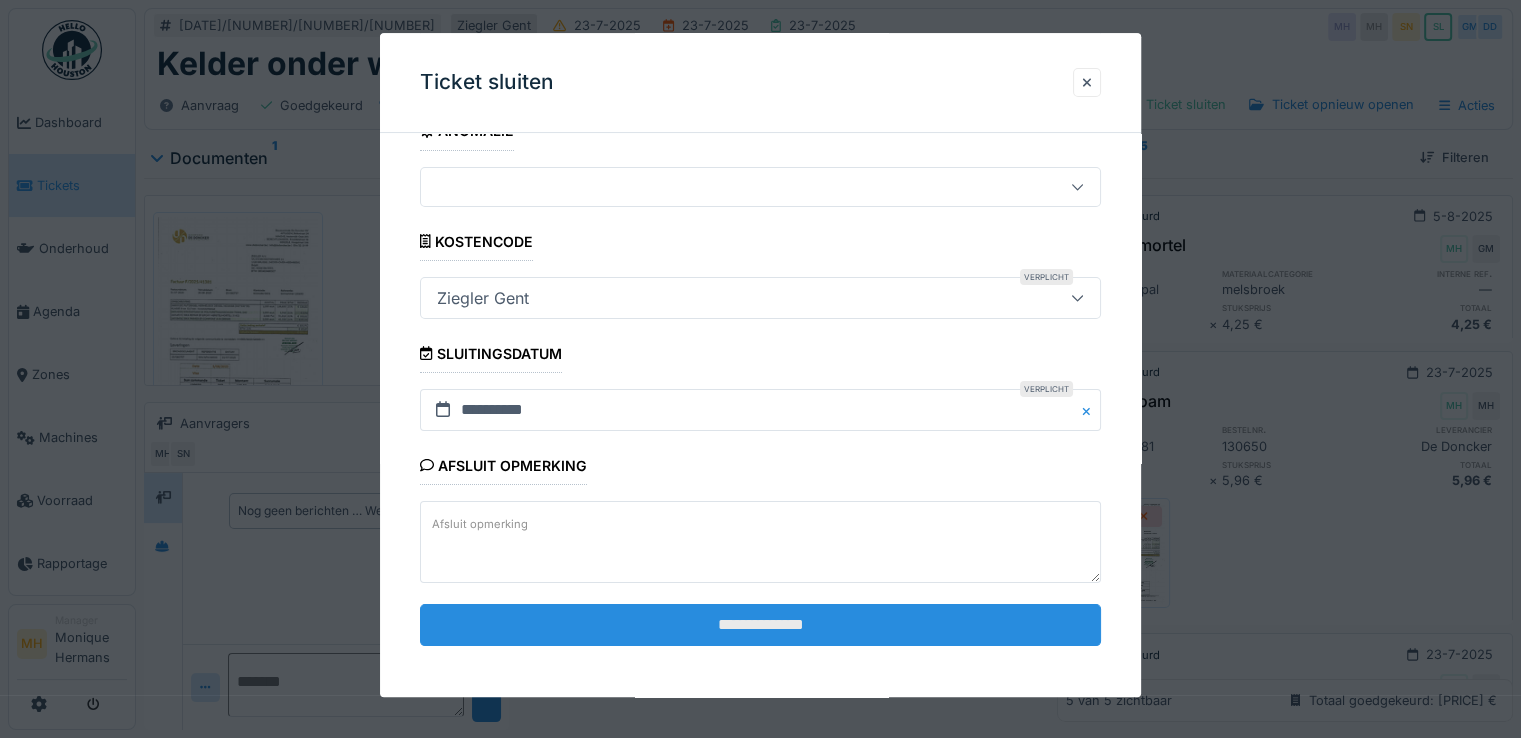 click on "**********" at bounding box center (760, 625) 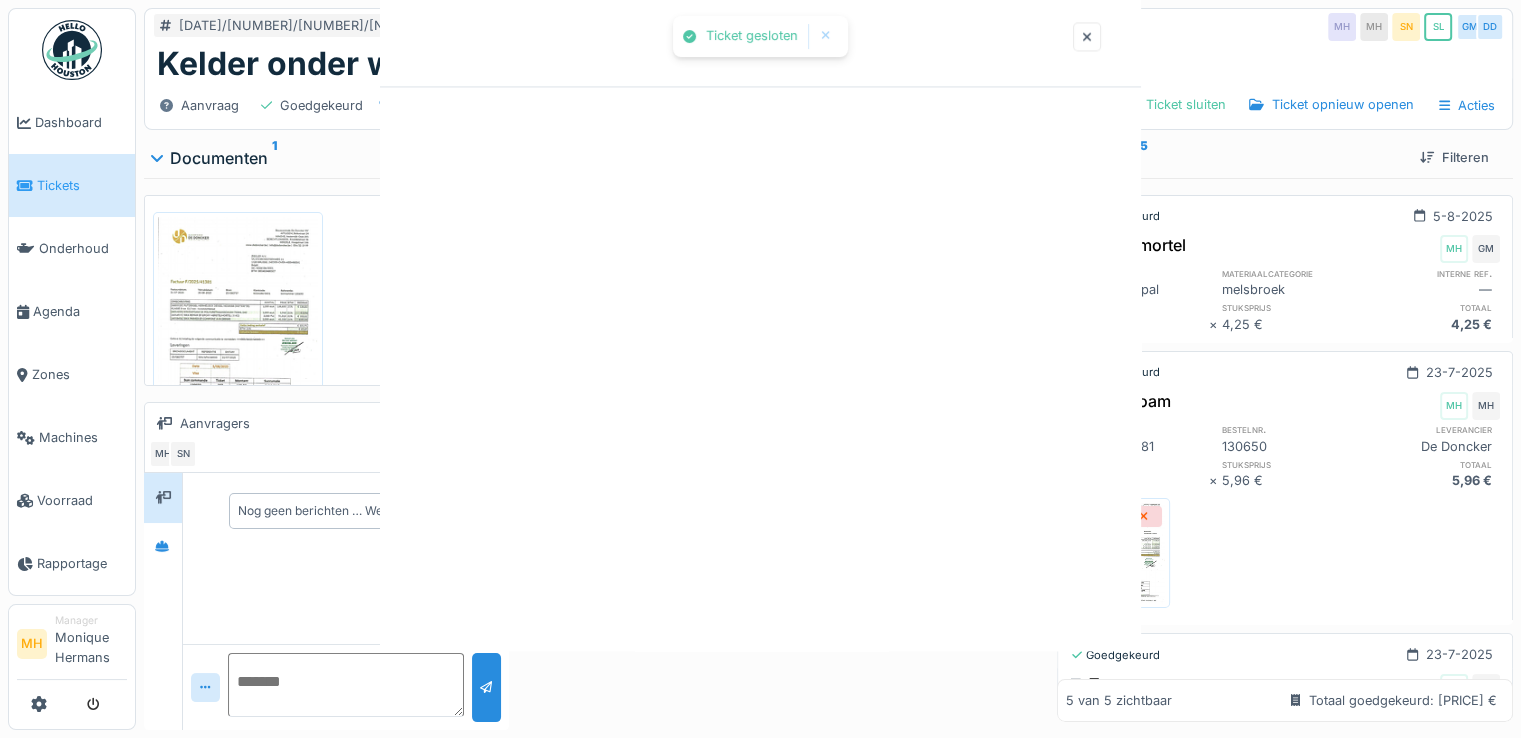 scroll, scrollTop: 0, scrollLeft: 0, axis: both 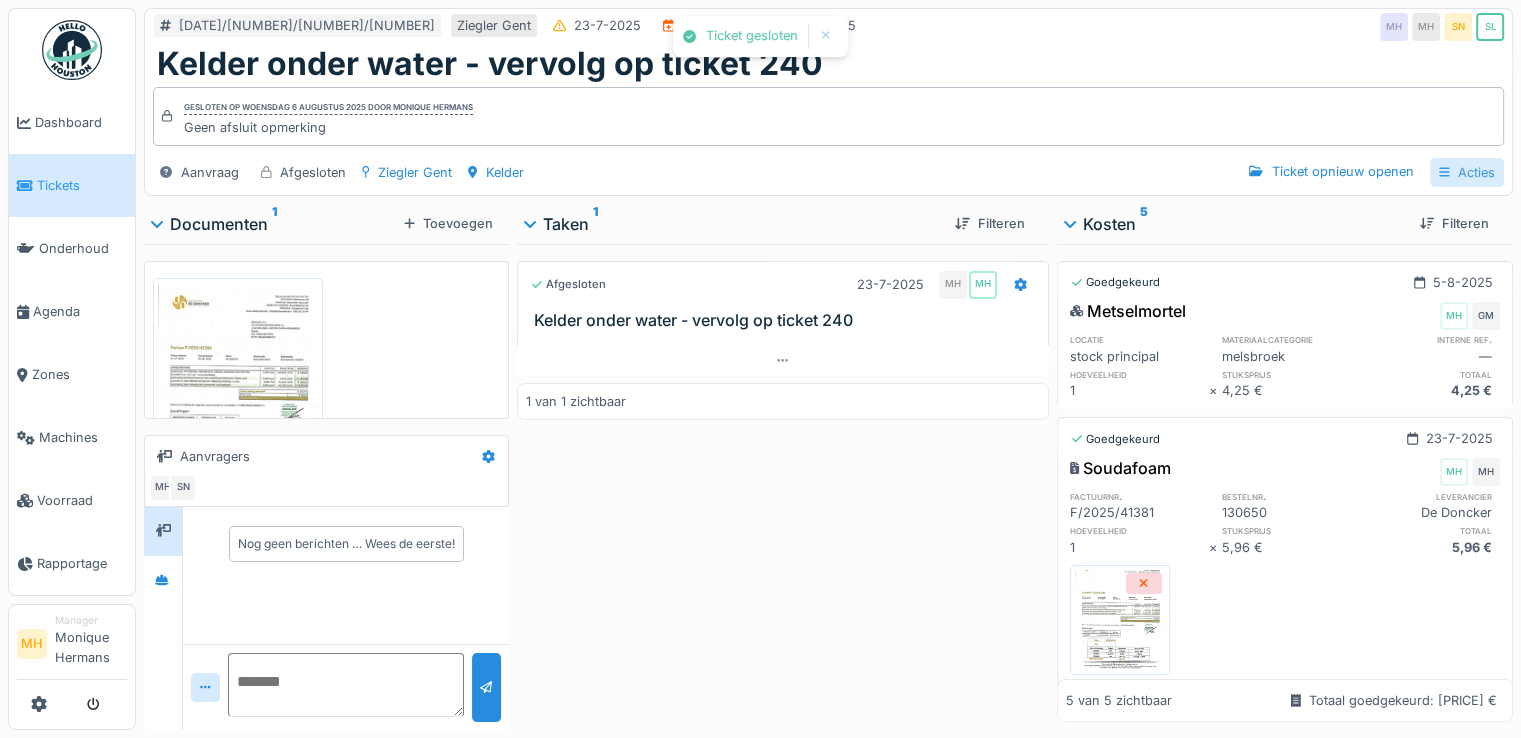 click on "Acties" at bounding box center (1467, 172) 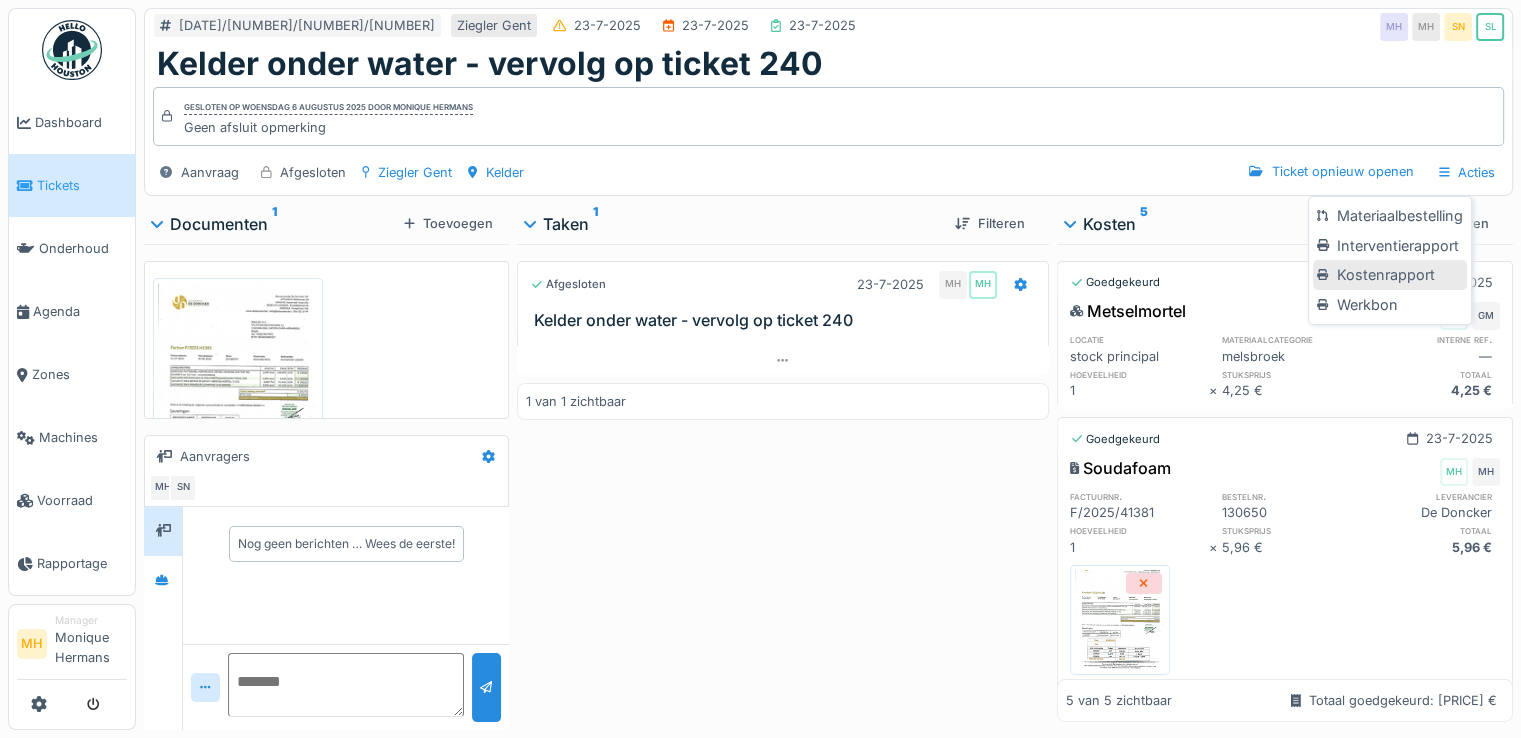 click on "Kostenrapport" at bounding box center (1389, 275) 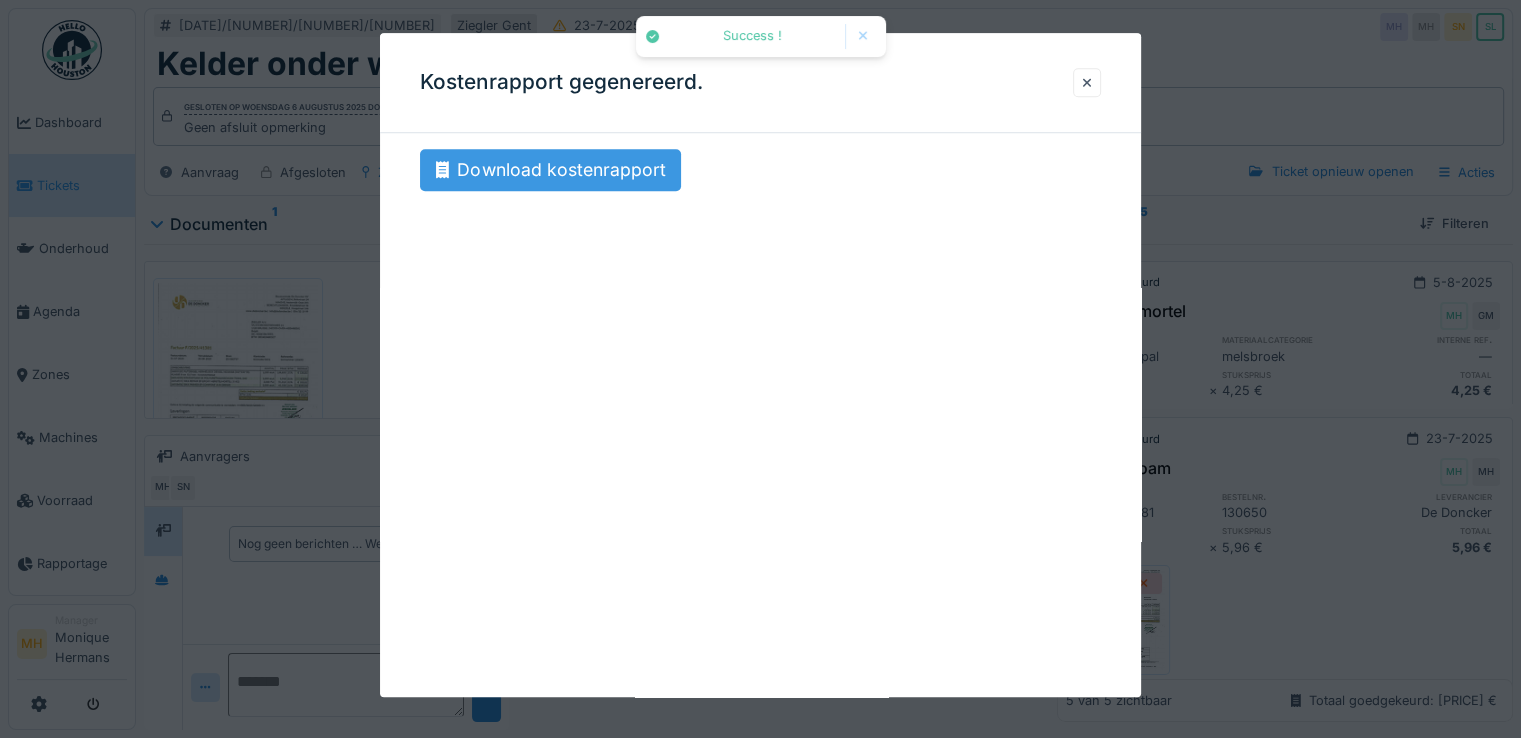 click on "Download kostenrapport" at bounding box center [550, 170] 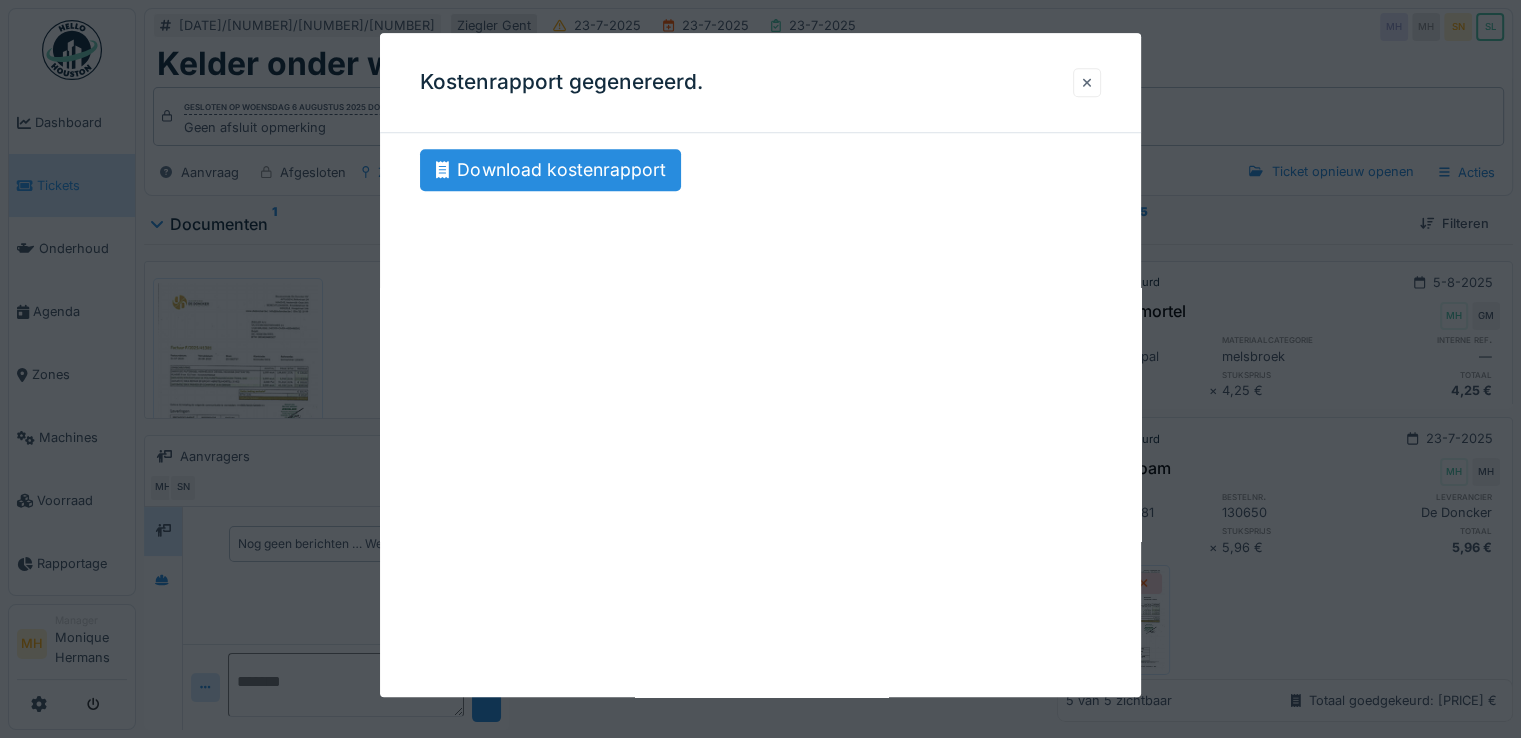 click at bounding box center [1087, 82] 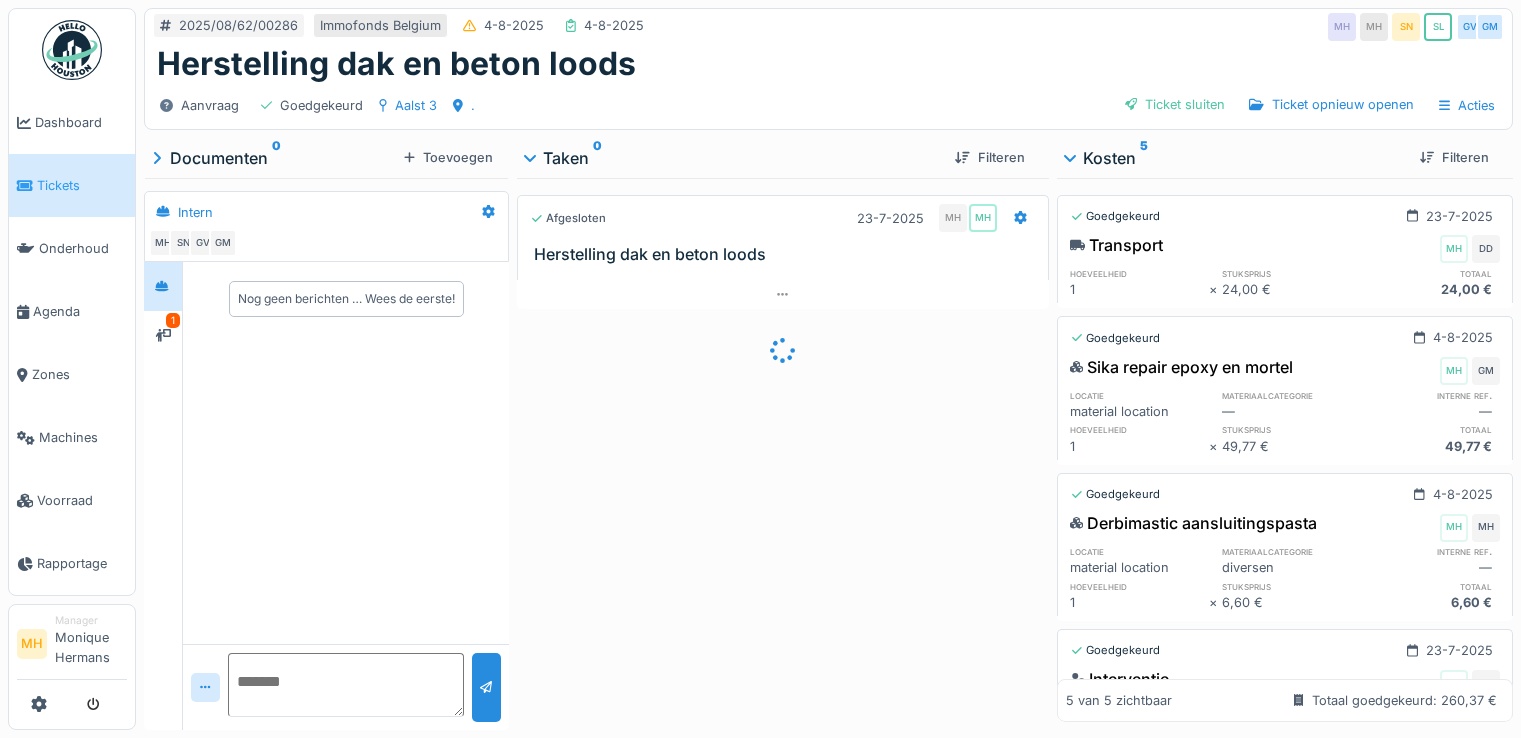scroll, scrollTop: 0, scrollLeft: 0, axis: both 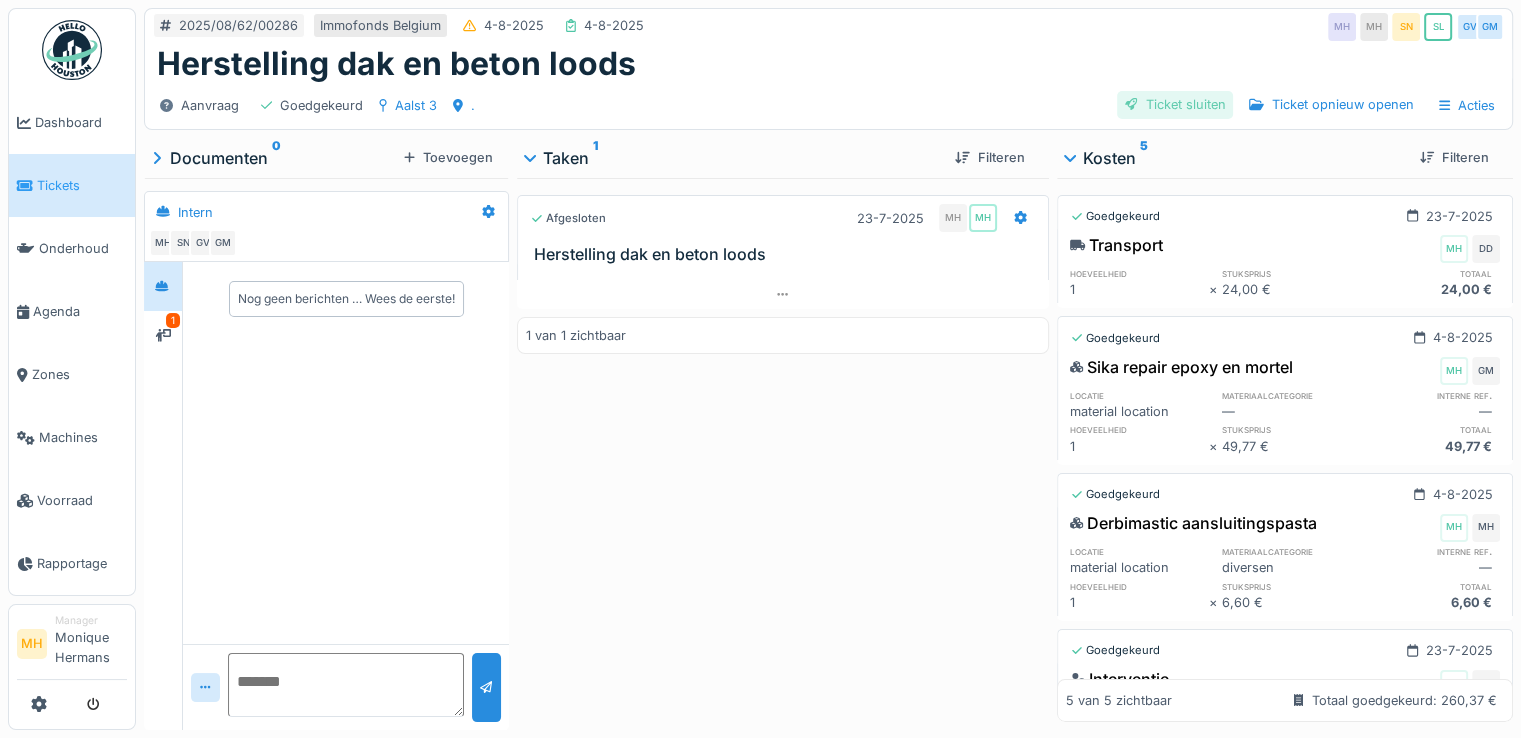 click on "Ticket sluiten" at bounding box center [1175, 104] 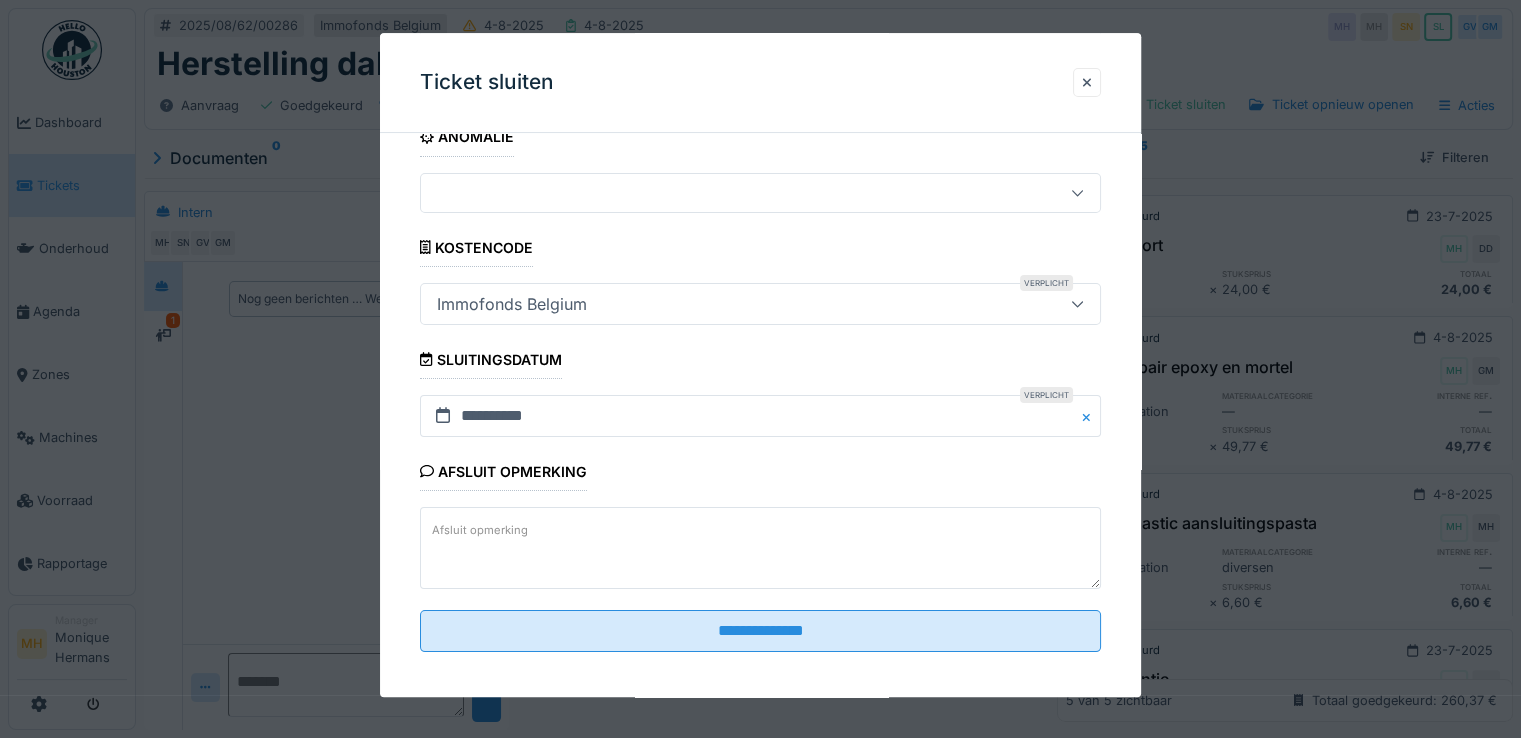 scroll, scrollTop: 332, scrollLeft: 0, axis: vertical 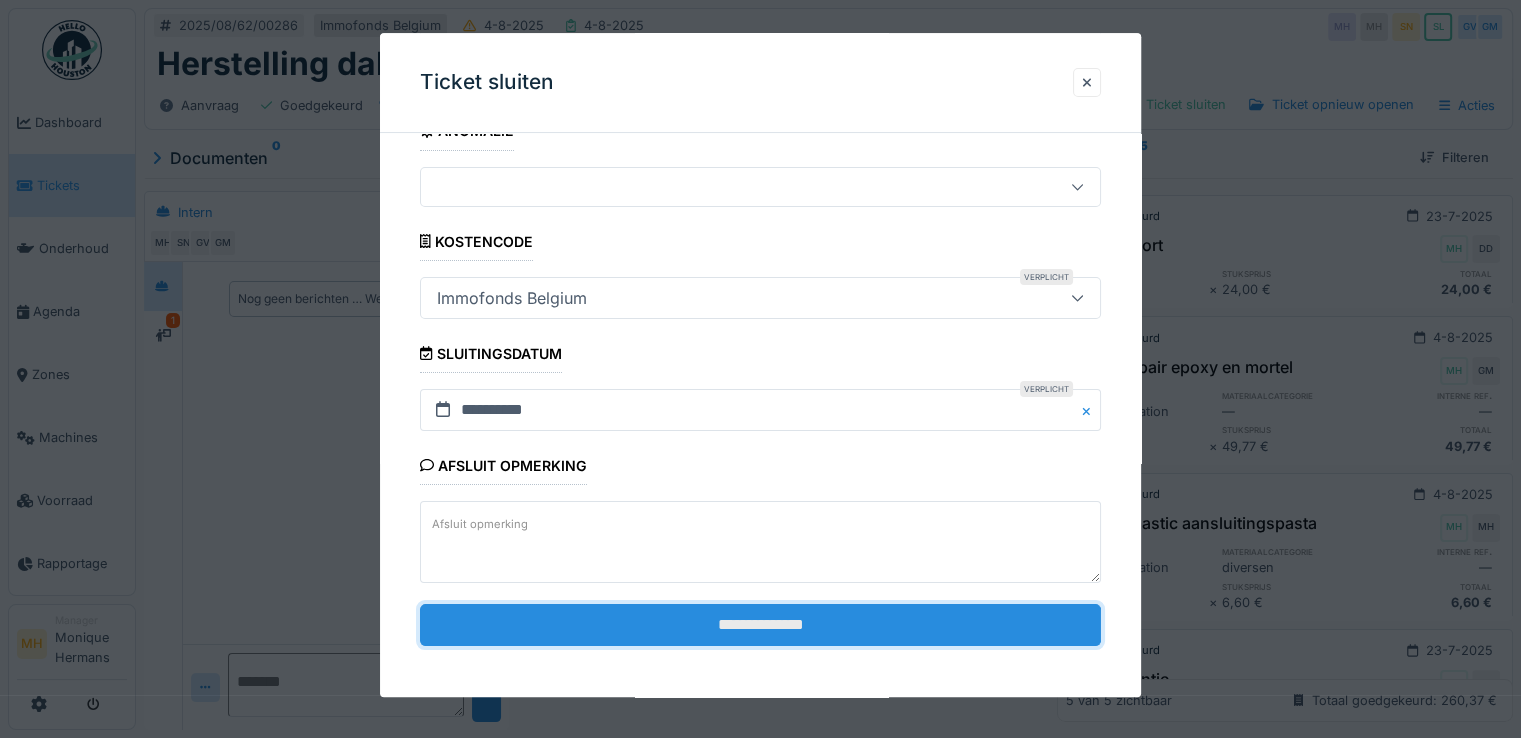 click on "**********" at bounding box center (760, 625) 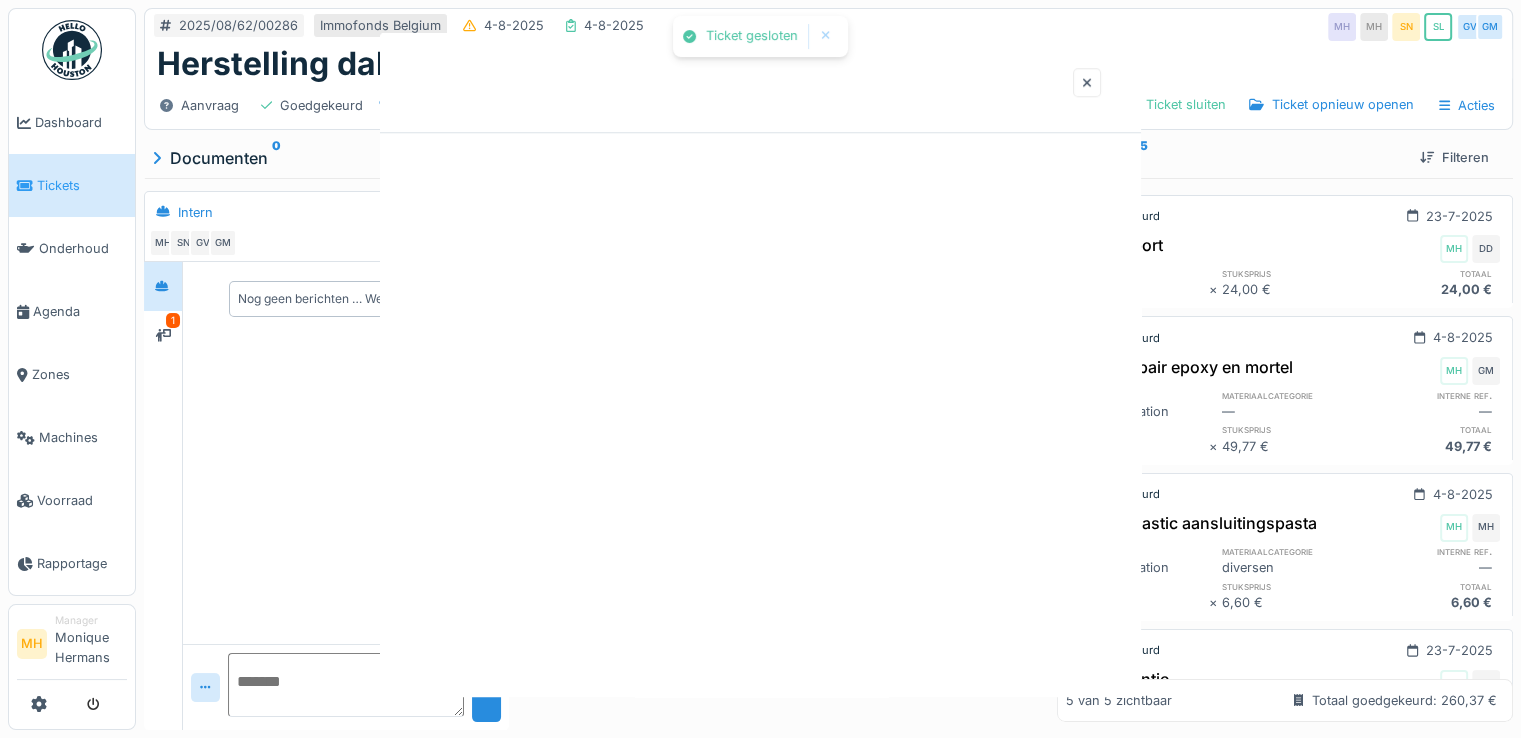 scroll, scrollTop: 0, scrollLeft: 0, axis: both 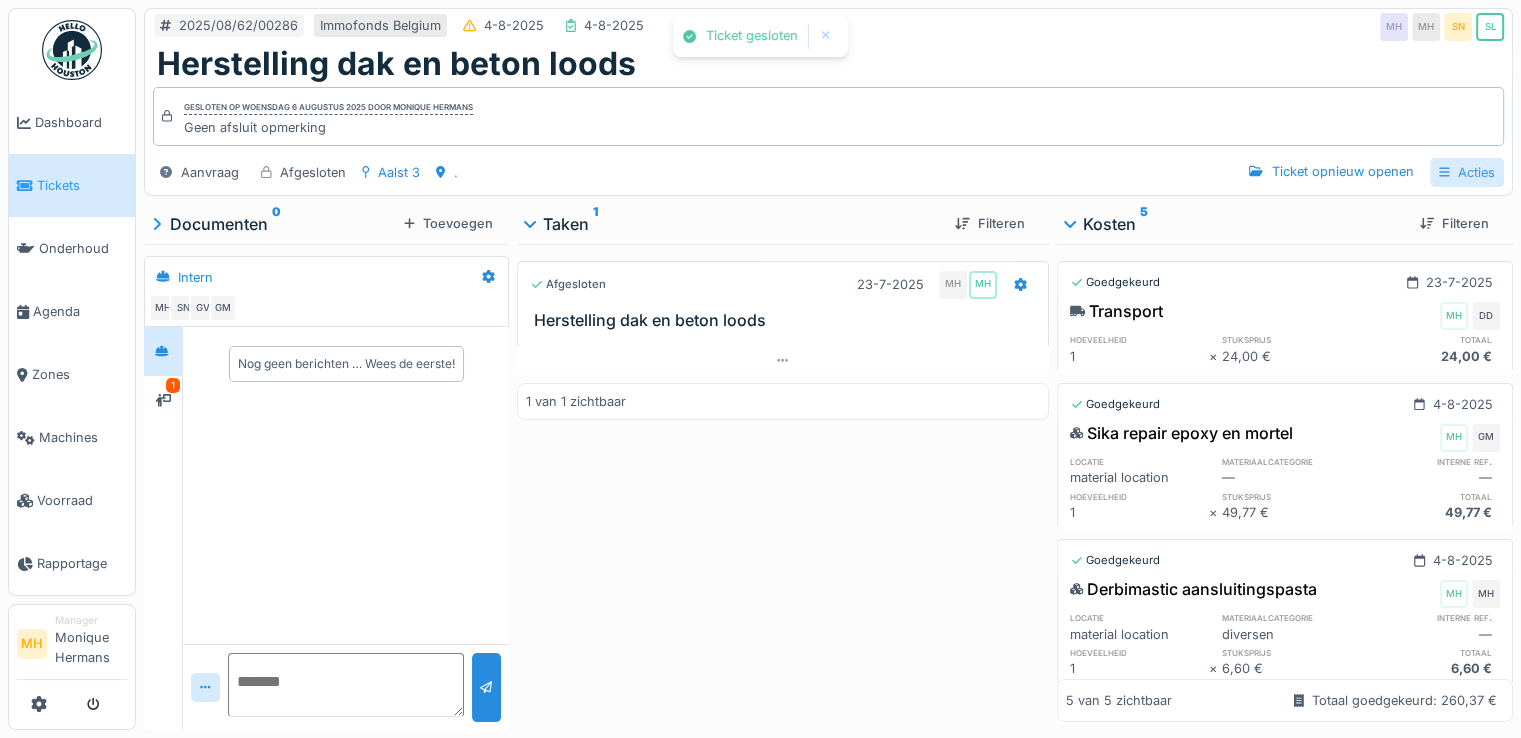 click on "Acties" at bounding box center [1467, 172] 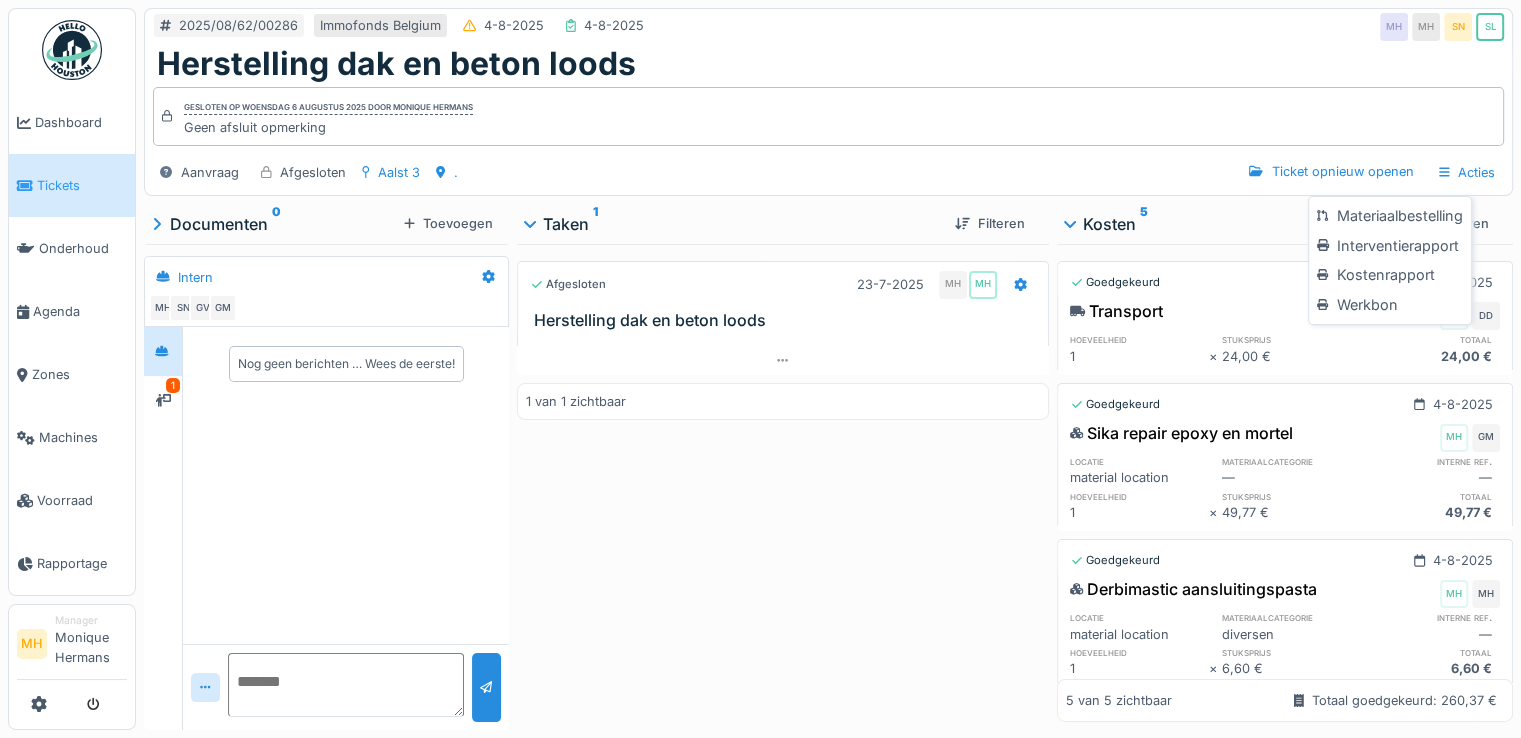 drag, startPoint x: 1371, startPoint y: 279, endPoint x: 1358, endPoint y: 289, distance: 16.40122 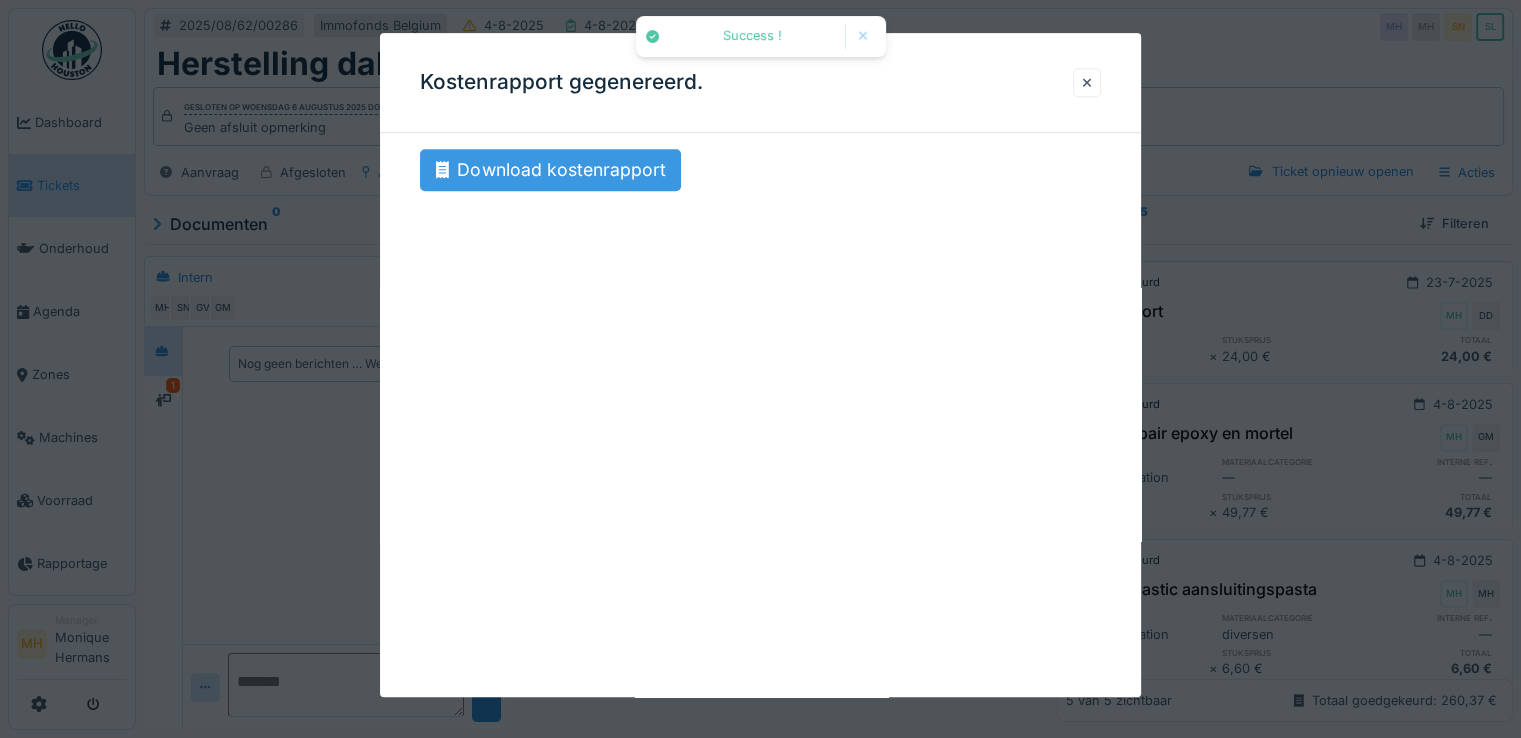 click on "Download kostenrapport" at bounding box center [550, 170] 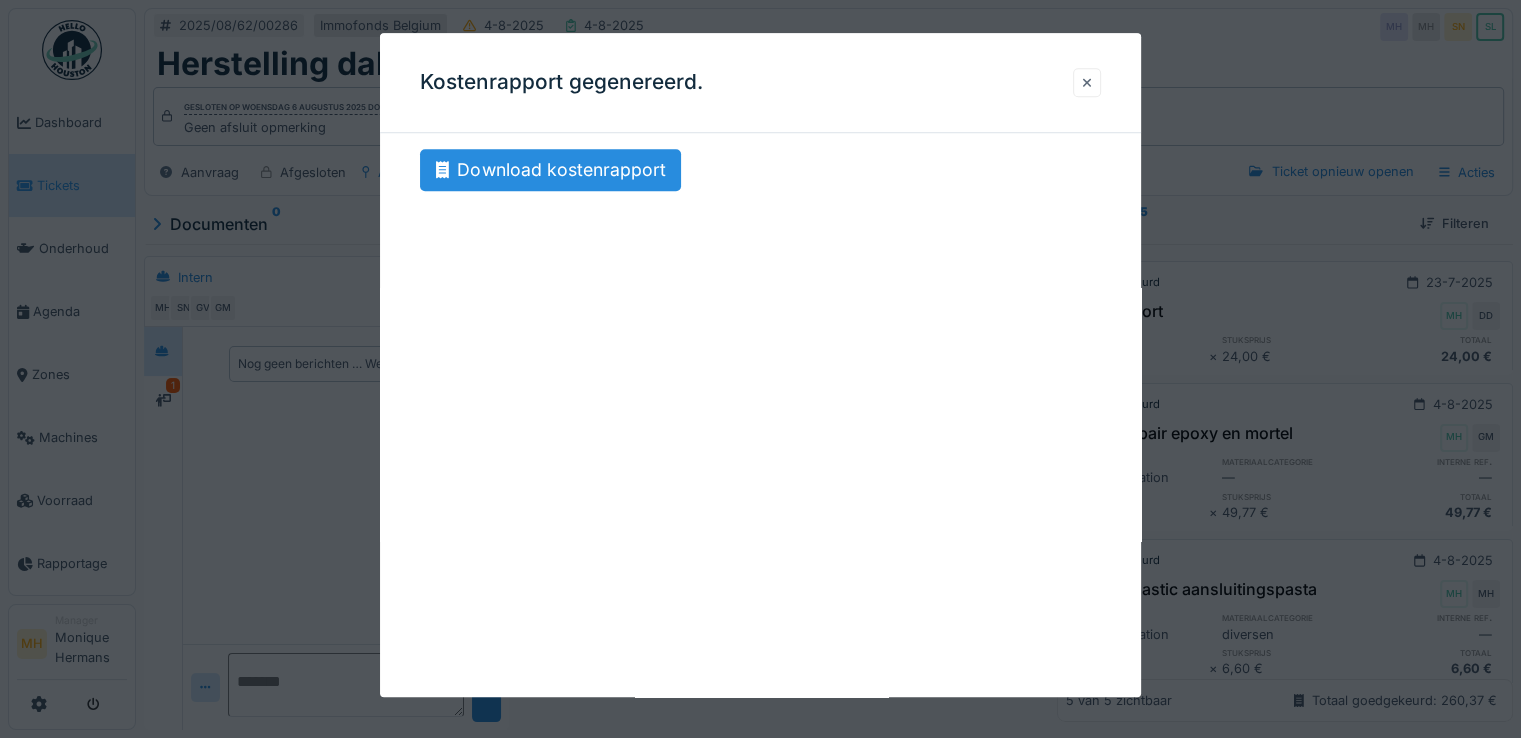 click at bounding box center [1087, 82] 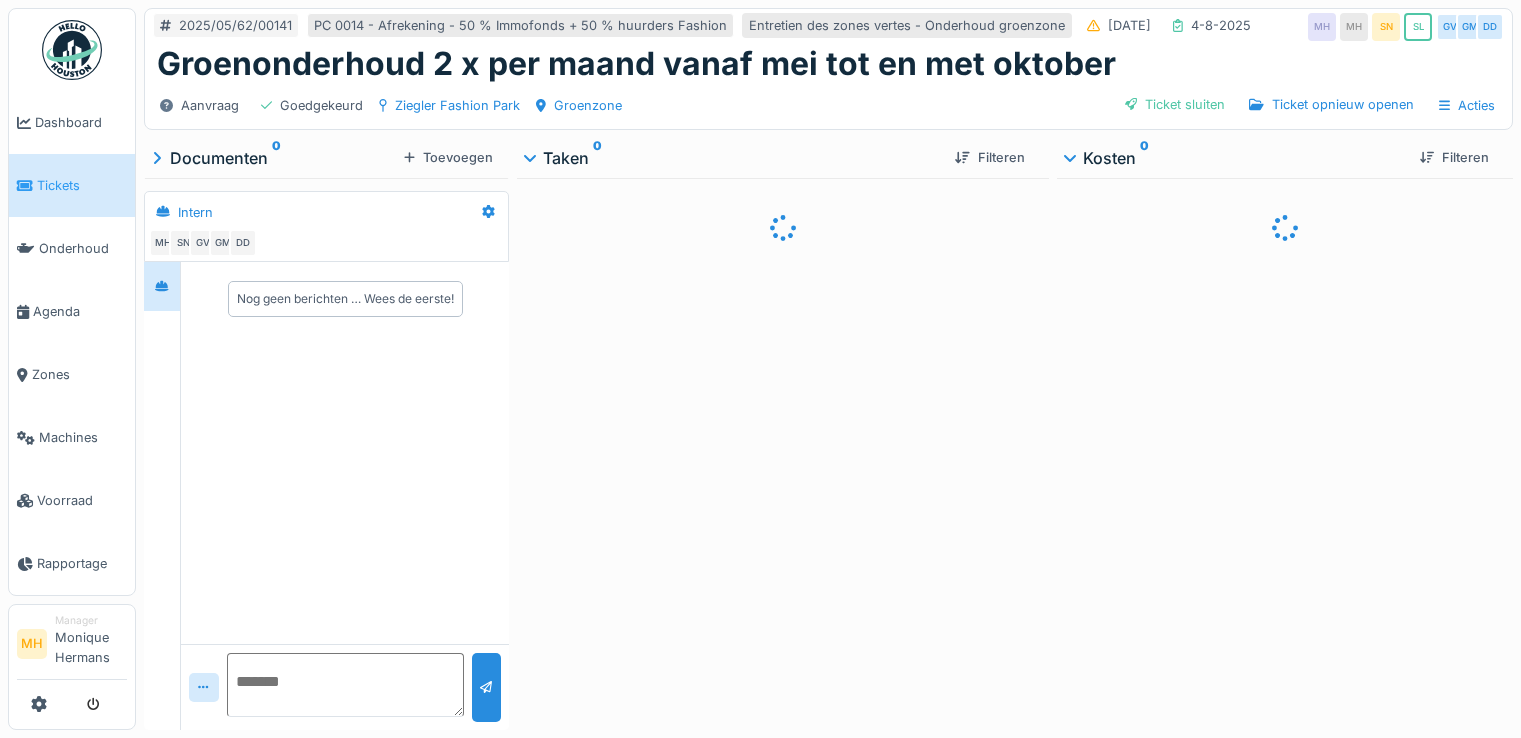 scroll, scrollTop: 0, scrollLeft: 0, axis: both 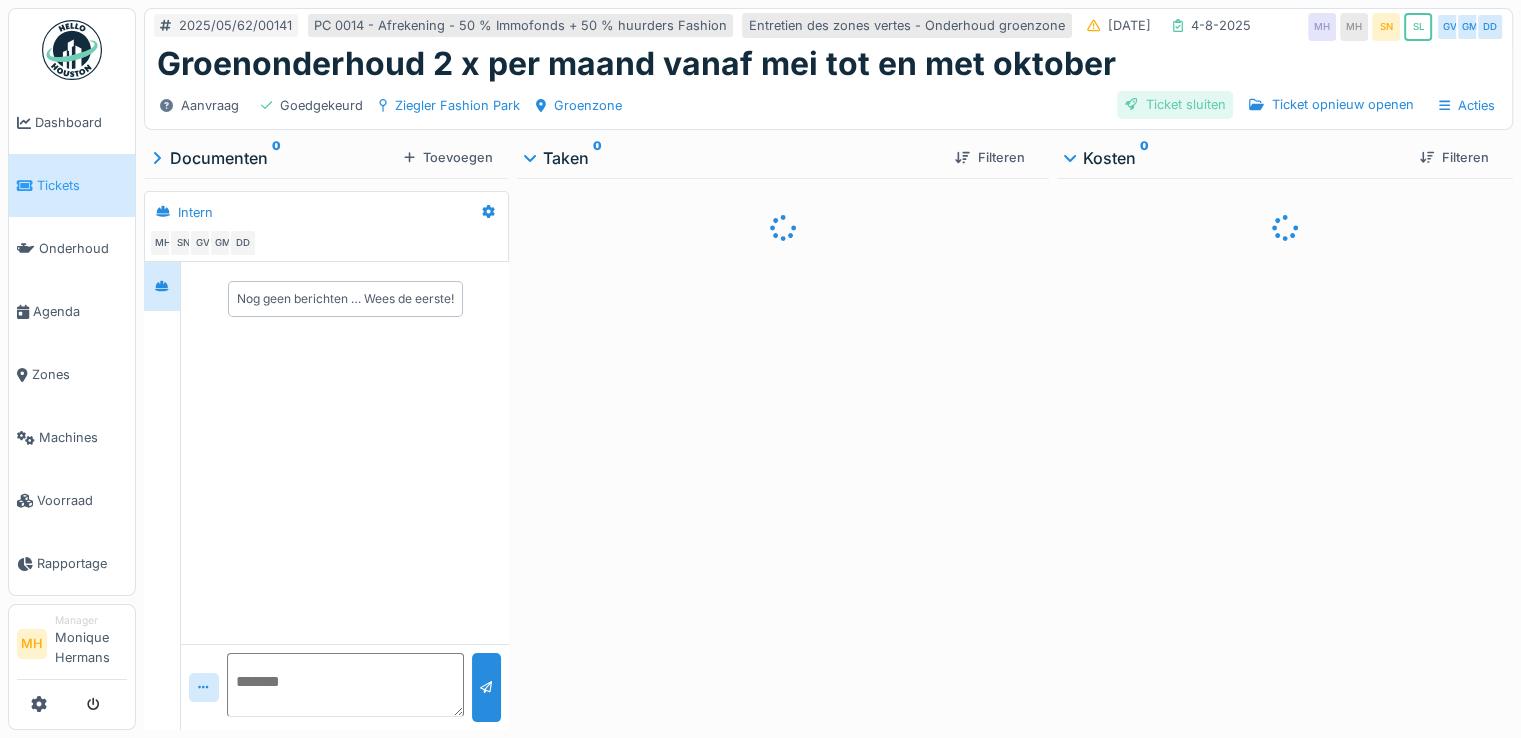 click on "Ticket sluiten" at bounding box center [1175, 104] 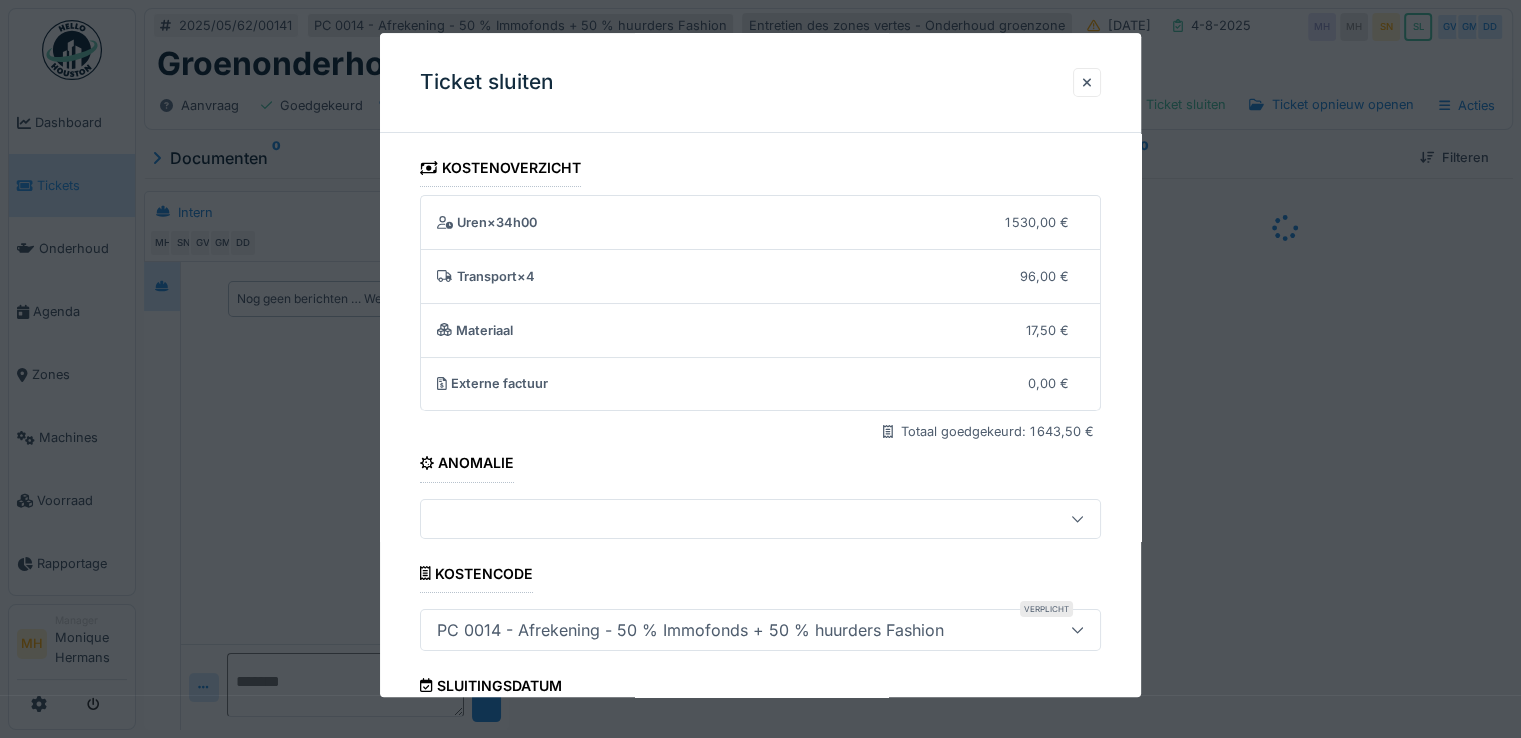 scroll, scrollTop: 332, scrollLeft: 0, axis: vertical 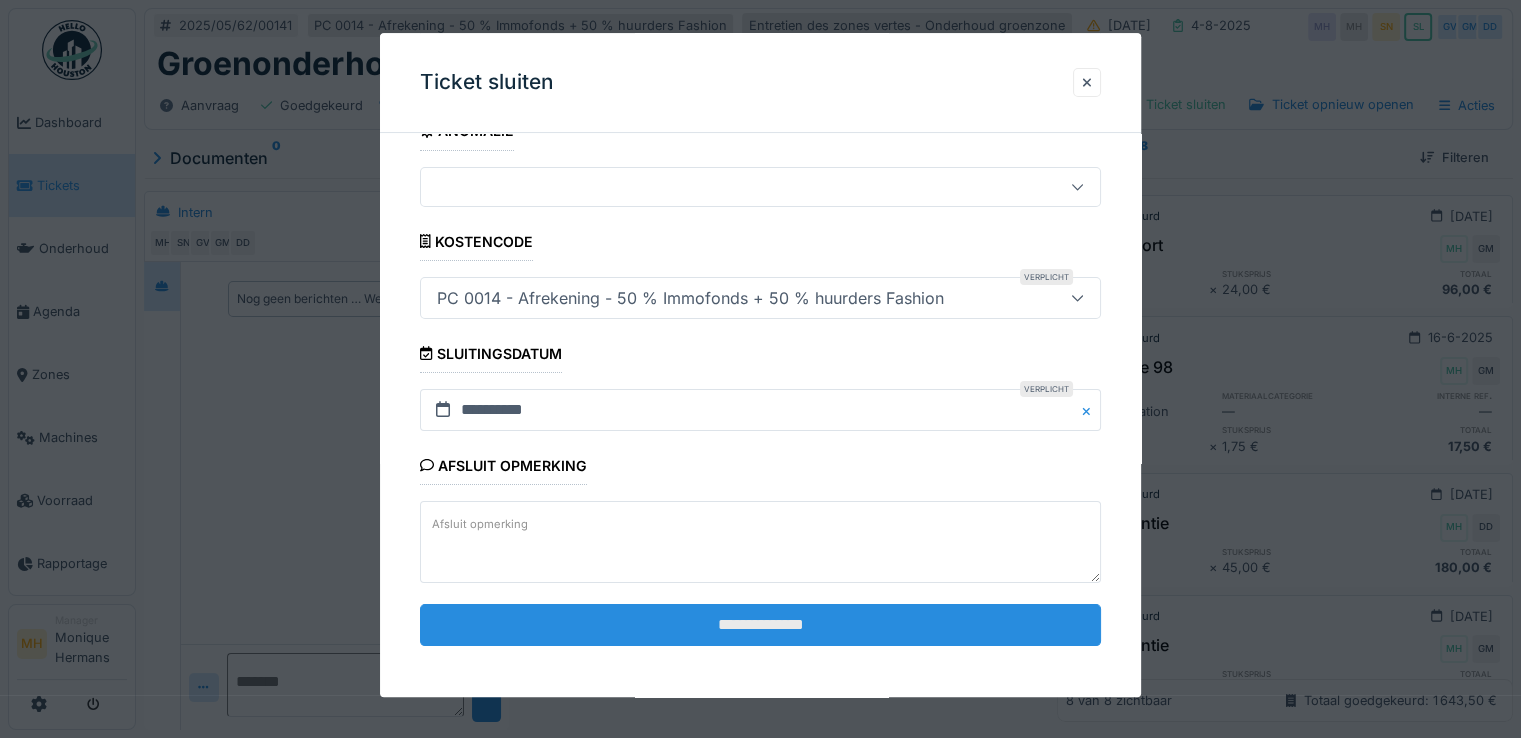 click on "**********" at bounding box center (760, 625) 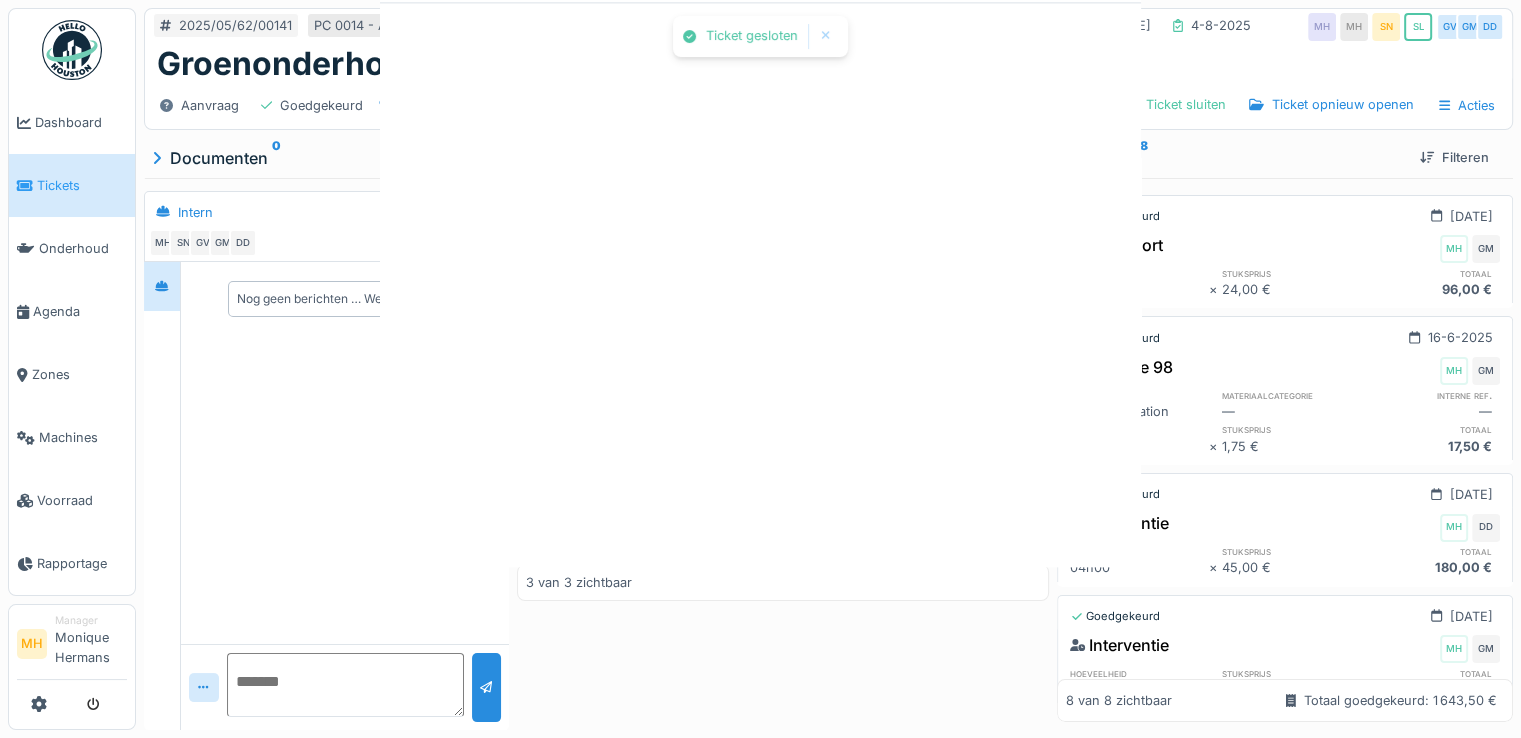 scroll, scrollTop: 0, scrollLeft: 0, axis: both 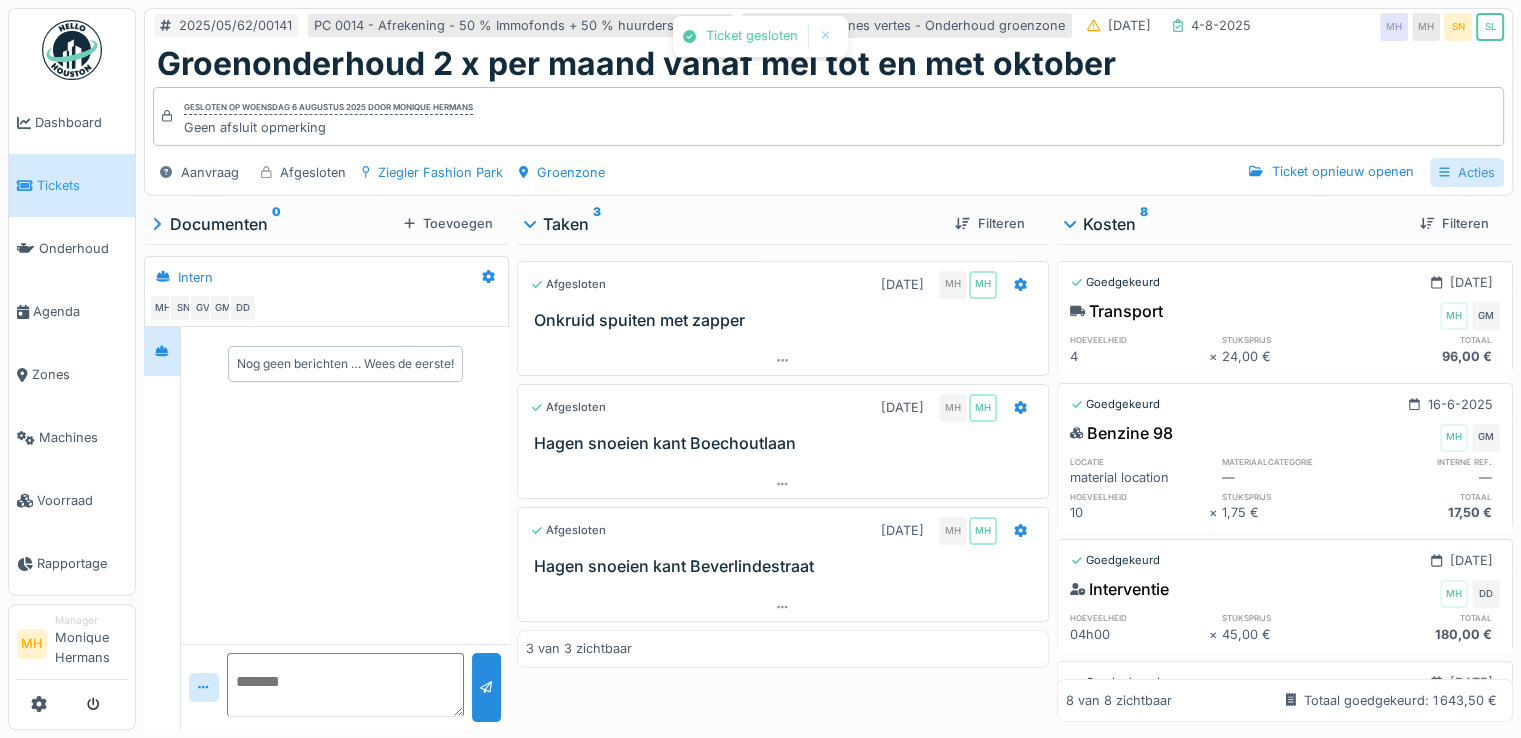 click on "Acties" at bounding box center (1467, 172) 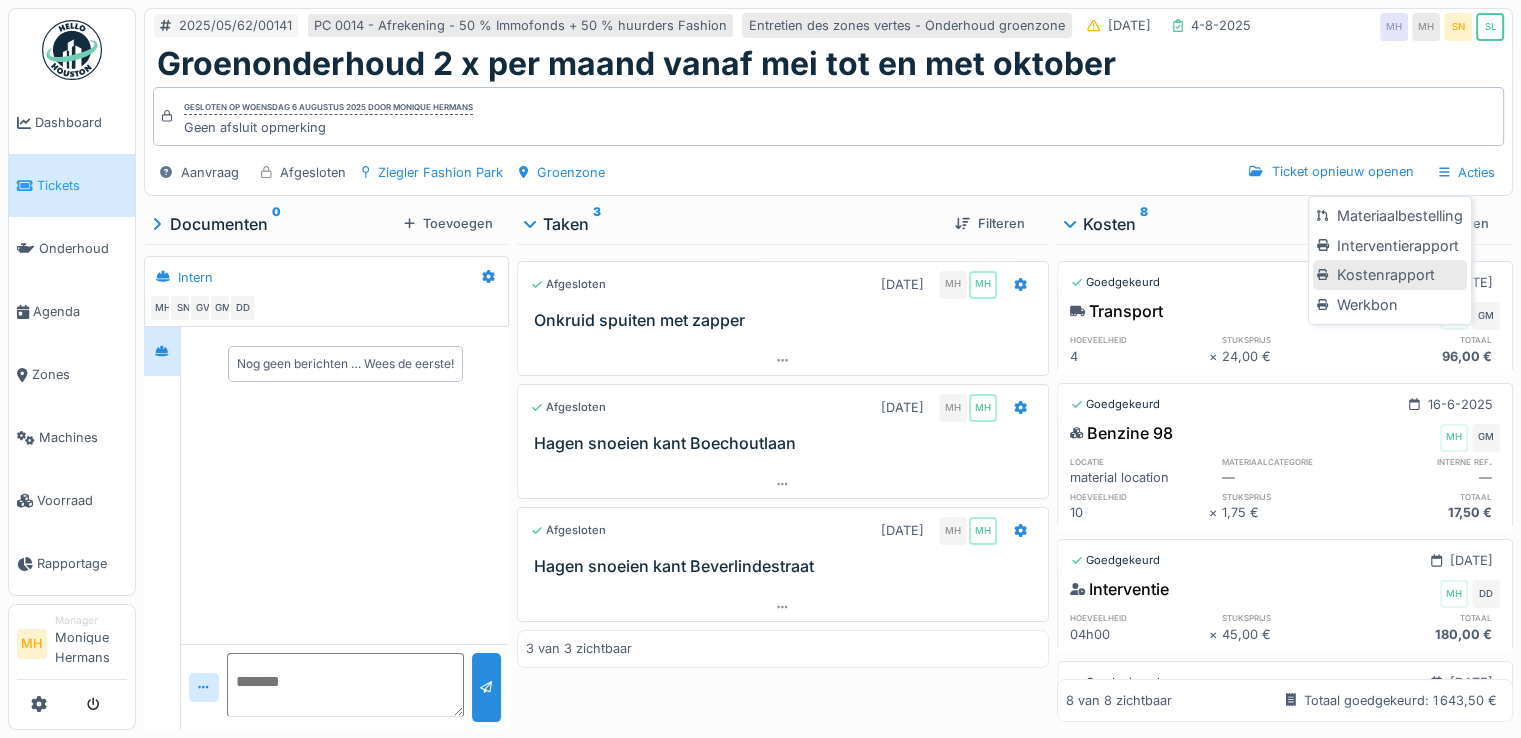 click on "Kostenrapport" at bounding box center (1389, 275) 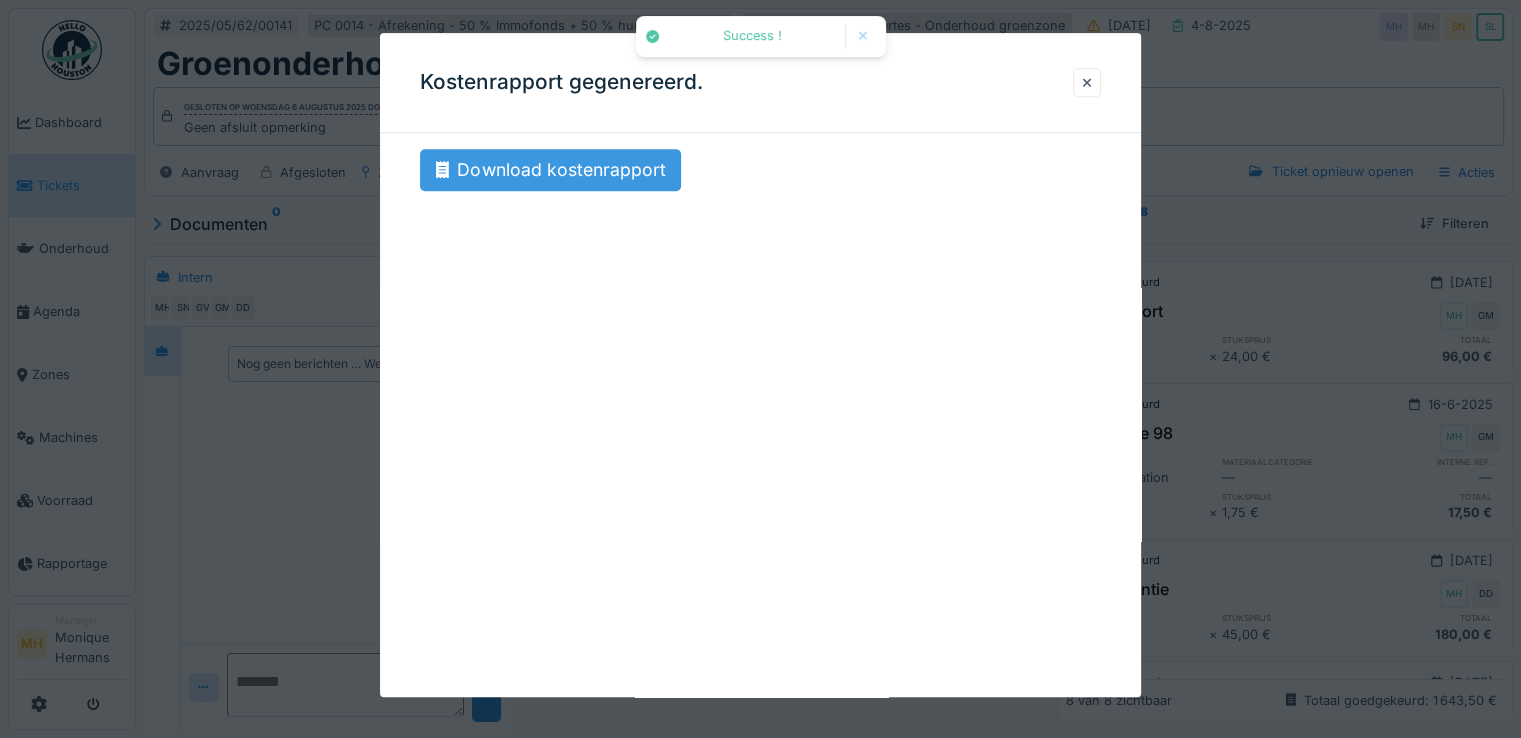 click on "Download kostenrapport" at bounding box center (550, 170) 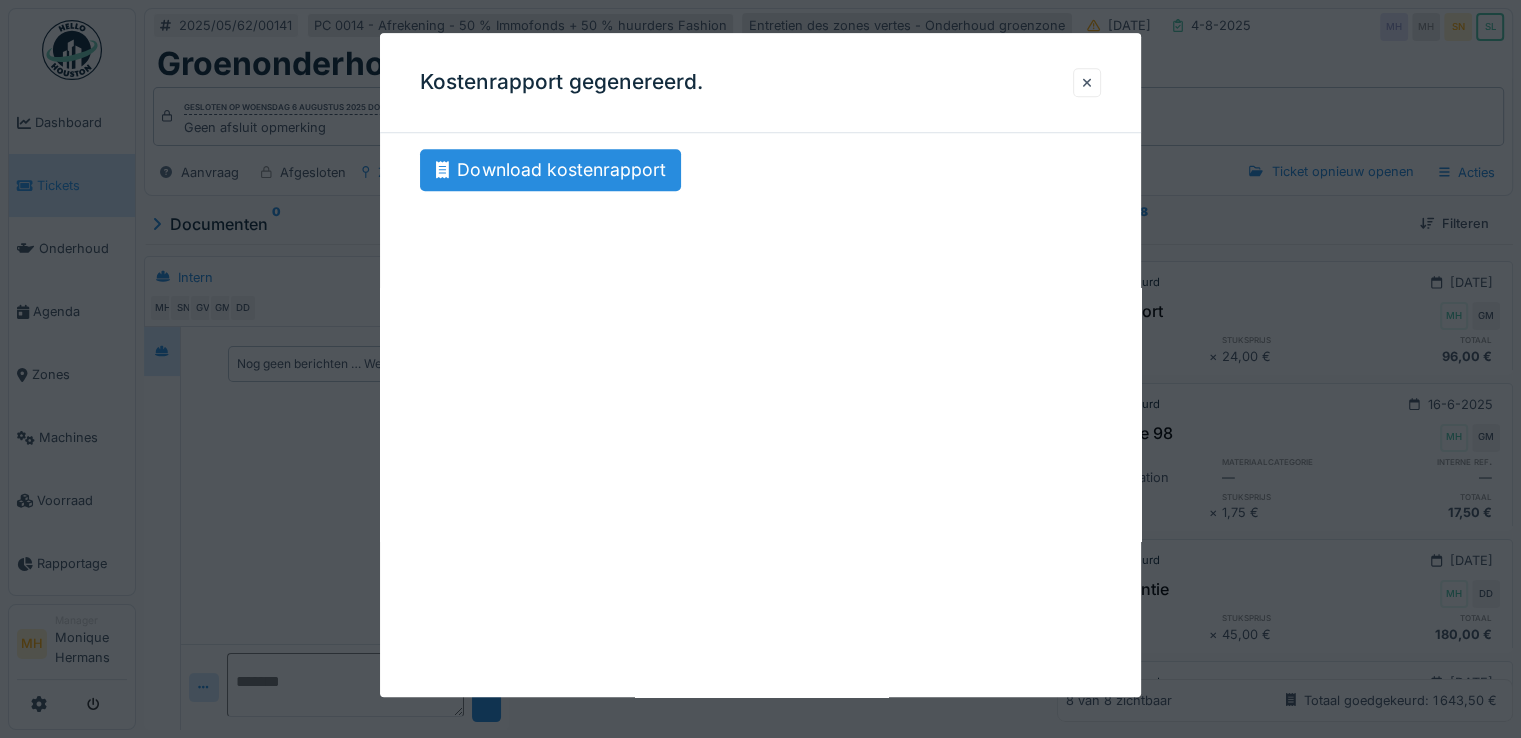drag, startPoint x: 1099, startPoint y: 80, endPoint x: 890, endPoint y: 142, distance: 218.00229 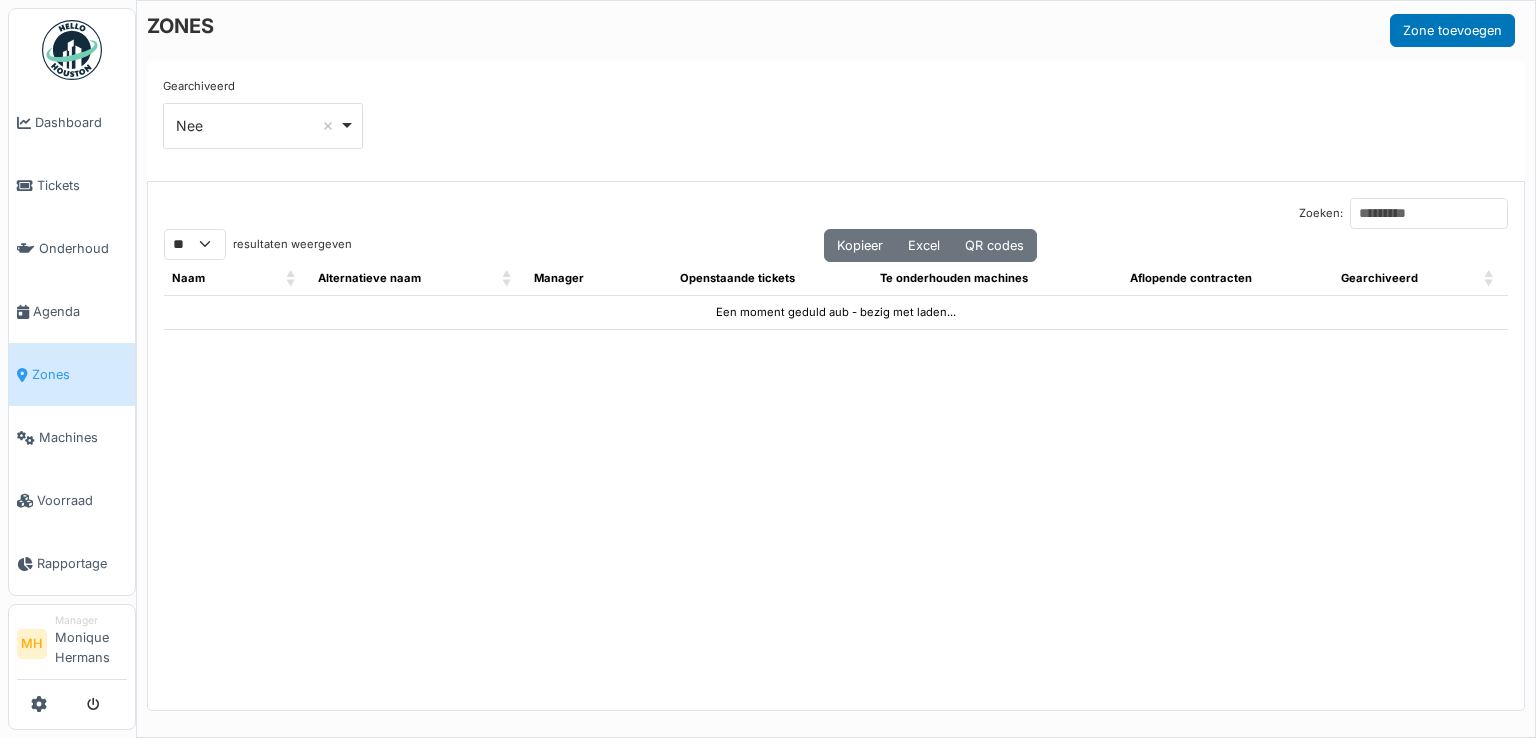 select on "**" 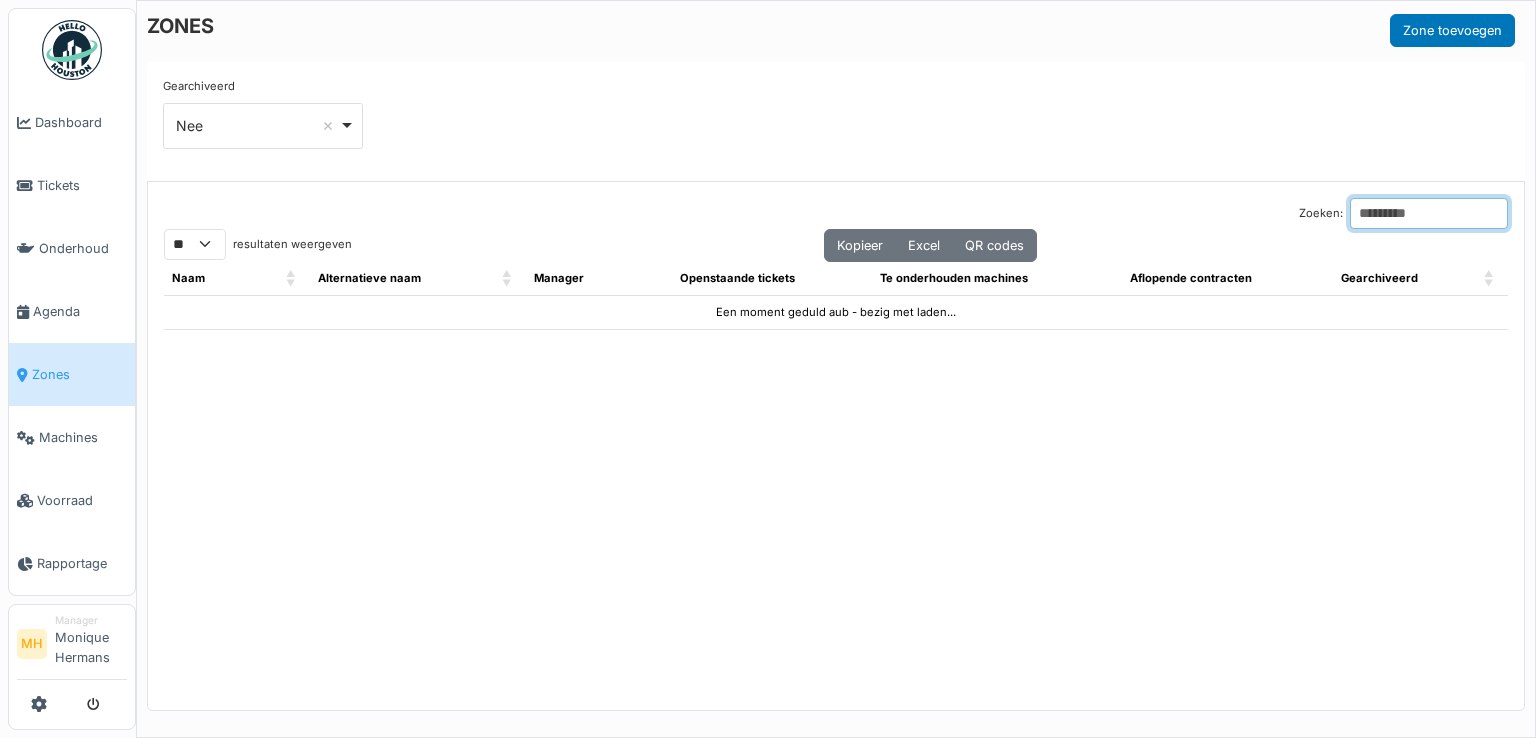 click on "Zoeken:" at bounding box center [1429, 213] 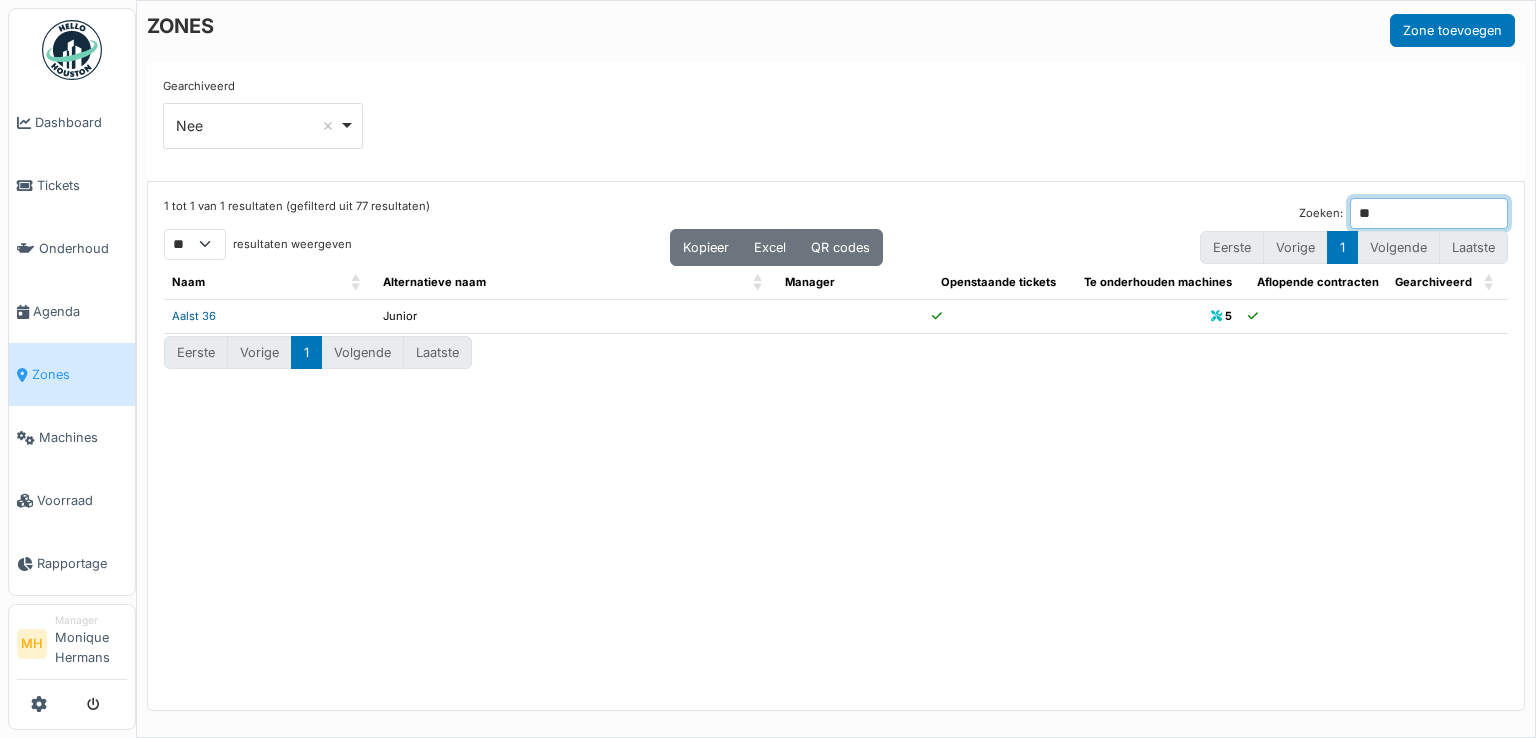 type on "**" 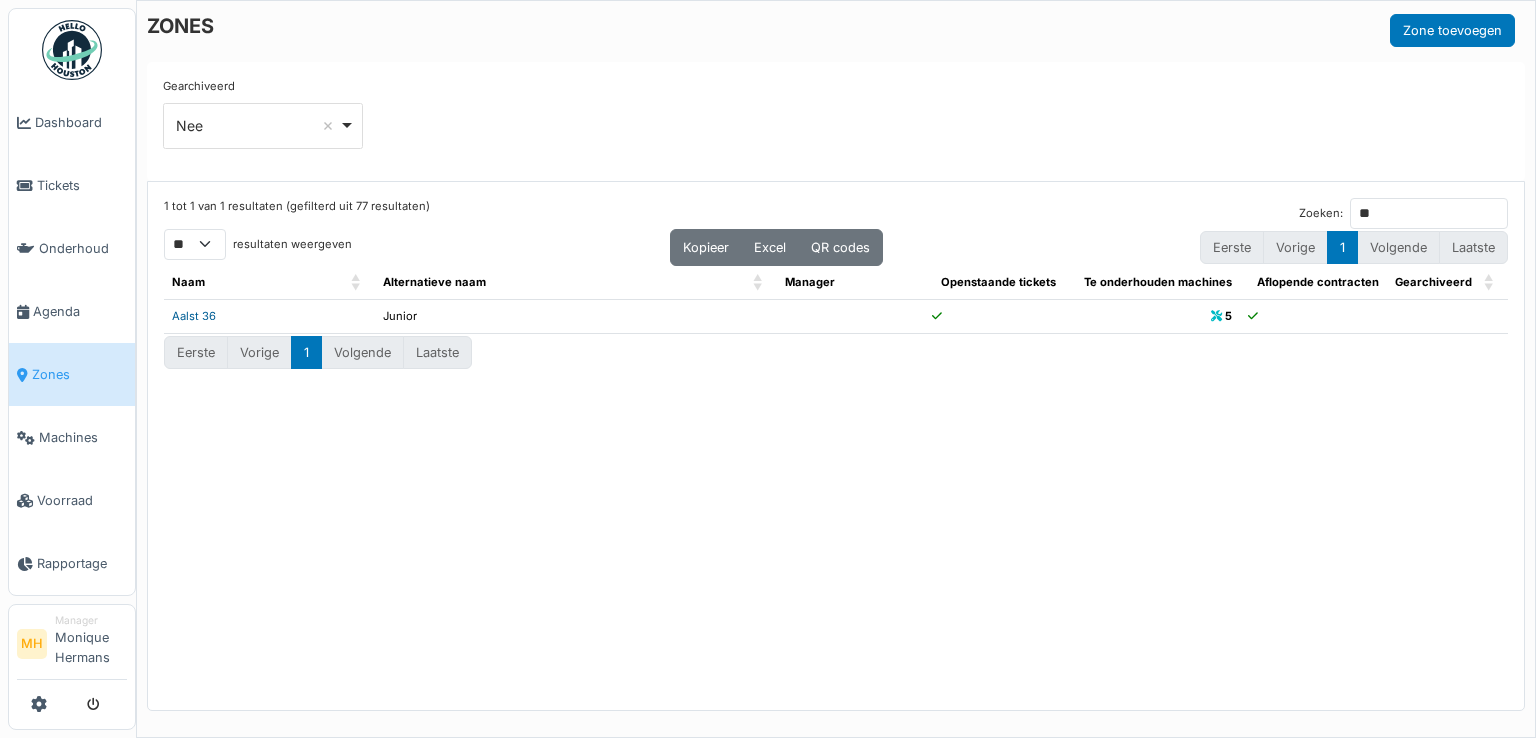click on "Aalst 36" at bounding box center (194, 316) 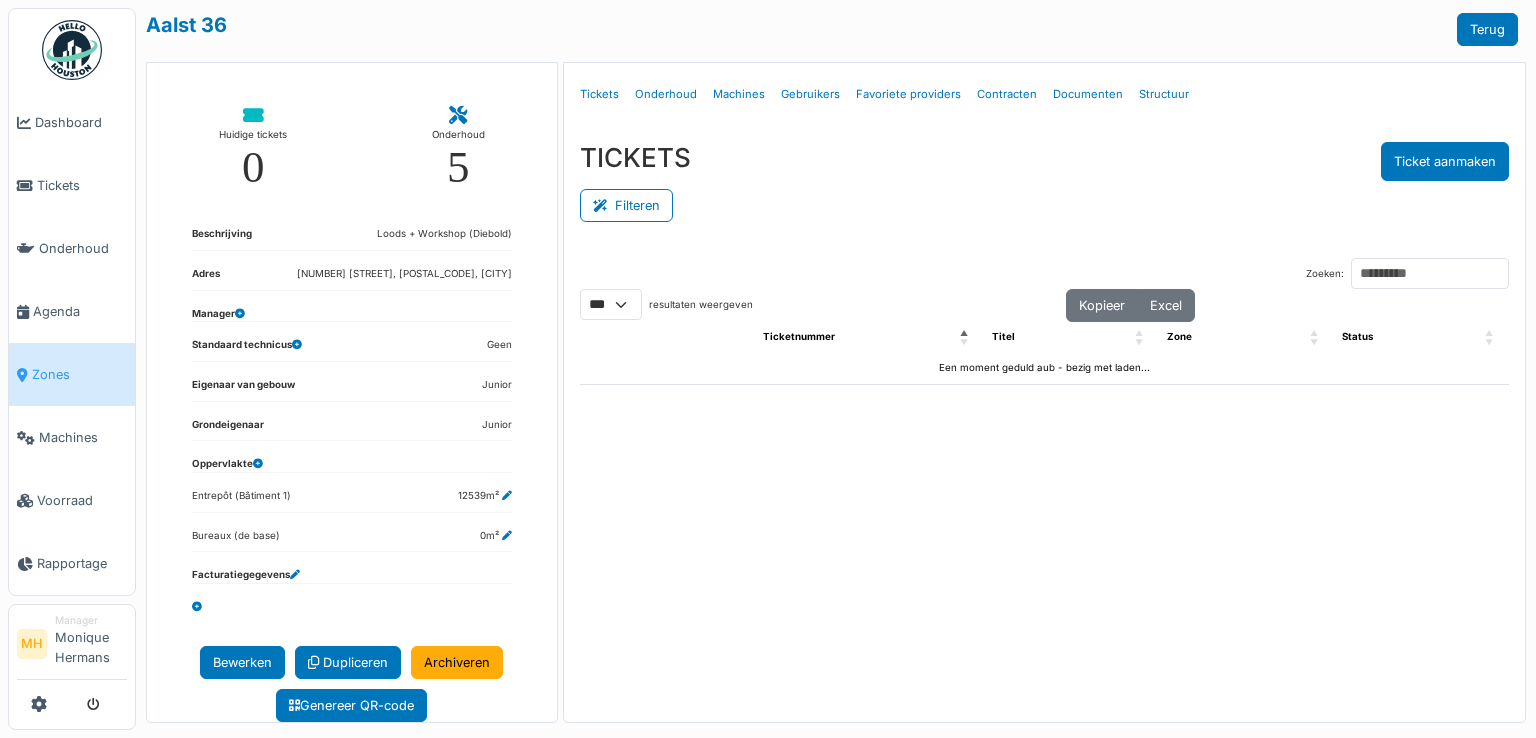 select on "***" 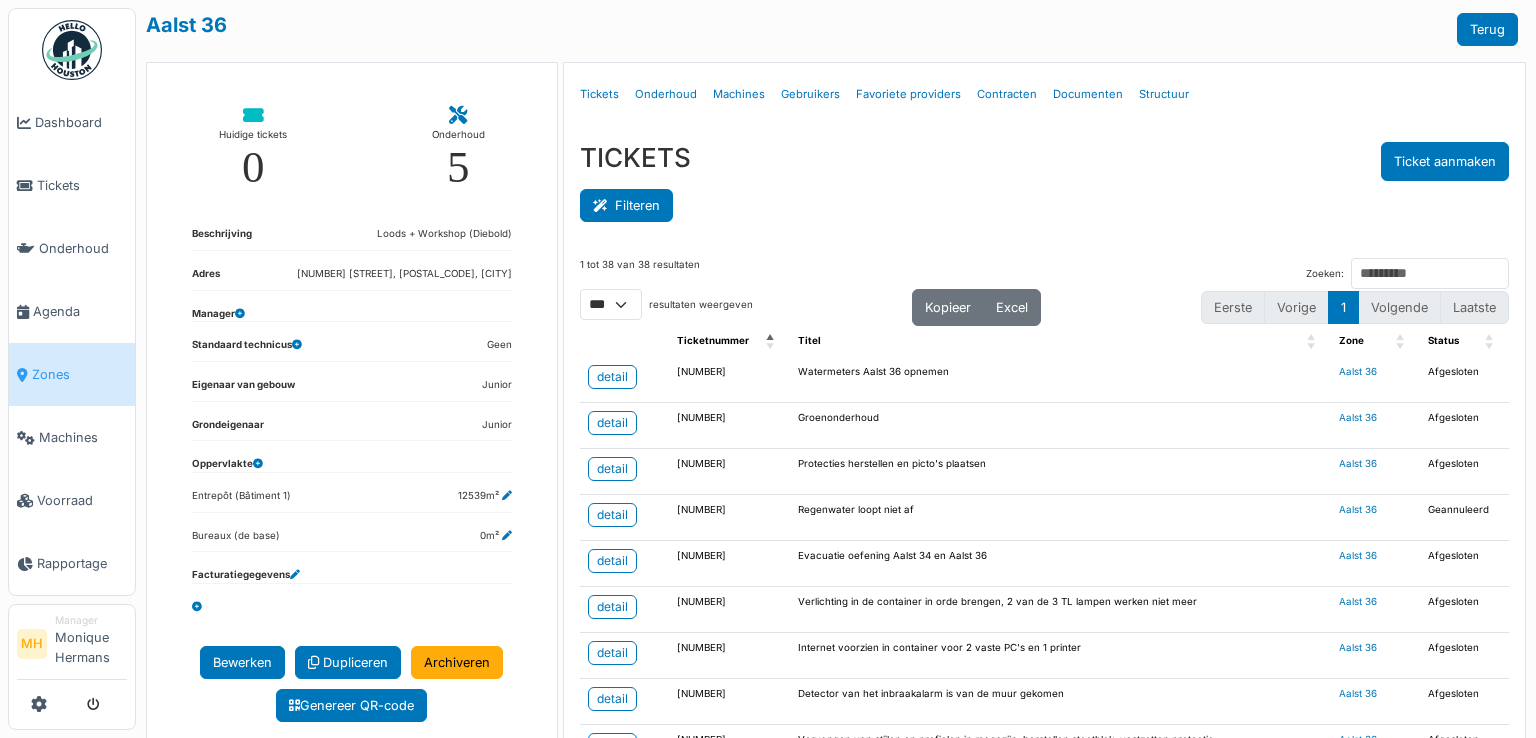 click on "Filteren" at bounding box center (626, 205) 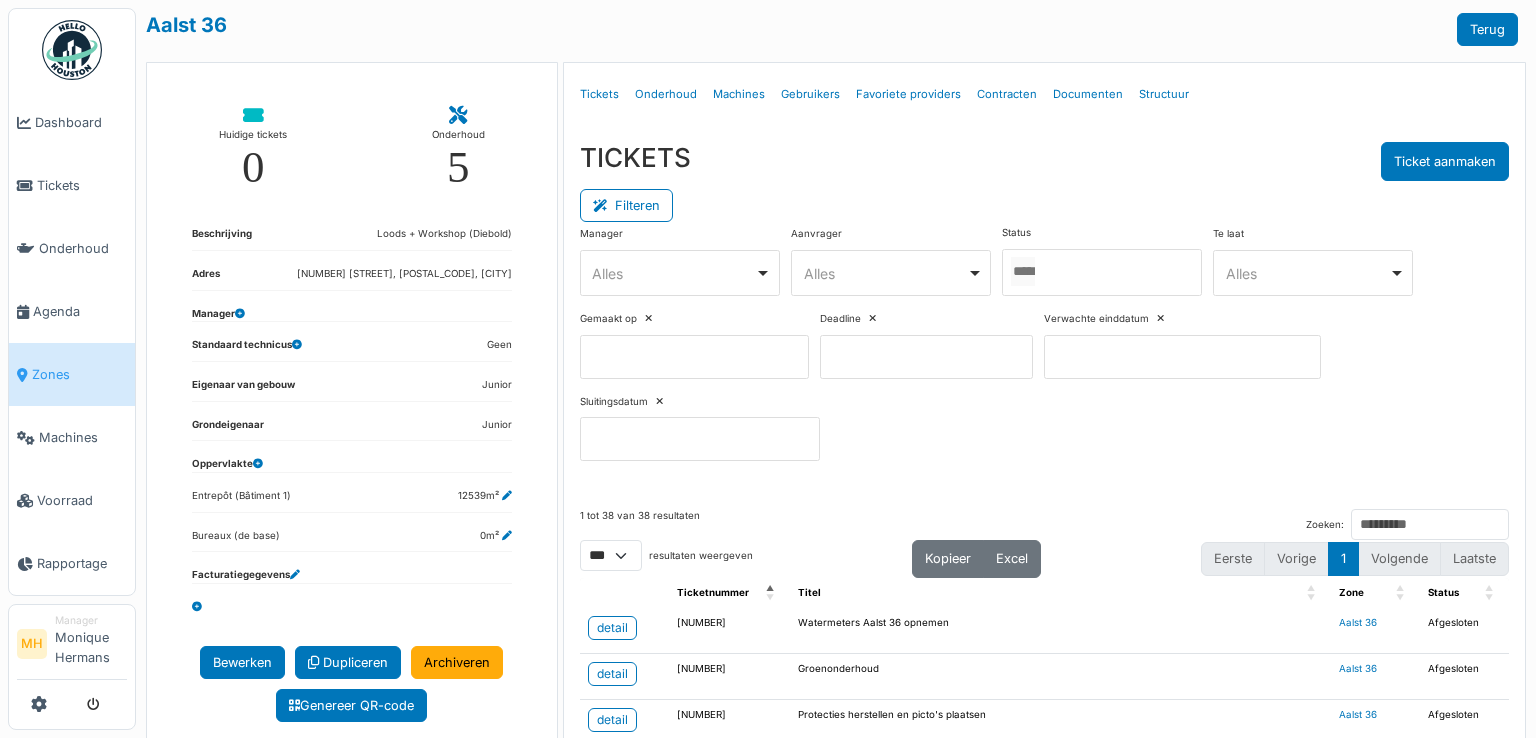click at bounding box center (1102, 272) 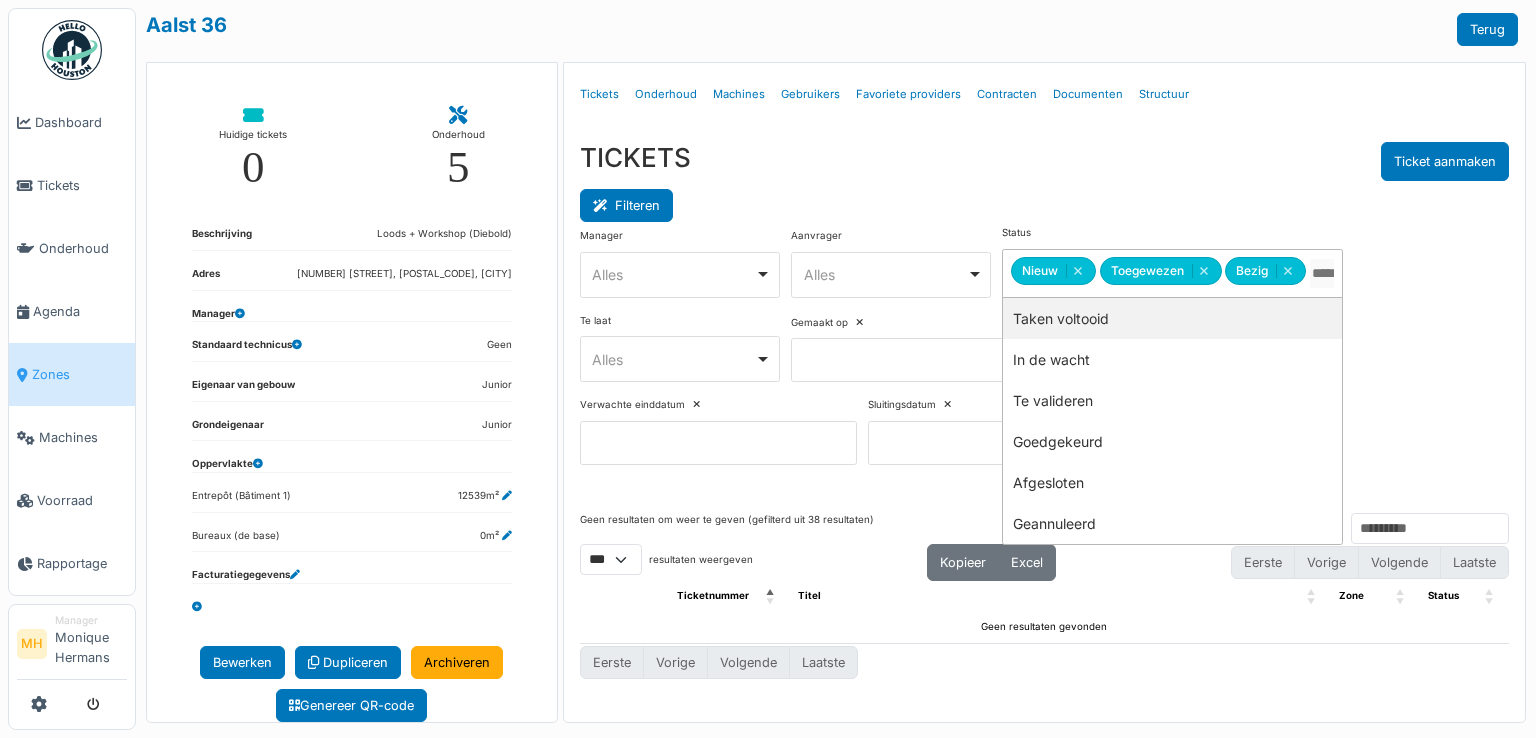 click on "Filteren" at bounding box center (626, 205) 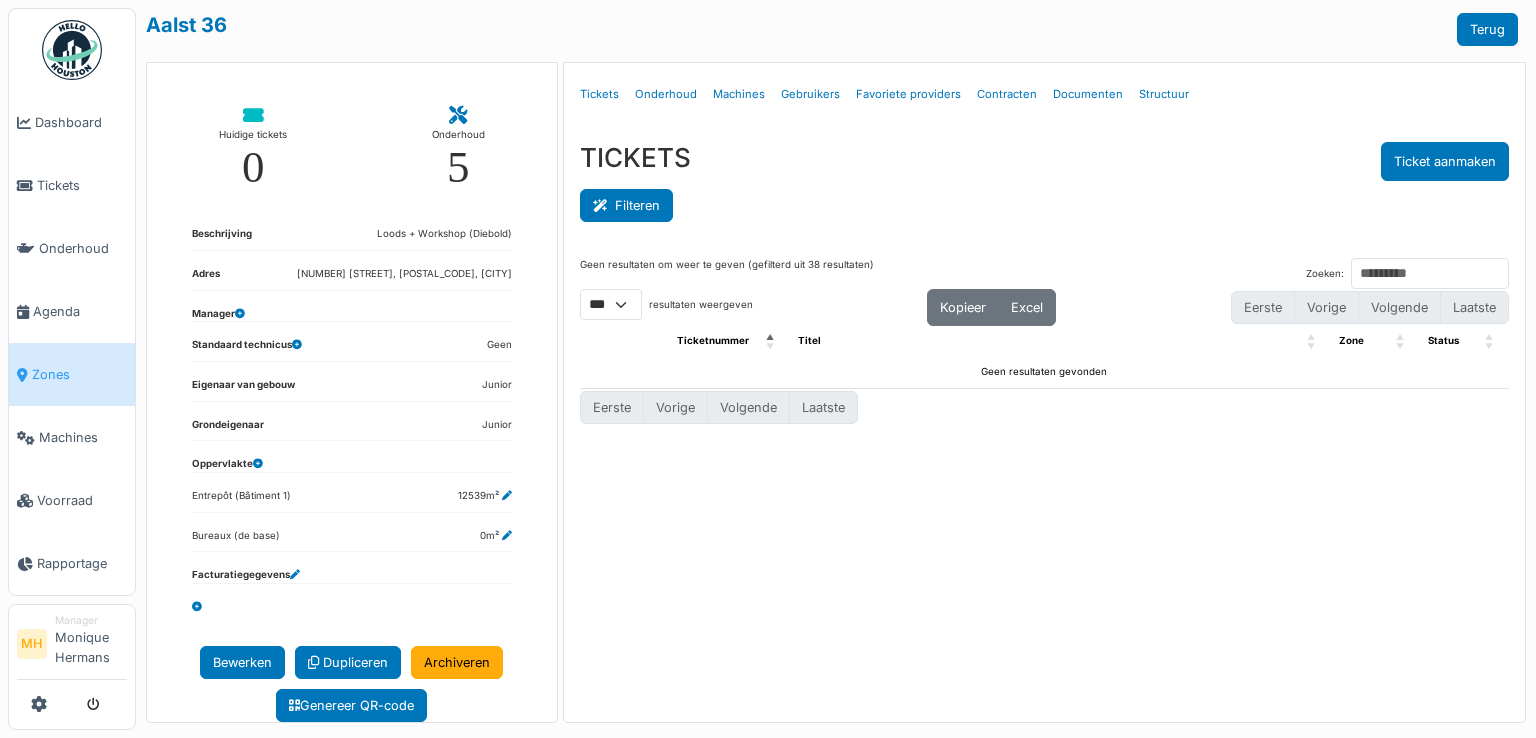 click on "Filteren" at bounding box center [626, 205] 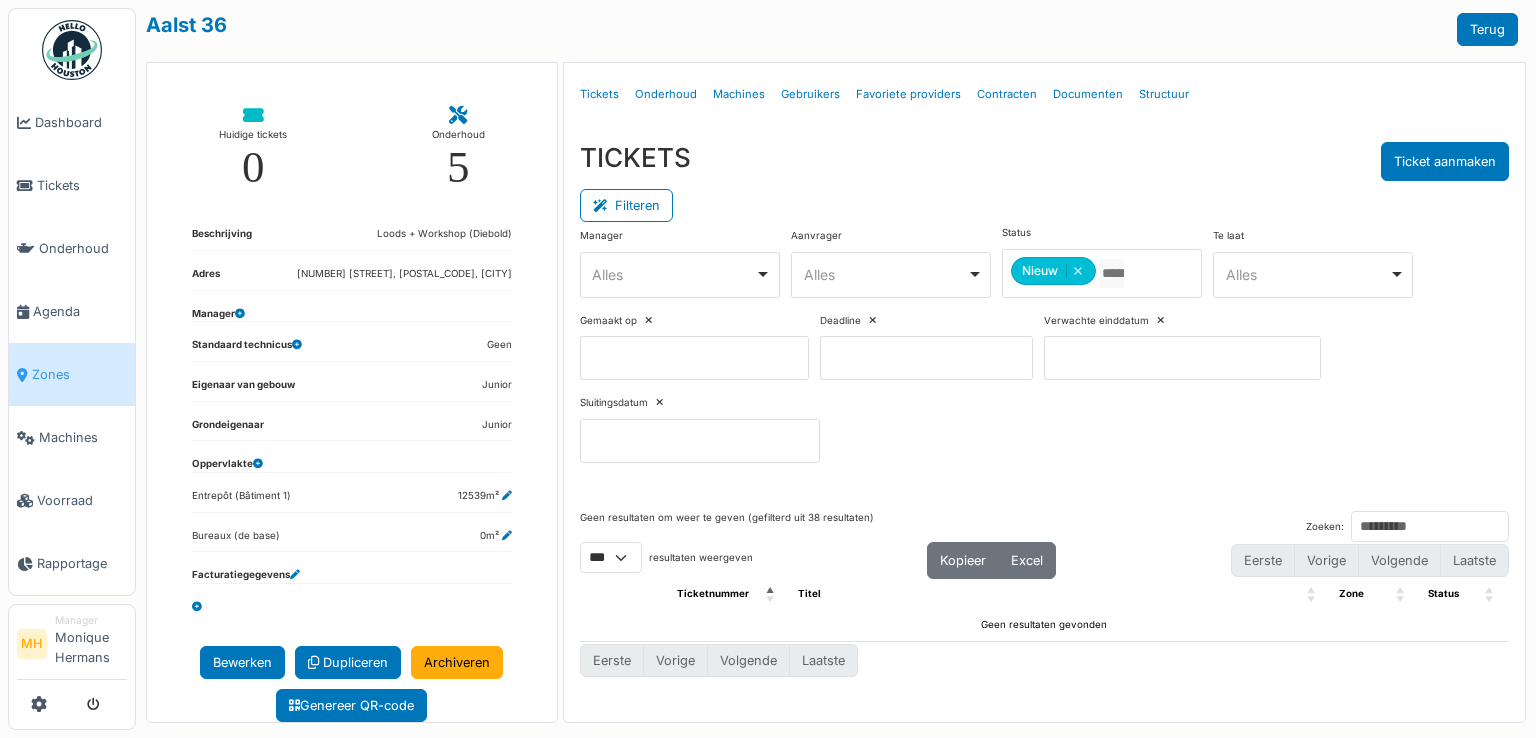 drag, startPoint x: 1071, startPoint y: 268, endPoint x: 1070, endPoint y: 278, distance: 10.049875 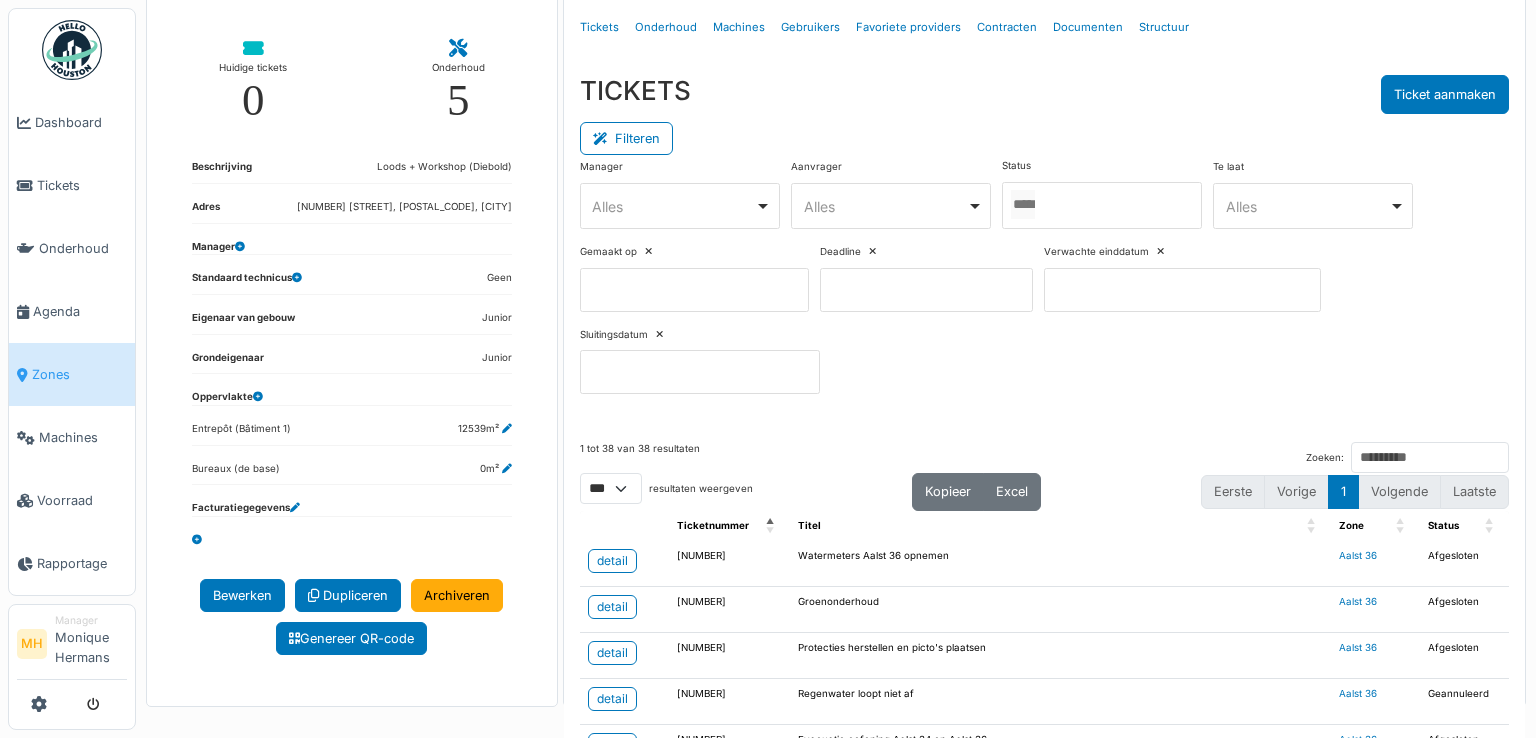 scroll, scrollTop: 200, scrollLeft: 0, axis: vertical 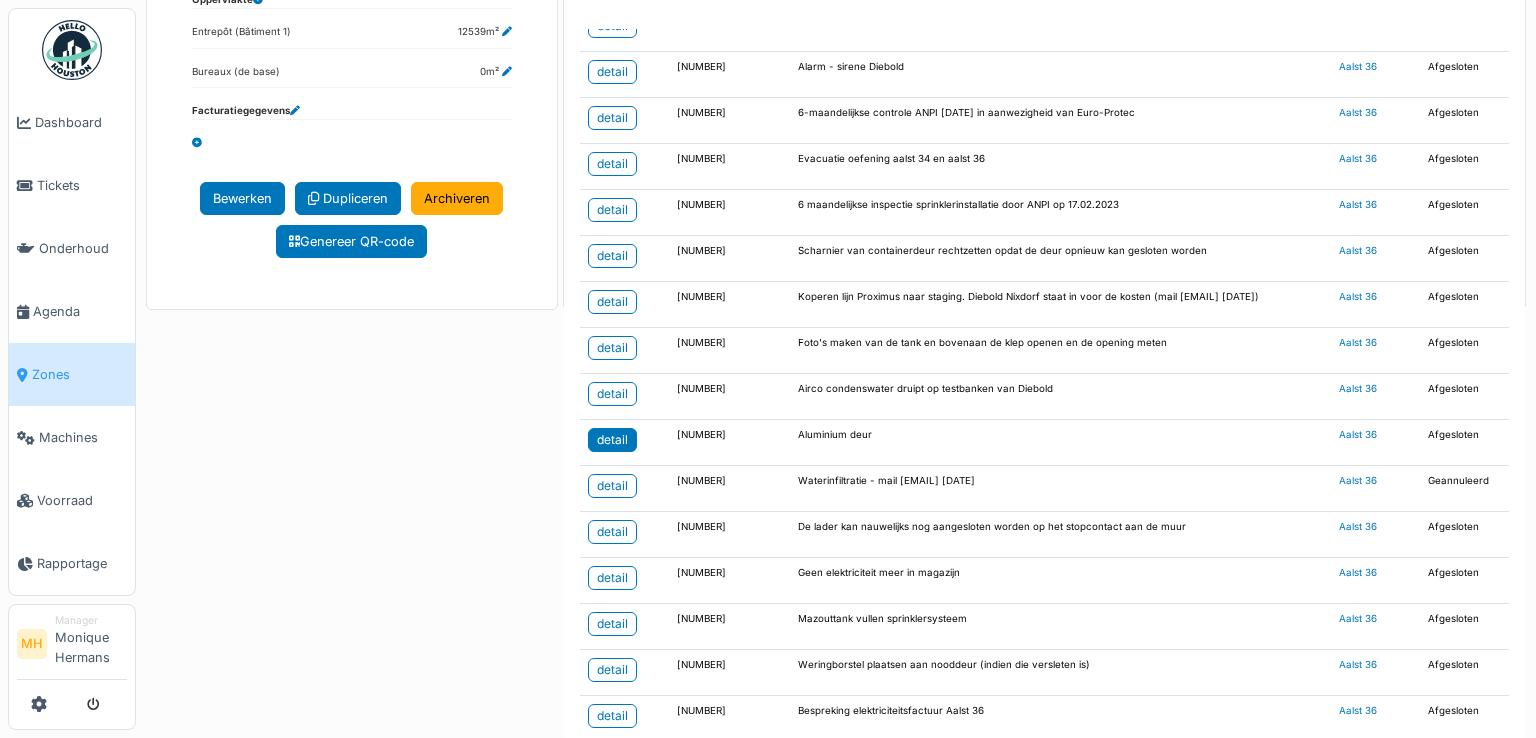 click on "detail" at bounding box center [612, 440] 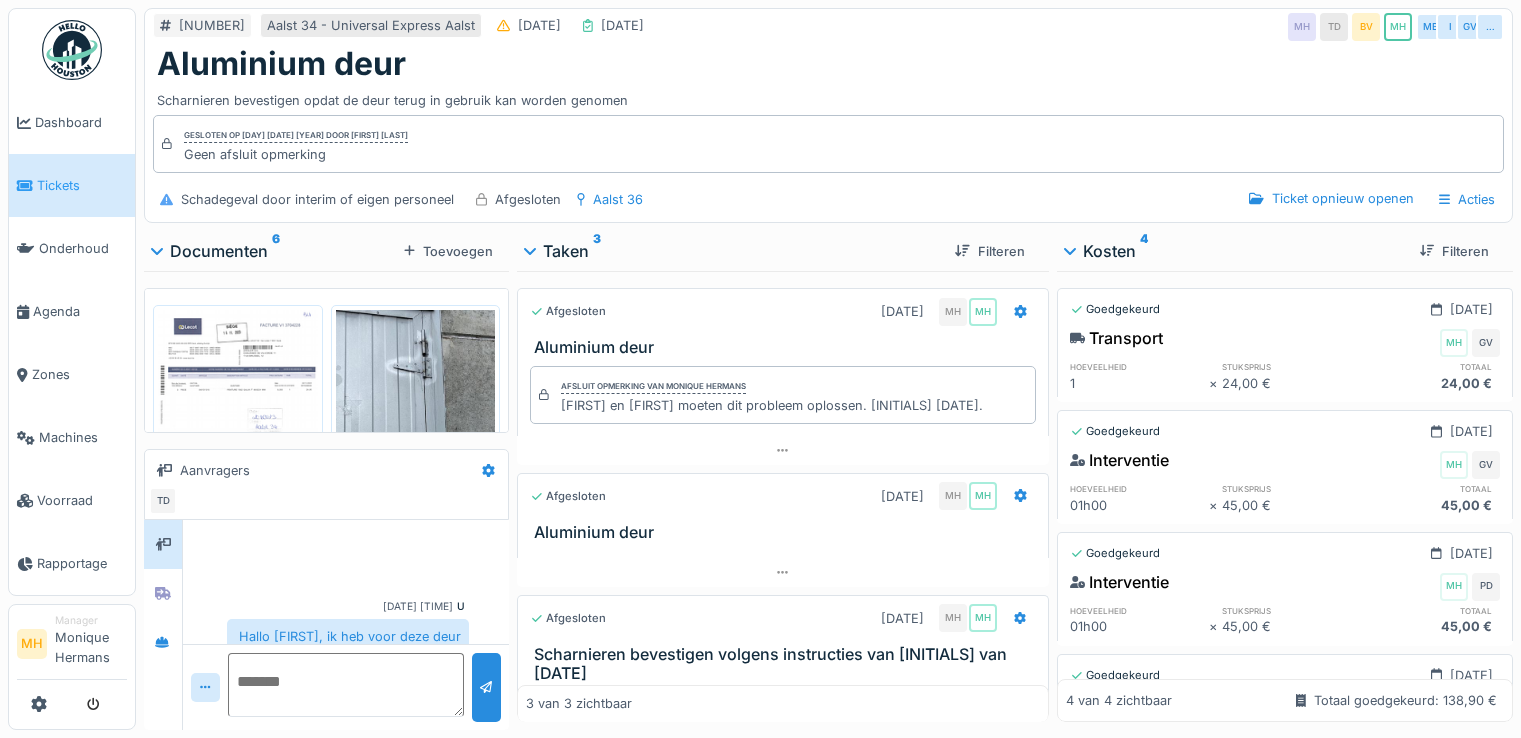scroll, scrollTop: 0, scrollLeft: 0, axis: both 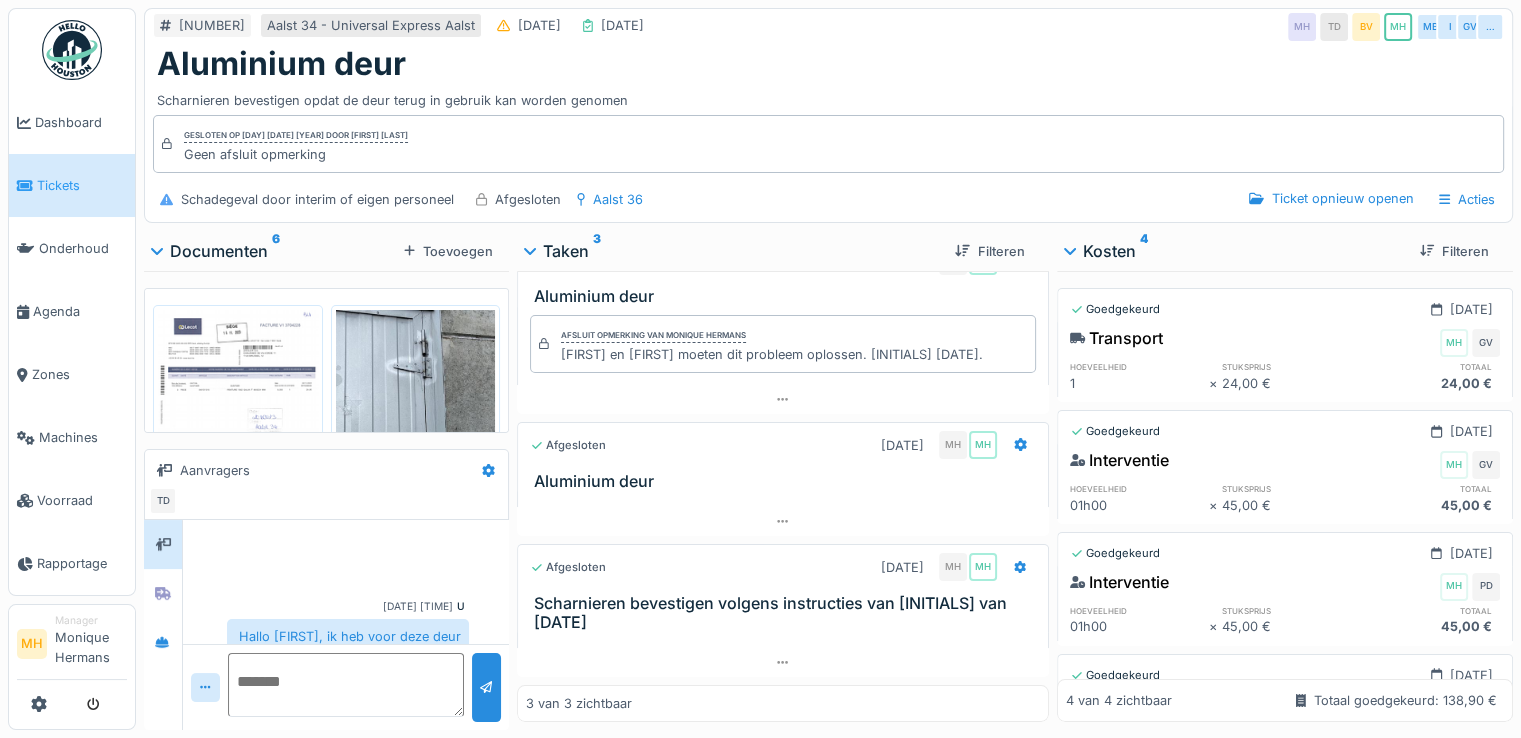 click at bounding box center [238, 422] 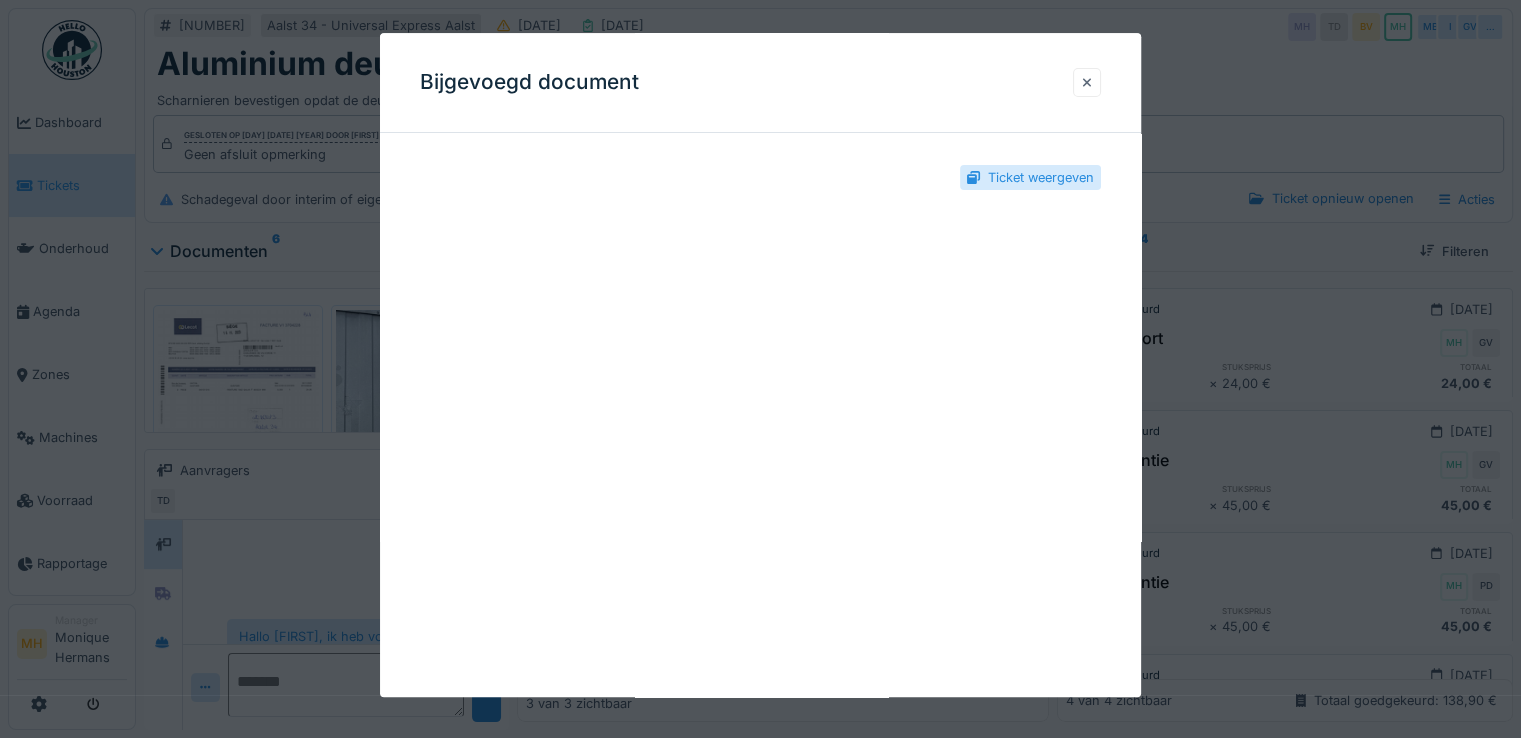 click at bounding box center (1087, 82) 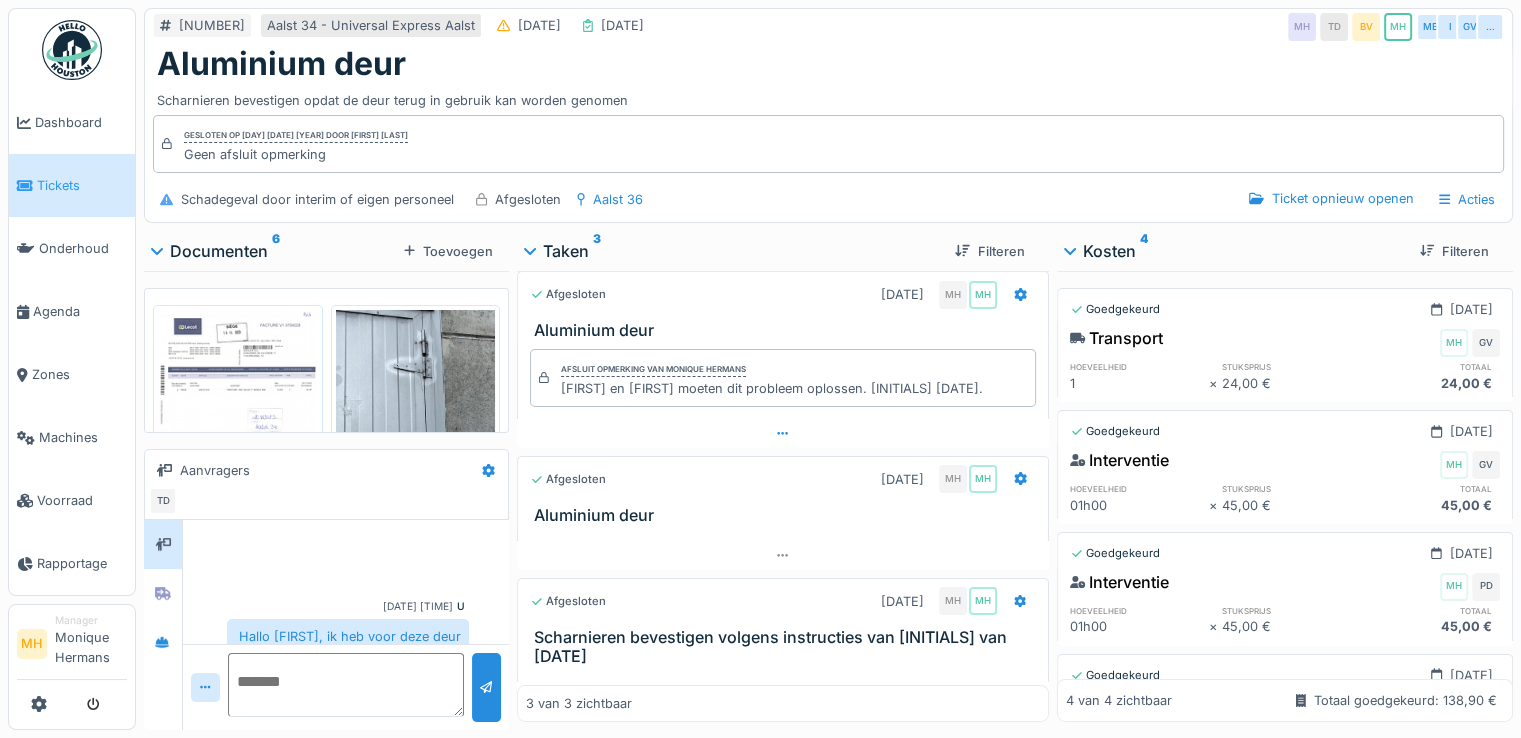 scroll, scrollTop: 0, scrollLeft: 0, axis: both 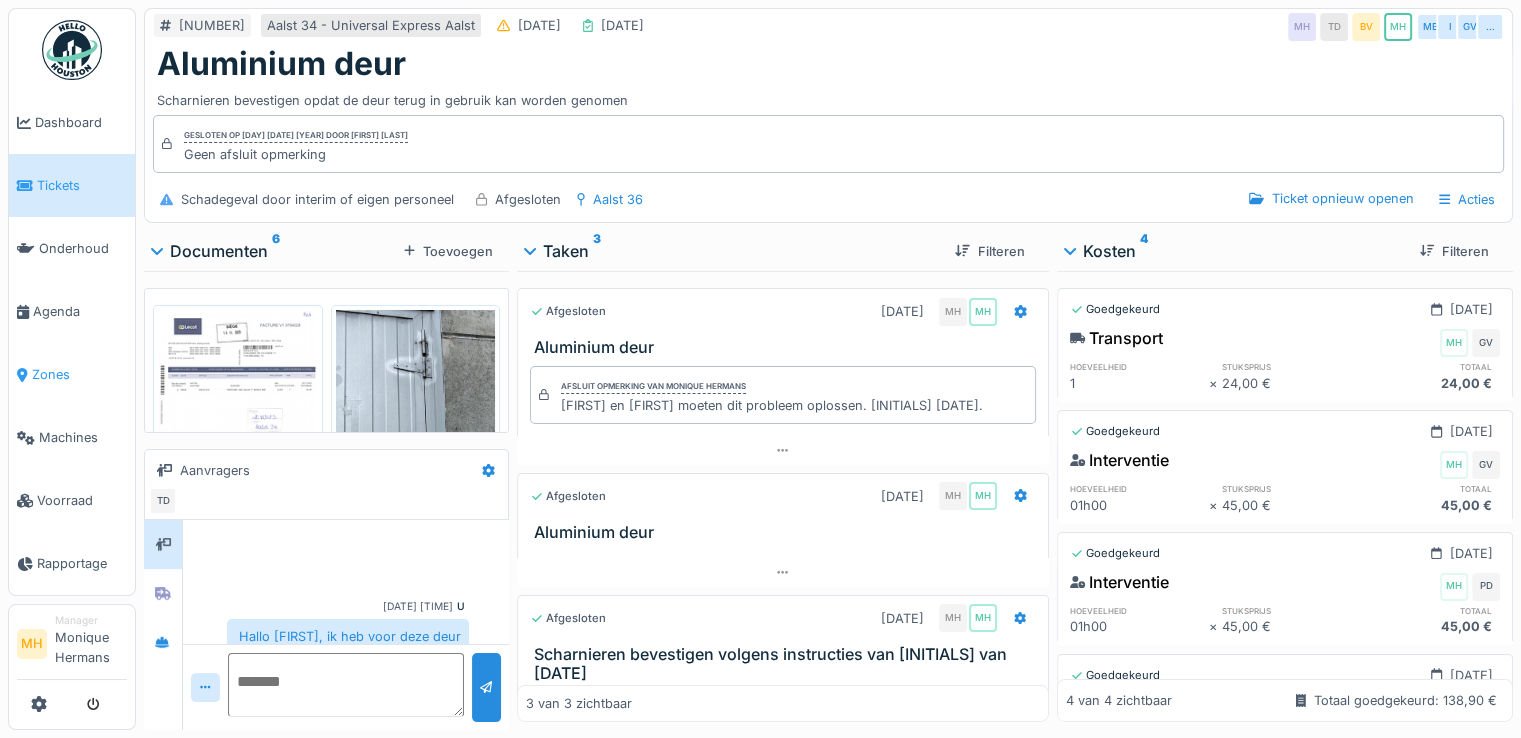 click on "Zones" at bounding box center (79, 374) 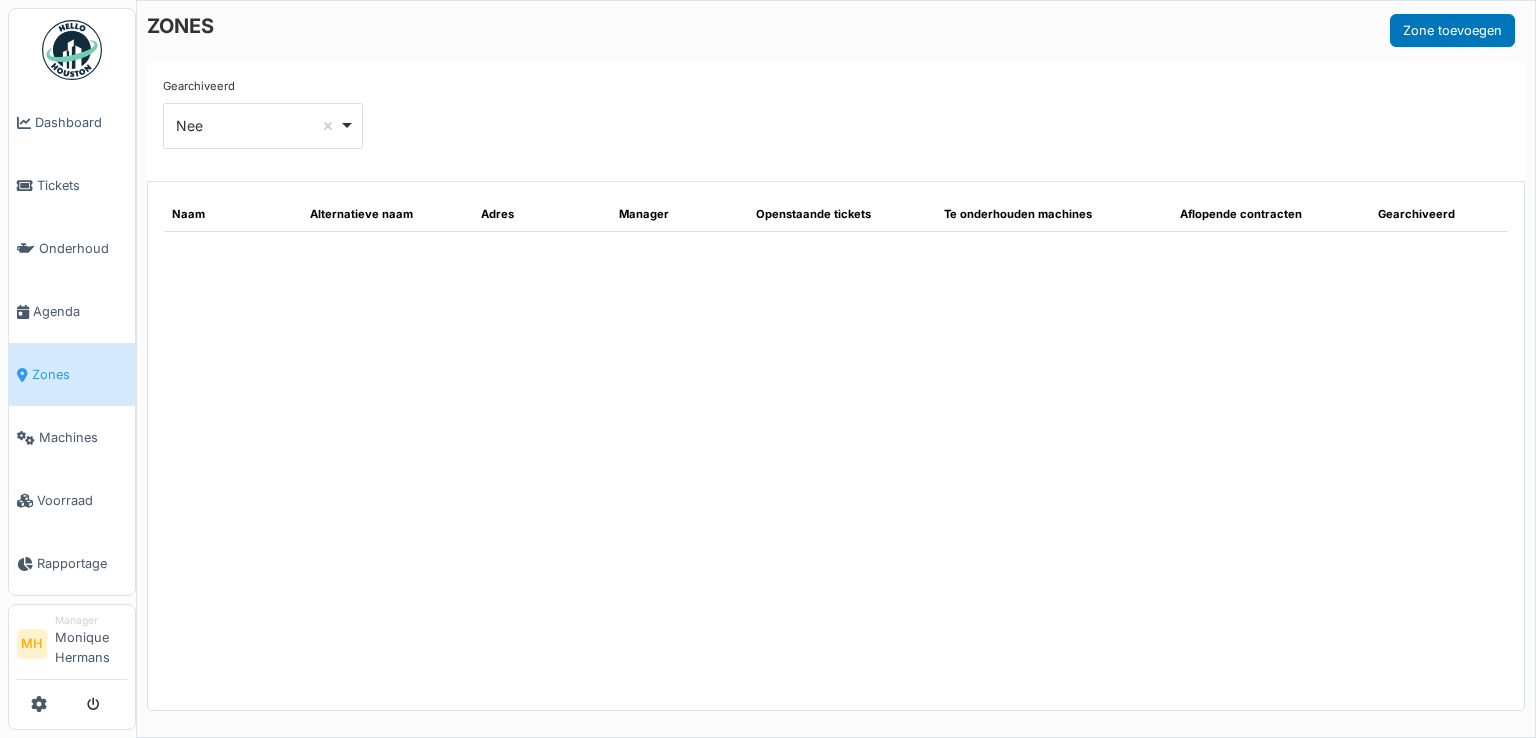 scroll, scrollTop: 0, scrollLeft: 0, axis: both 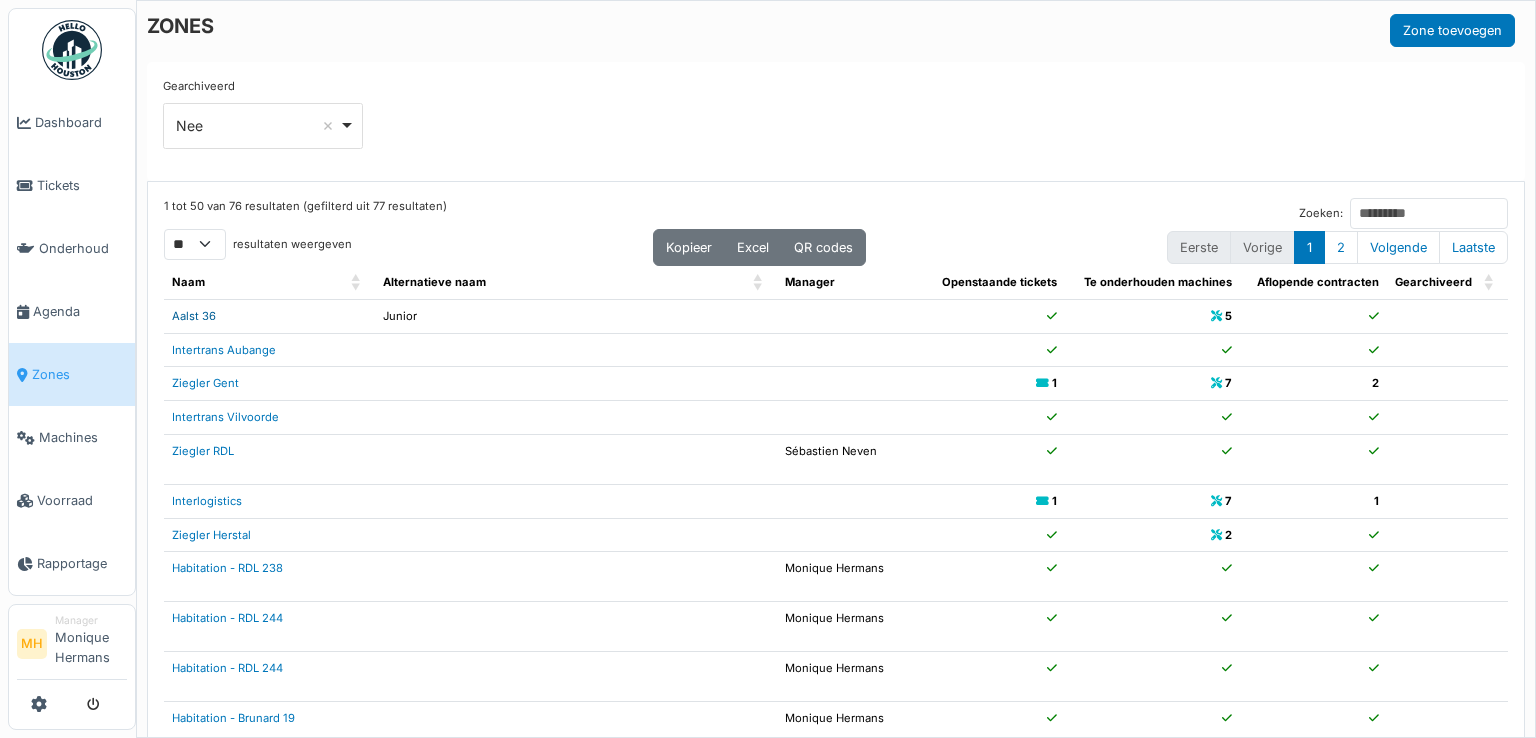 click on "Aalst 36" at bounding box center [194, 316] 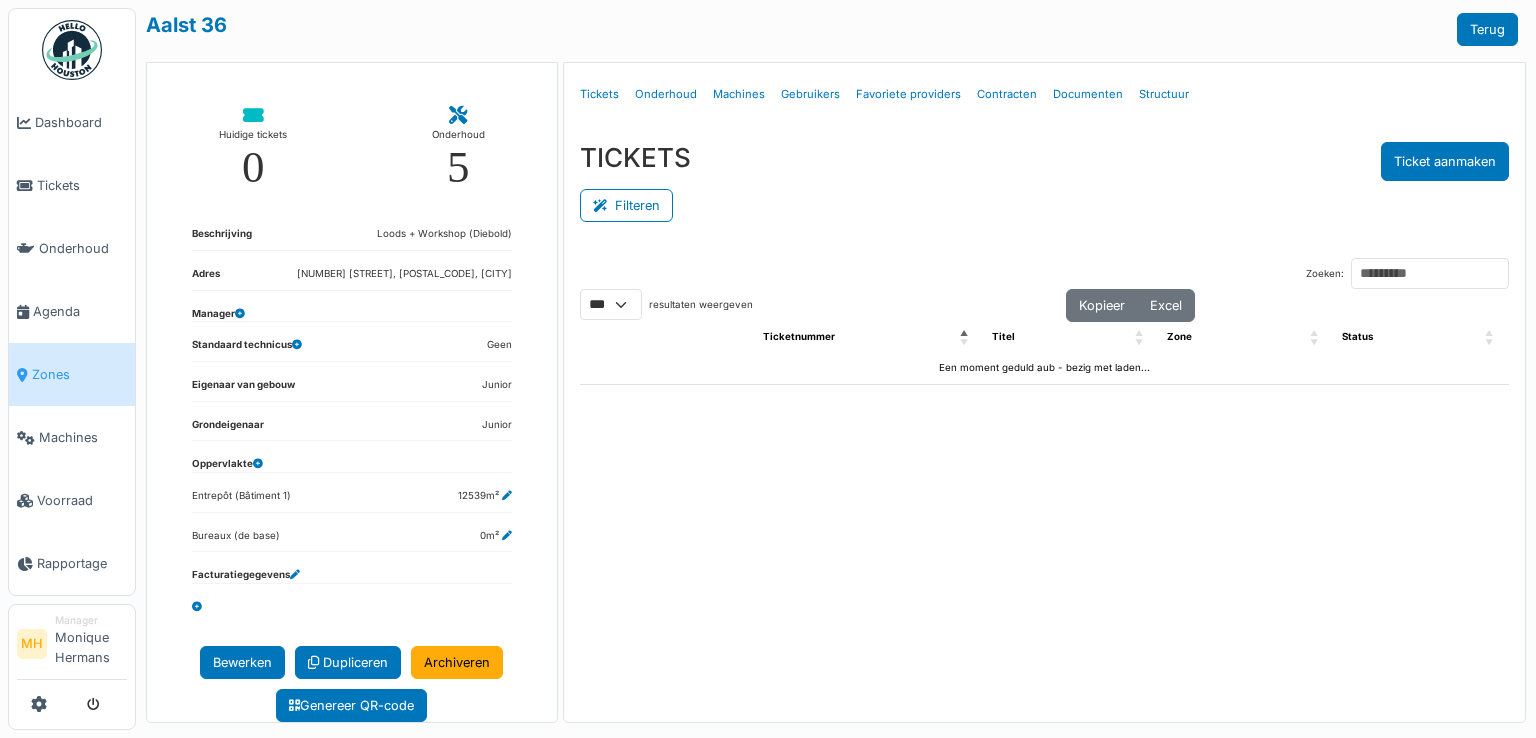 select on "***" 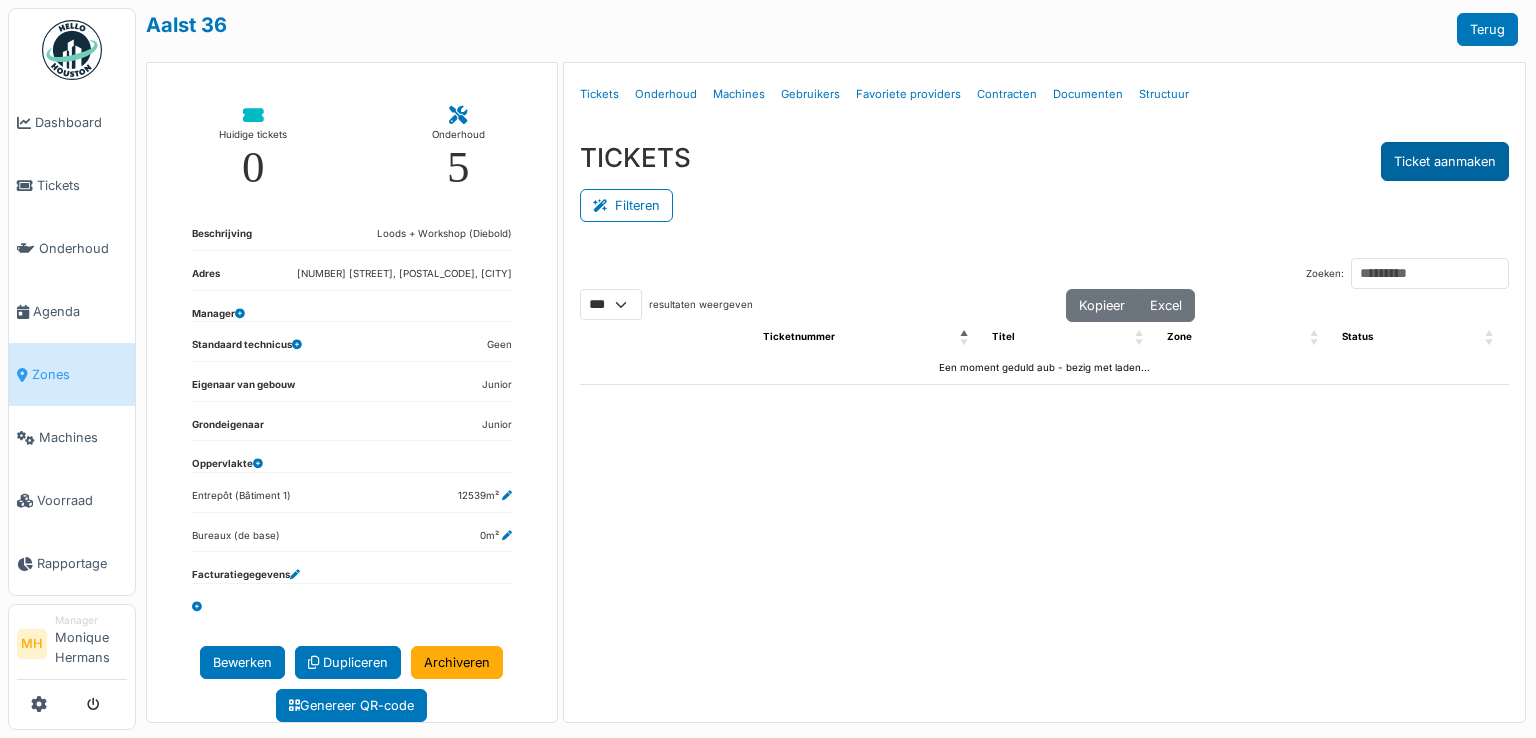 scroll, scrollTop: 0, scrollLeft: 0, axis: both 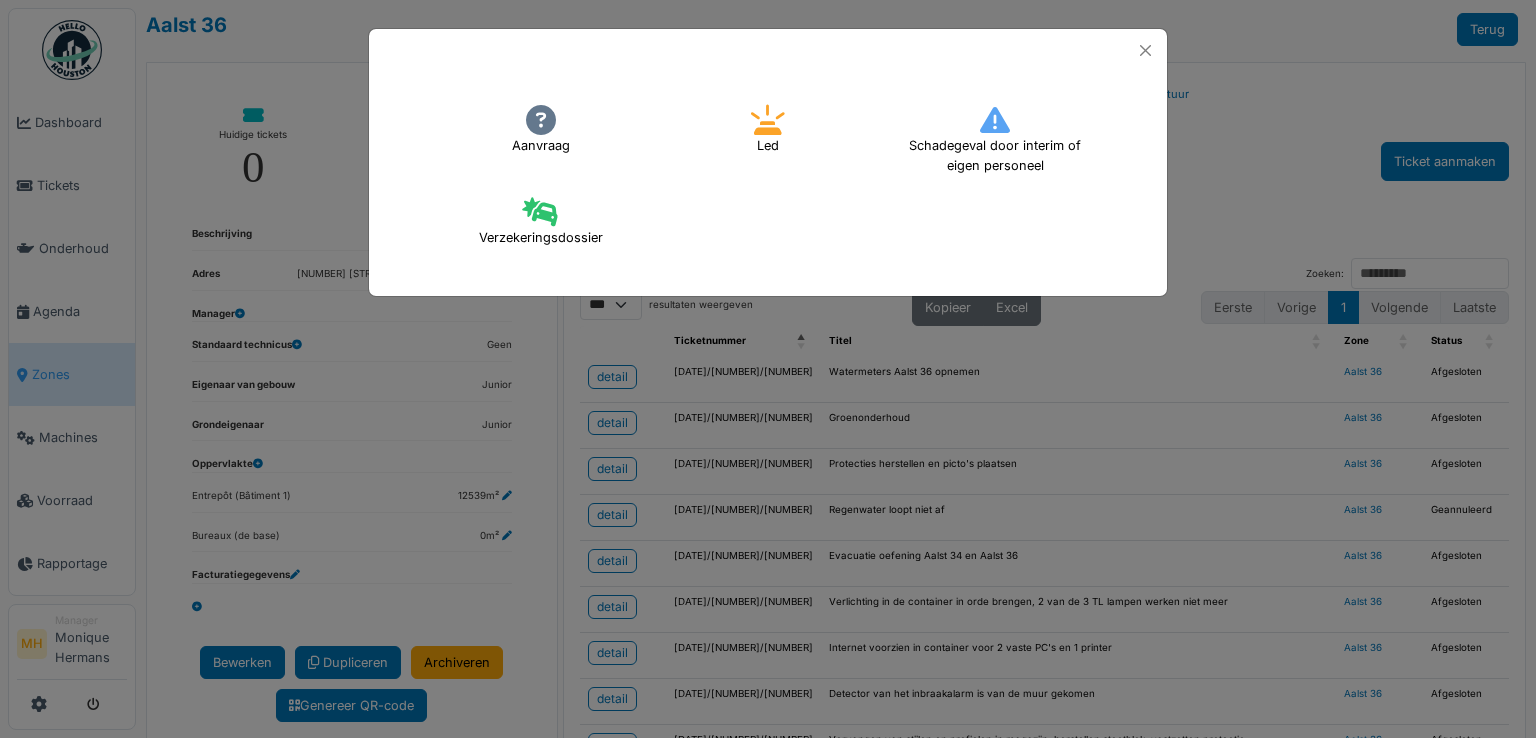 click at bounding box center [541, 120] 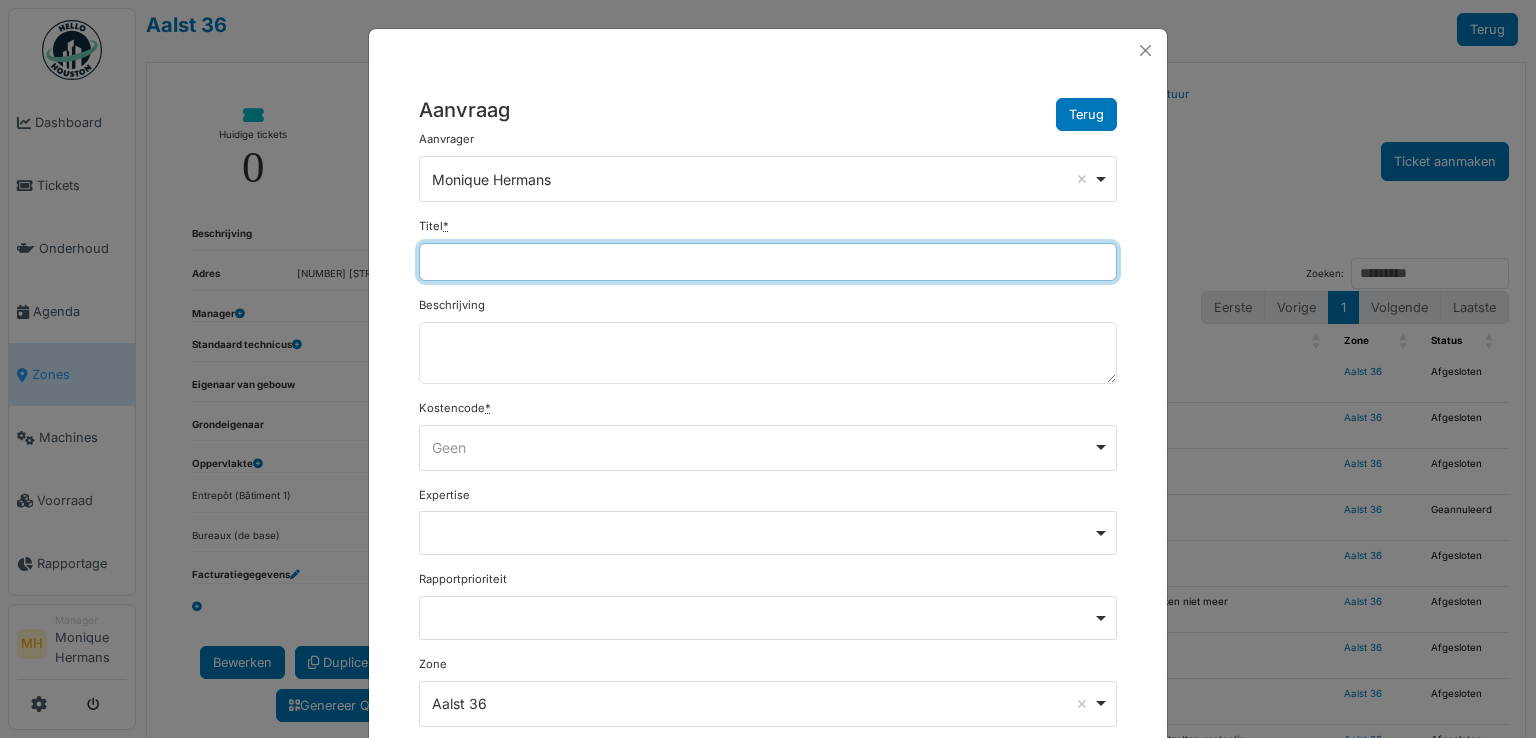 click on "Titel  *" at bounding box center (768, 262) 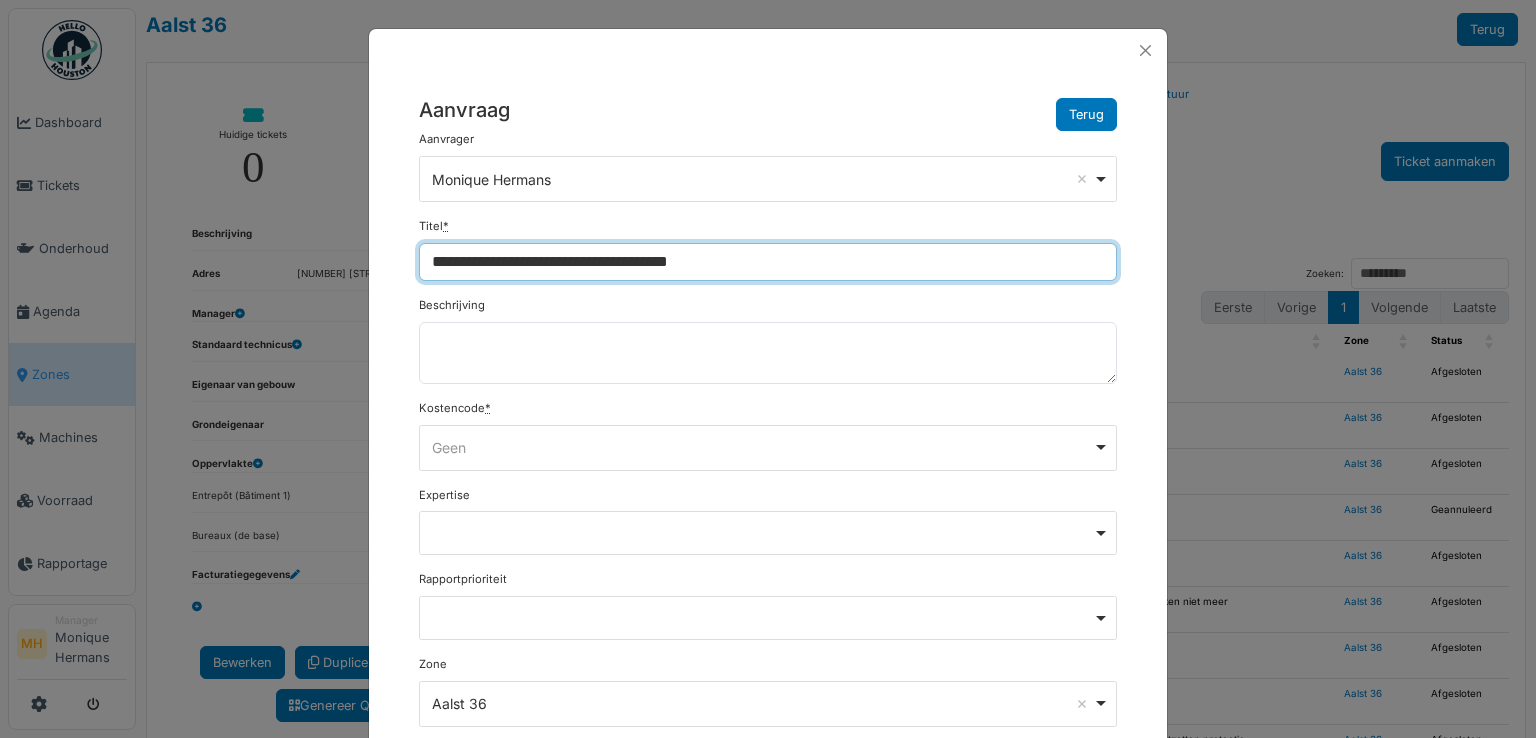 type on "**********" 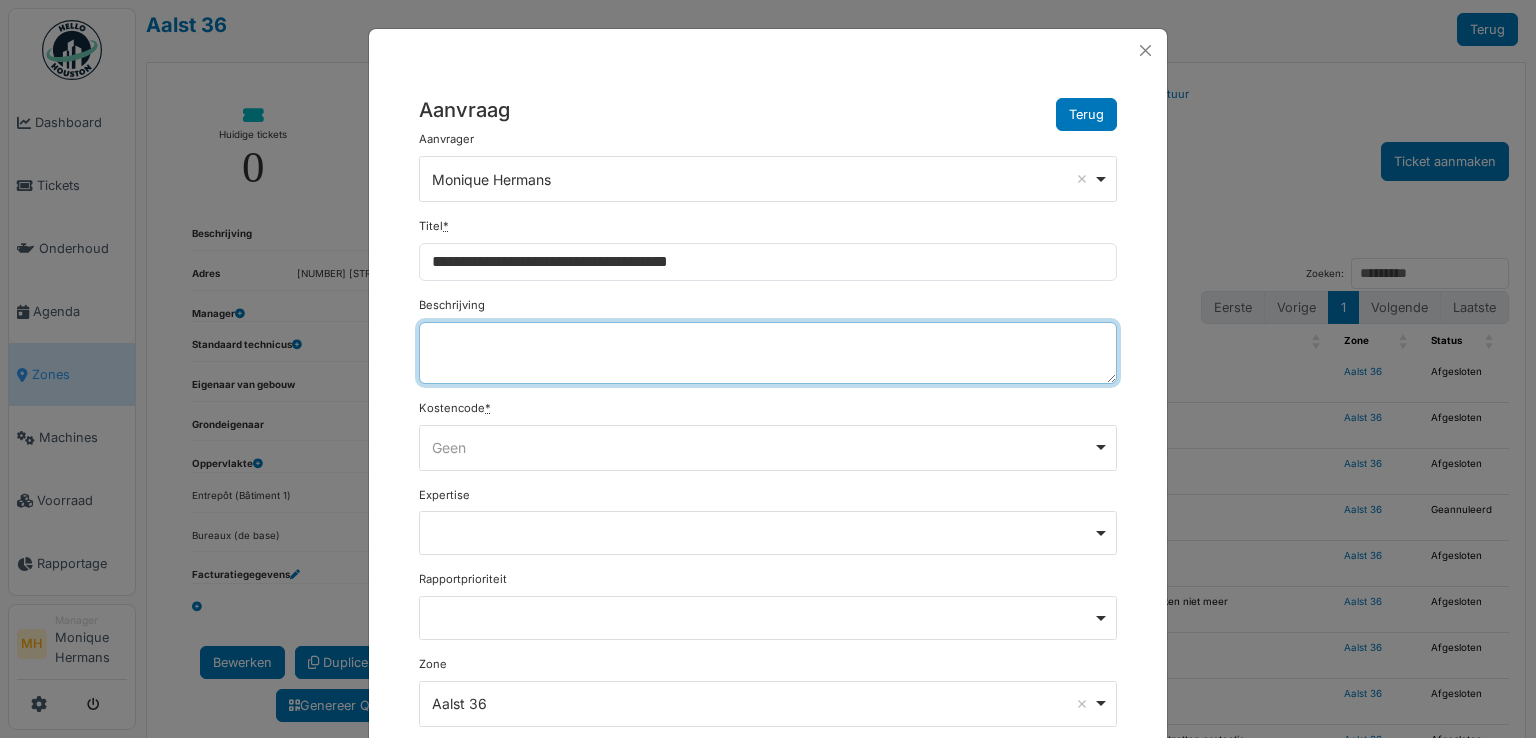 click on "Beschrijving" at bounding box center (768, 353) 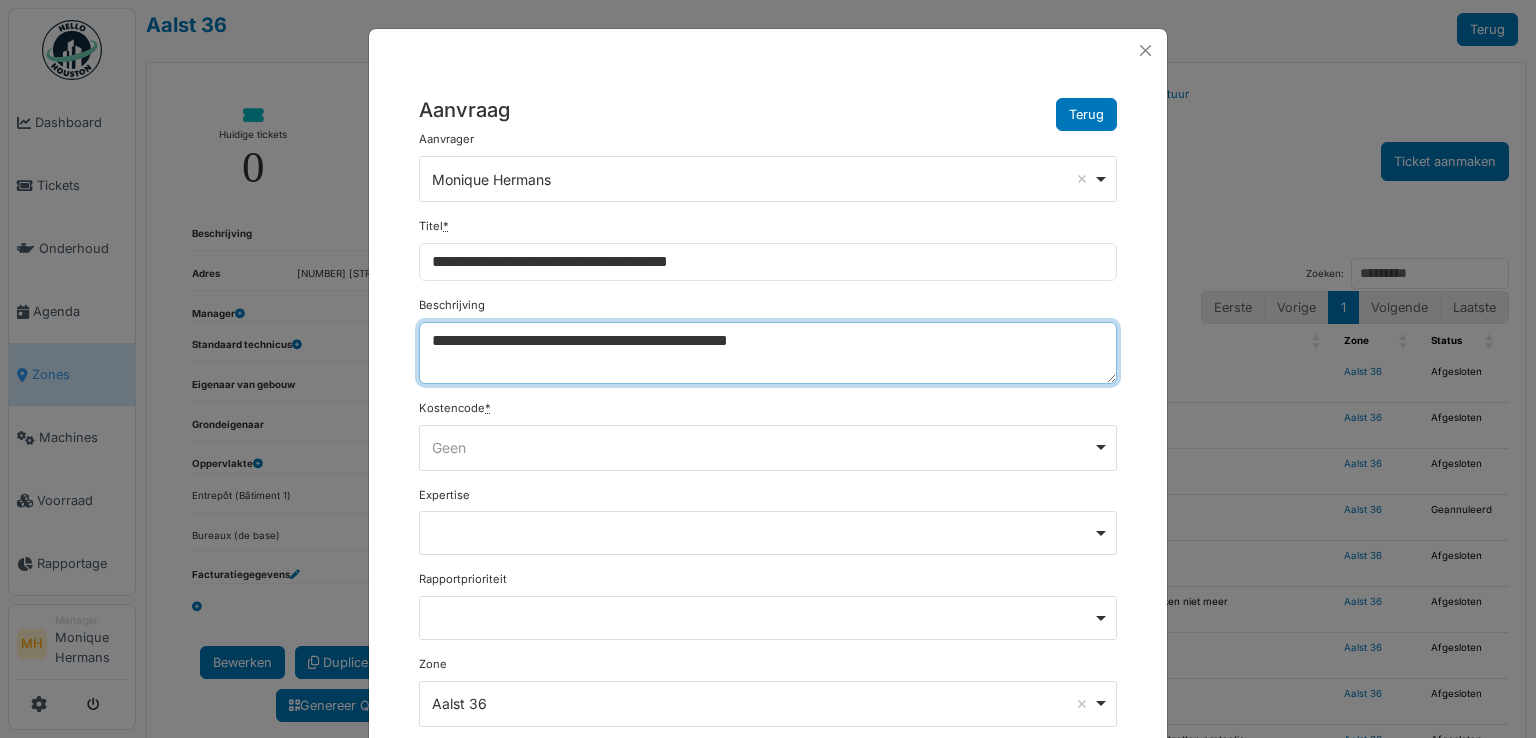 click on "Geen Remove item" at bounding box center (762, 447) 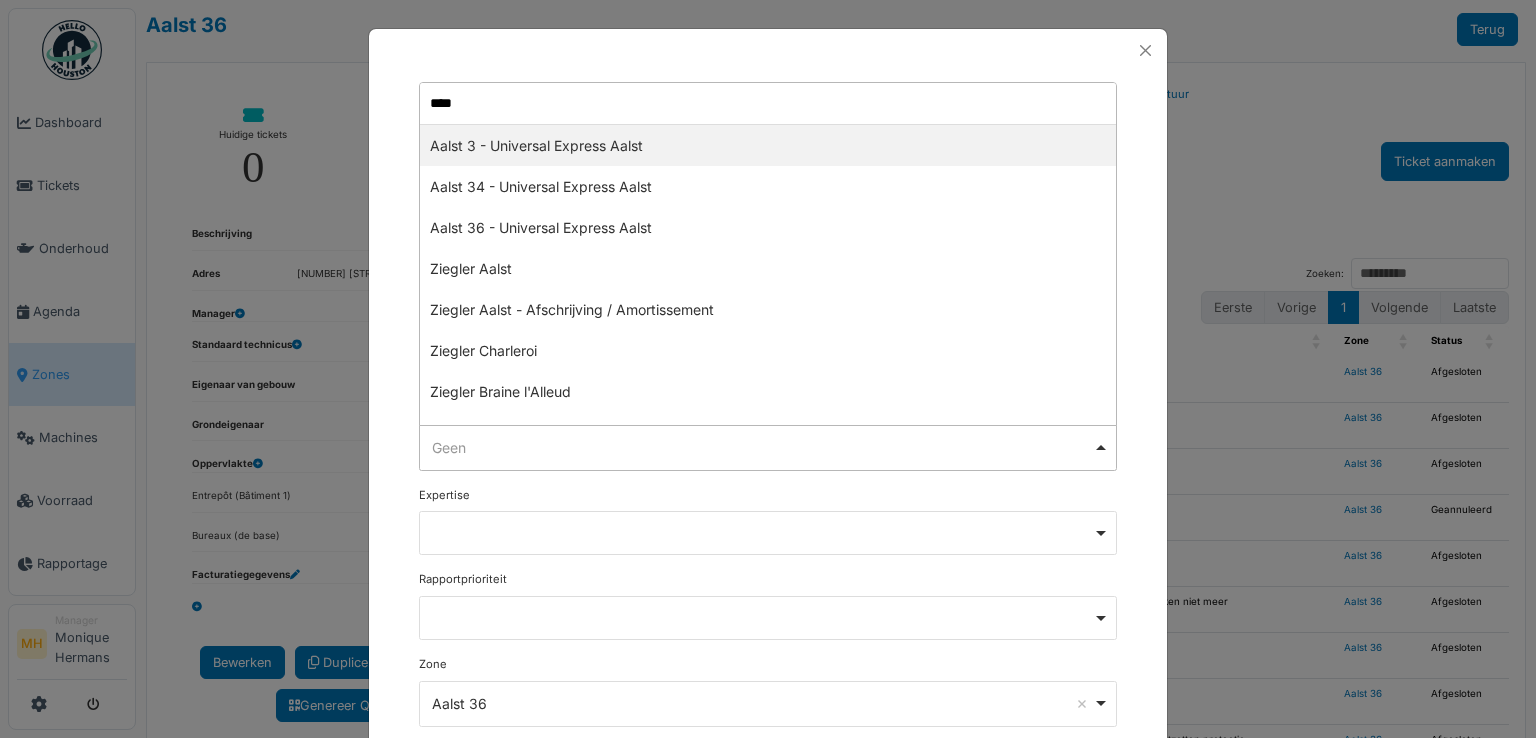 type on "*****" 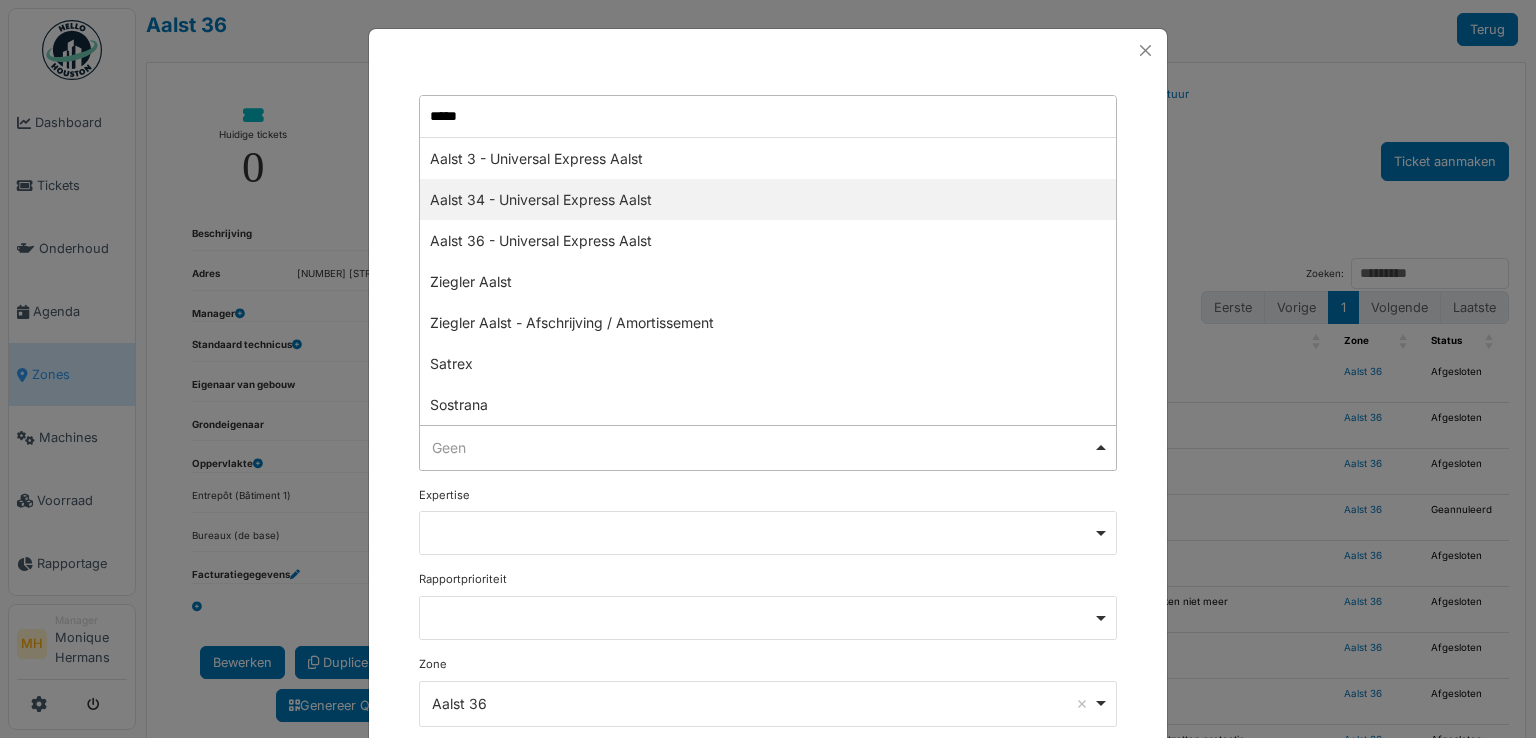 select on "***" 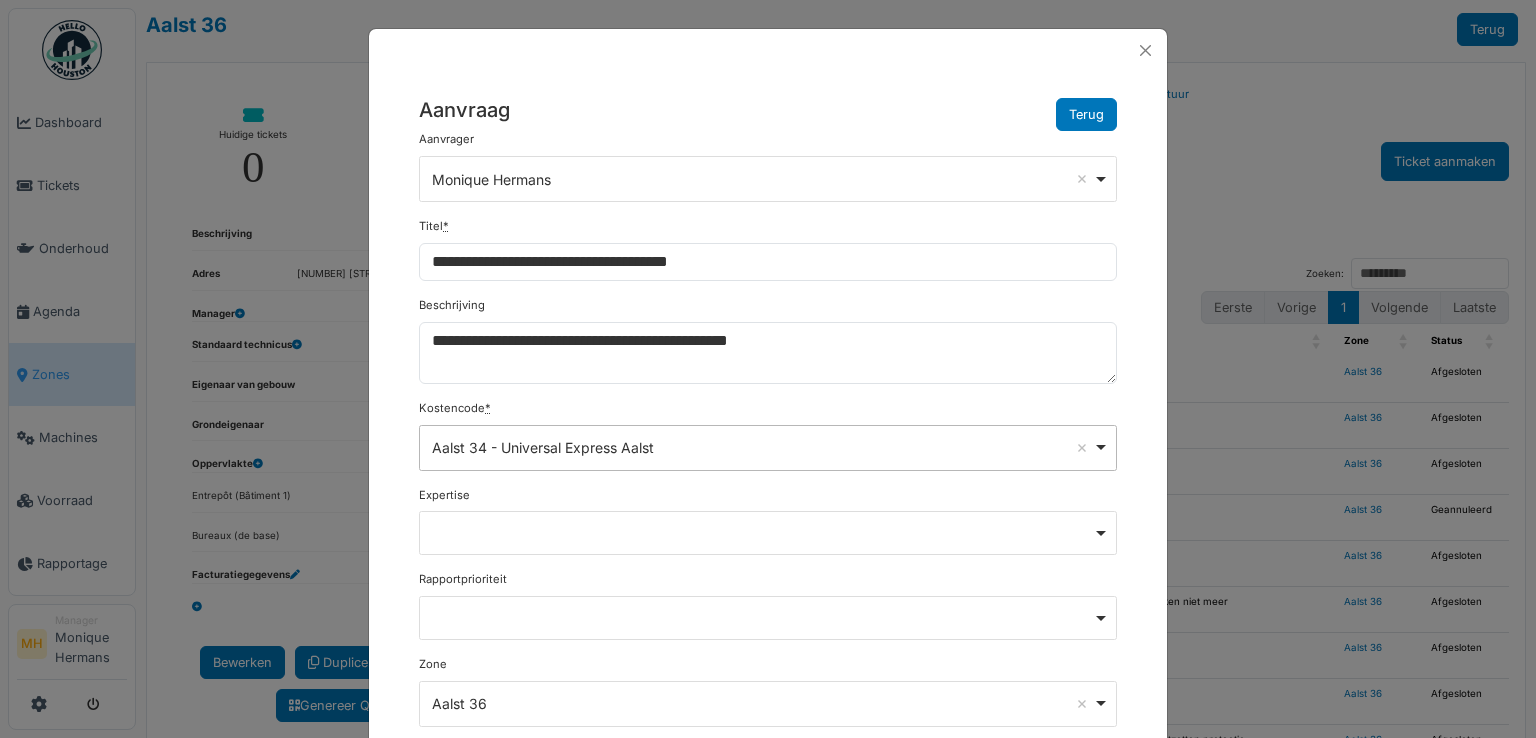 scroll, scrollTop: 100, scrollLeft: 0, axis: vertical 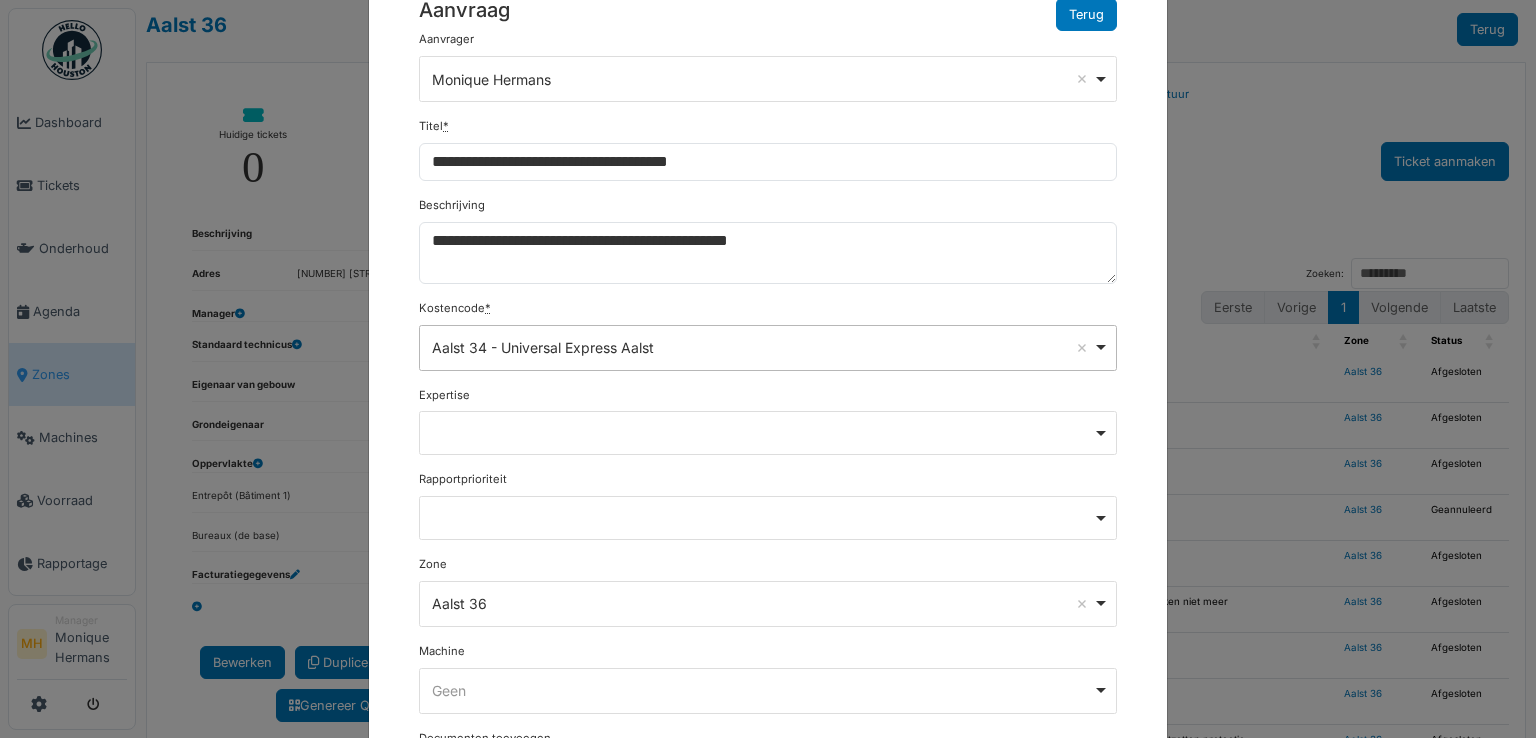 click on "Remove item" at bounding box center (768, 433) 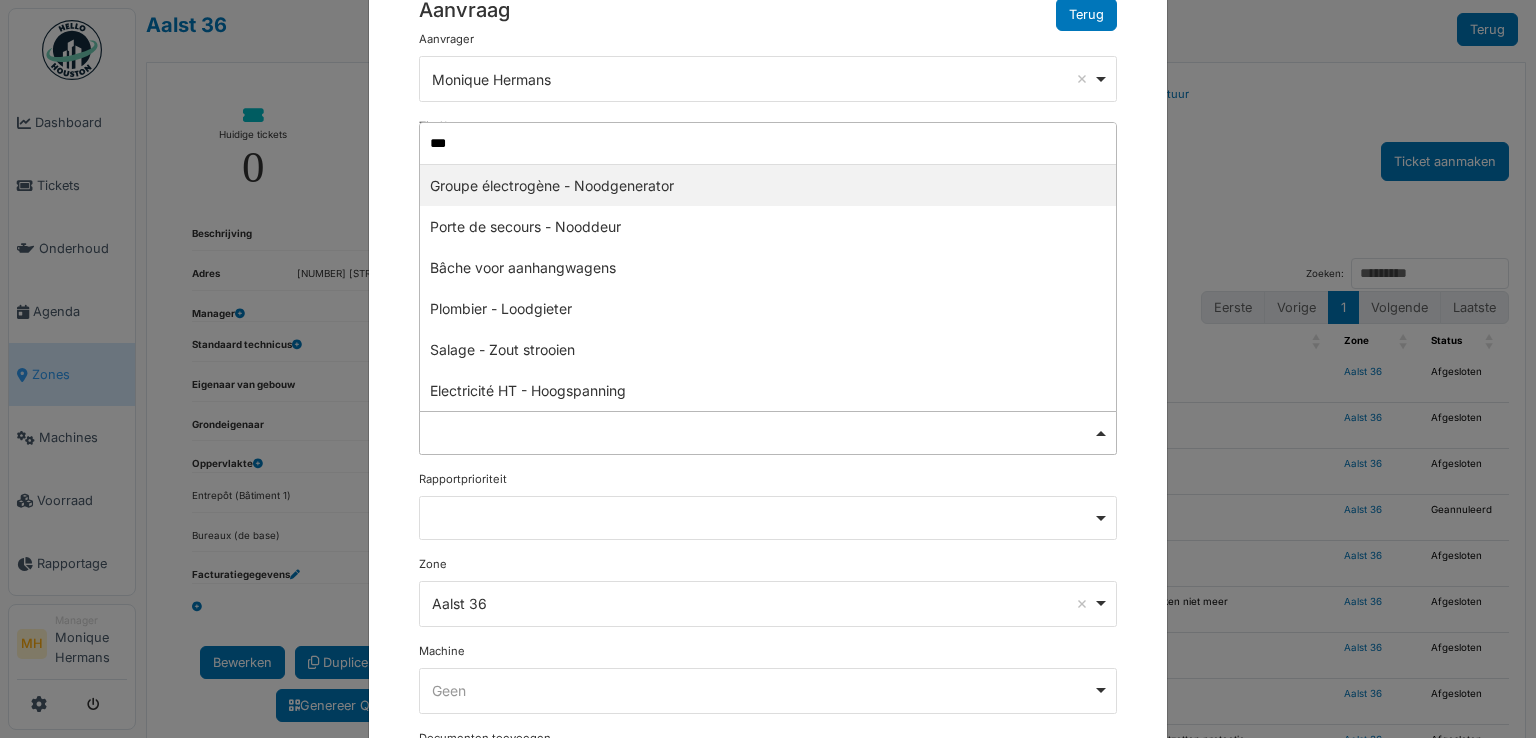 type on "****" 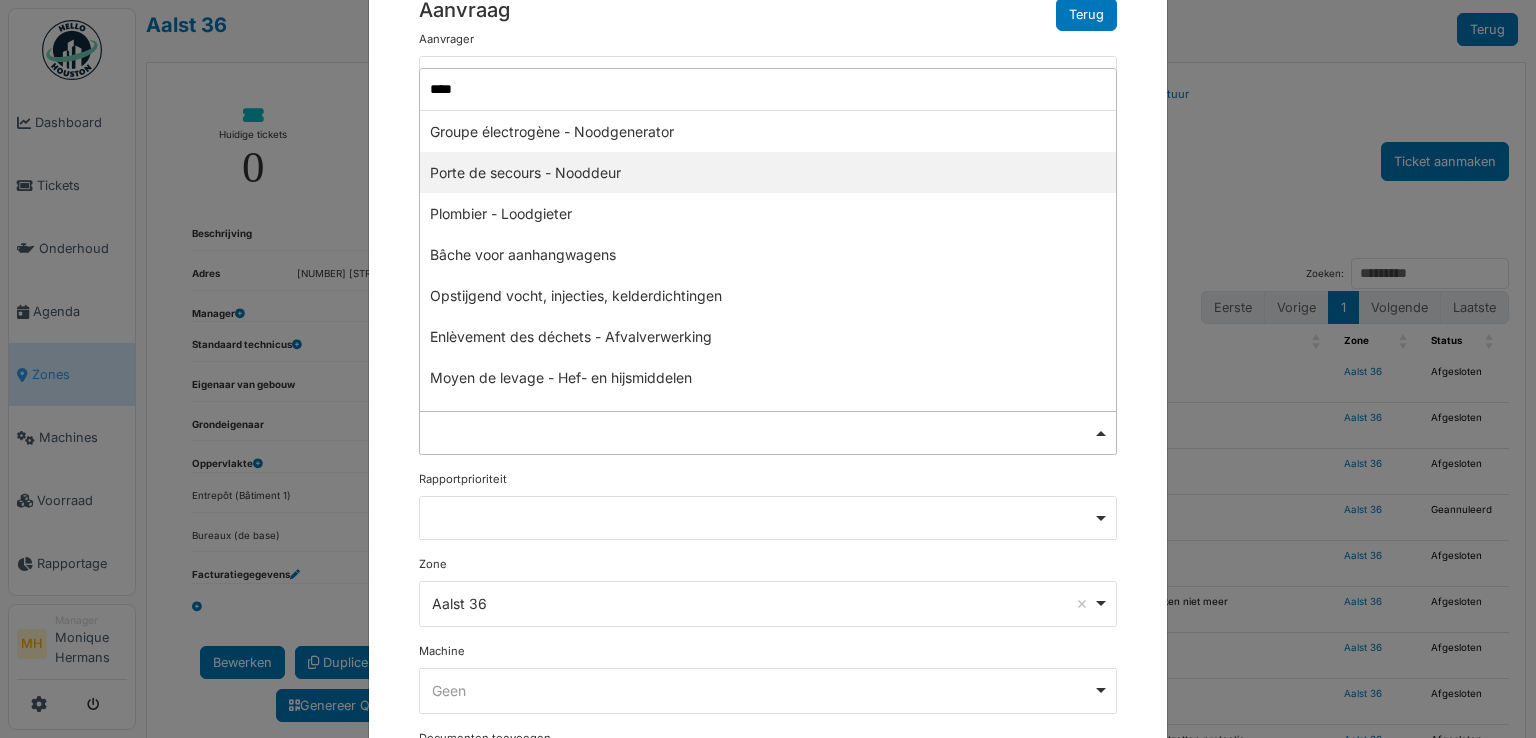 select on "***" 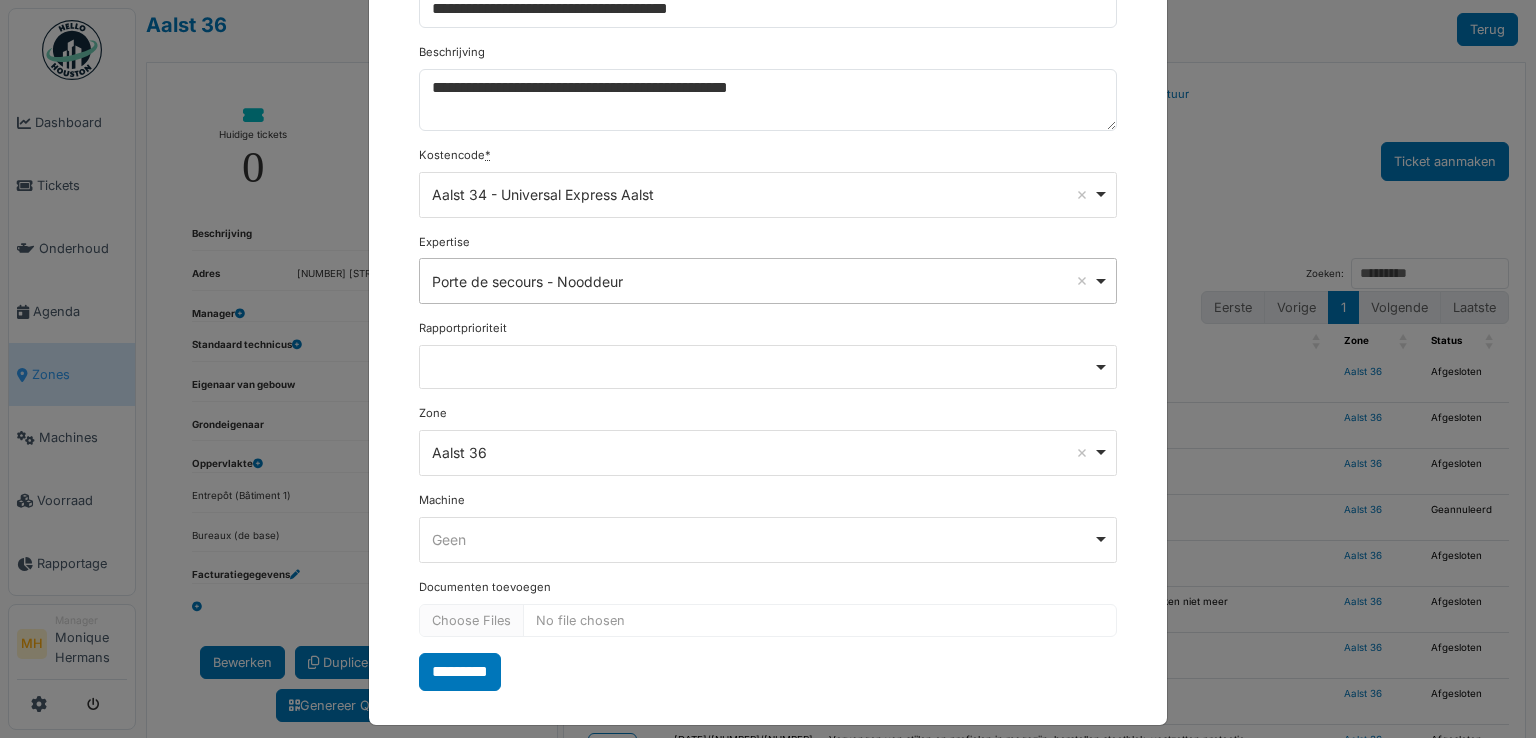 scroll, scrollTop: 264, scrollLeft: 0, axis: vertical 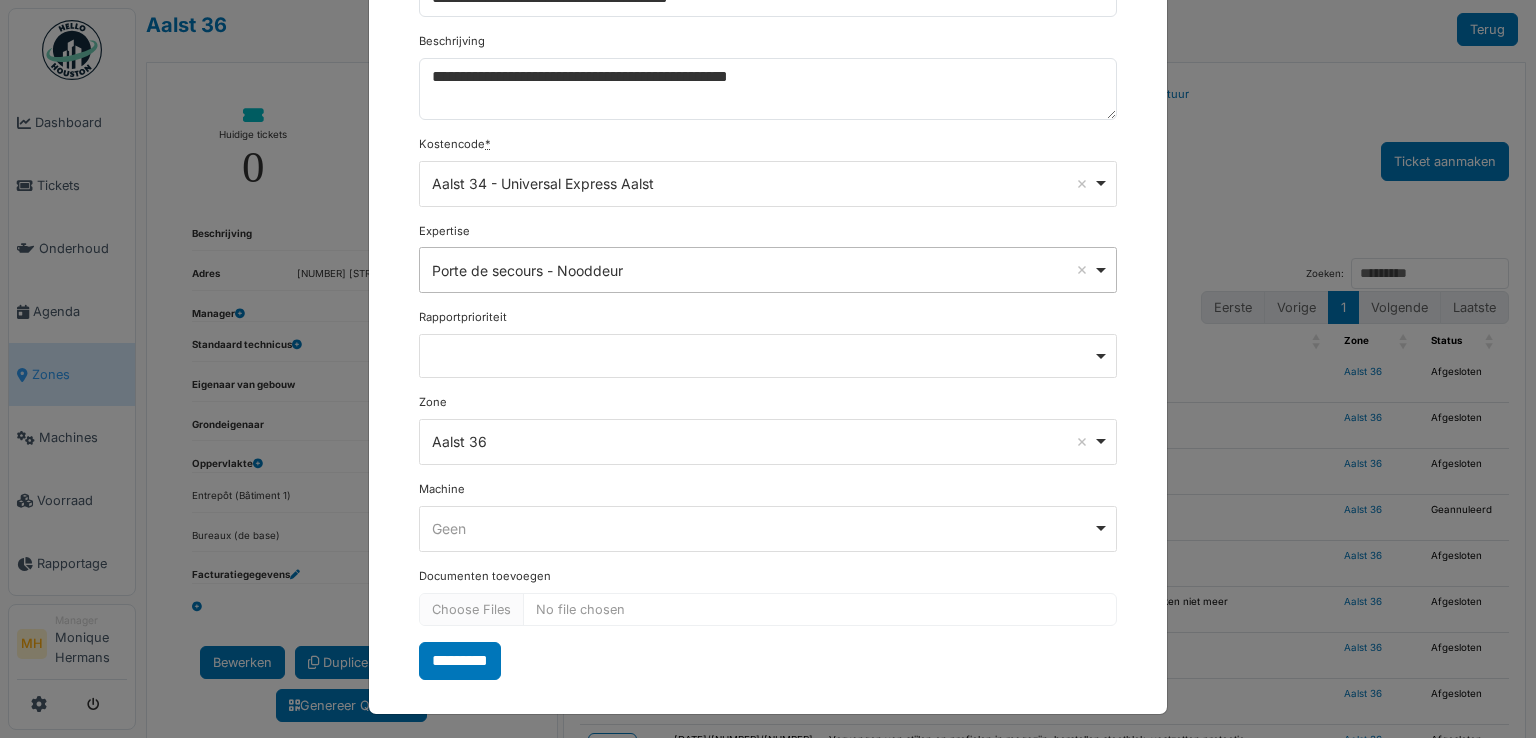 click on "Geen Remove item" at bounding box center [762, 528] 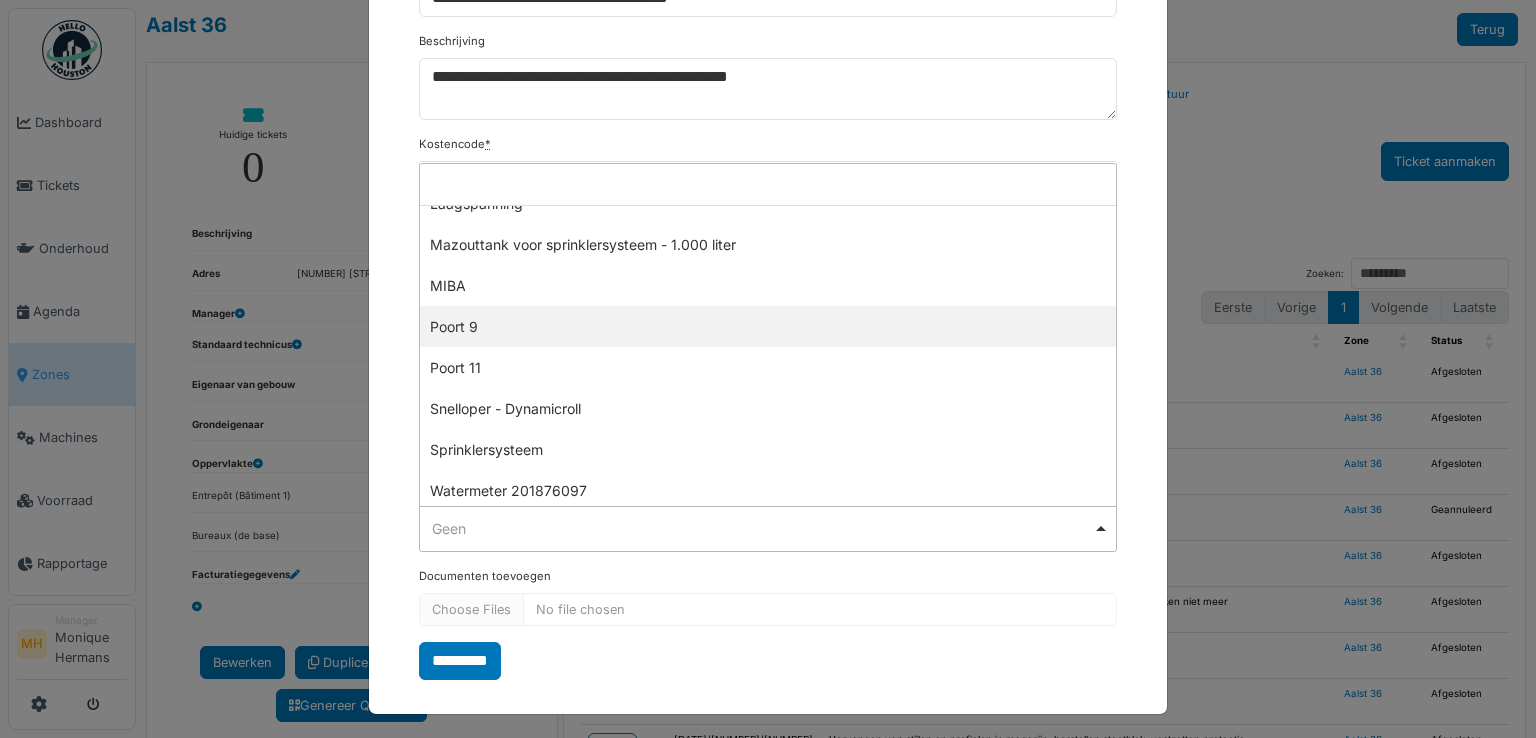 scroll, scrollTop: 520, scrollLeft: 0, axis: vertical 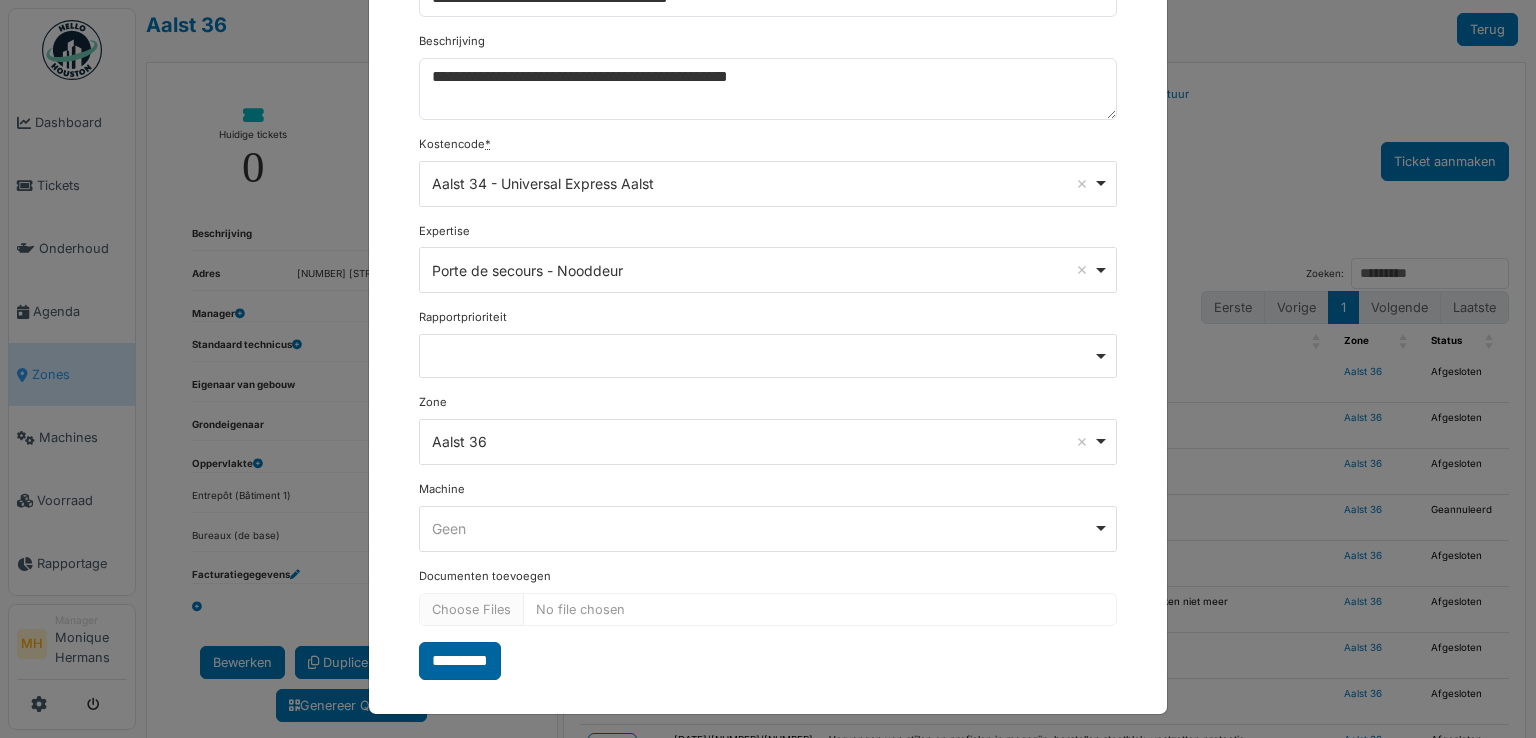 click on "*********" at bounding box center (460, 661) 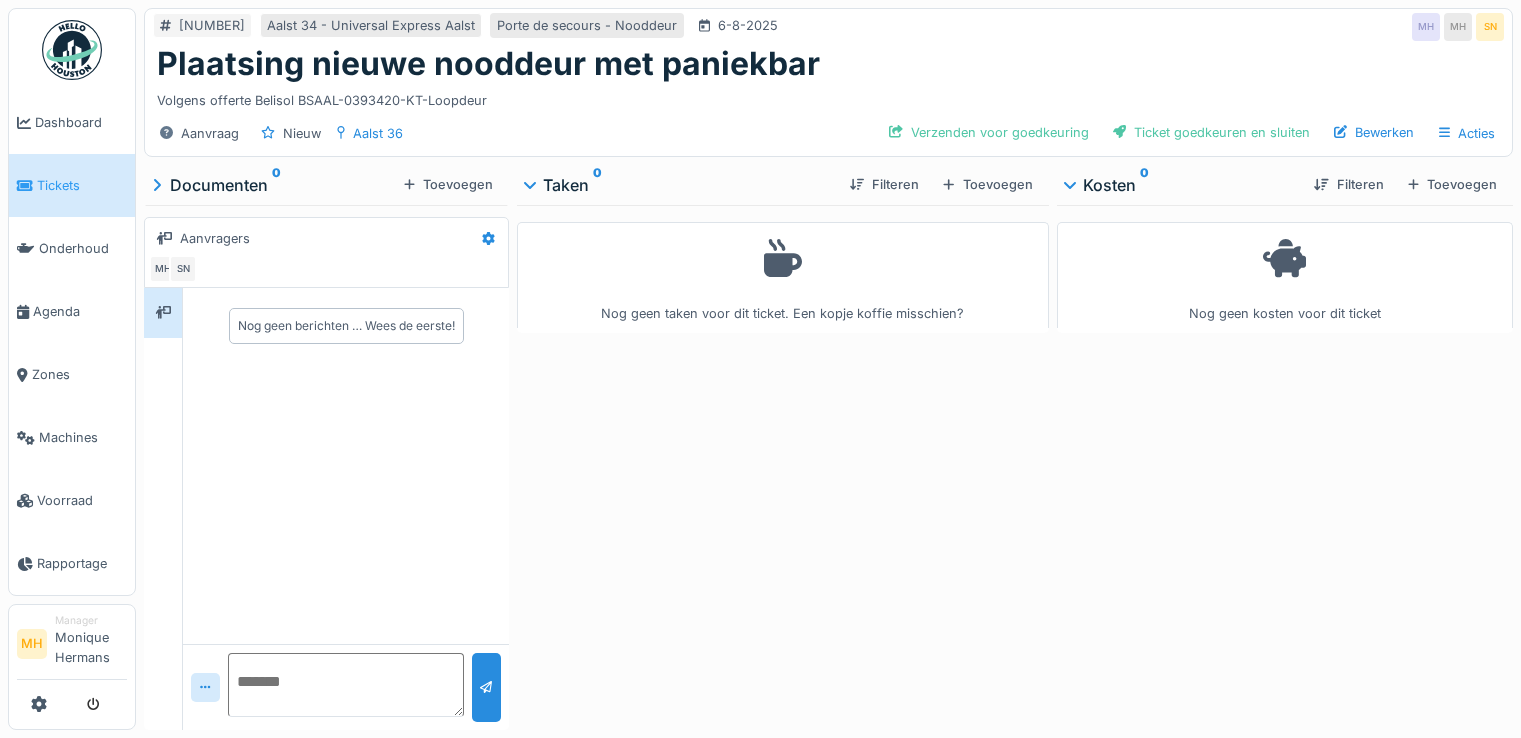 scroll, scrollTop: 0, scrollLeft: 0, axis: both 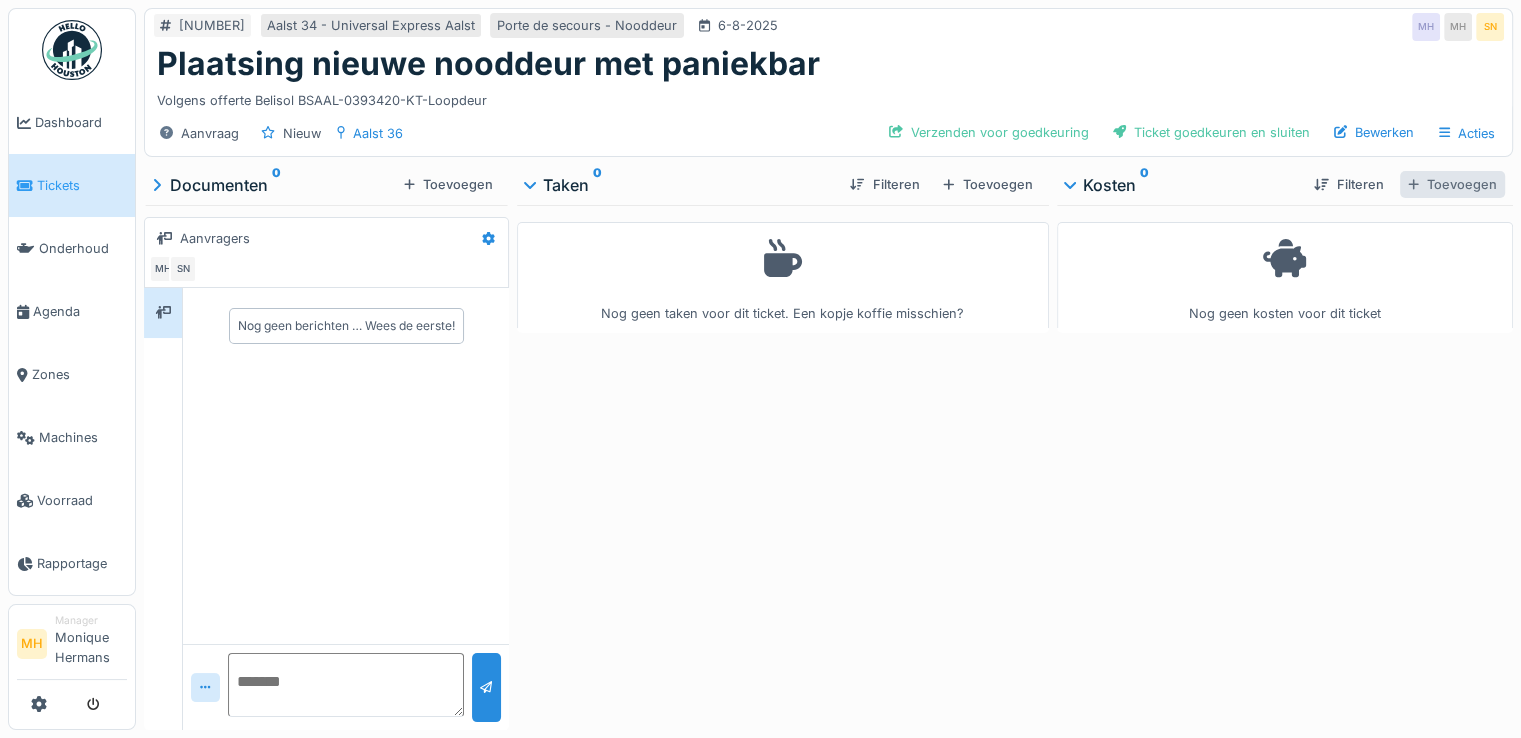 click on "Toevoegen" at bounding box center [1452, 184] 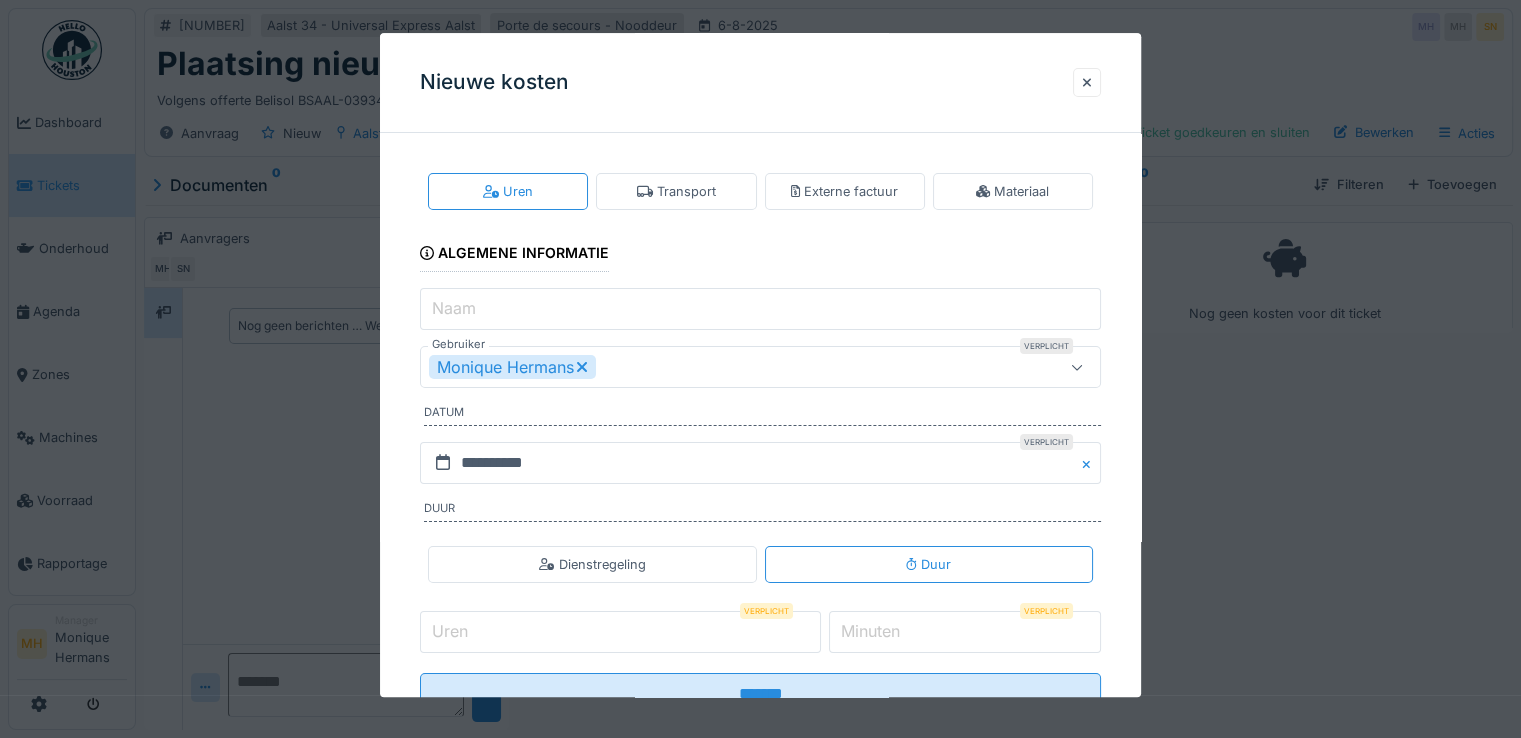 click on "Naam" at bounding box center [760, 310] 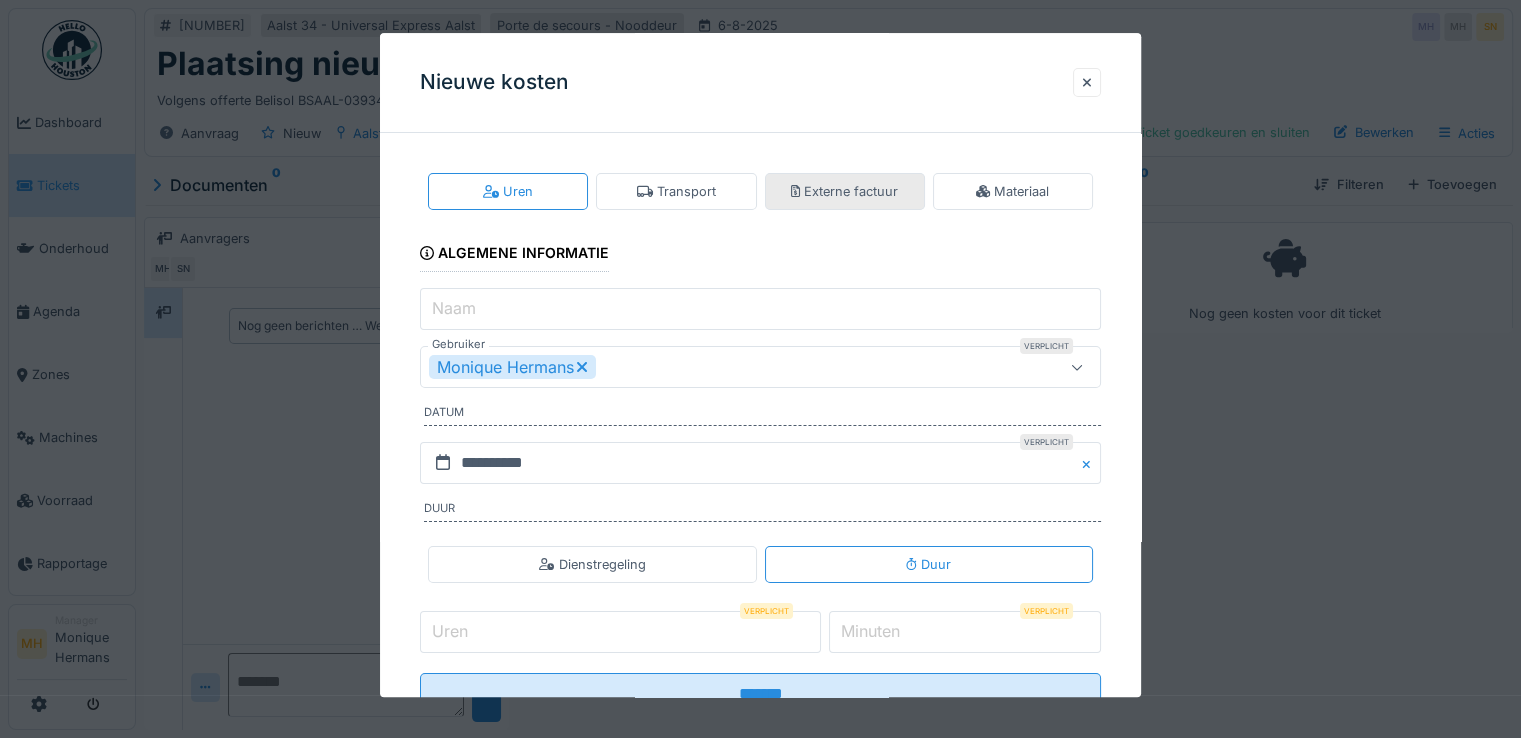 click on "Externe factuur" at bounding box center (845, 191) 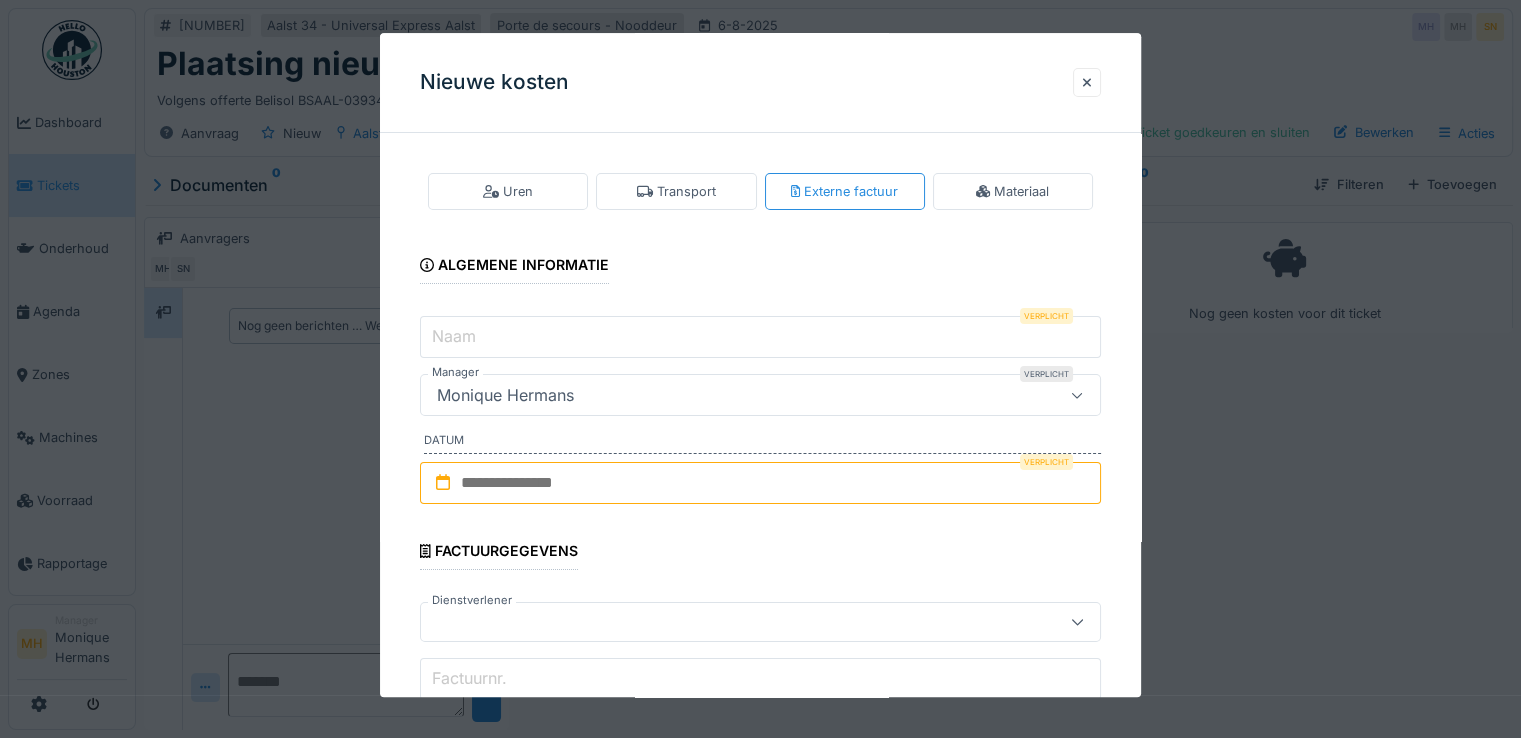 click on "Naam" at bounding box center [760, 338] 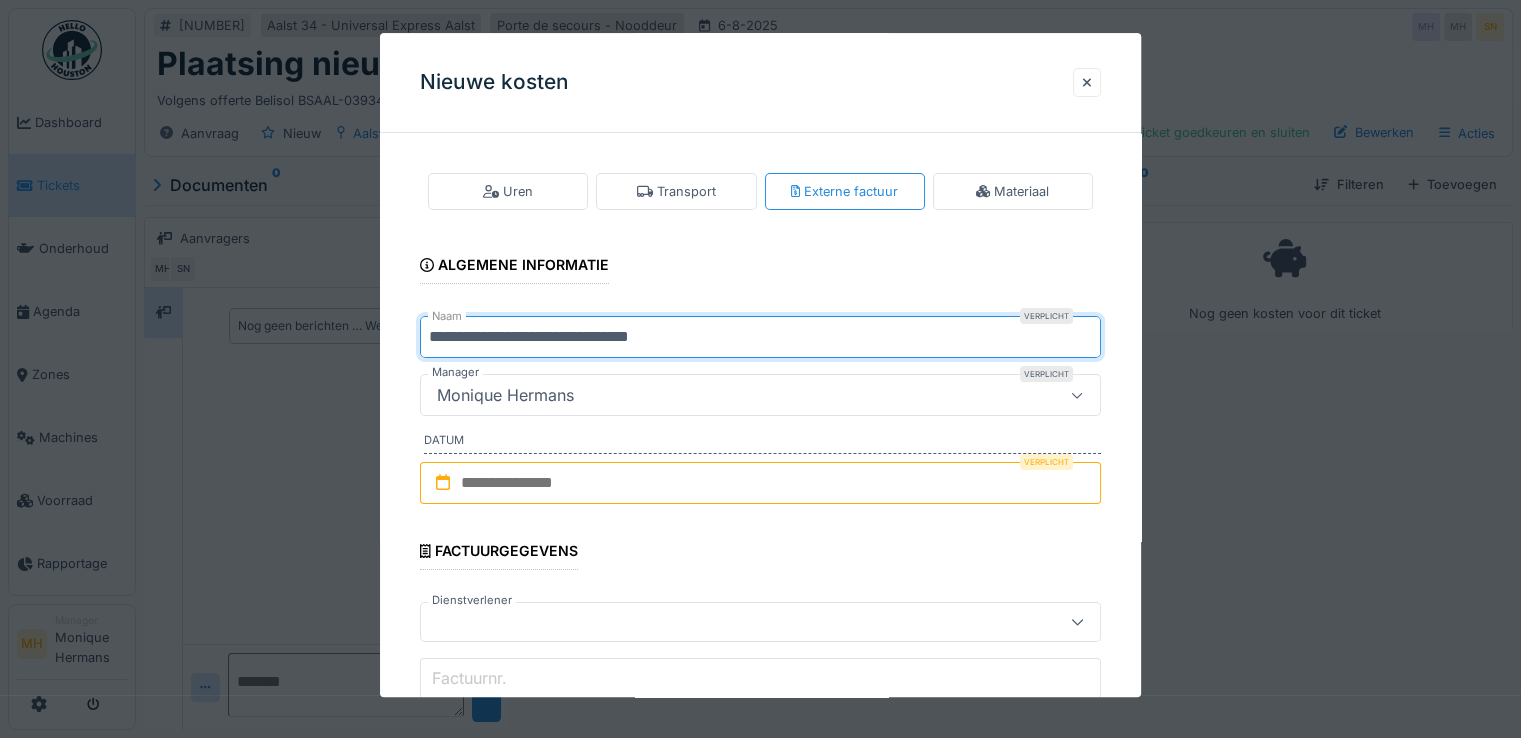 type on "**********" 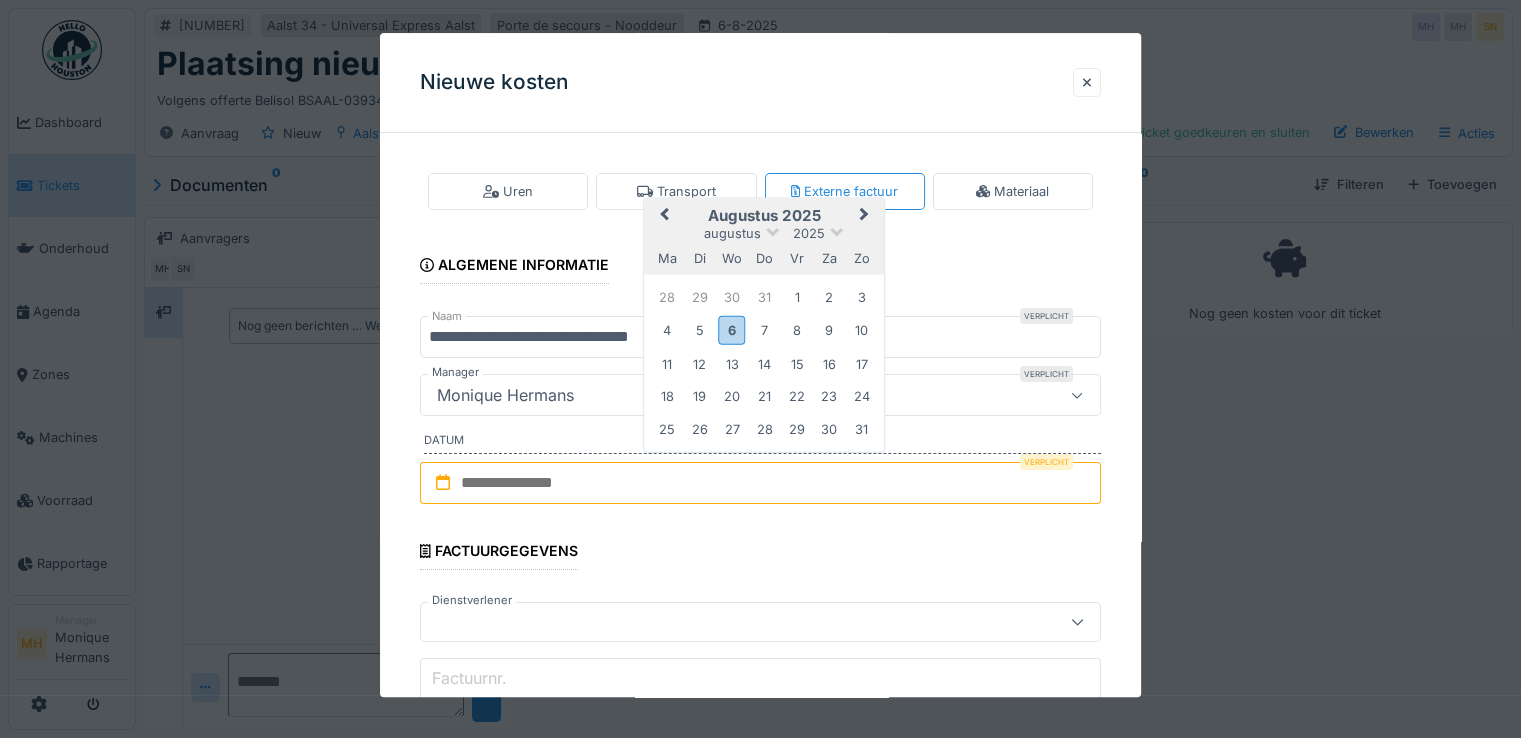 click on "6" at bounding box center [731, 330] 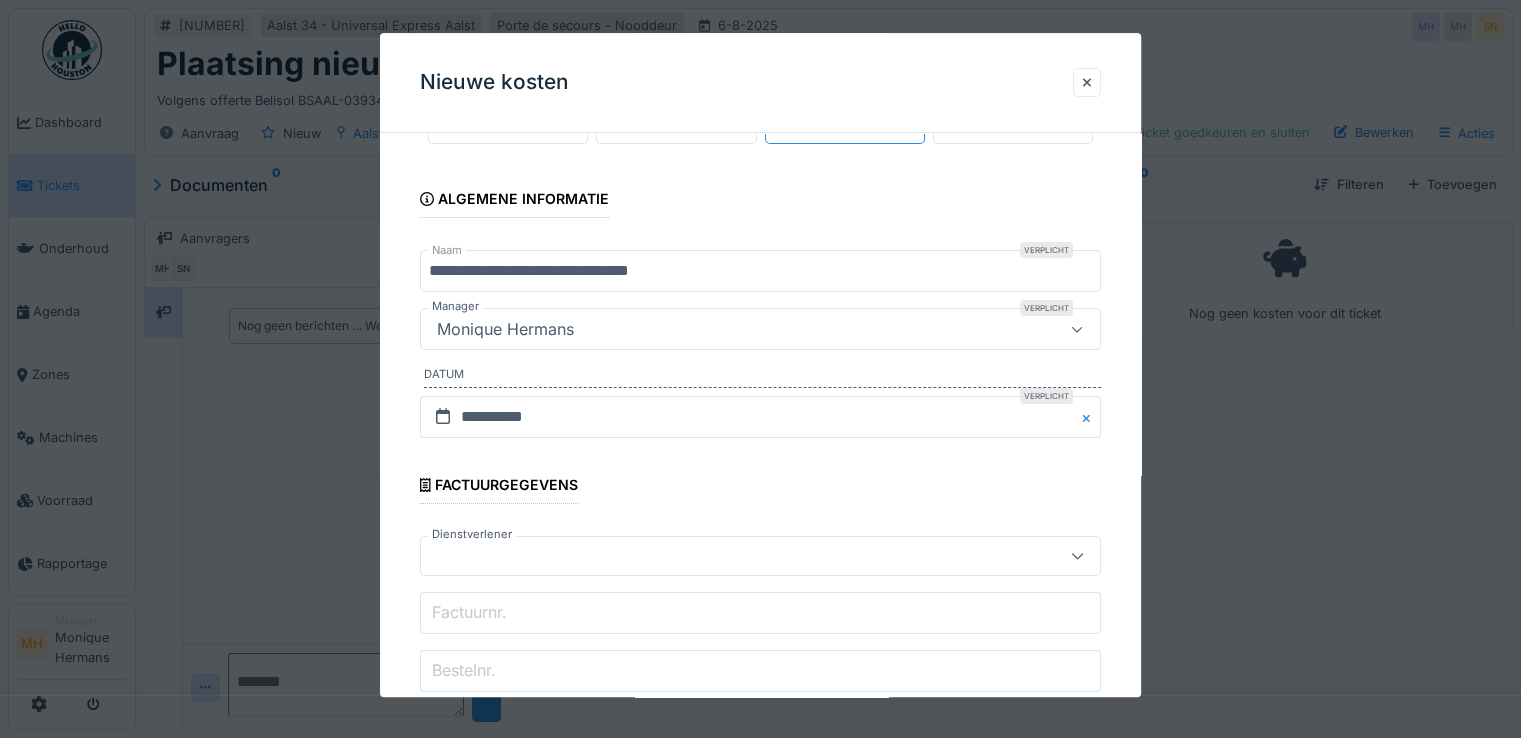 scroll, scrollTop: 100, scrollLeft: 0, axis: vertical 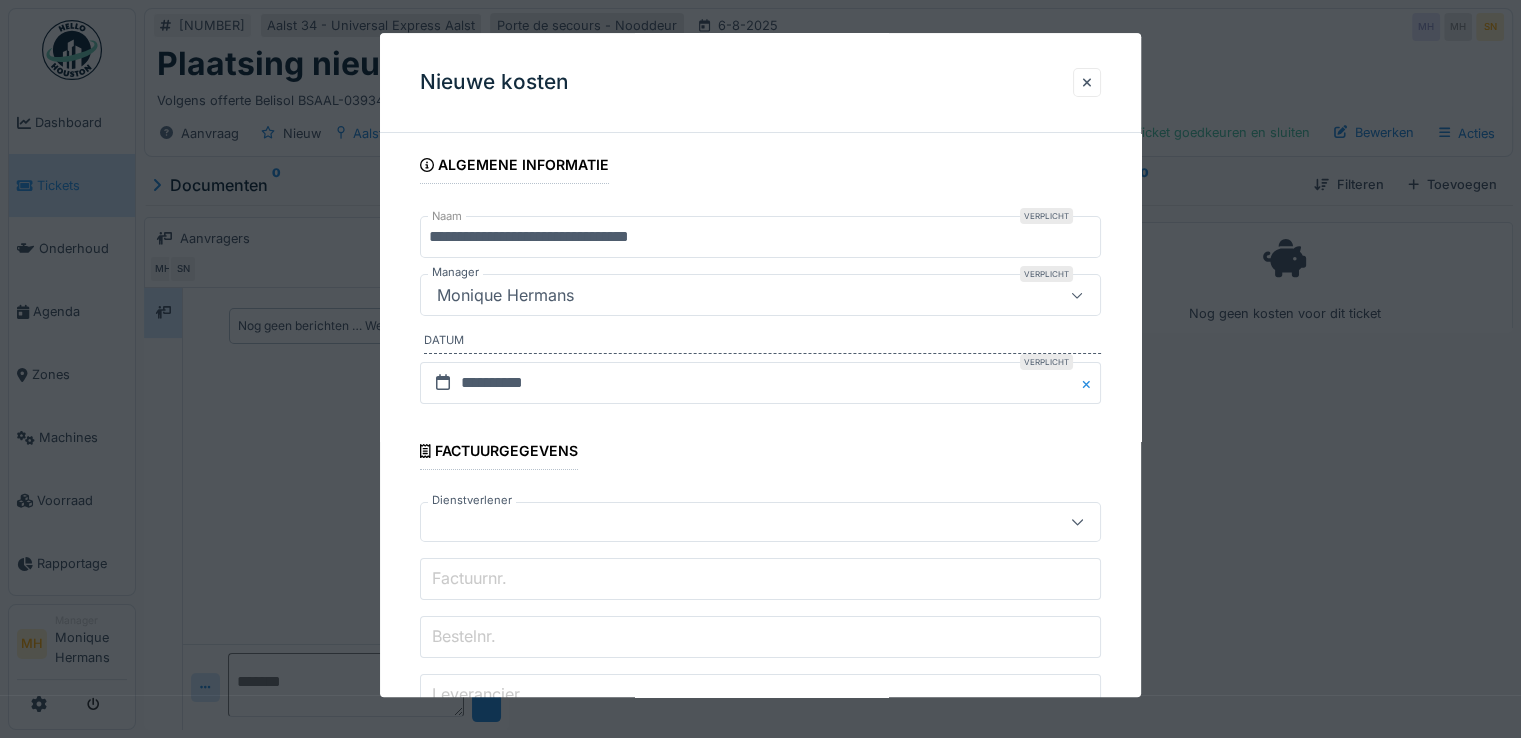click at bounding box center [726, 522] 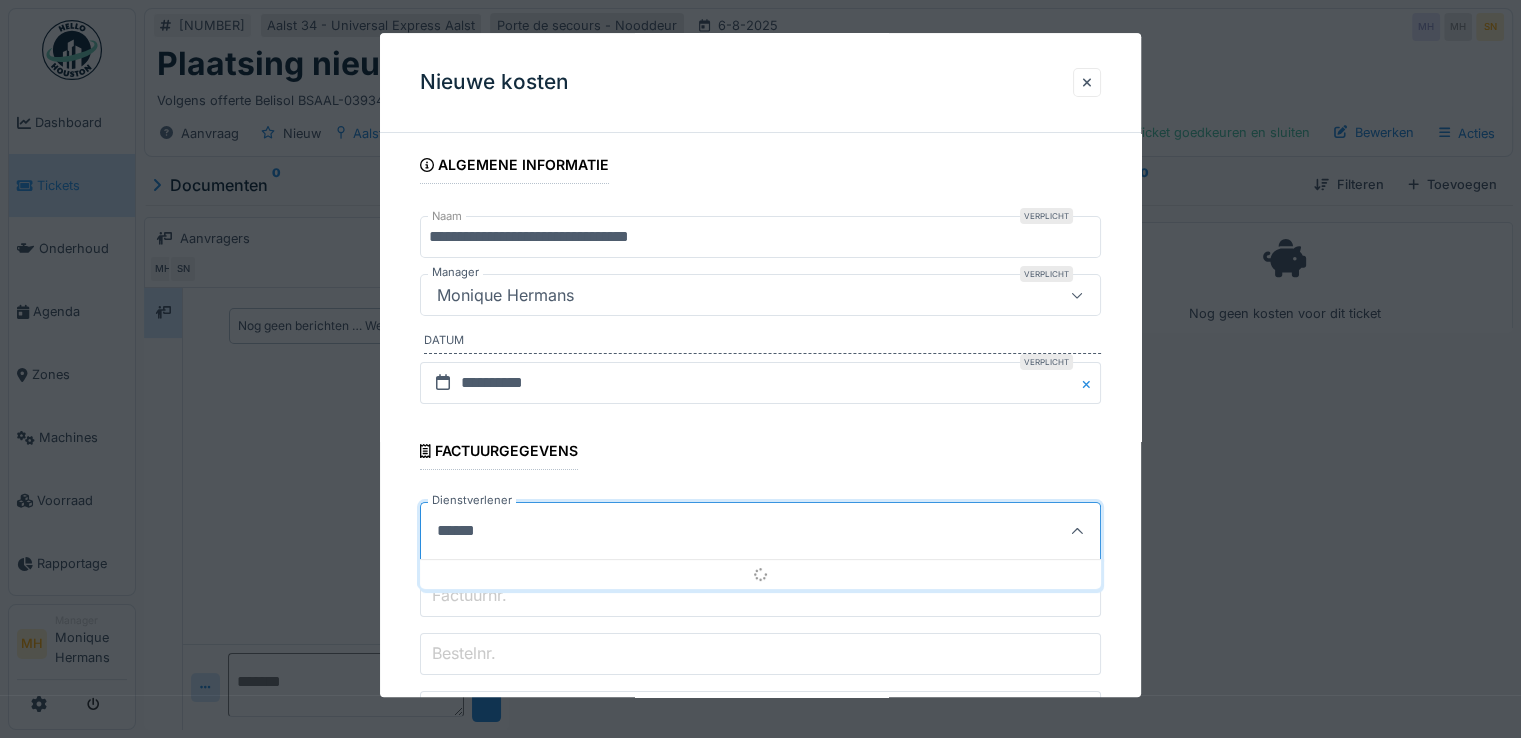 type on "*******" 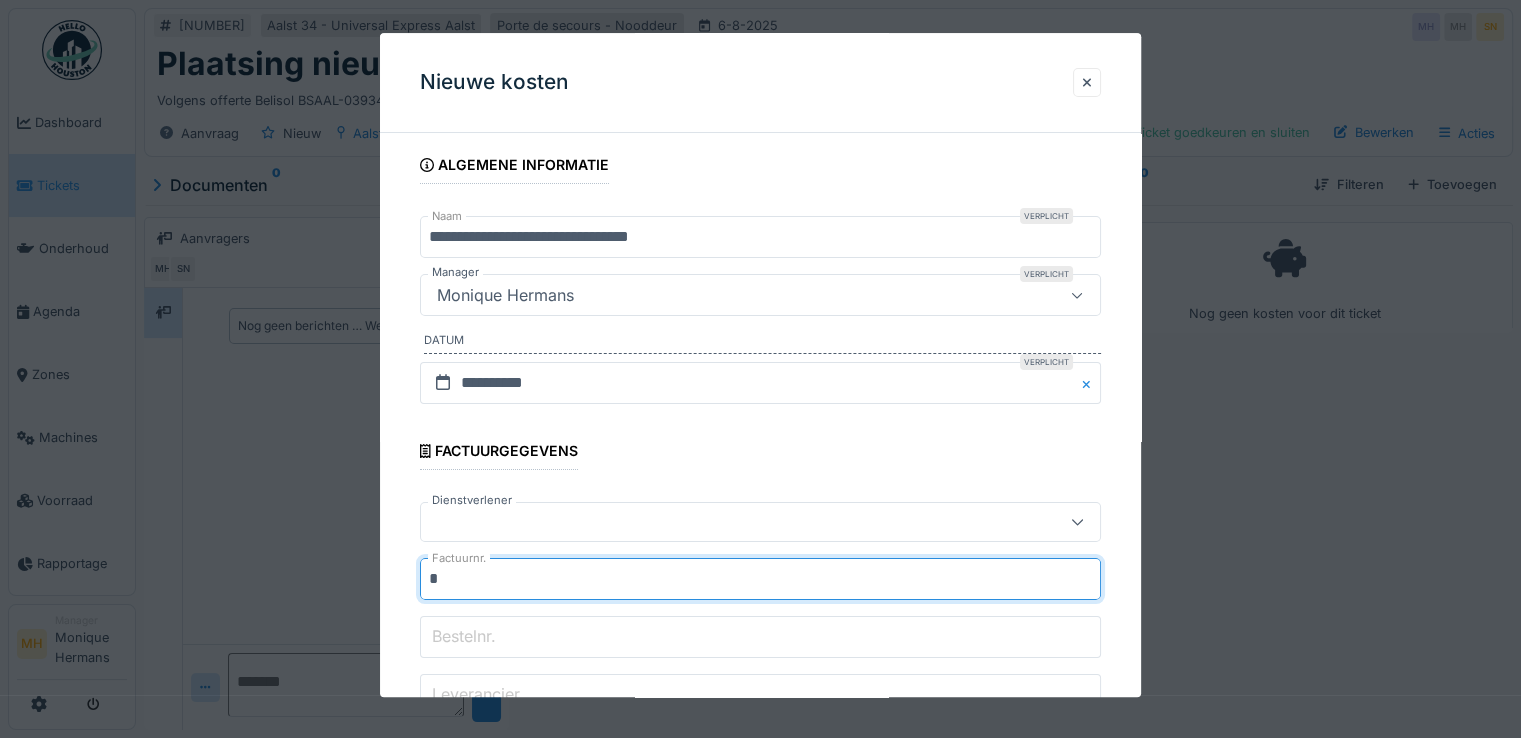 type on "*" 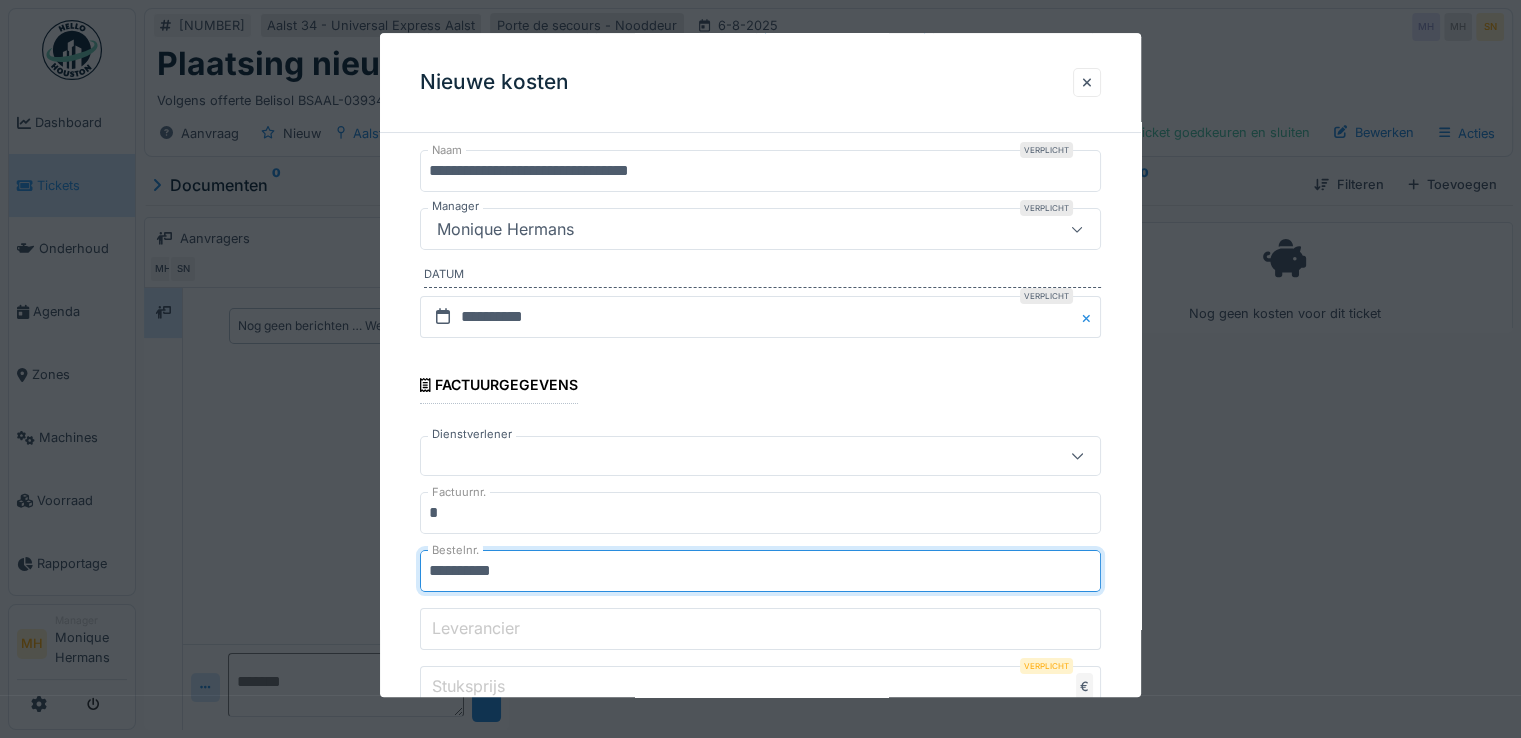 scroll, scrollTop: 200, scrollLeft: 0, axis: vertical 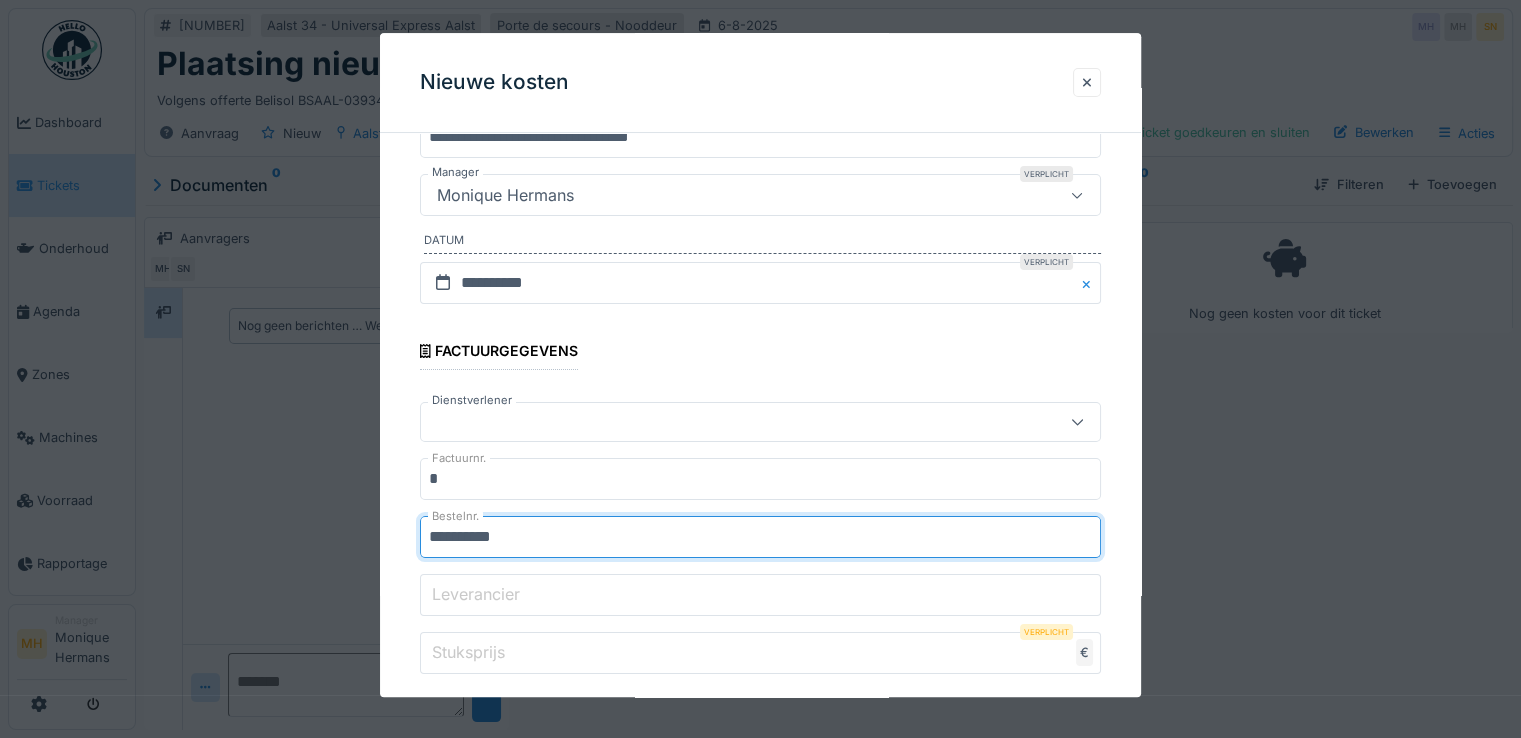 type on "**********" 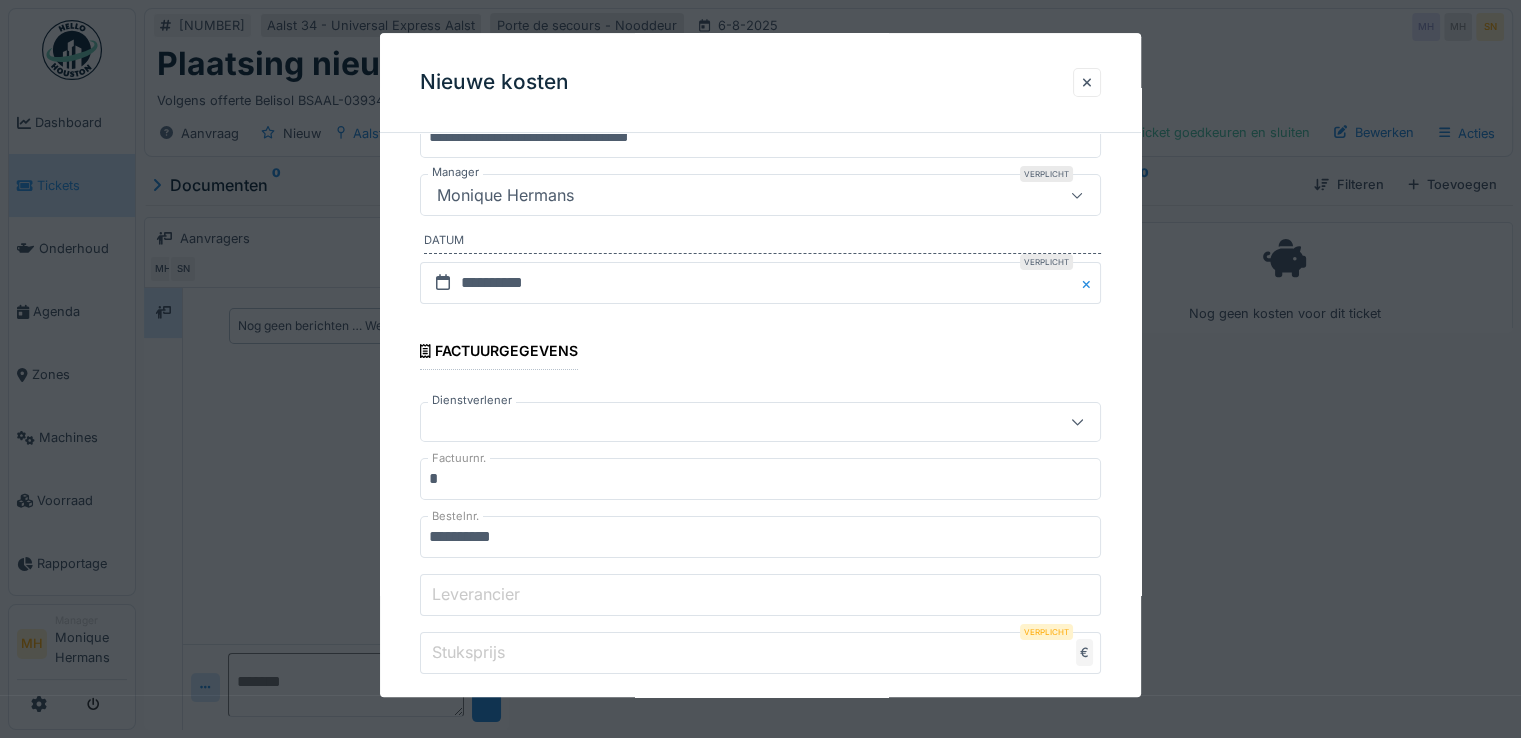 click on "Leverancier" at bounding box center [760, 595] 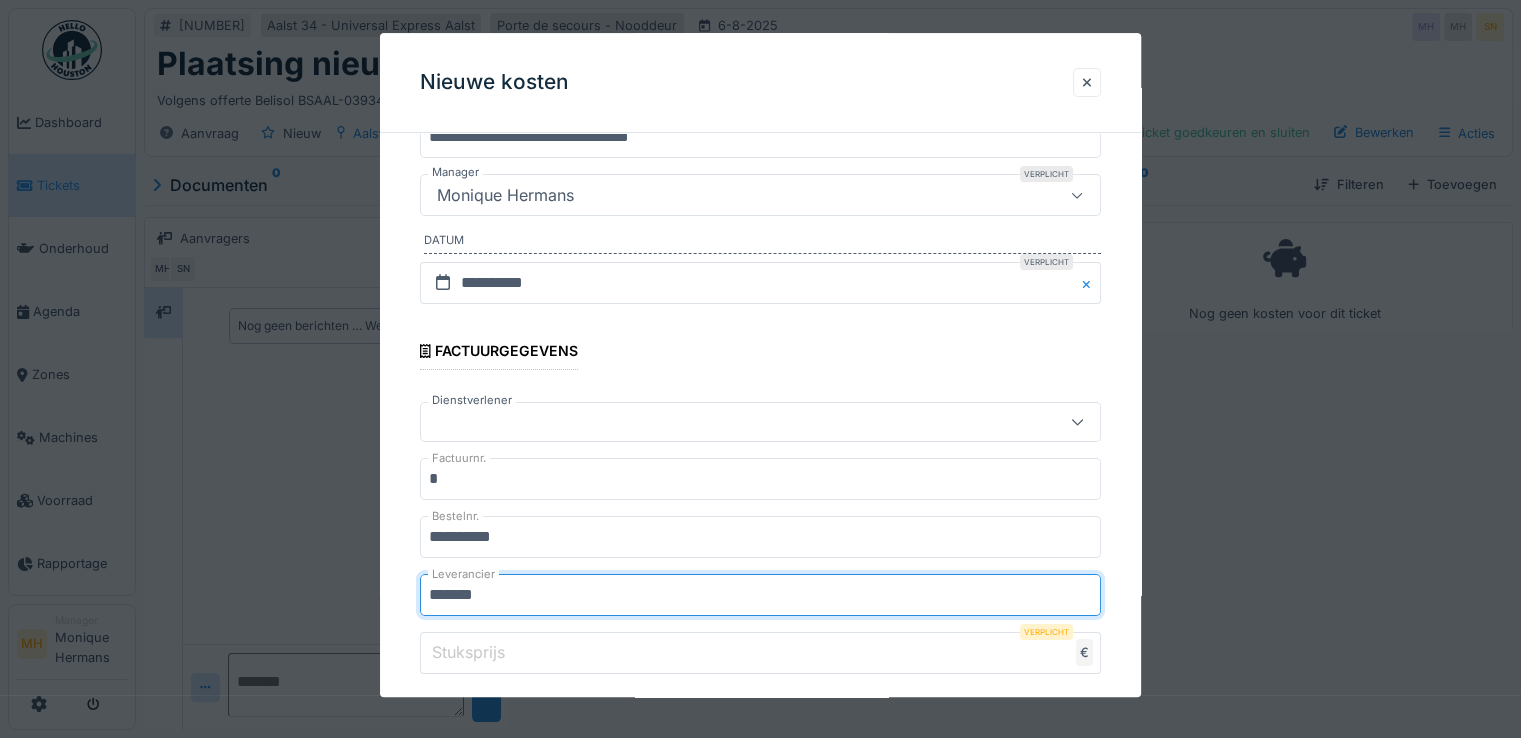 type on "*******" 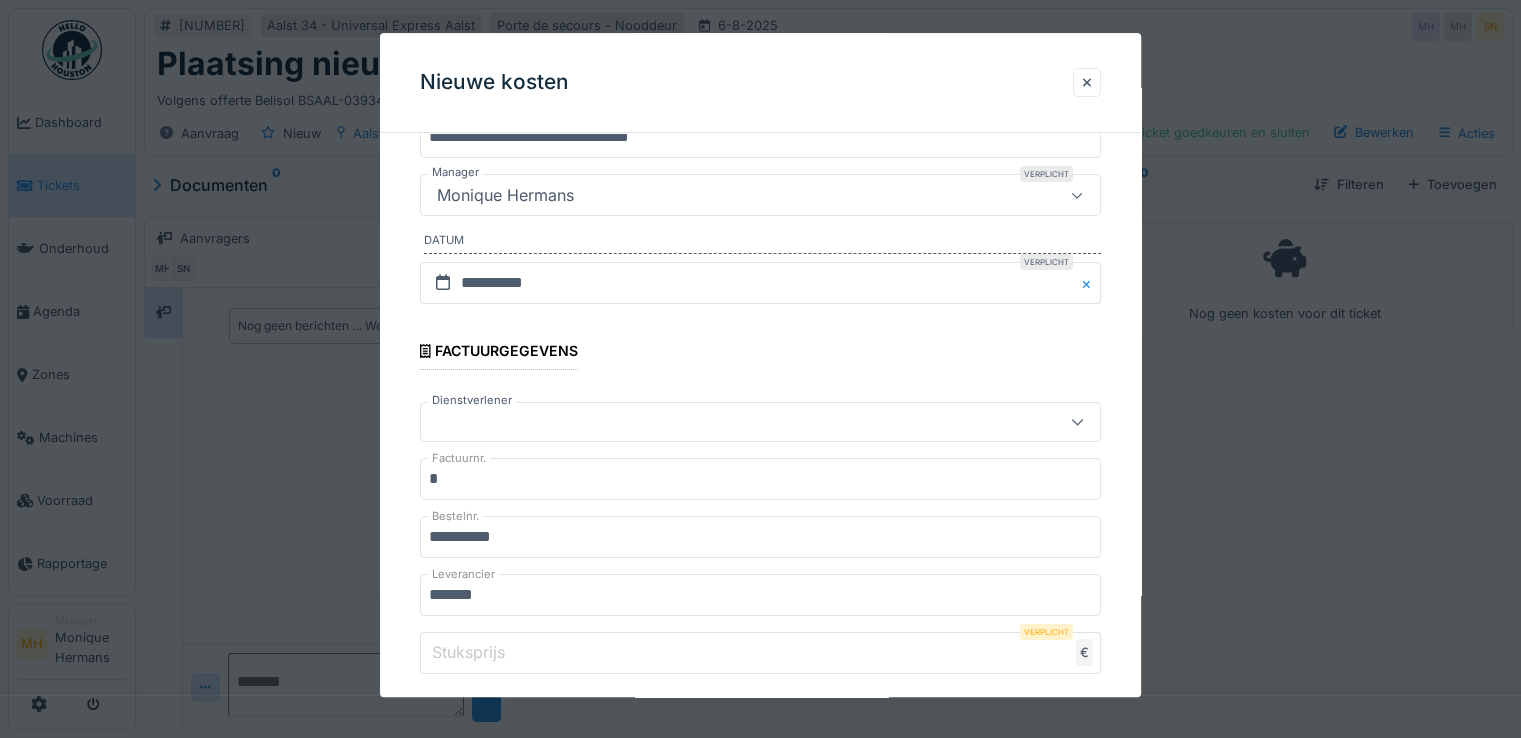 click on "Stuksprijs" at bounding box center (760, 653) 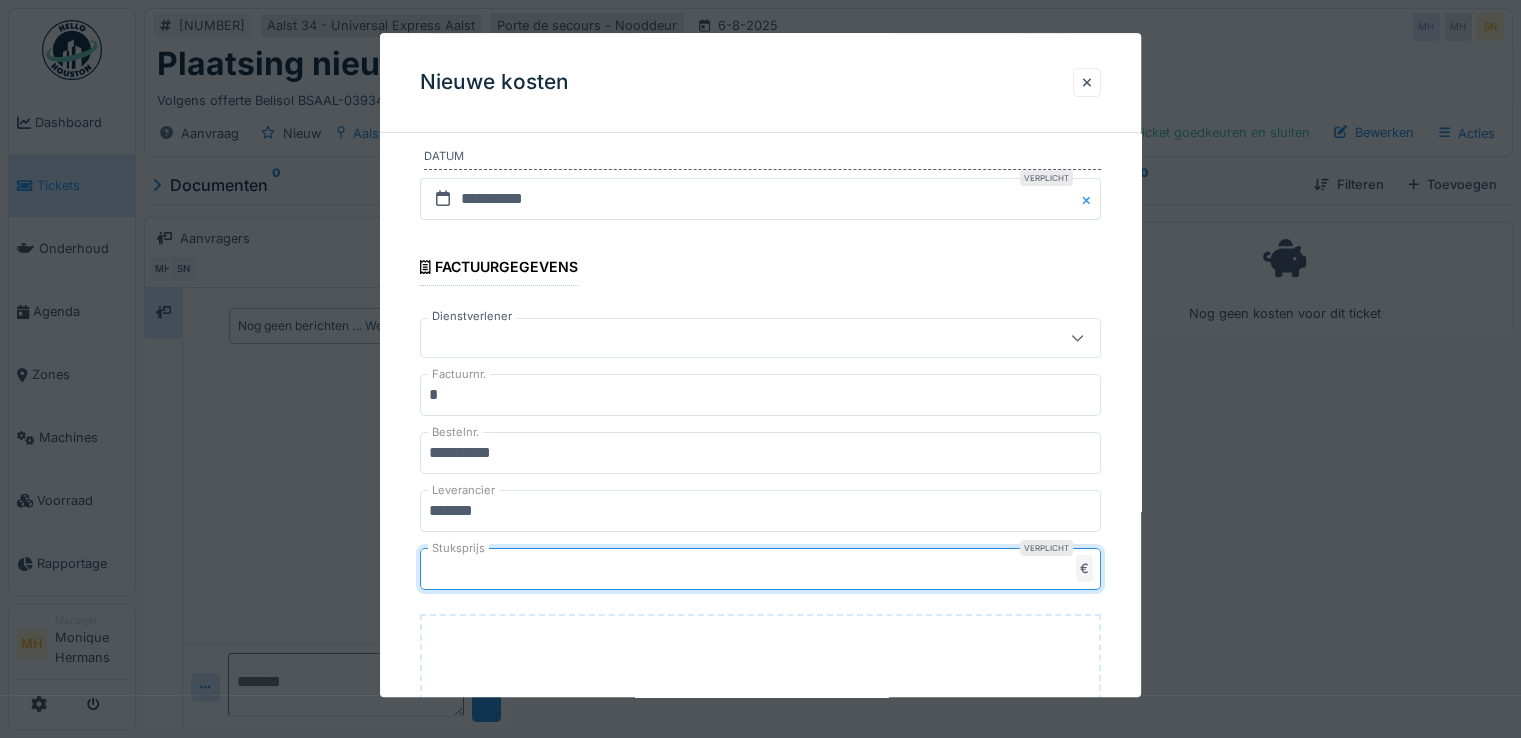 scroll, scrollTop: 400, scrollLeft: 0, axis: vertical 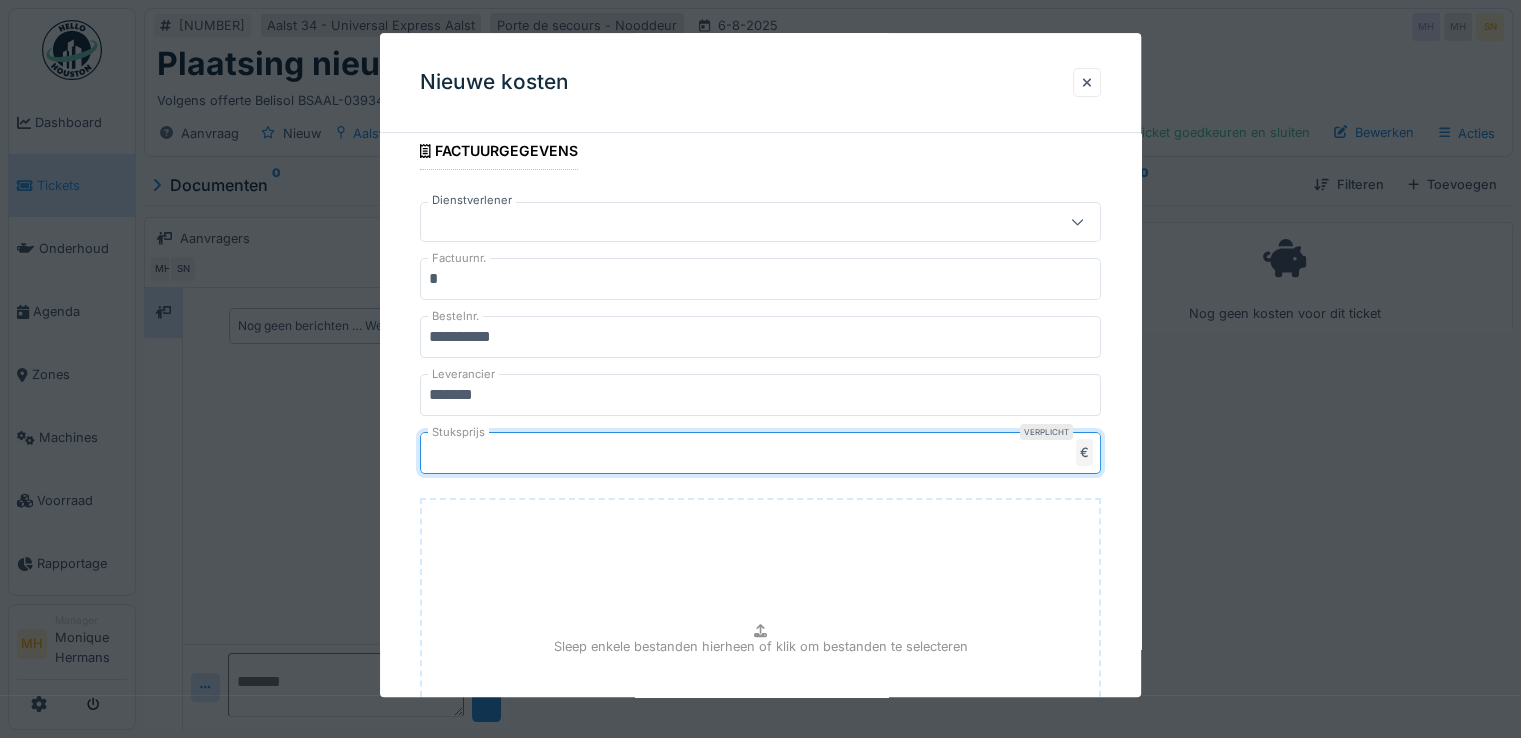type on "*******" 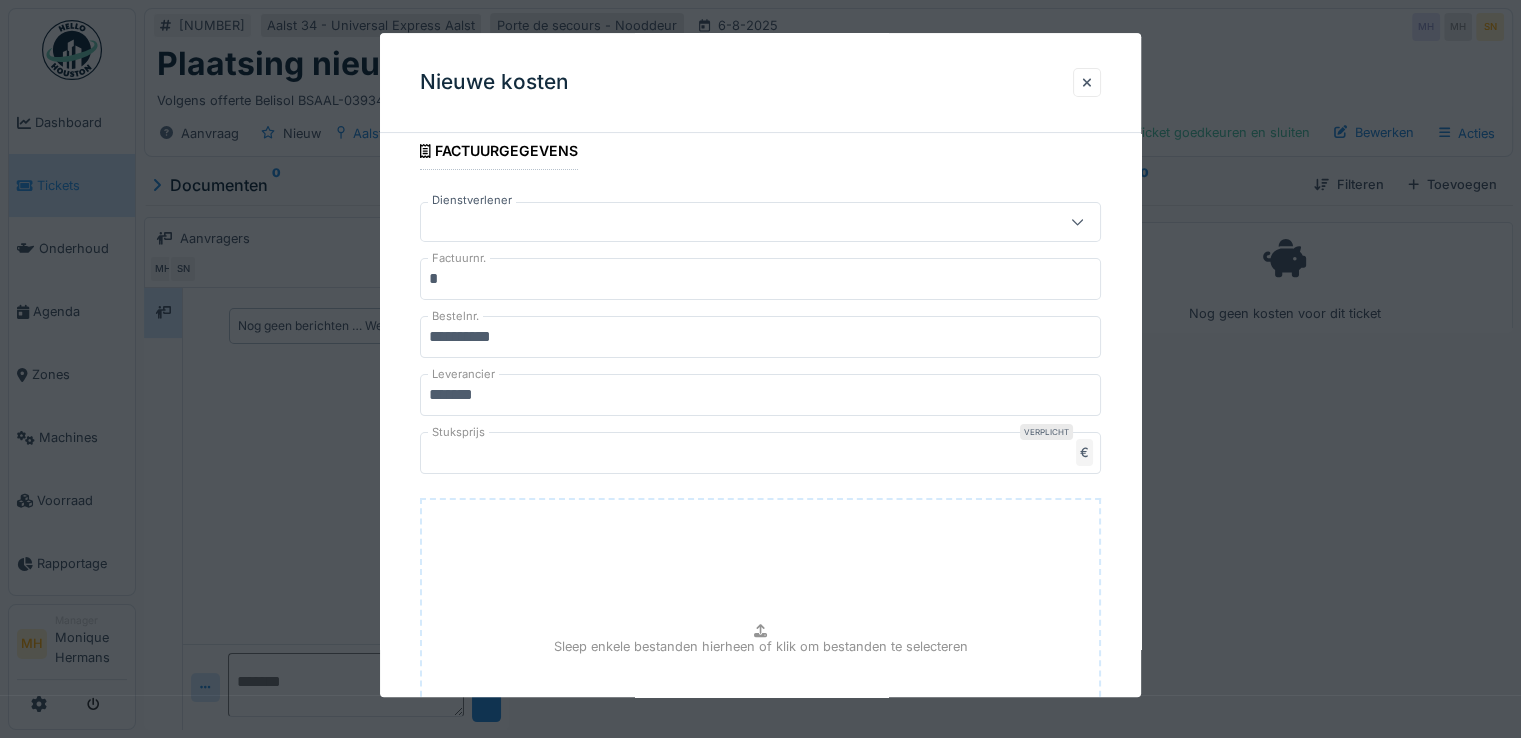 type on "**********" 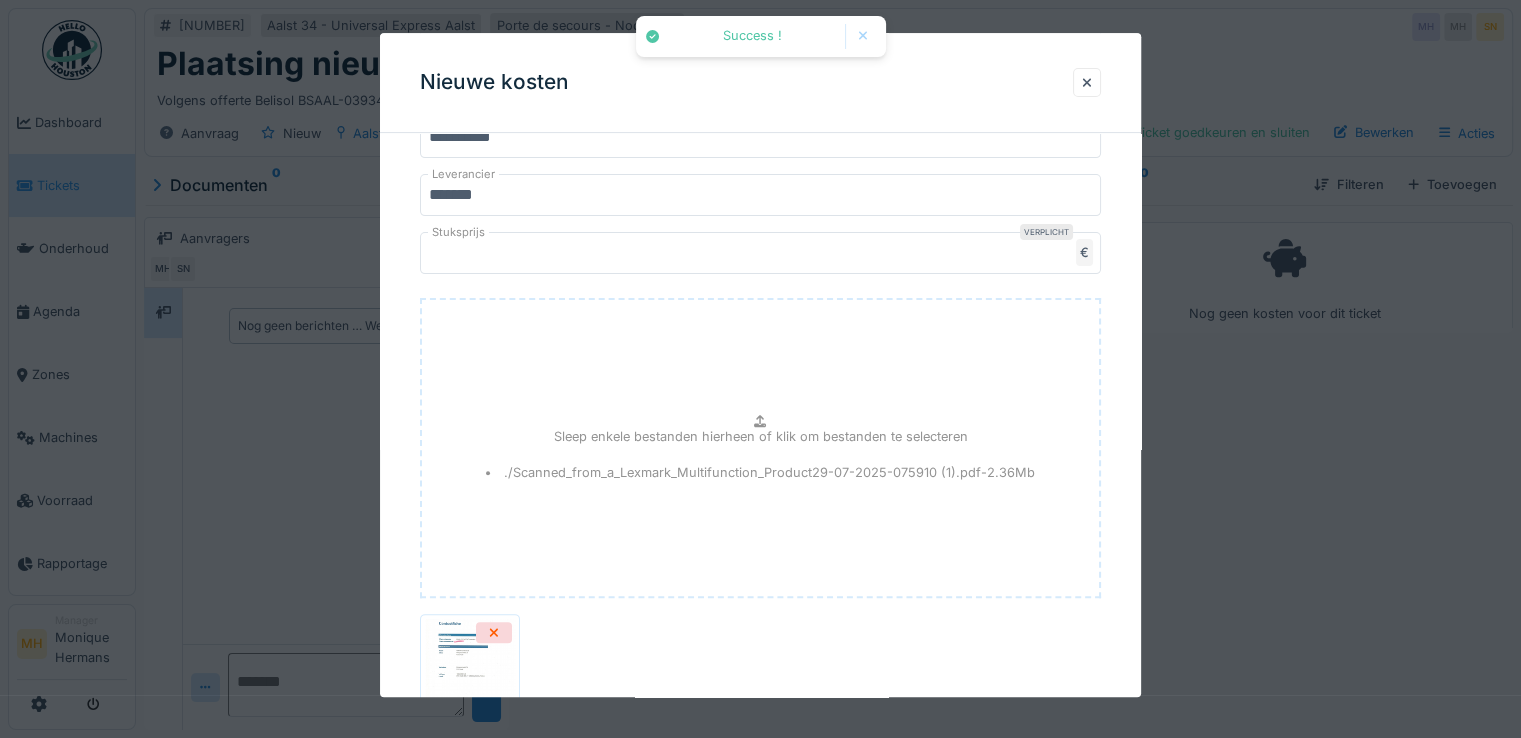 scroll, scrollTop: 772, scrollLeft: 0, axis: vertical 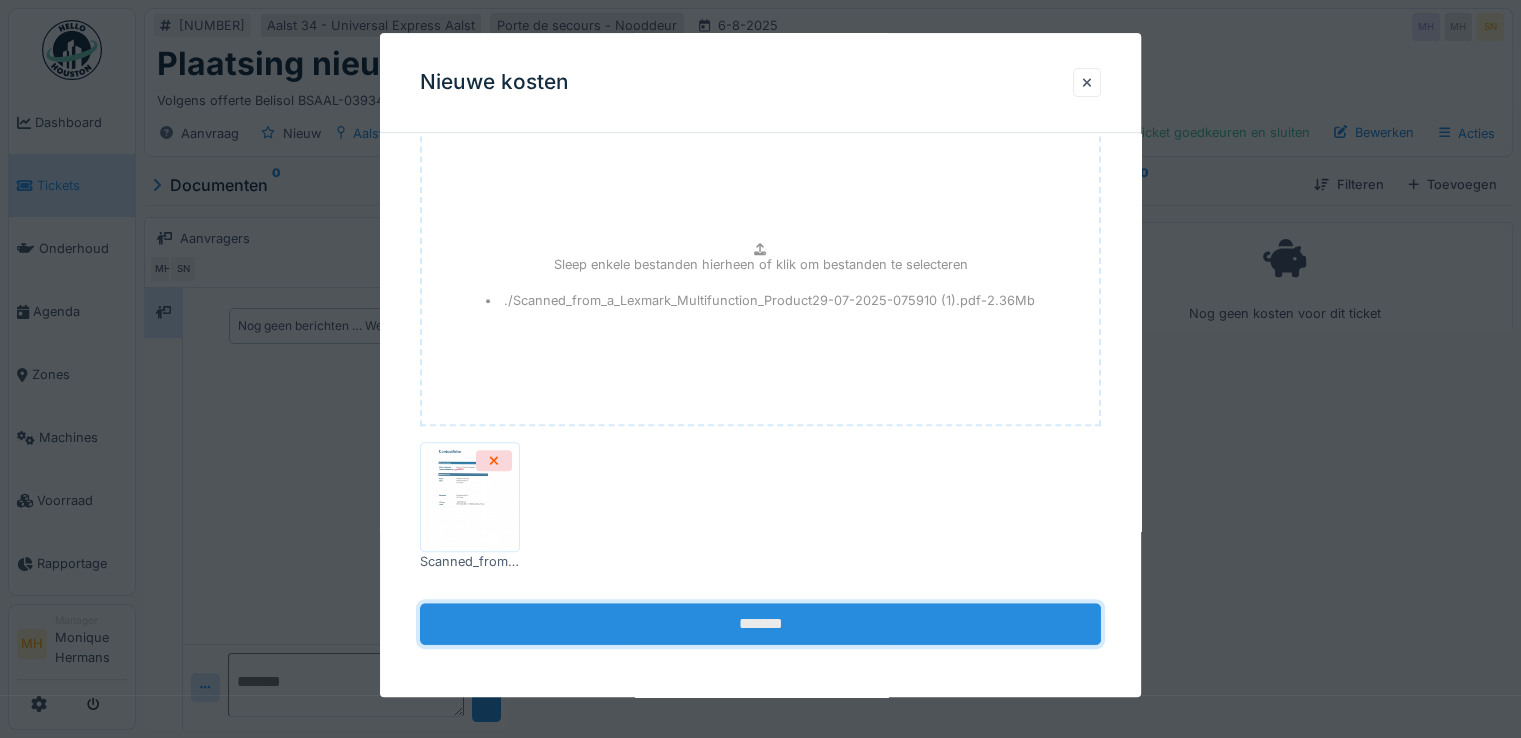 click on "*******" at bounding box center (760, 625) 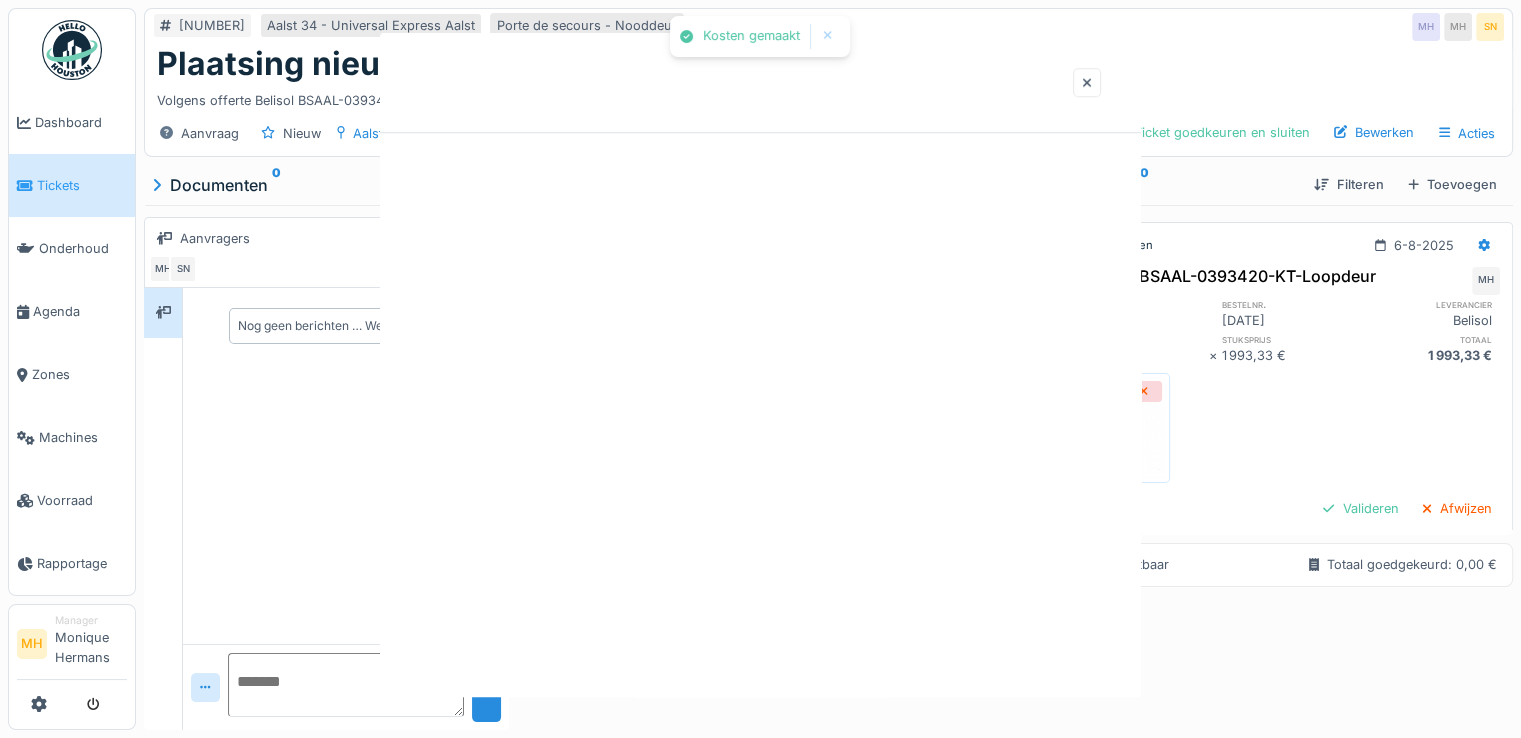 scroll, scrollTop: 0, scrollLeft: 0, axis: both 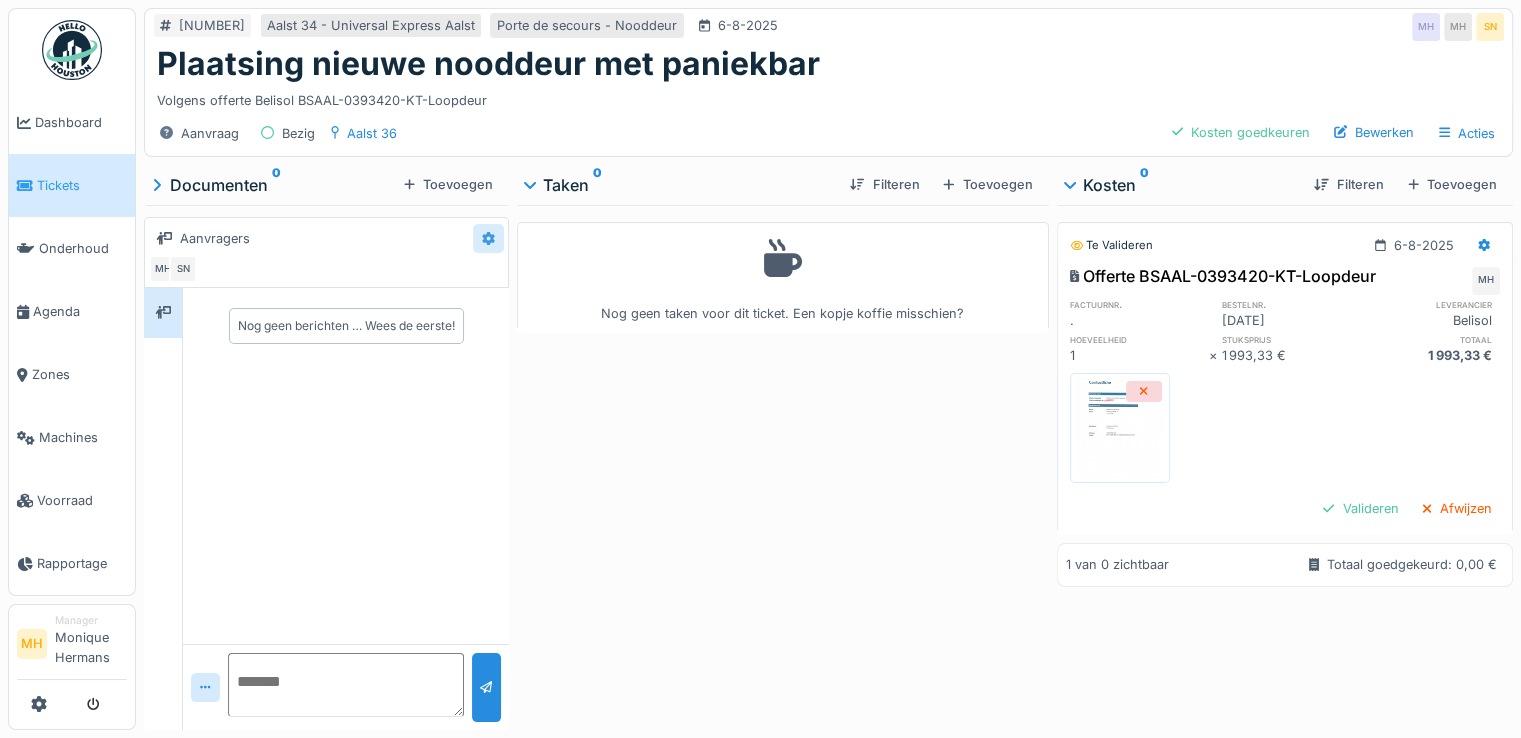 click 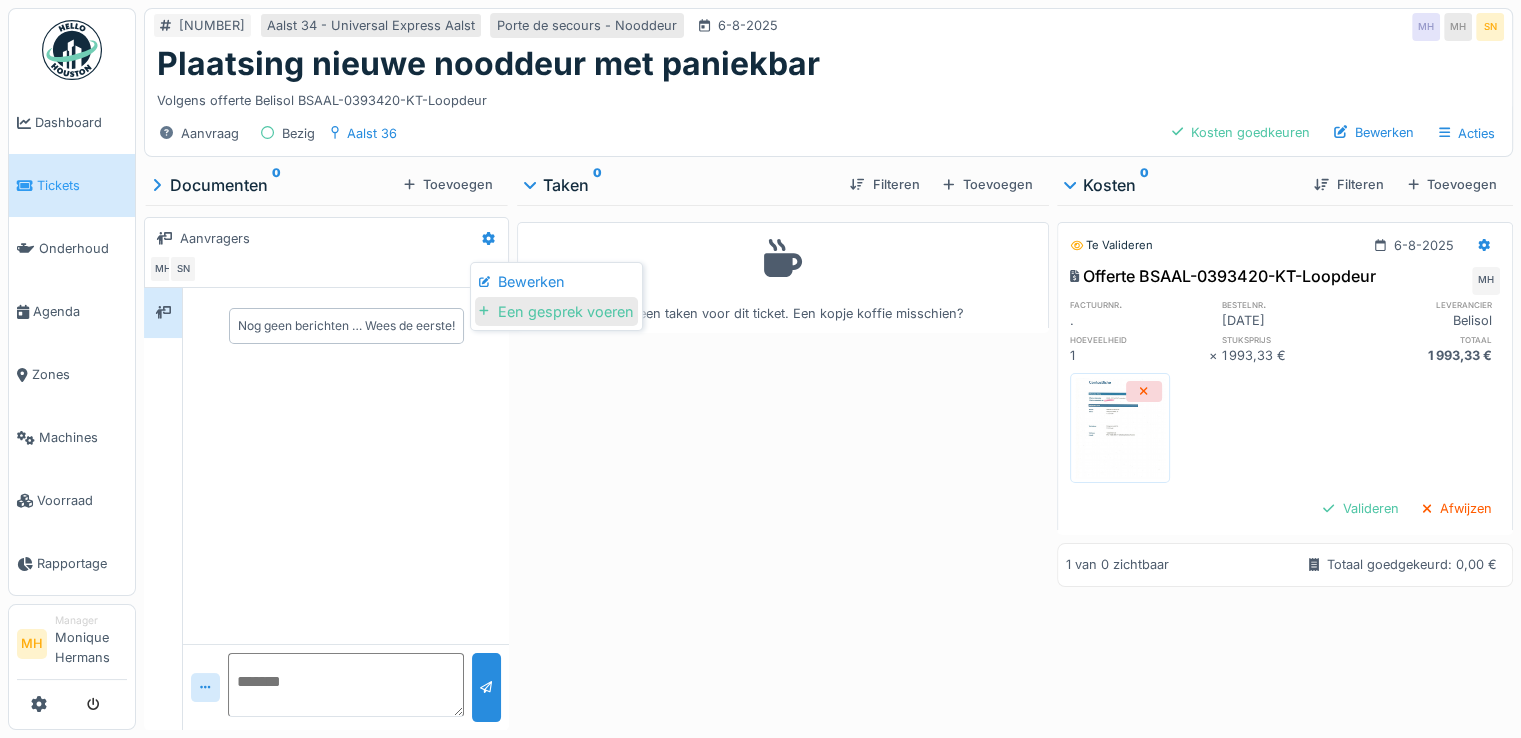 click on "Een gesprek voeren" at bounding box center [556, 312] 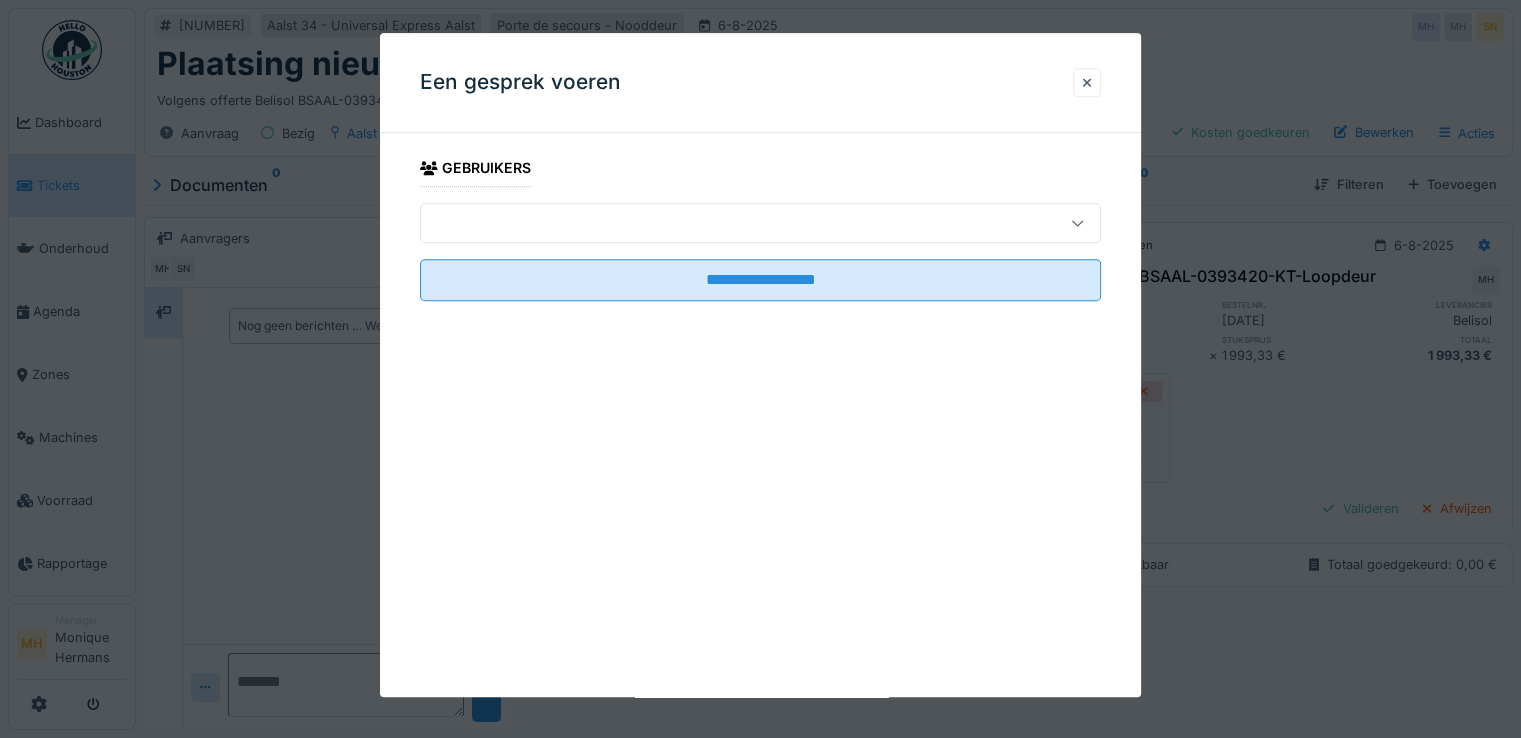click at bounding box center (726, 223) 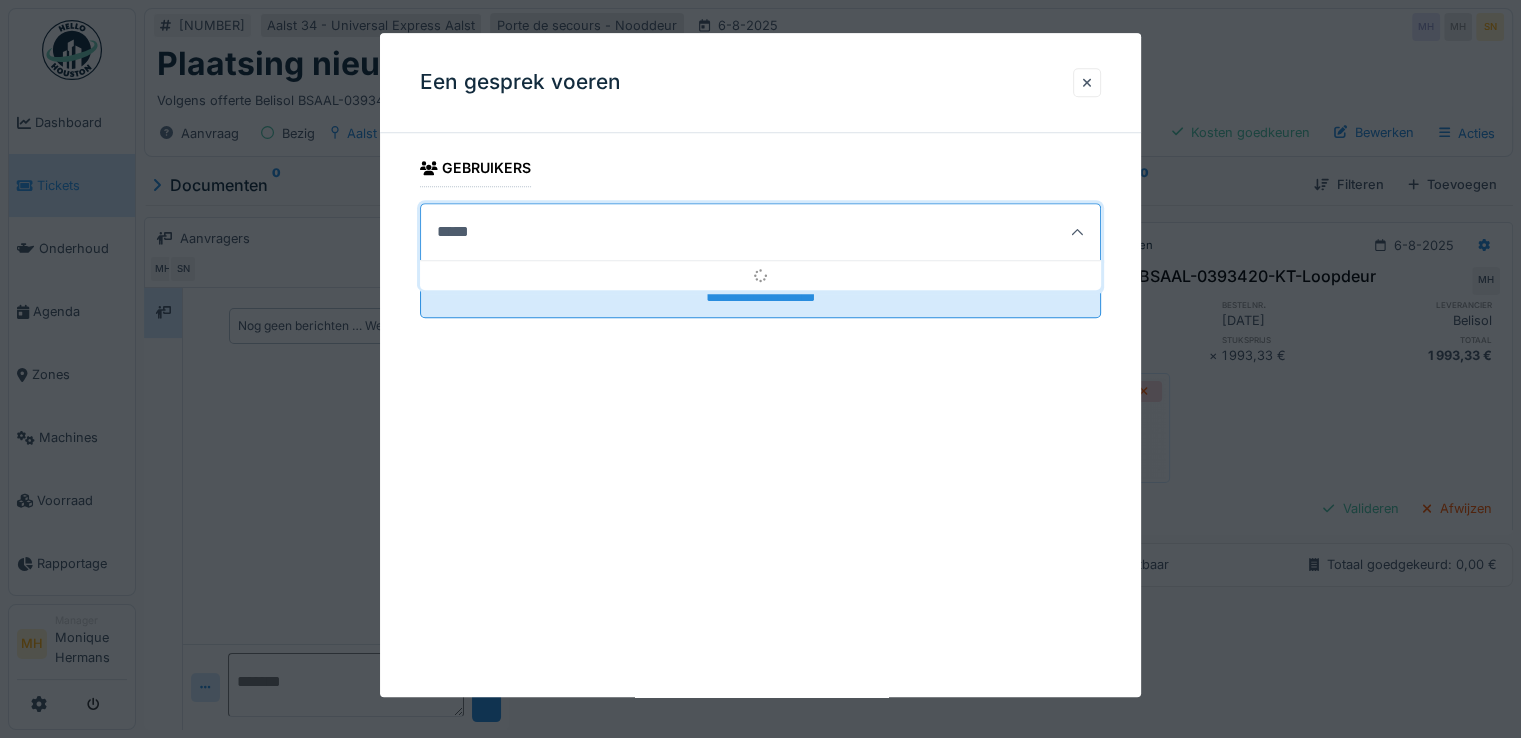 type on "******" 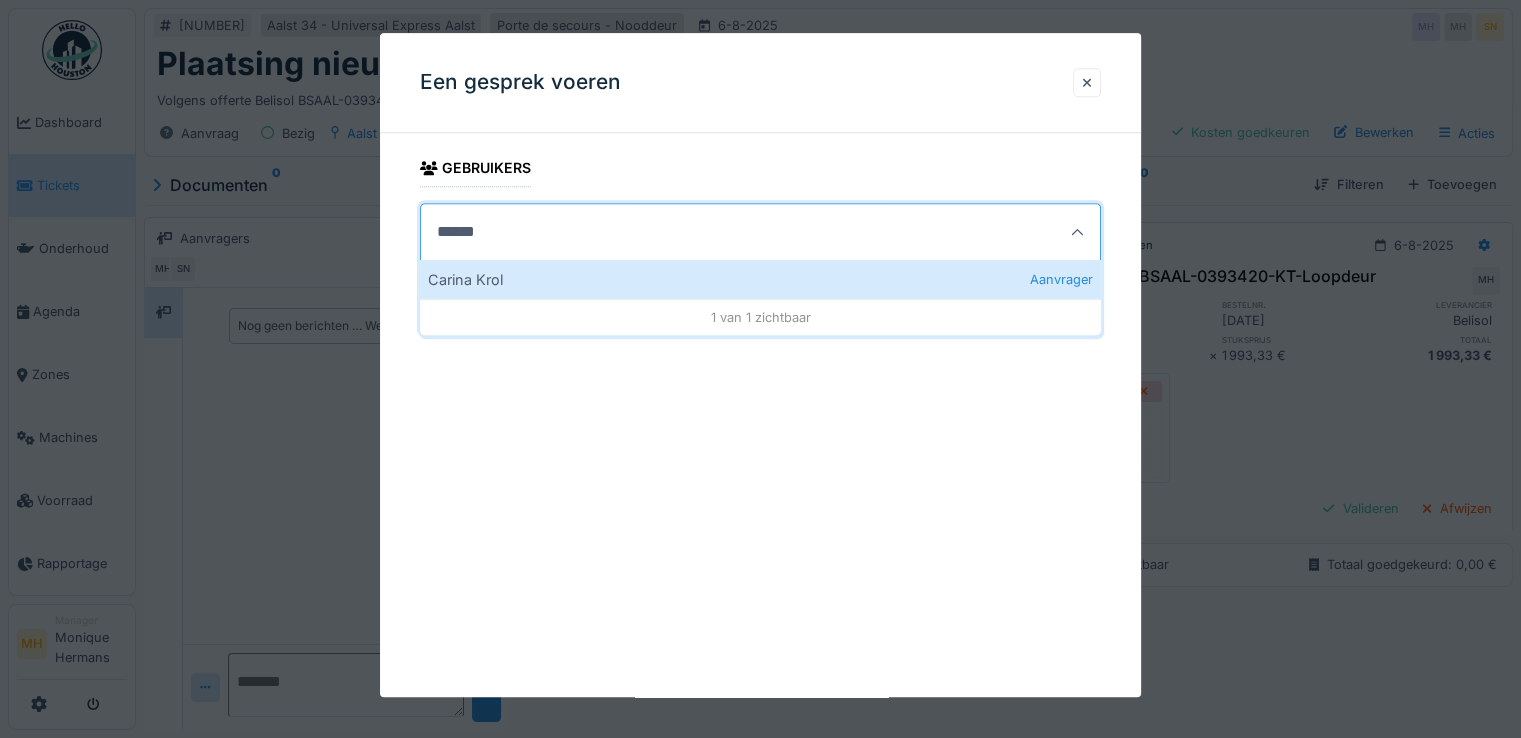 type on "****" 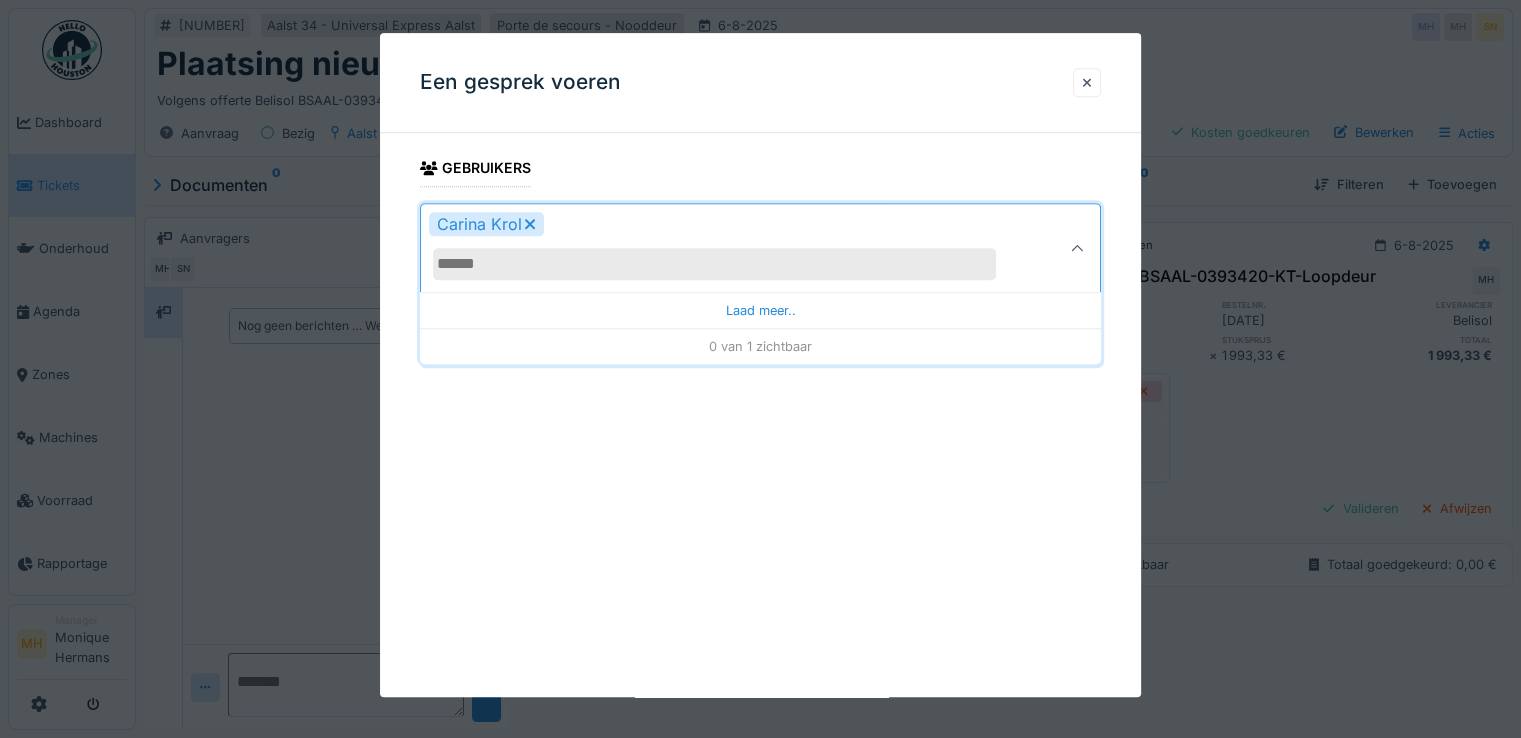 click at bounding box center (714, 264) 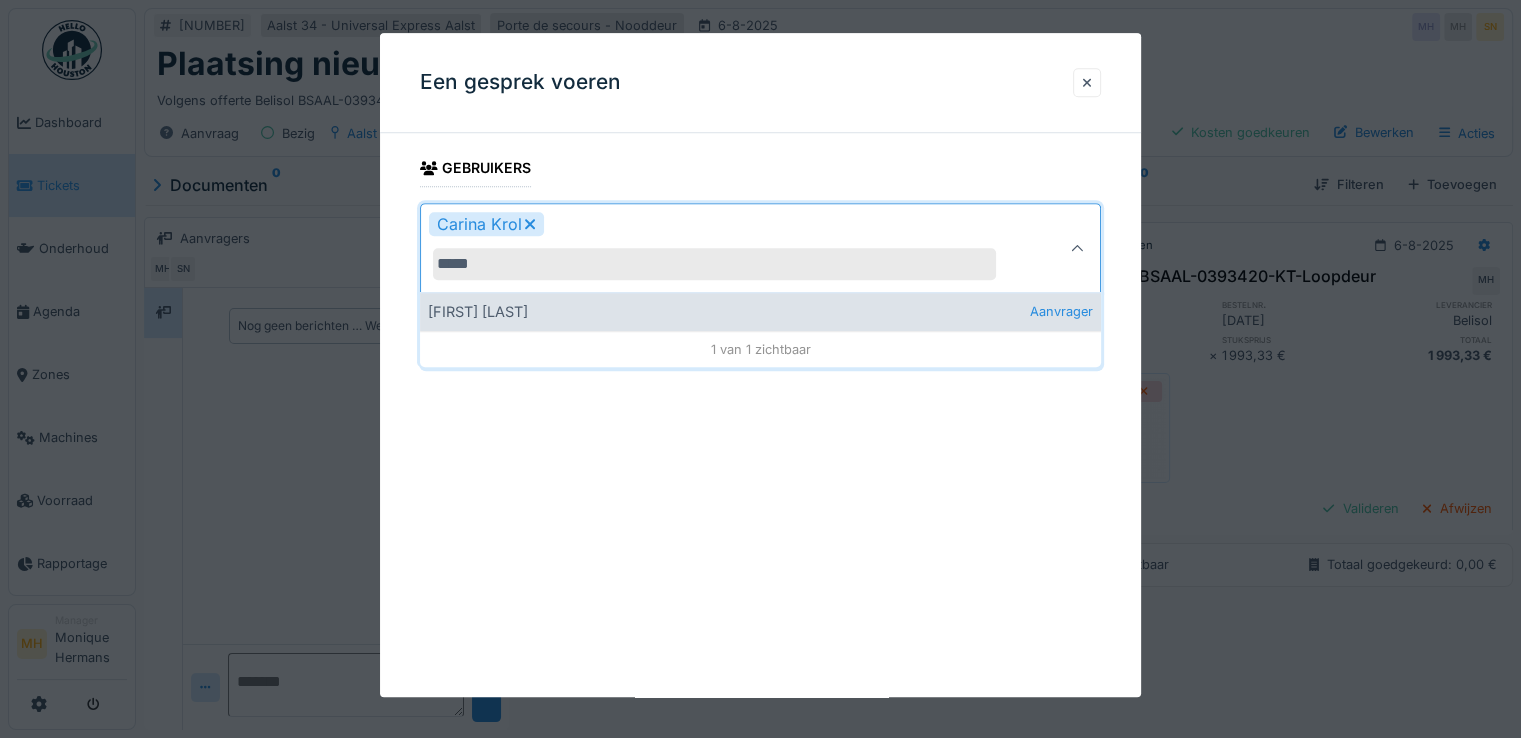 type on "*****" 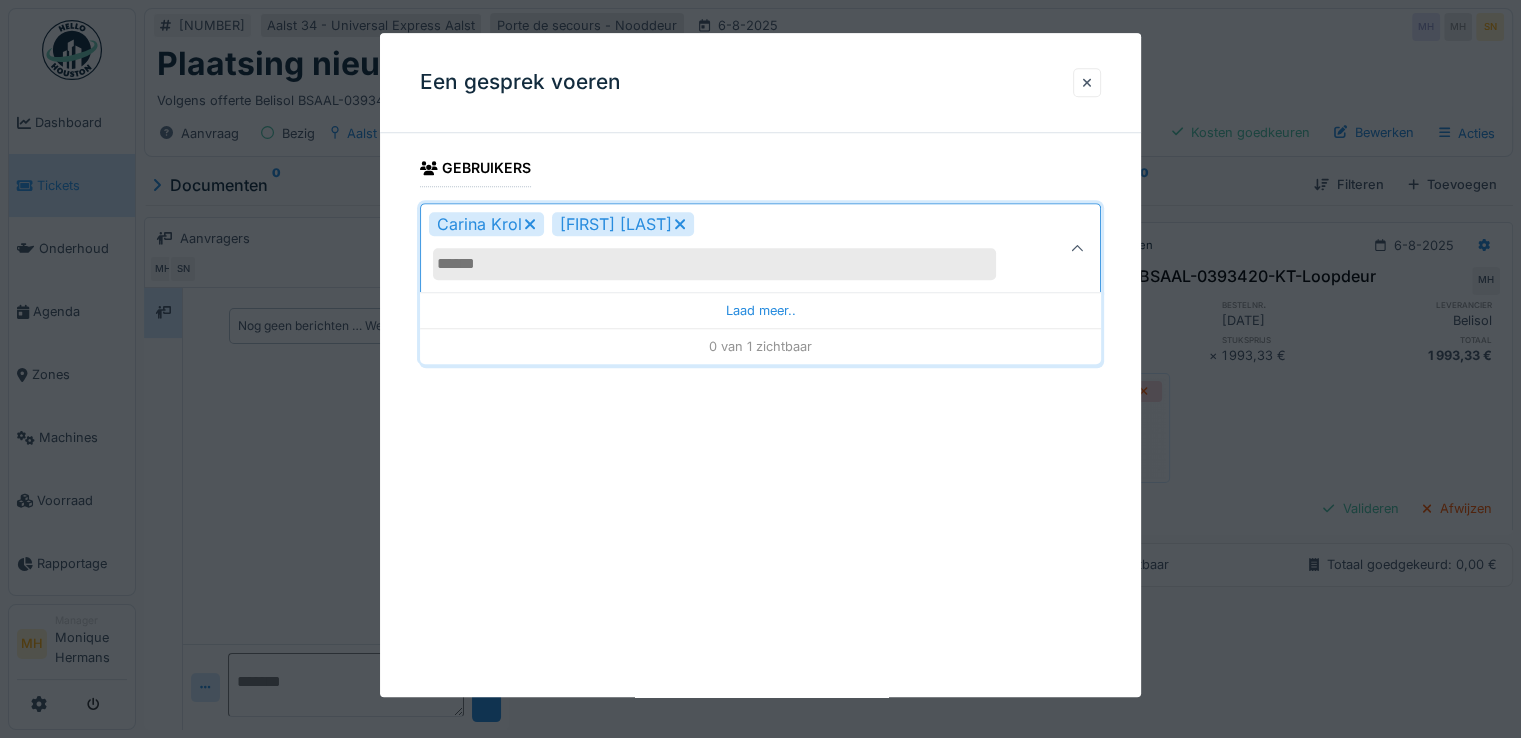 click on "**********" at bounding box center (760, 365) 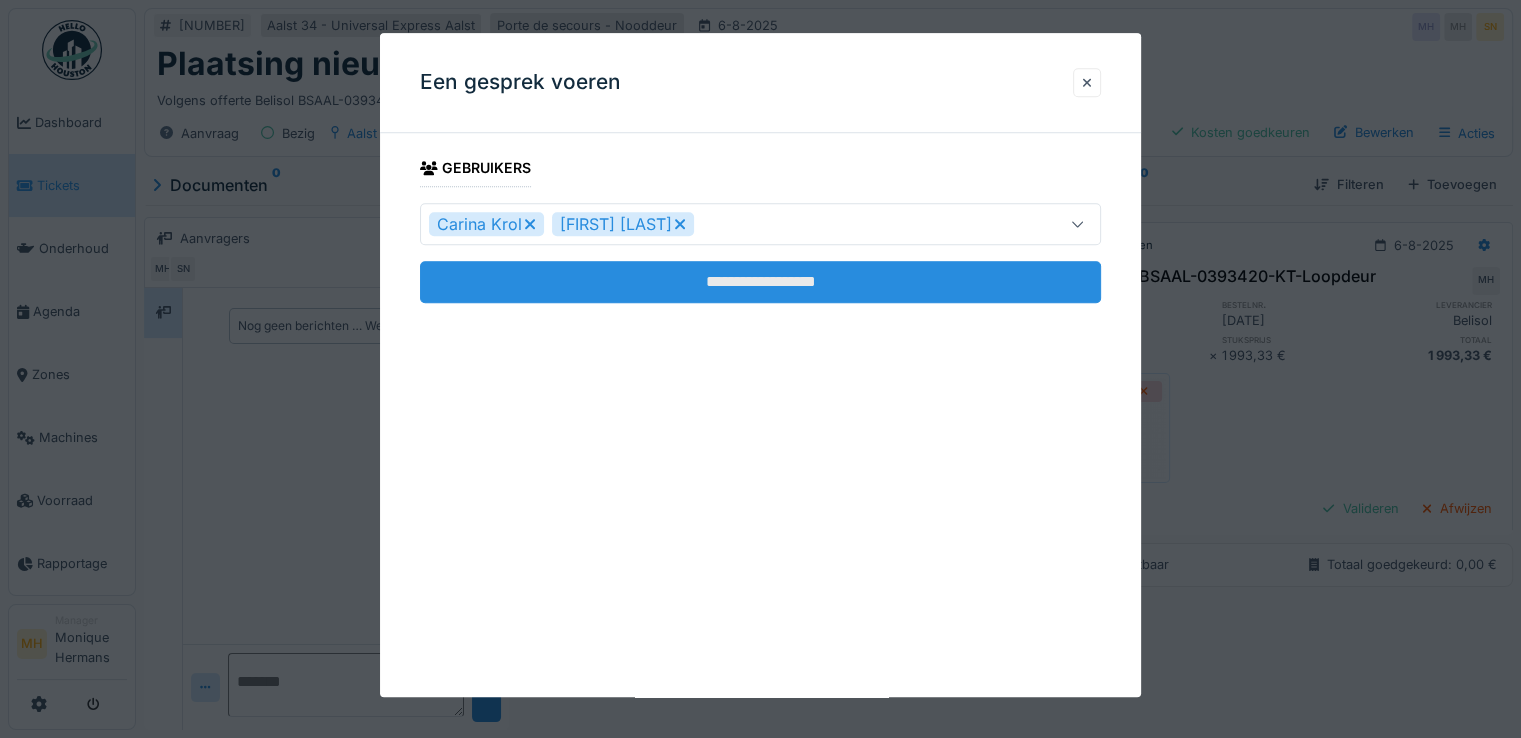 click on "**********" at bounding box center (760, 282) 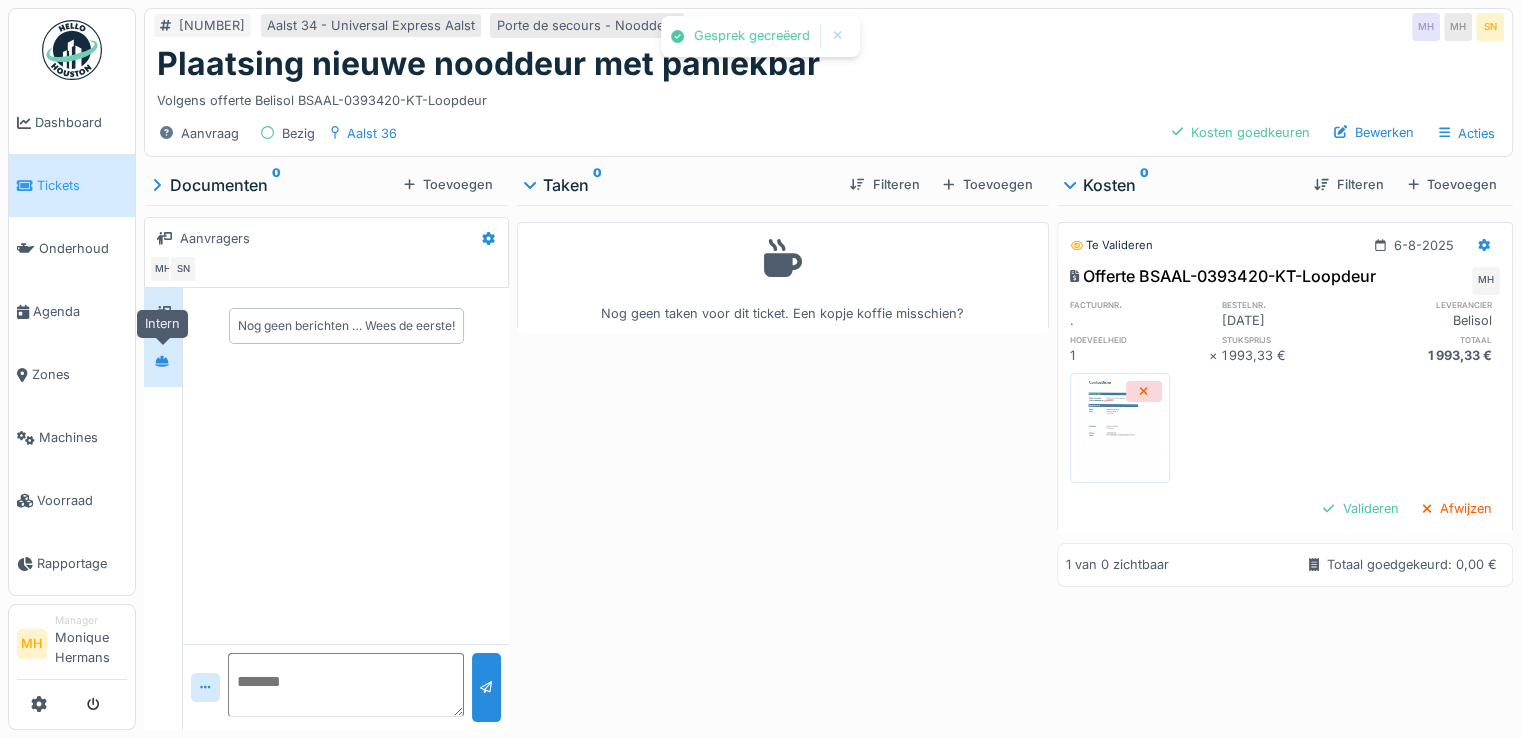 click at bounding box center [162, 362] 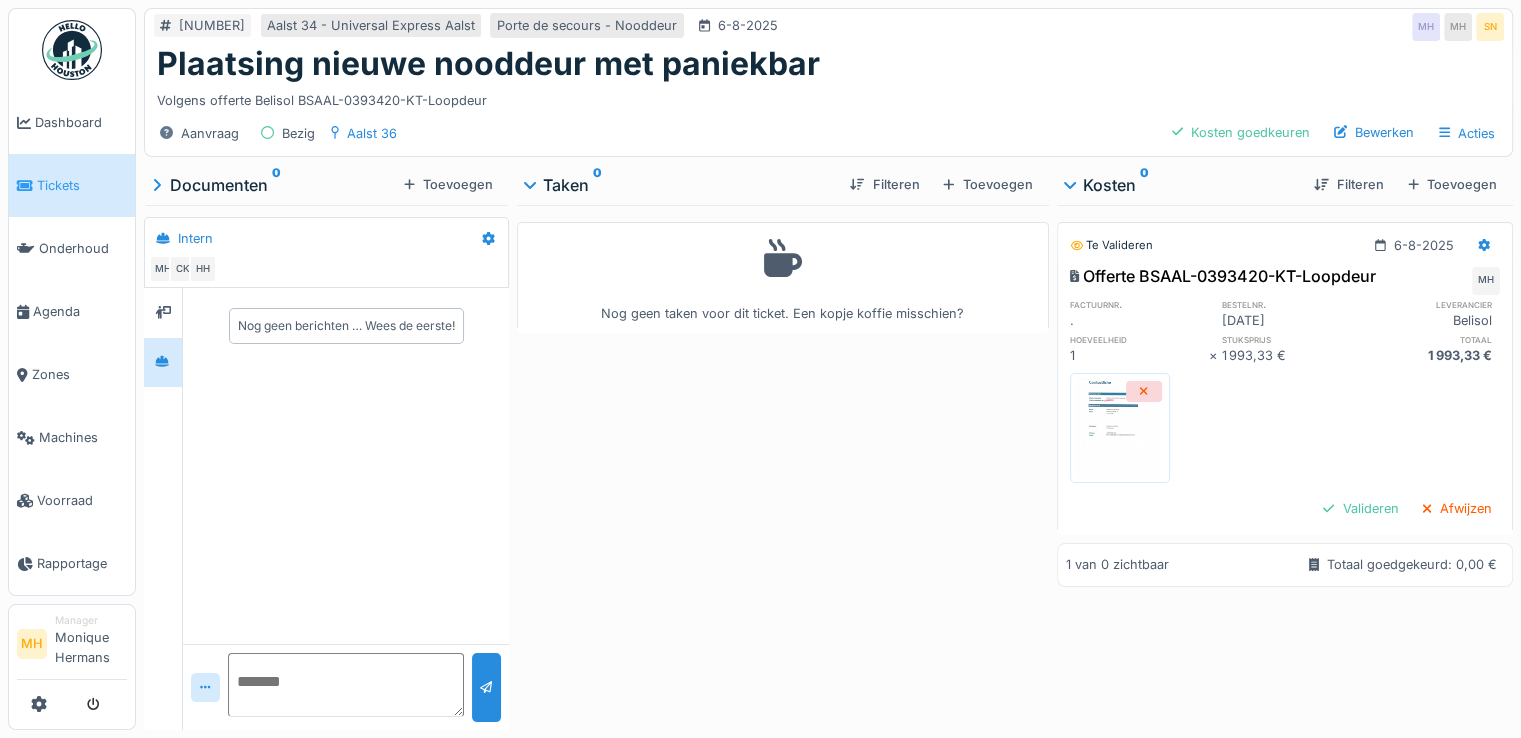 click at bounding box center (346, 685) 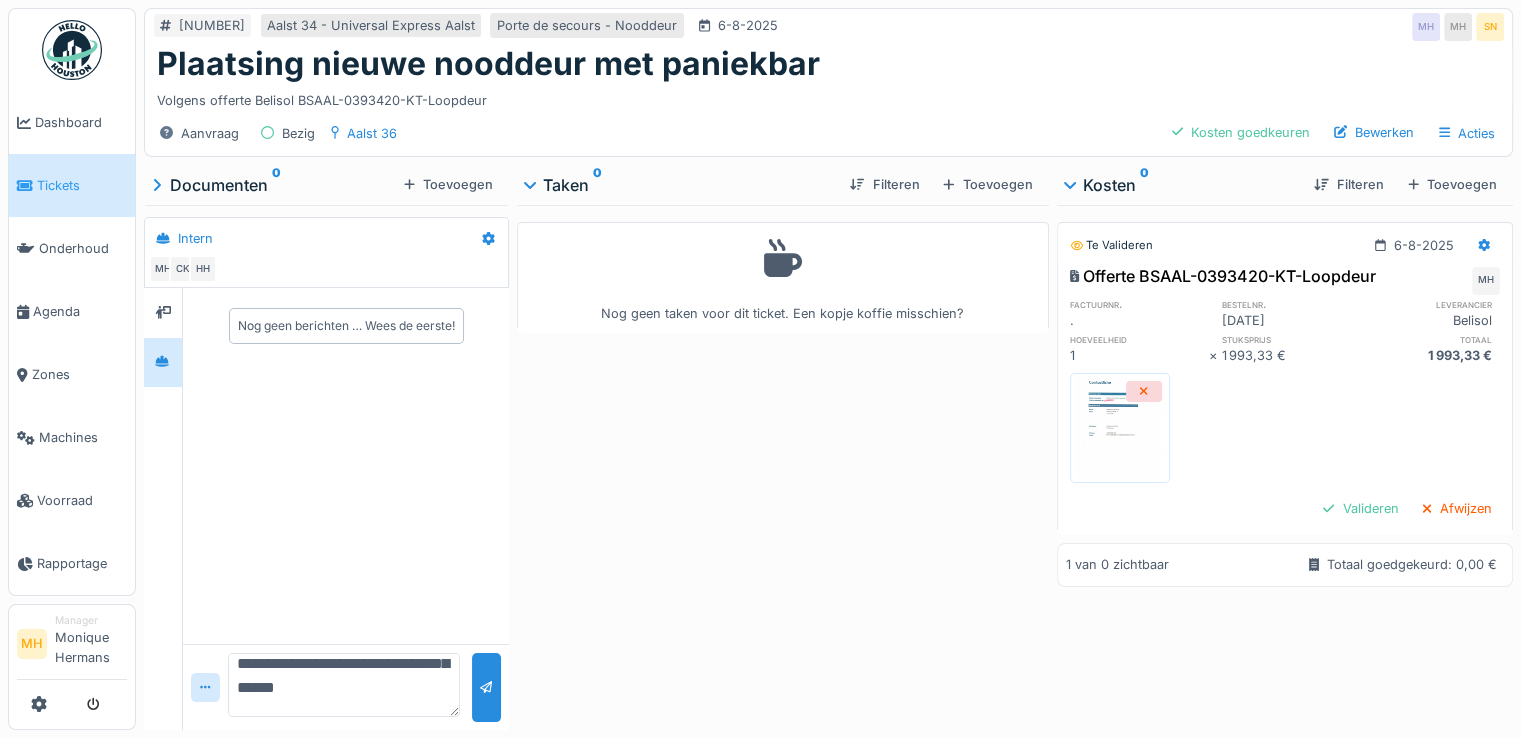 scroll, scrollTop: 95, scrollLeft: 0, axis: vertical 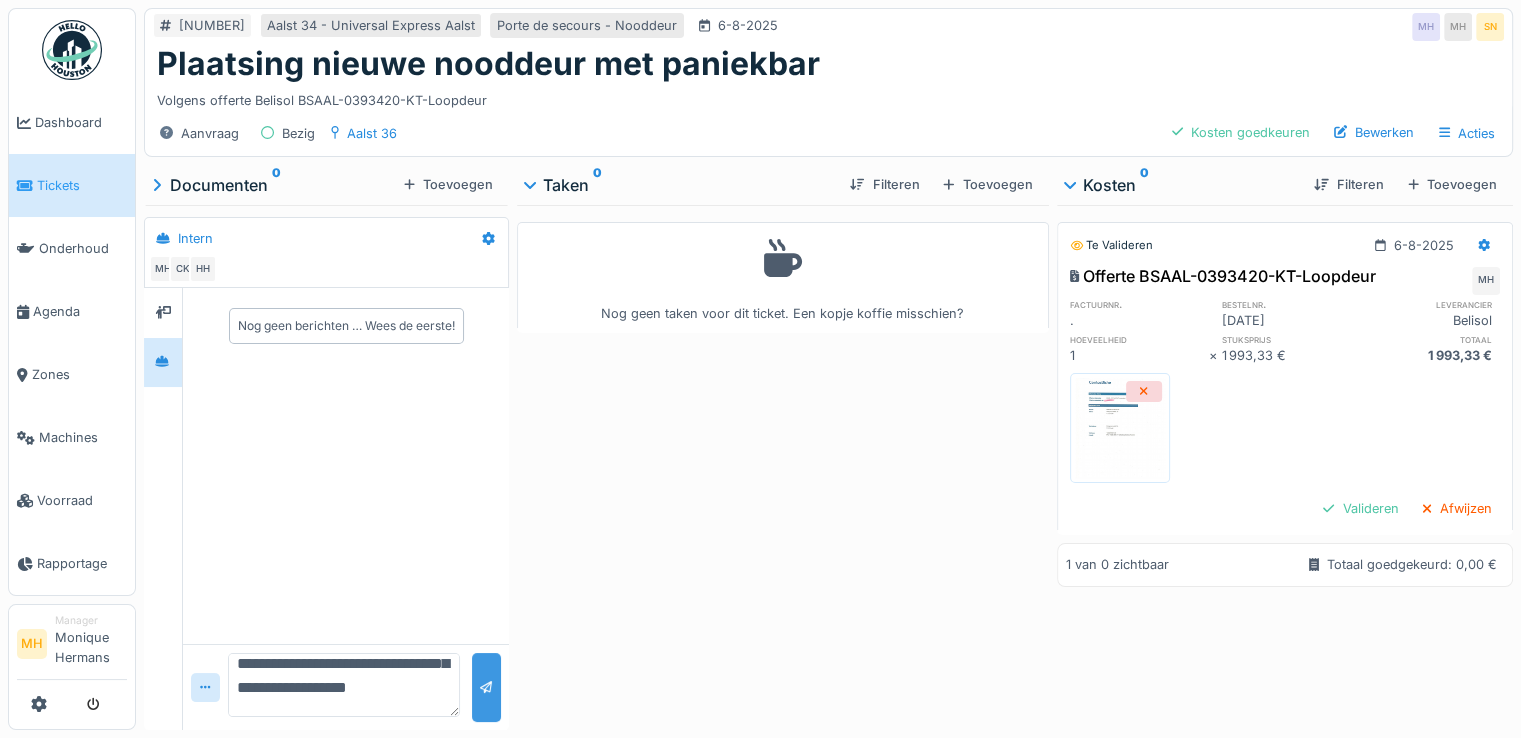 type on "**********" 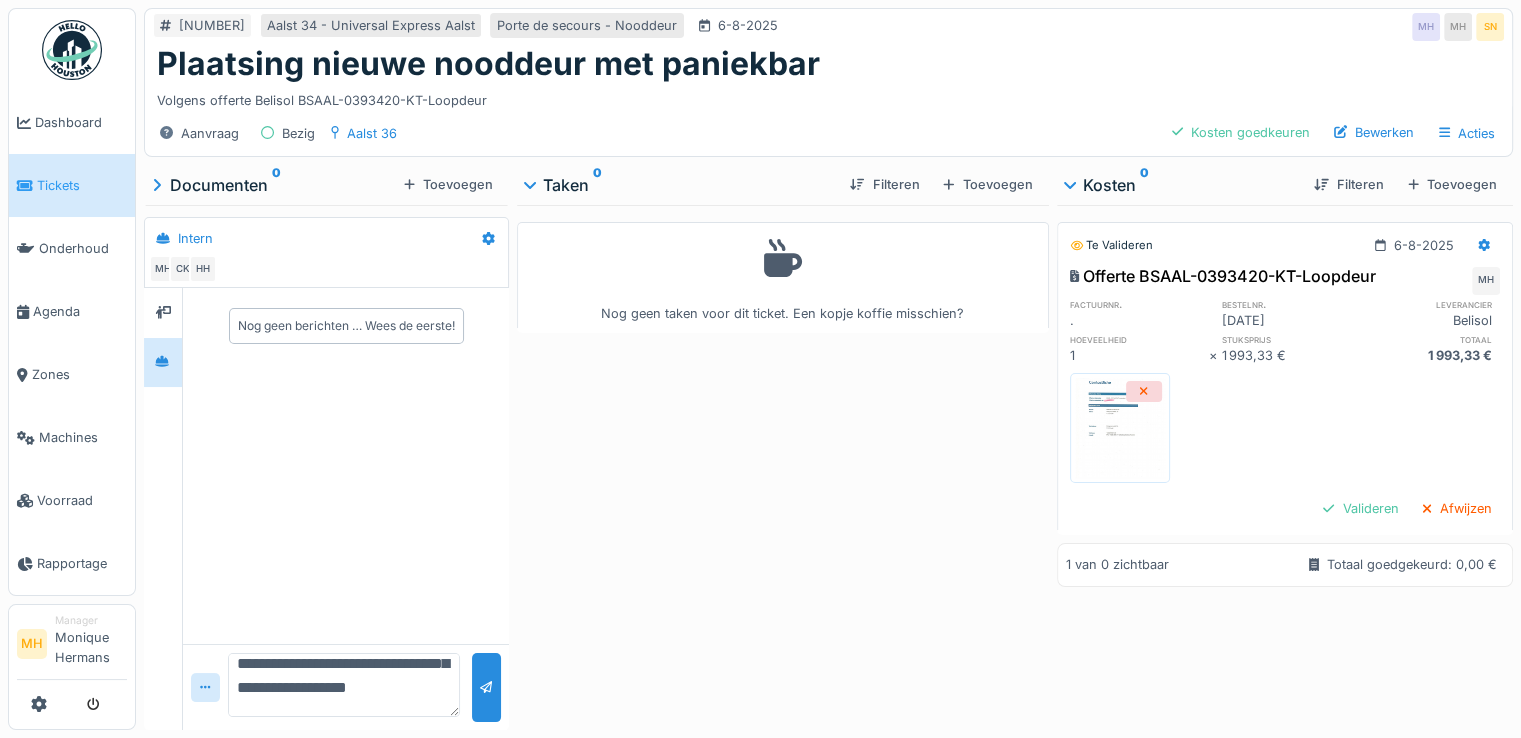 scroll, scrollTop: 0, scrollLeft: 0, axis: both 